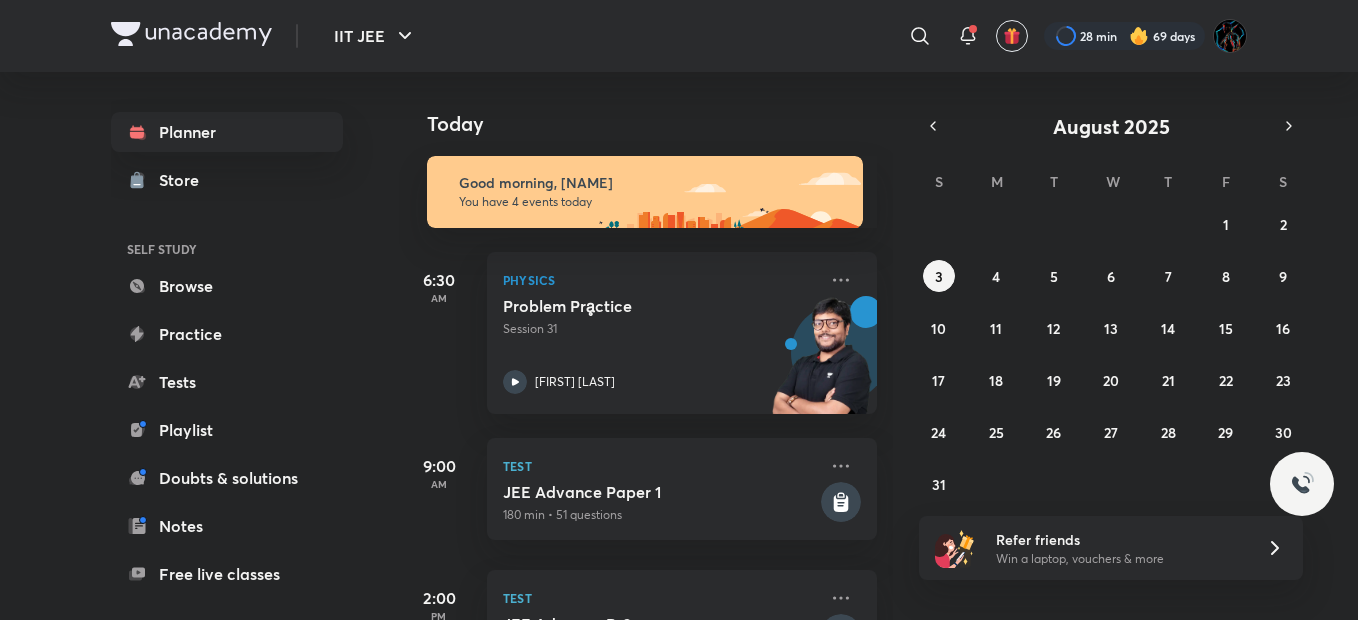 scroll, scrollTop: 0, scrollLeft: 0, axis: both 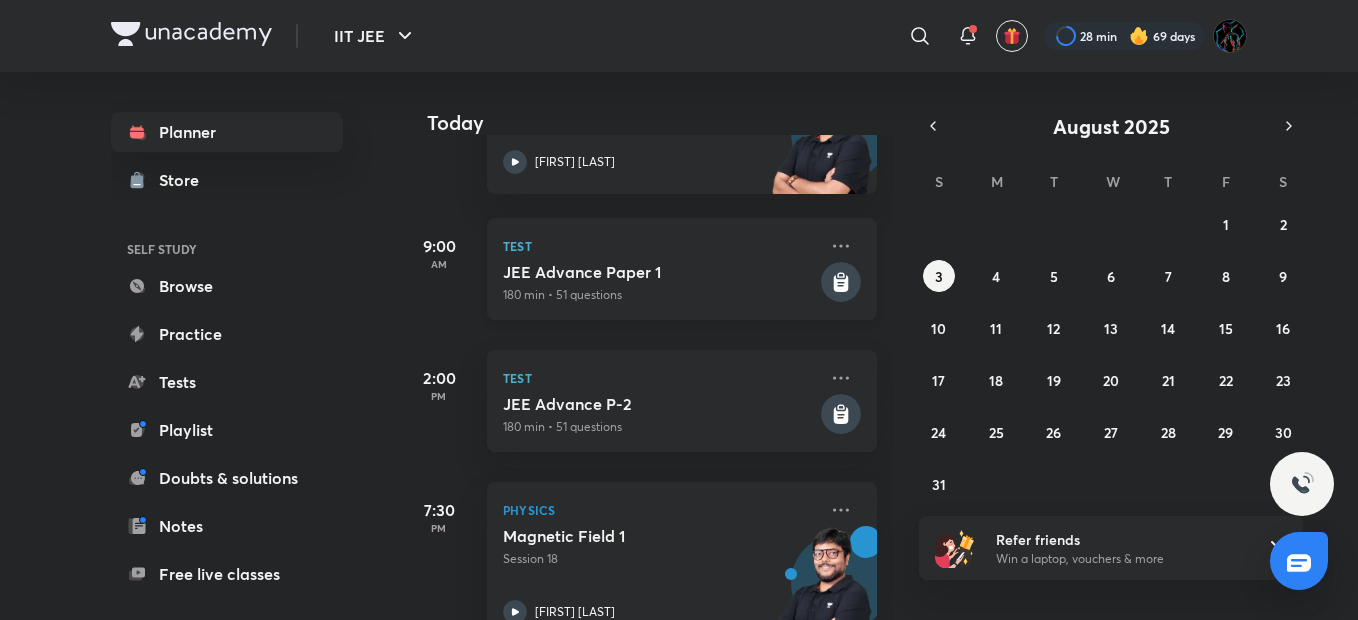 click on "Test" at bounding box center [660, 246] 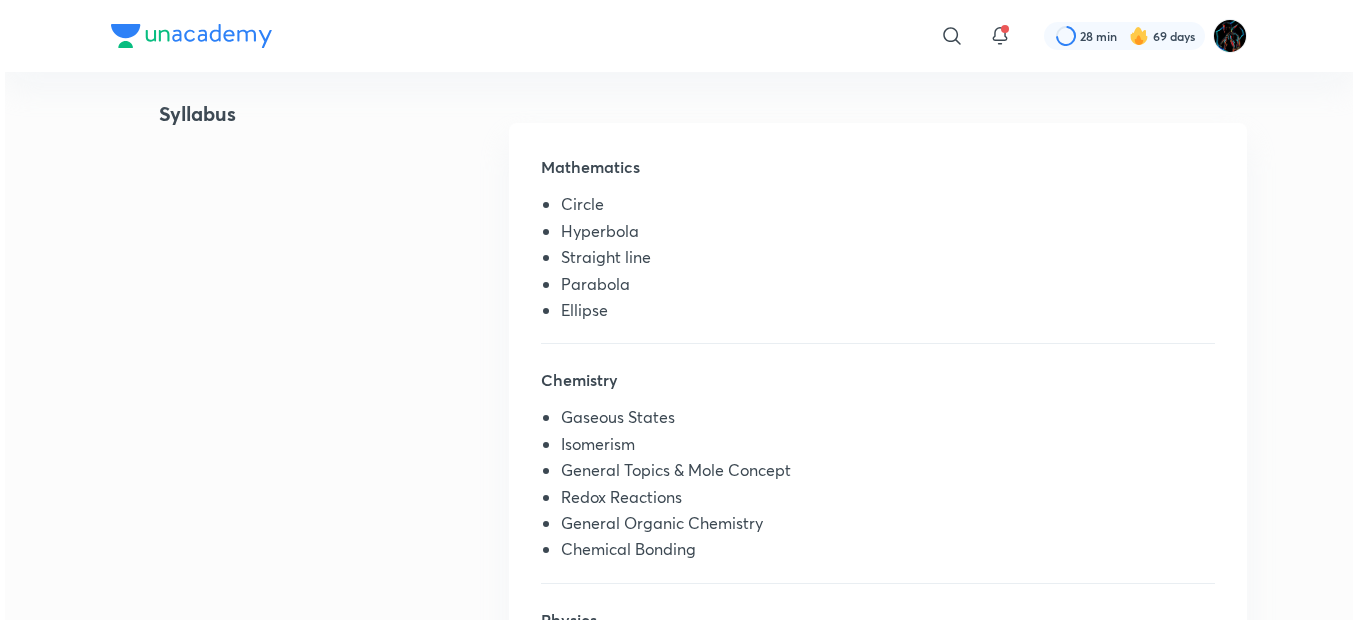 scroll, scrollTop: 0, scrollLeft: 0, axis: both 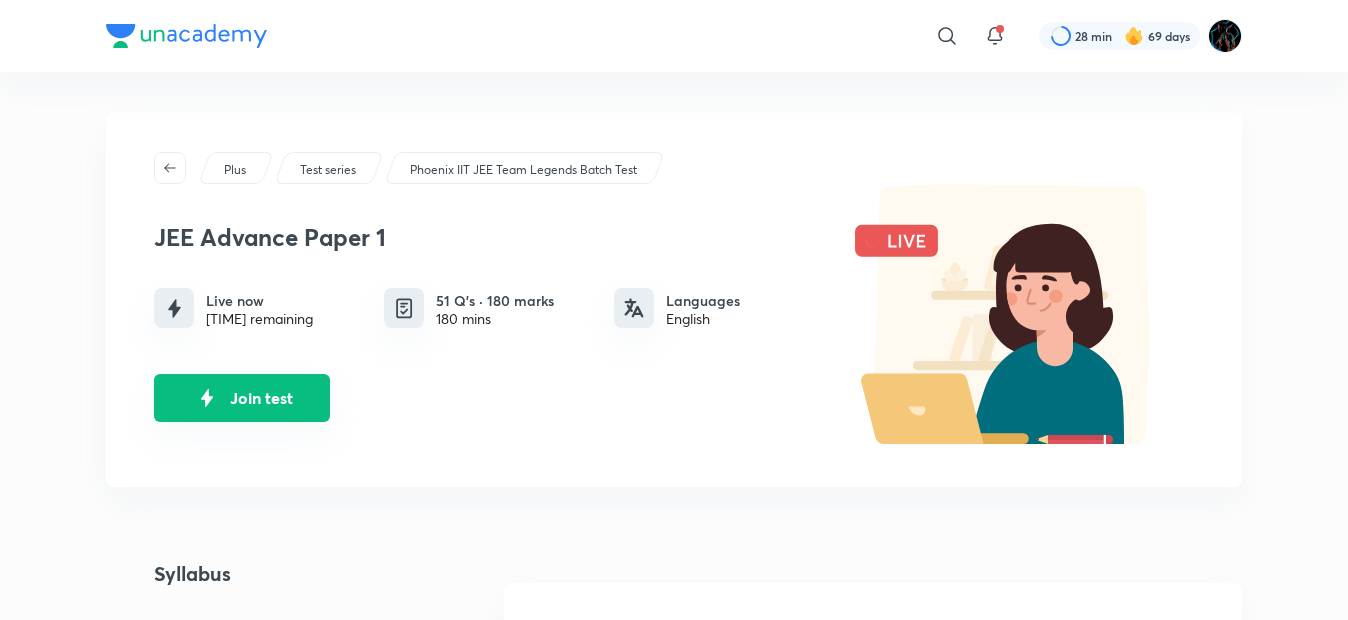 click on "Join test" at bounding box center [242, 398] 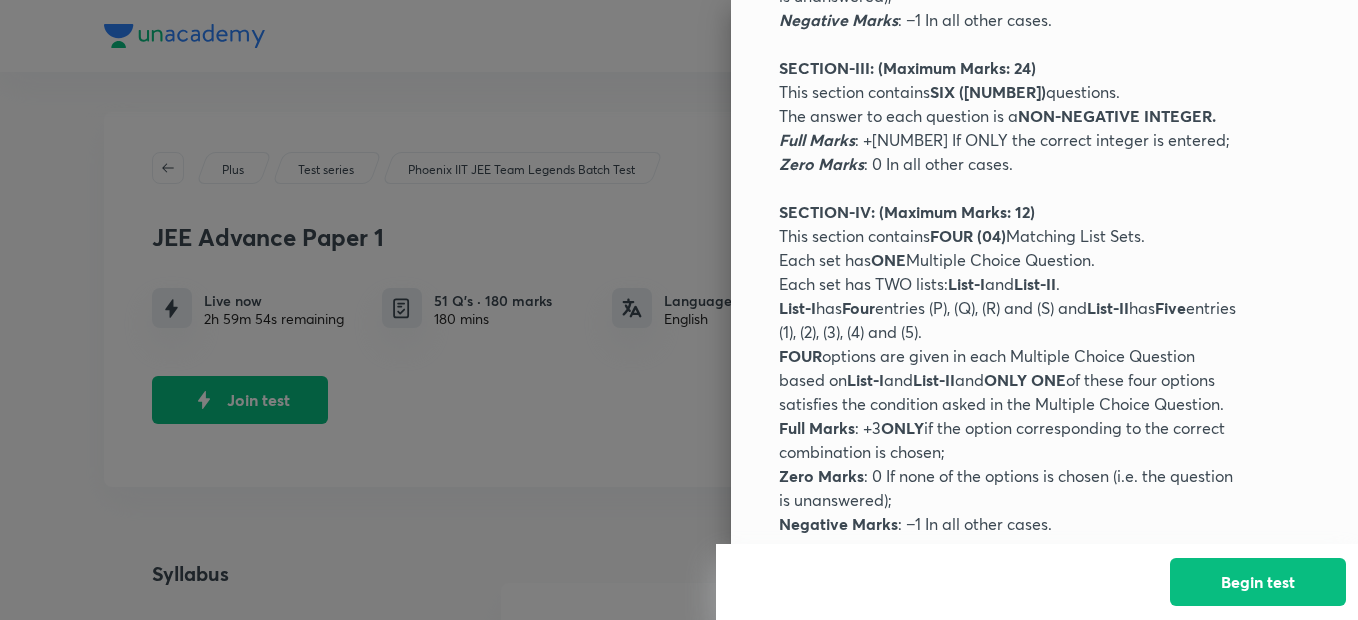 scroll, scrollTop: 1042, scrollLeft: 0, axis: vertical 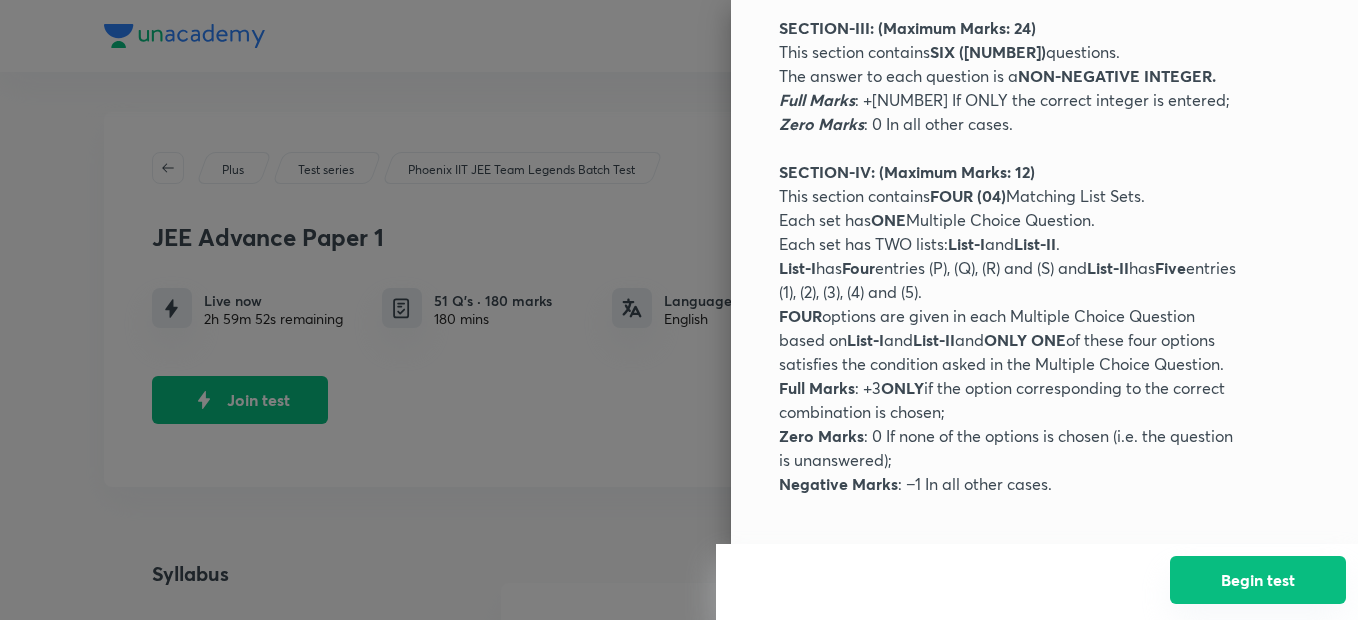 click on "Begin test" at bounding box center [1258, 580] 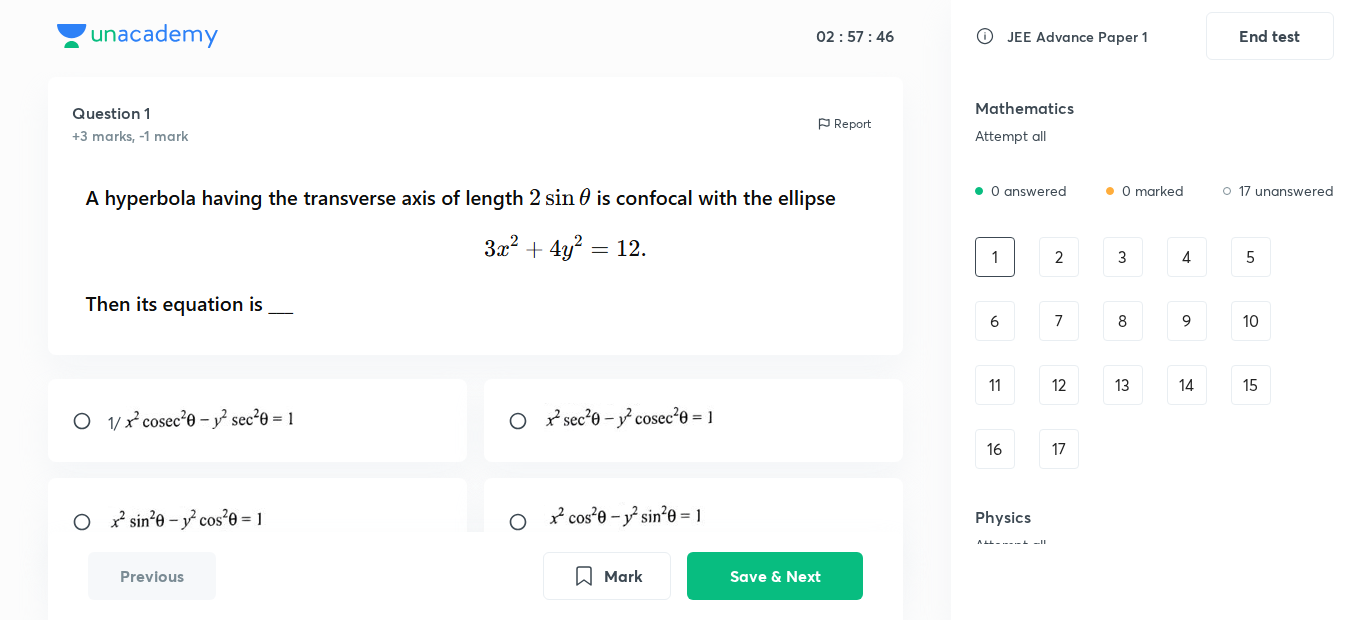 scroll, scrollTop: 67, scrollLeft: 0, axis: vertical 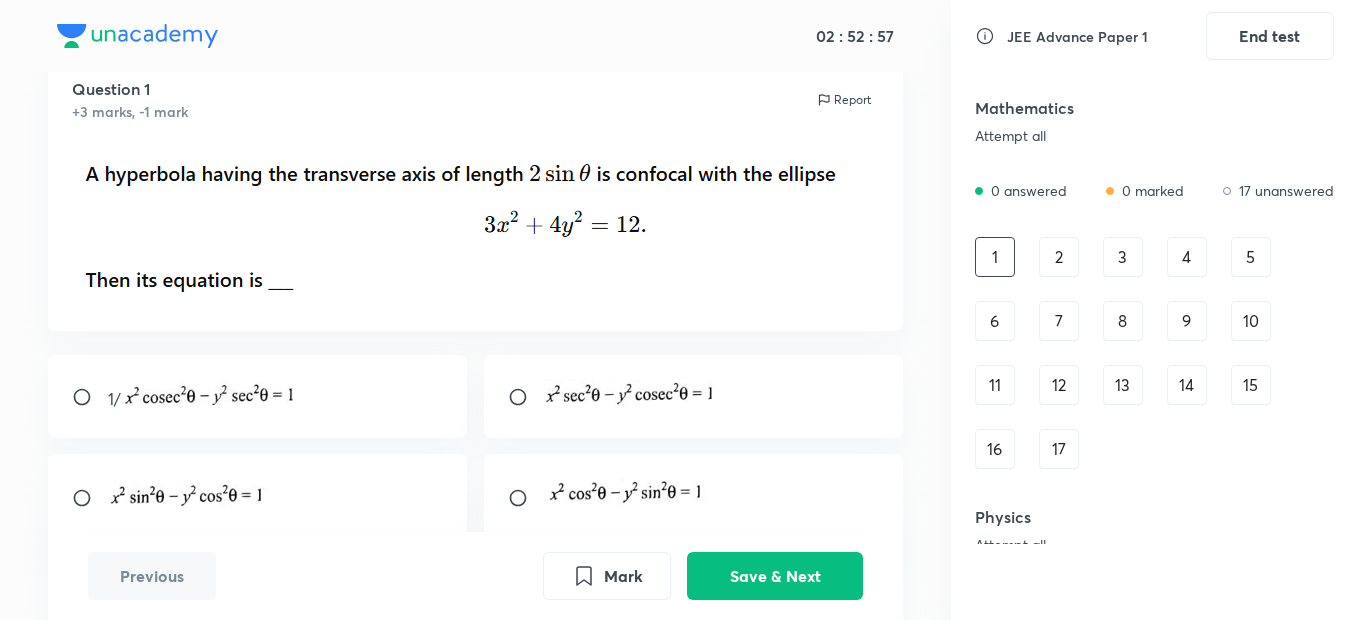 click on "Question 1 +3 marks, -1 mark Report 1/" at bounding box center (475, 357) 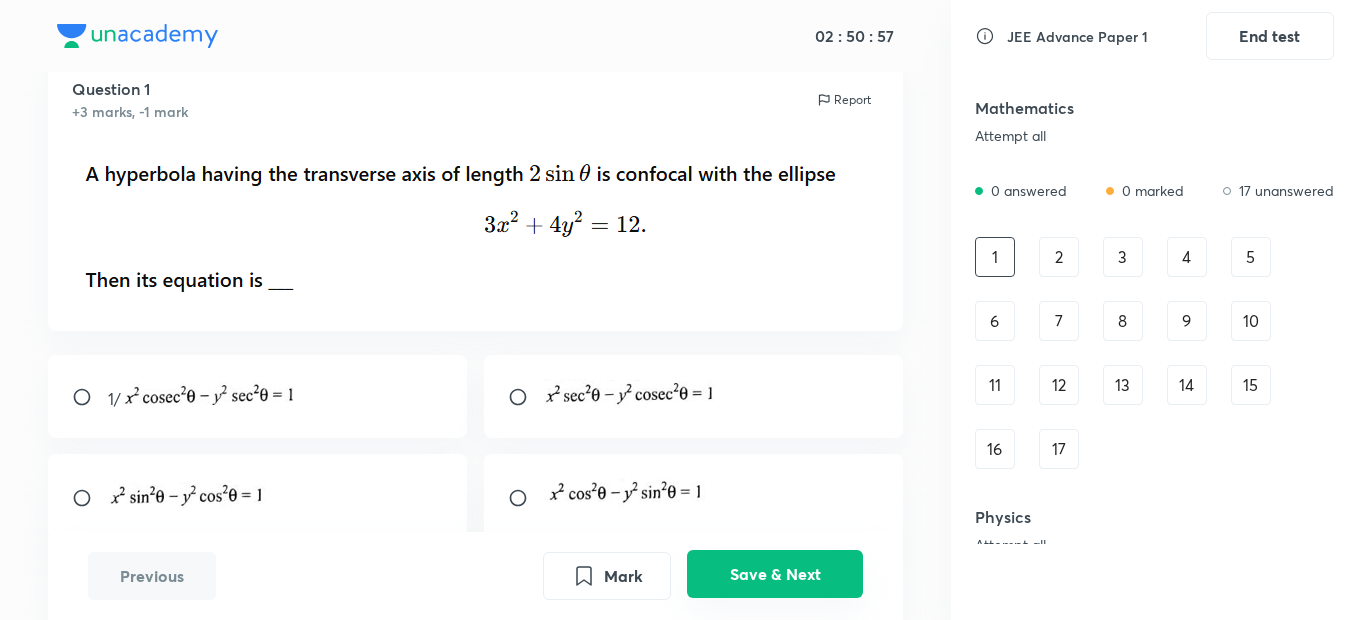 click on "Save & Next" at bounding box center (775, 574) 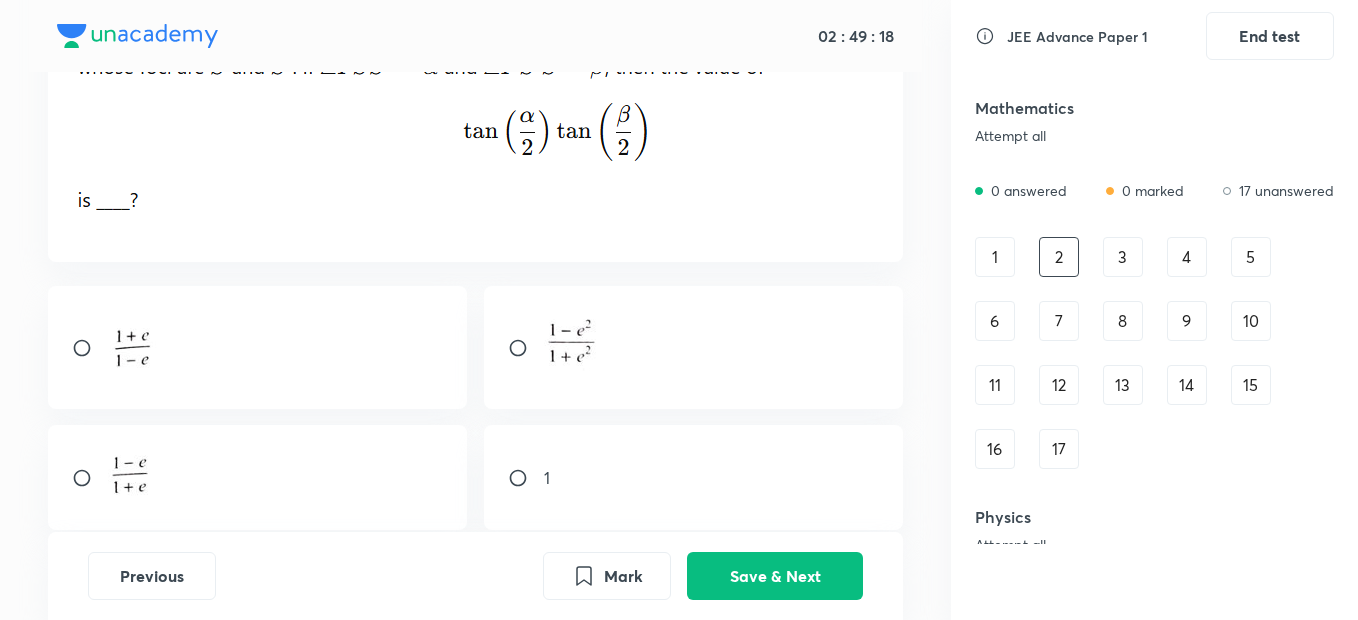 scroll, scrollTop: 333, scrollLeft: 0, axis: vertical 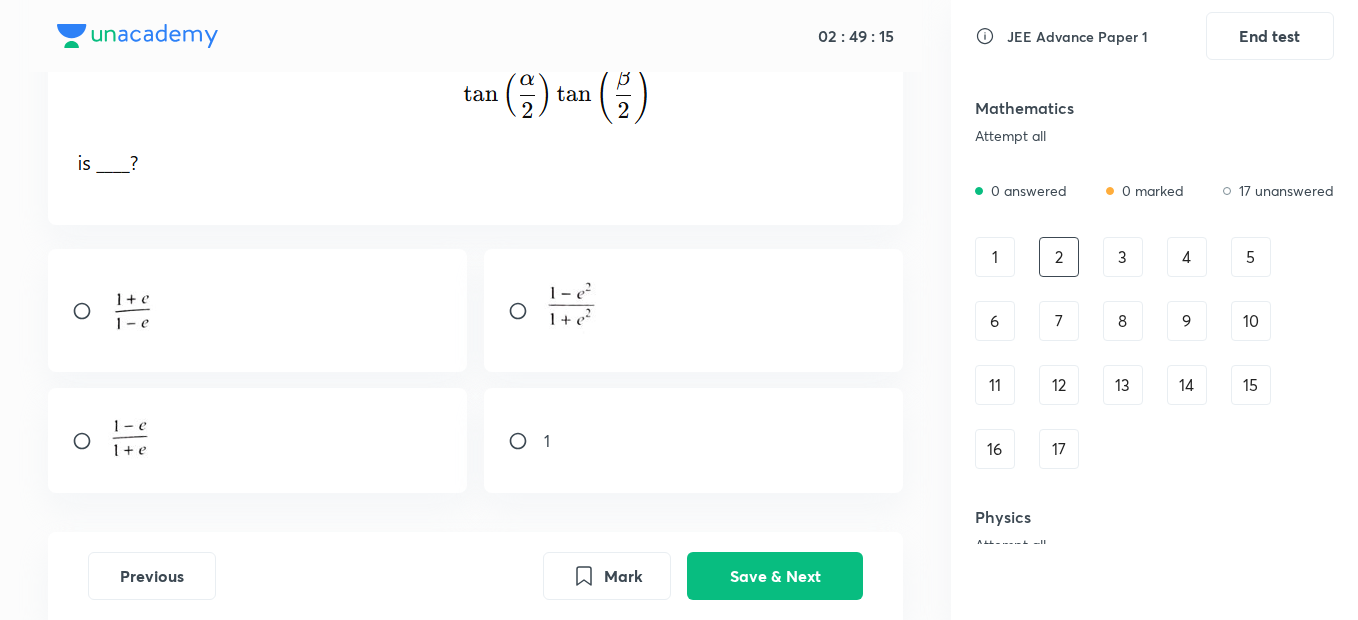 click at bounding box center (257, 440) 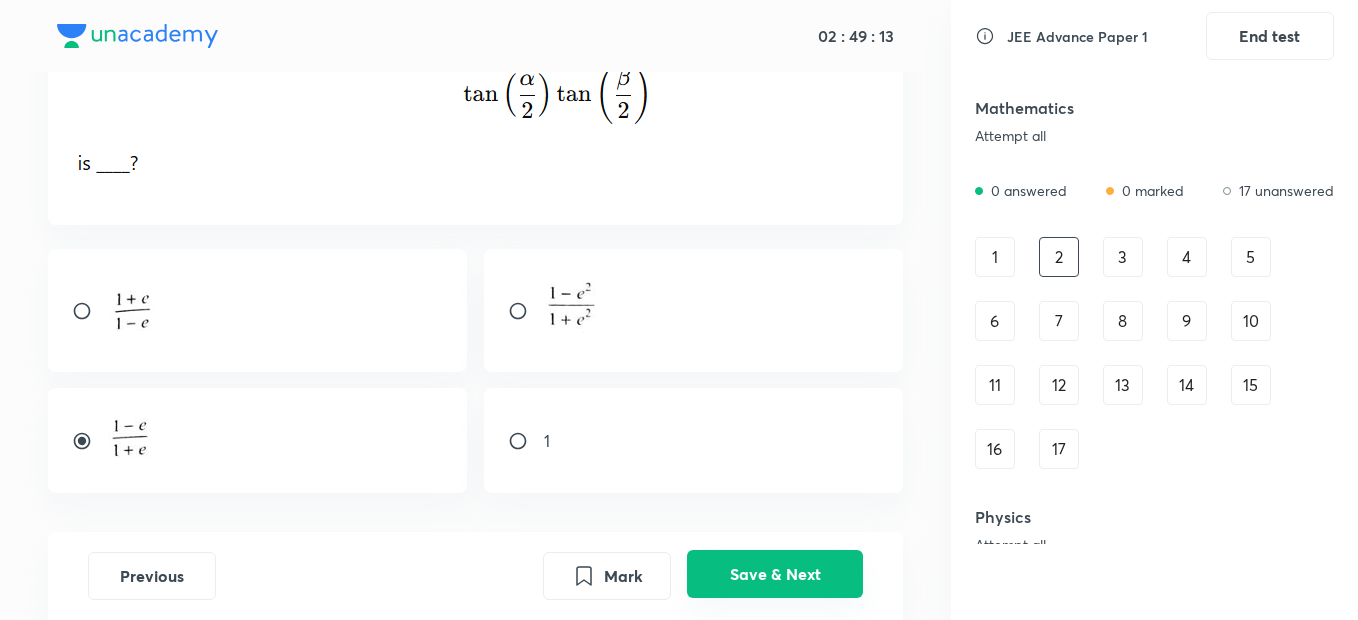 click on "Save & Next" at bounding box center (775, 574) 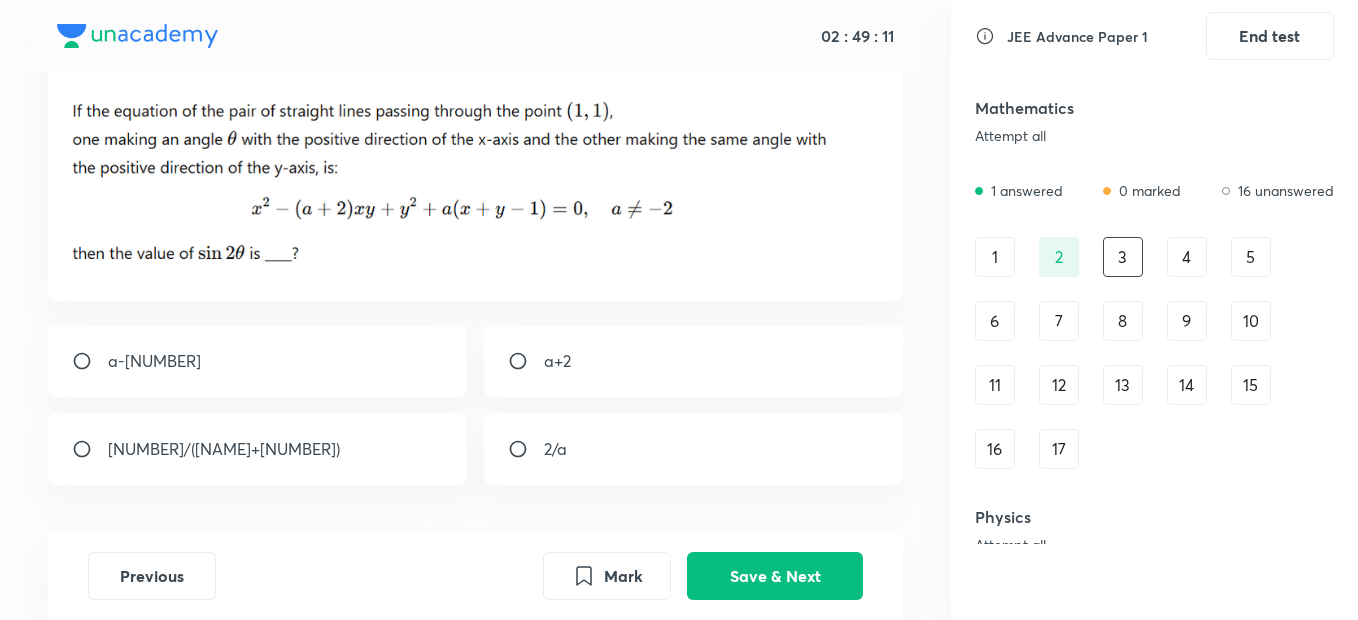 scroll, scrollTop: 87, scrollLeft: 0, axis: vertical 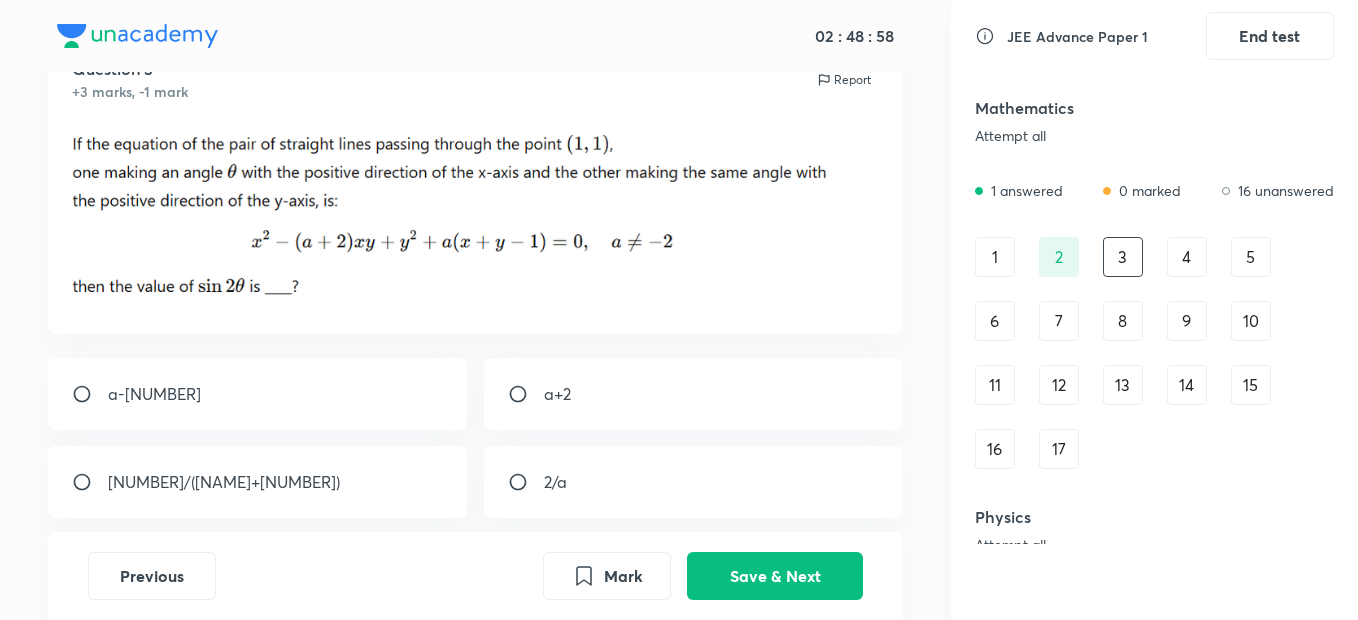 click at bounding box center (476, 215) 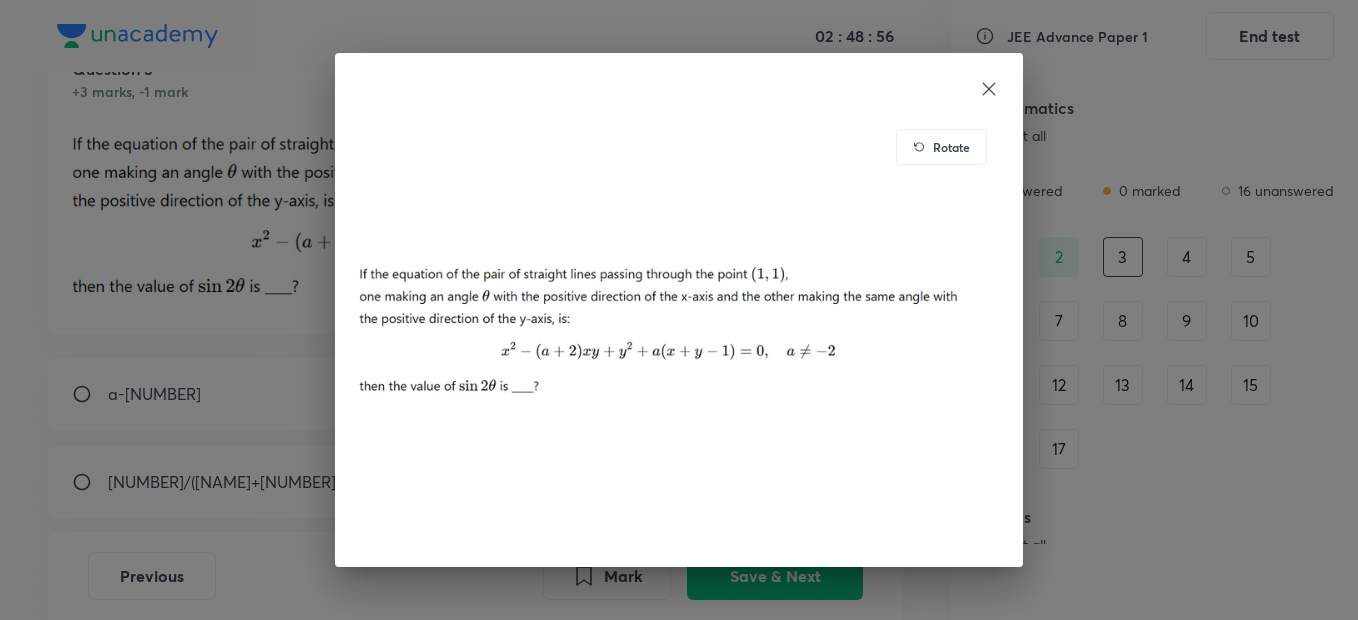 click 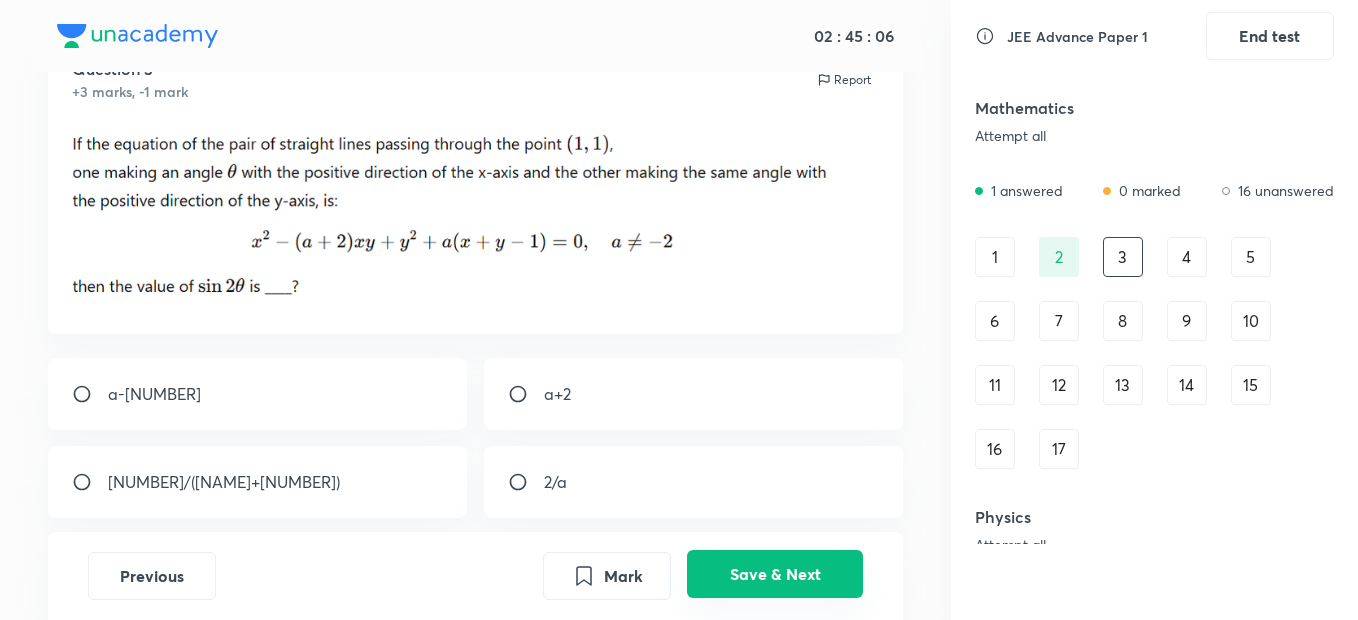 click on "Save & Next" at bounding box center [775, 574] 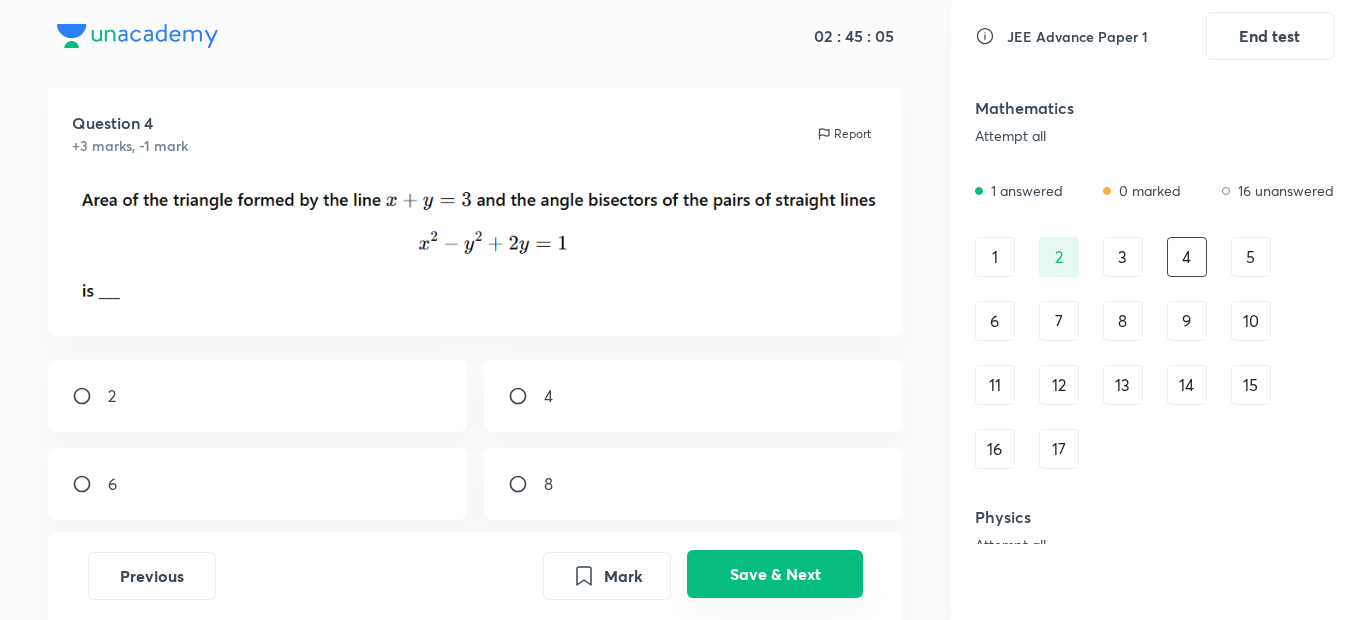 scroll, scrollTop: 87, scrollLeft: 0, axis: vertical 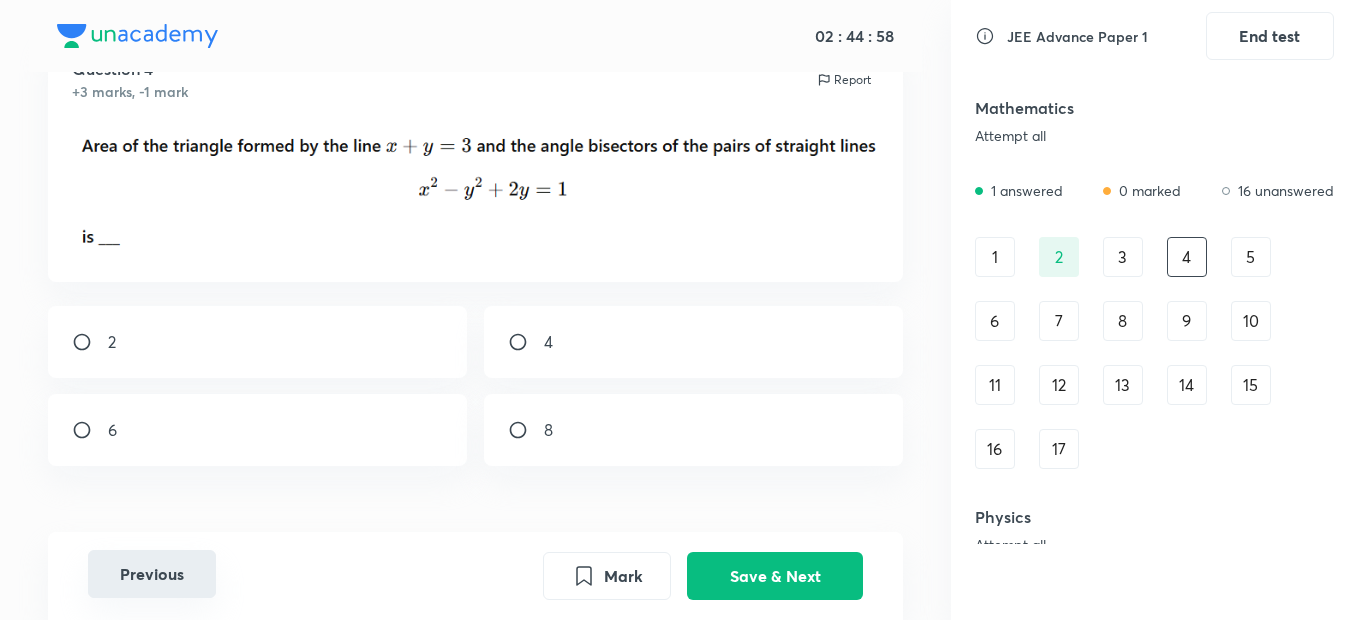 click on "Previous" at bounding box center (152, 574) 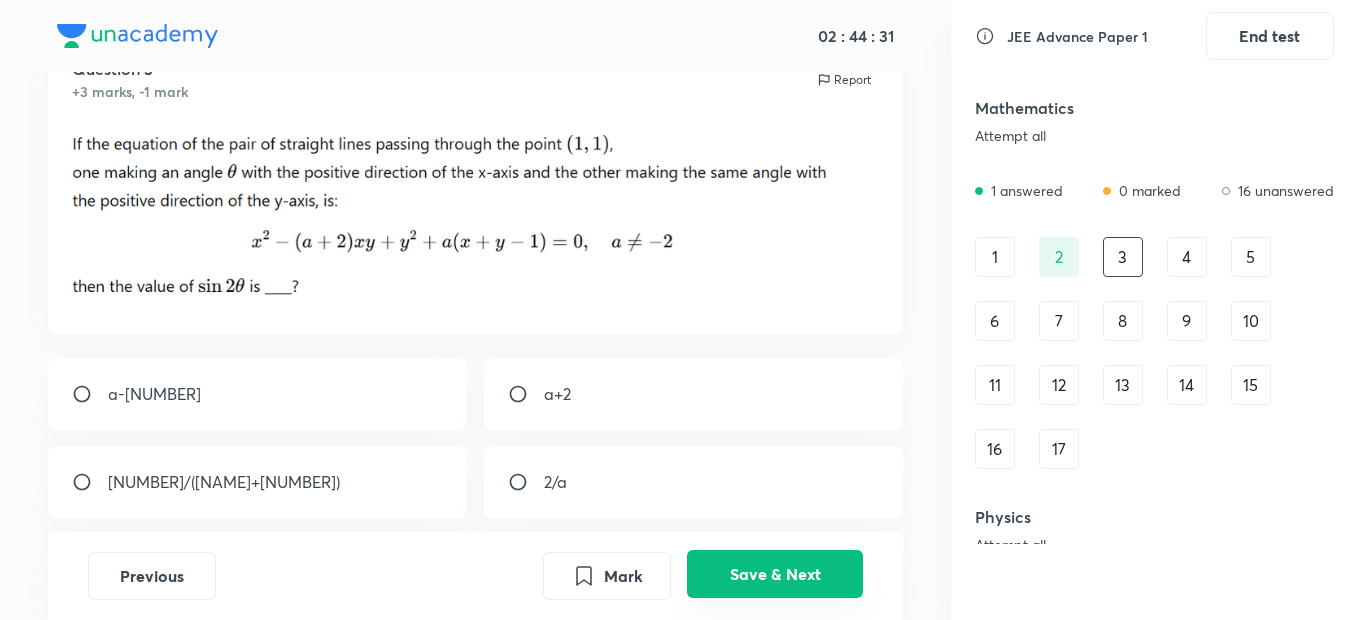 click on "Save & Next" at bounding box center (775, 574) 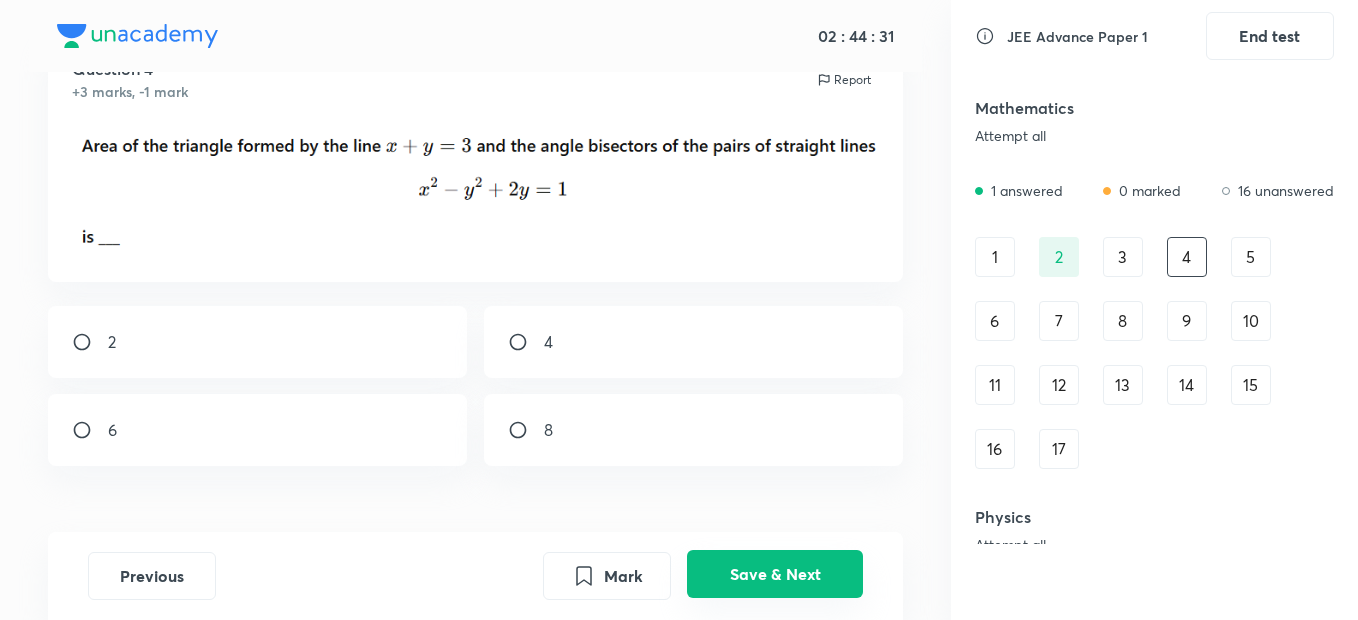 scroll, scrollTop: 87, scrollLeft: 0, axis: vertical 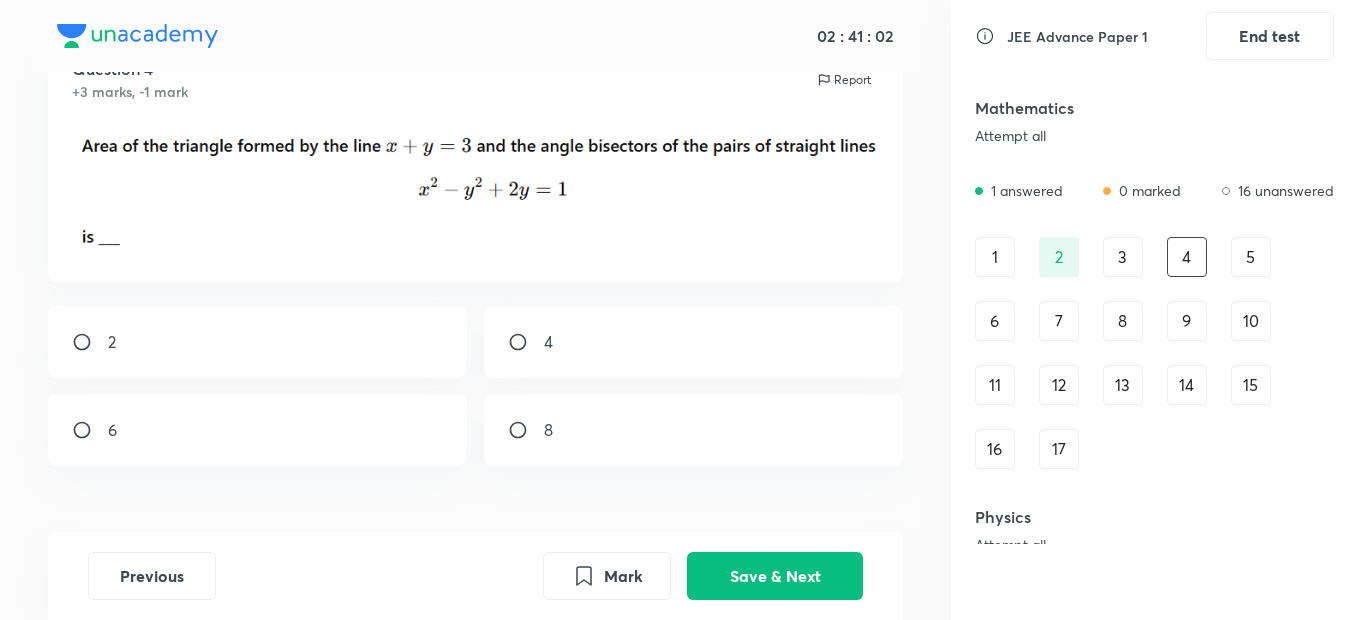 click on "6" at bounding box center [257, 430] 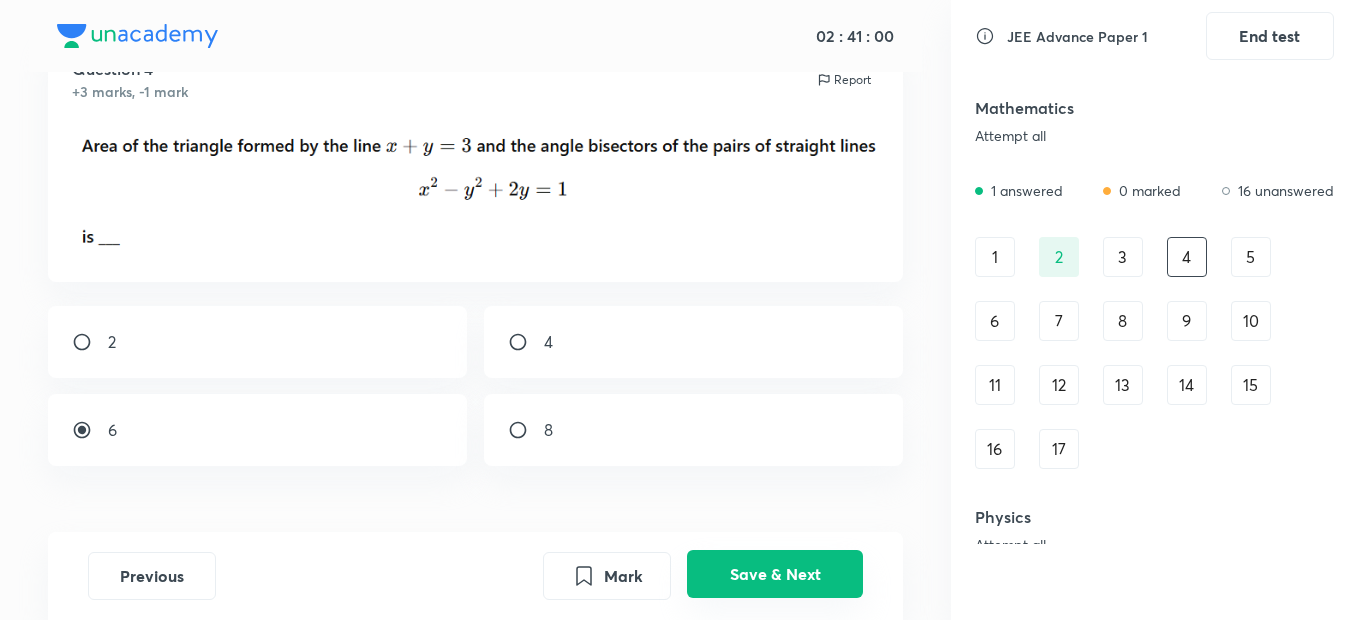 click on "Save & Next" at bounding box center (775, 574) 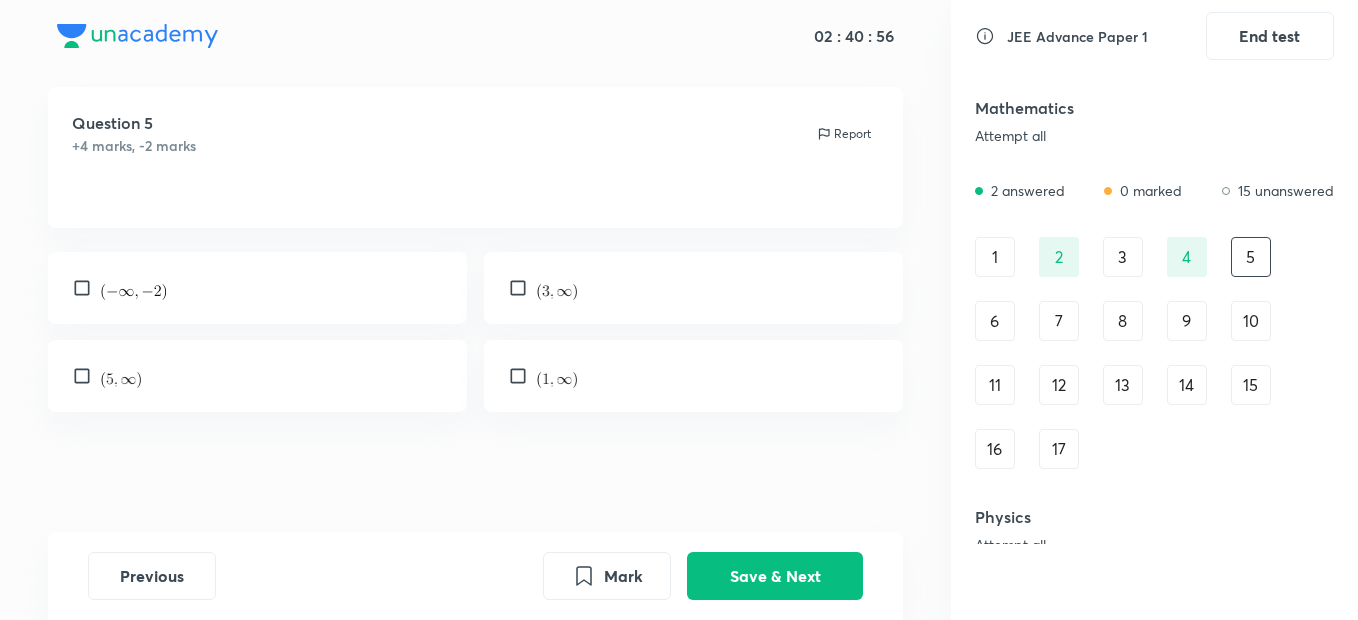 scroll, scrollTop: 67, scrollLeft: 0, axis: vertical 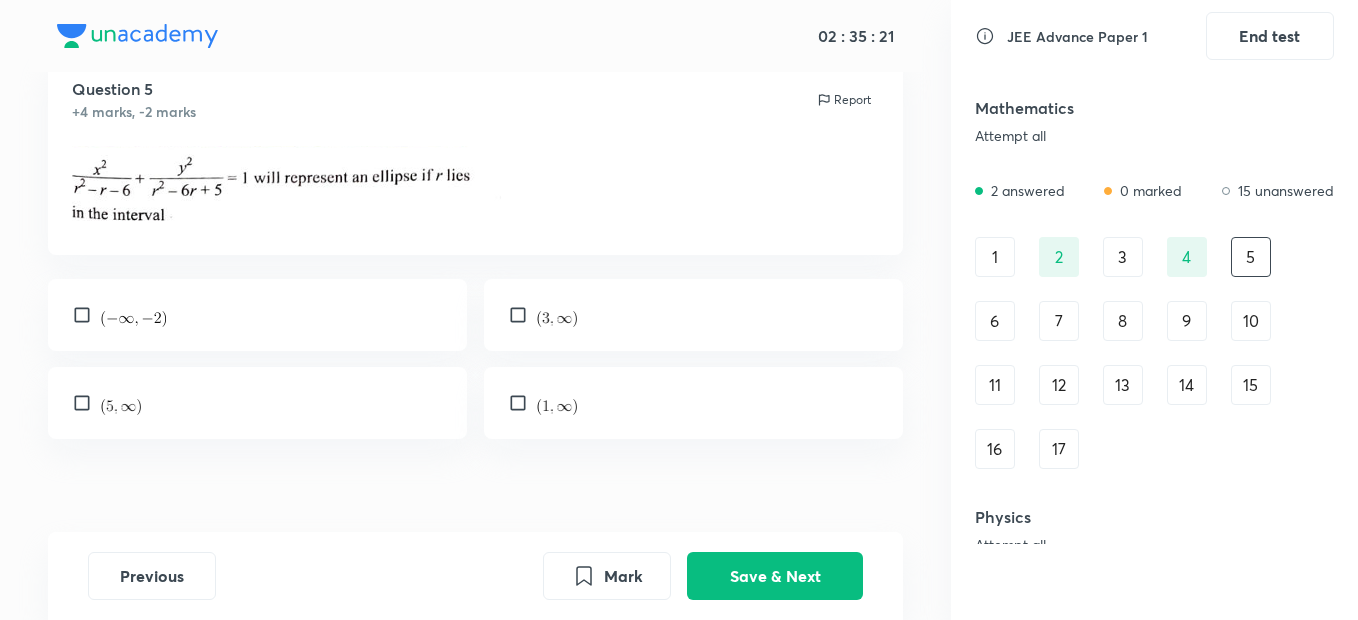 click at bounding box center (257, 403) 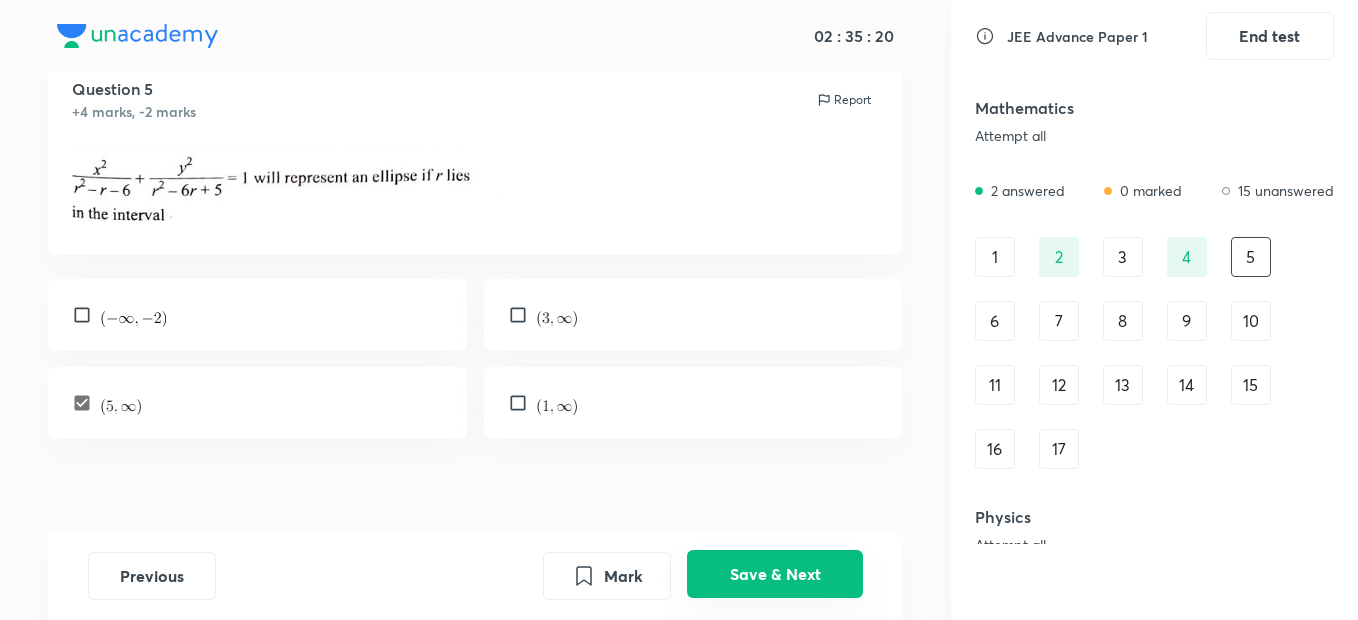 click on "Save & Next" at bounding box center [775, 574] 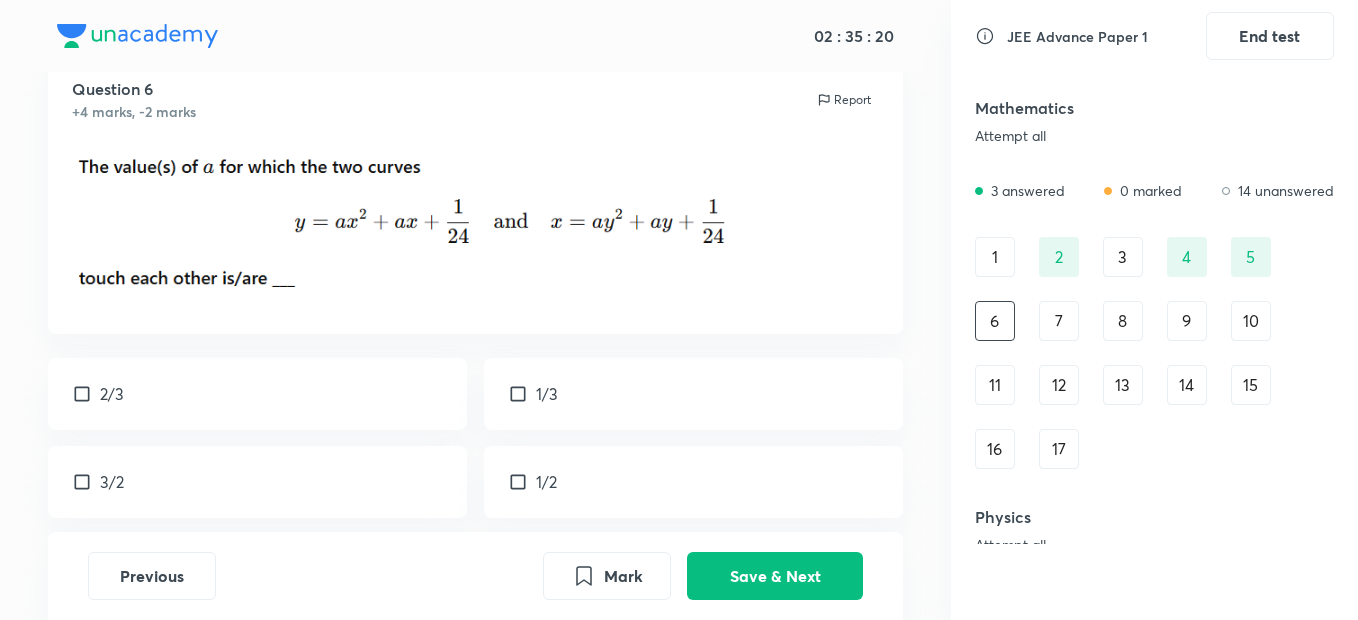 scroll, scrollTop: 67, scrollLeft: 0, axis: vertical 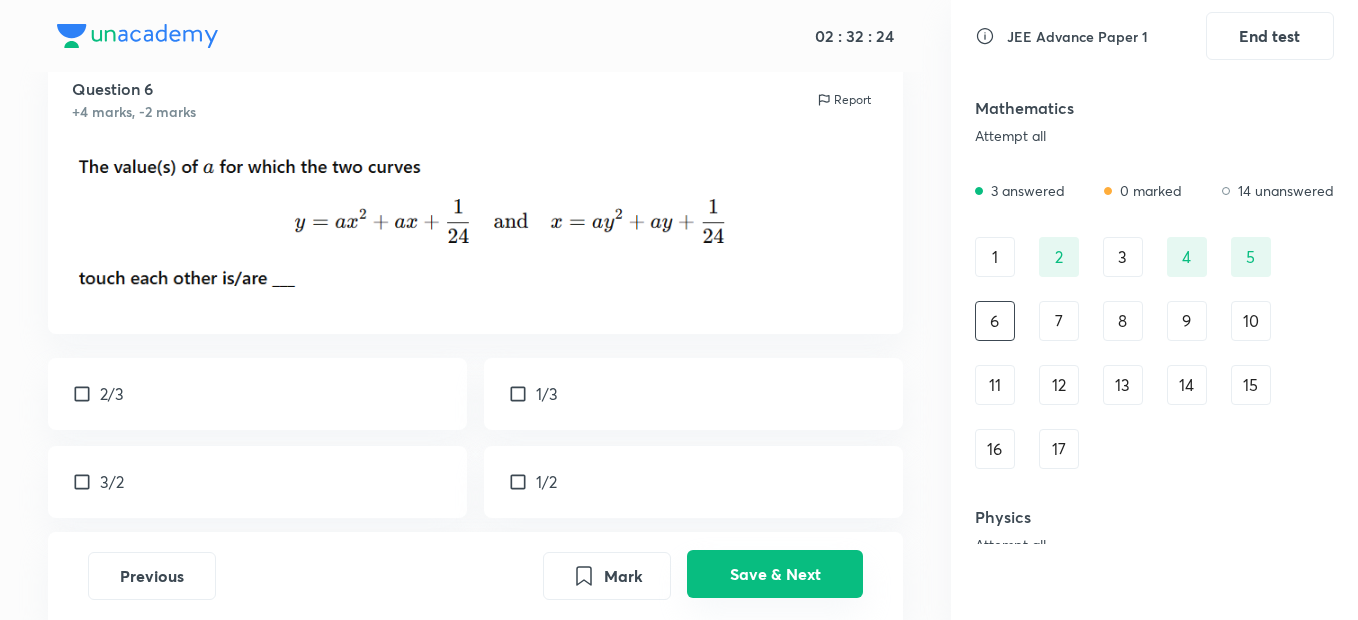 click on "Save & Next" at bounding box center [775, 574] 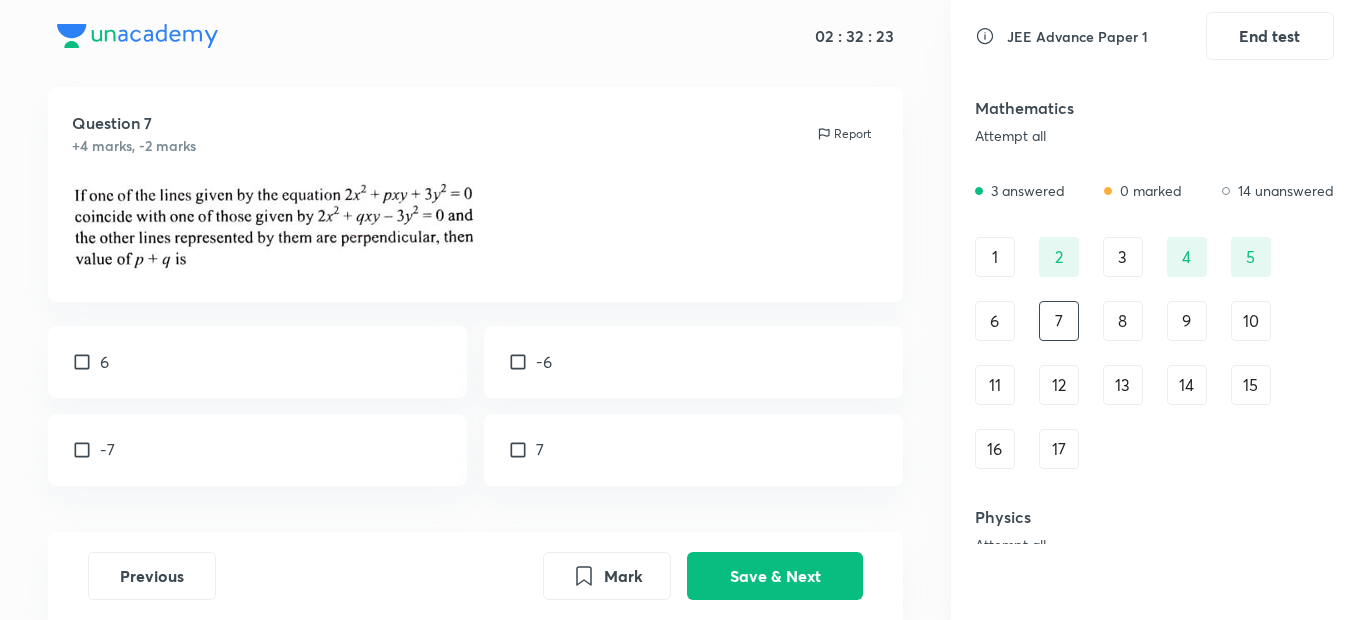 scroll, scrollTop: 67, scrollLeft: 0, axis: vertical 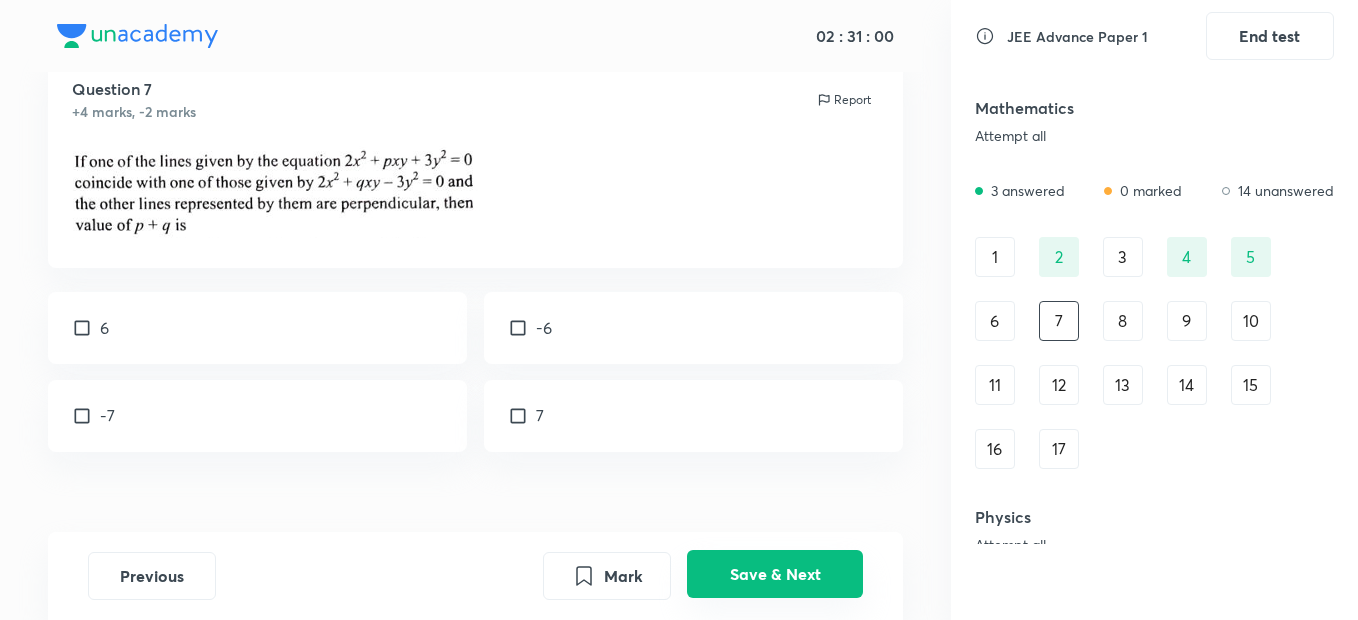 click on "Save & Next" at bounding box center (775, 574) 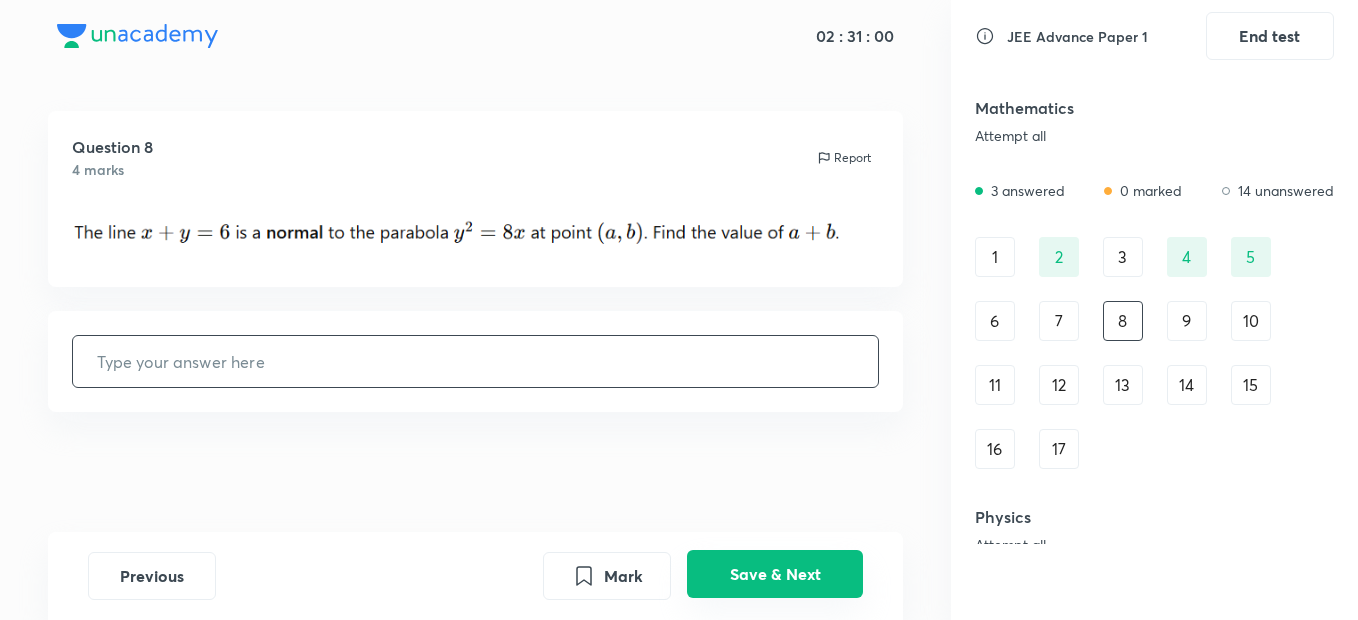scroll, scrollTop: 0, scrollLeft: 0, axis: both 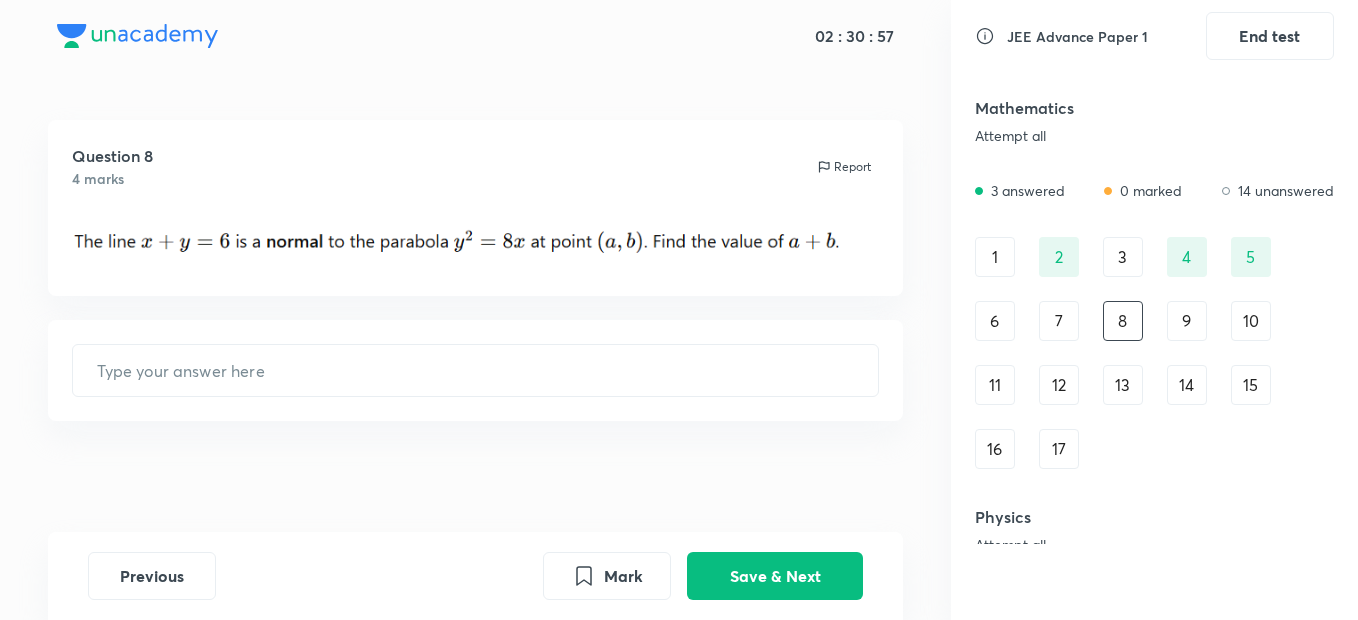 click on "Question 8 4 marks Report" at bounding box center [476, 208] 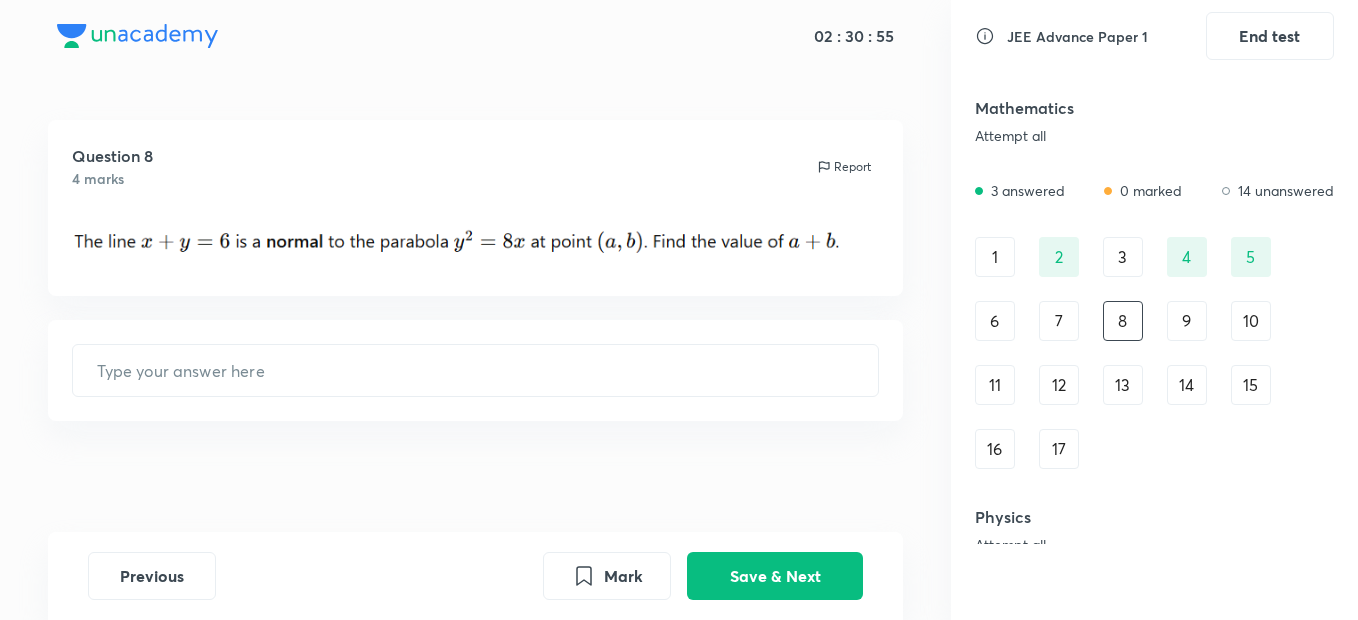 click on "Question 8 4 marks Report" at bounding box center (476, 166) 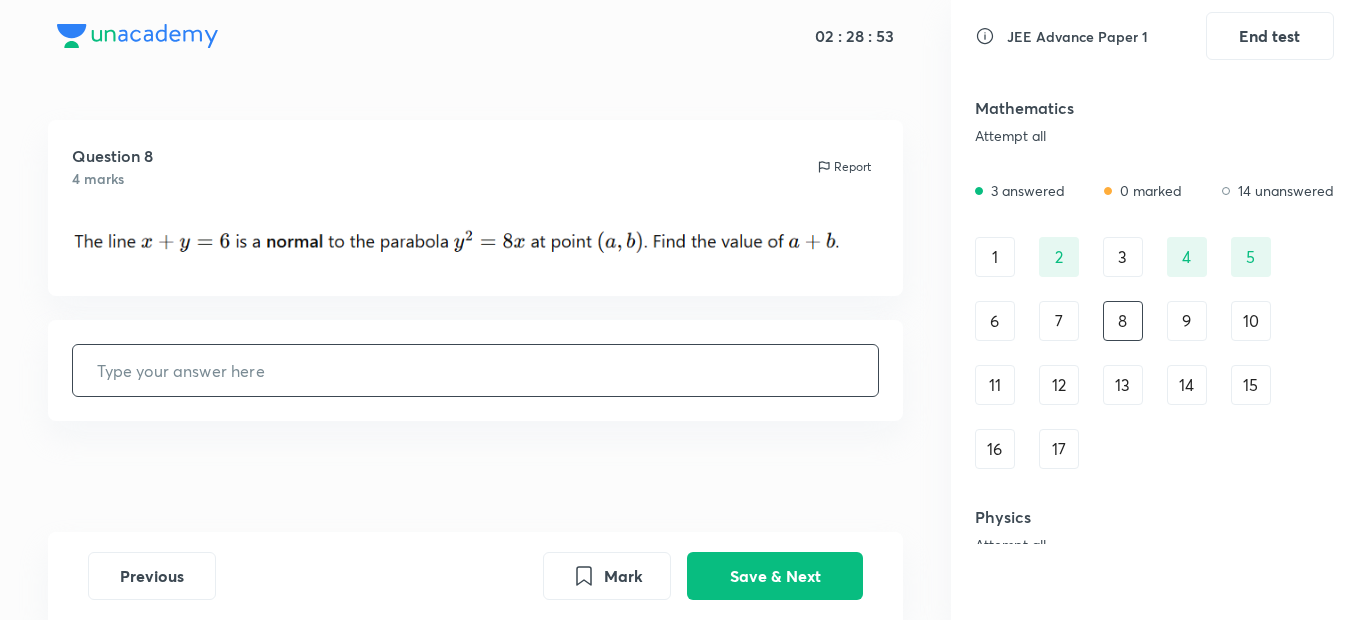 click at bounding box center (476, 370) 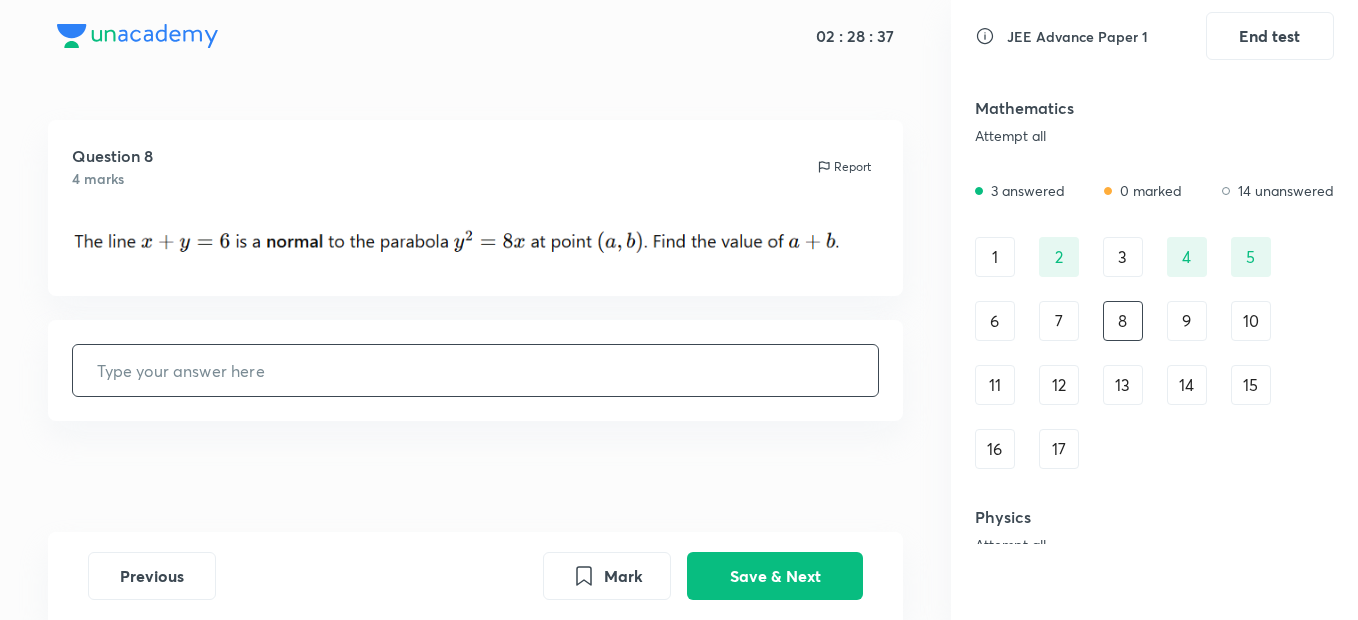 click at bounding box center [476, 370] 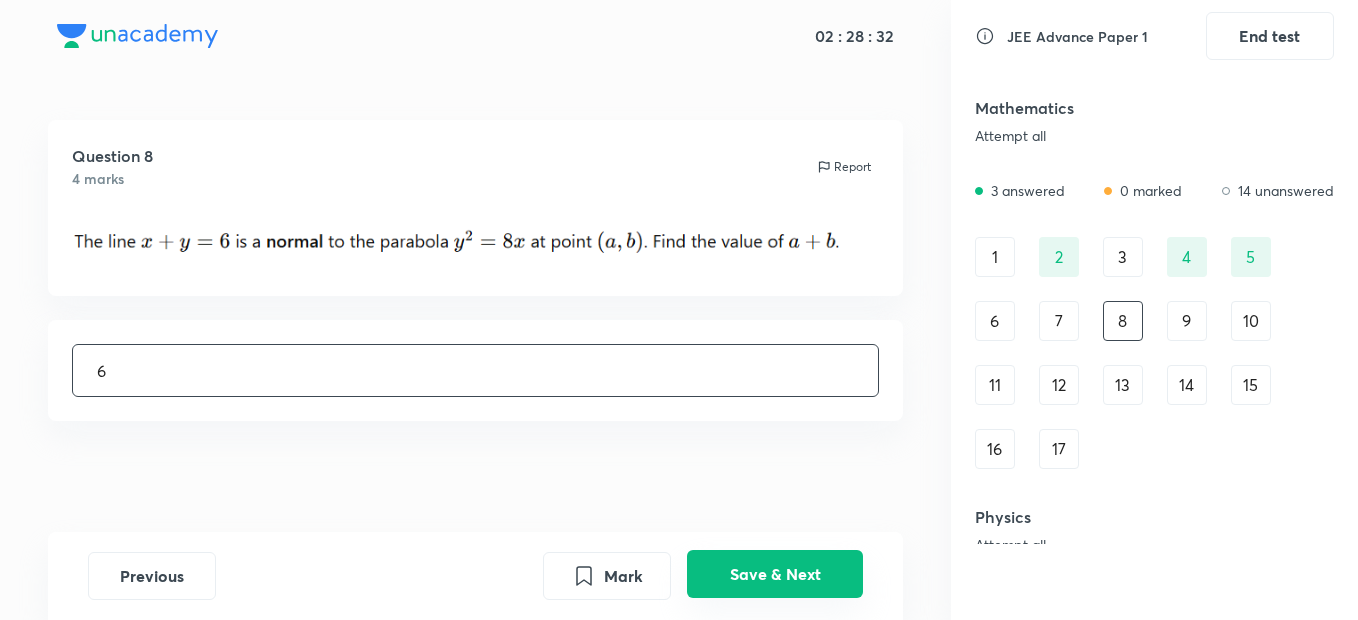 type on "6" 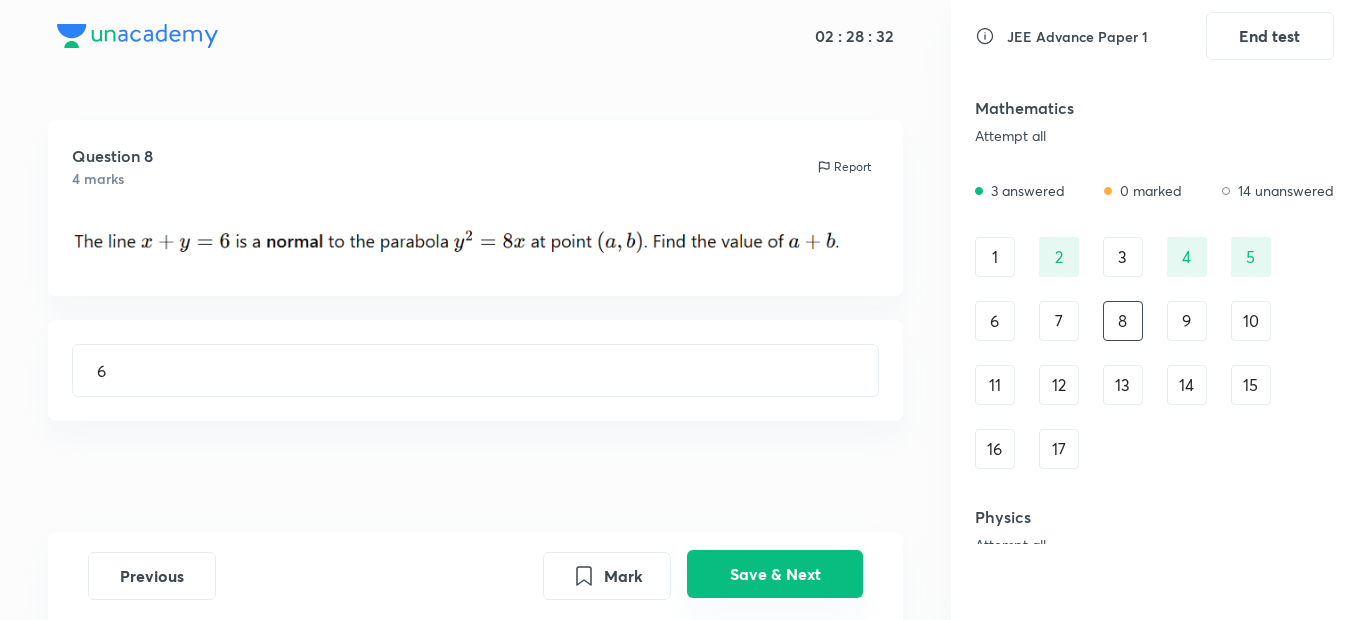 click on "Save & Next" at bounding box center (775, 574) 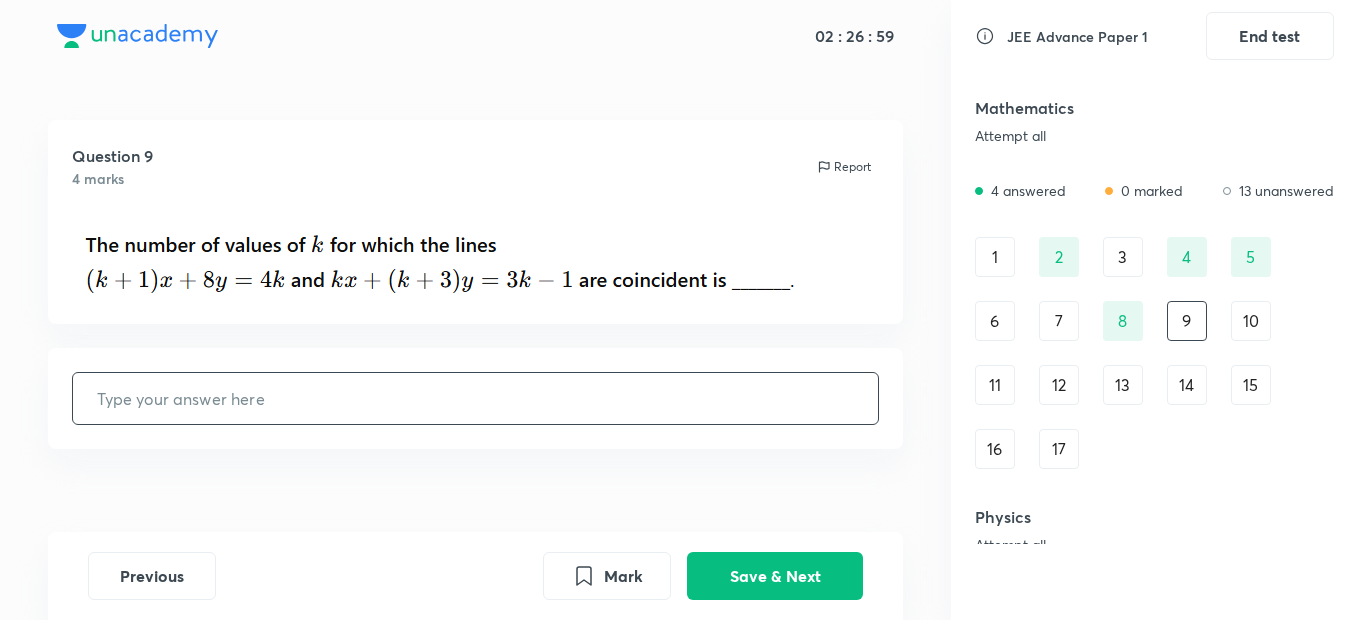 click at bounding box center [476, 398] 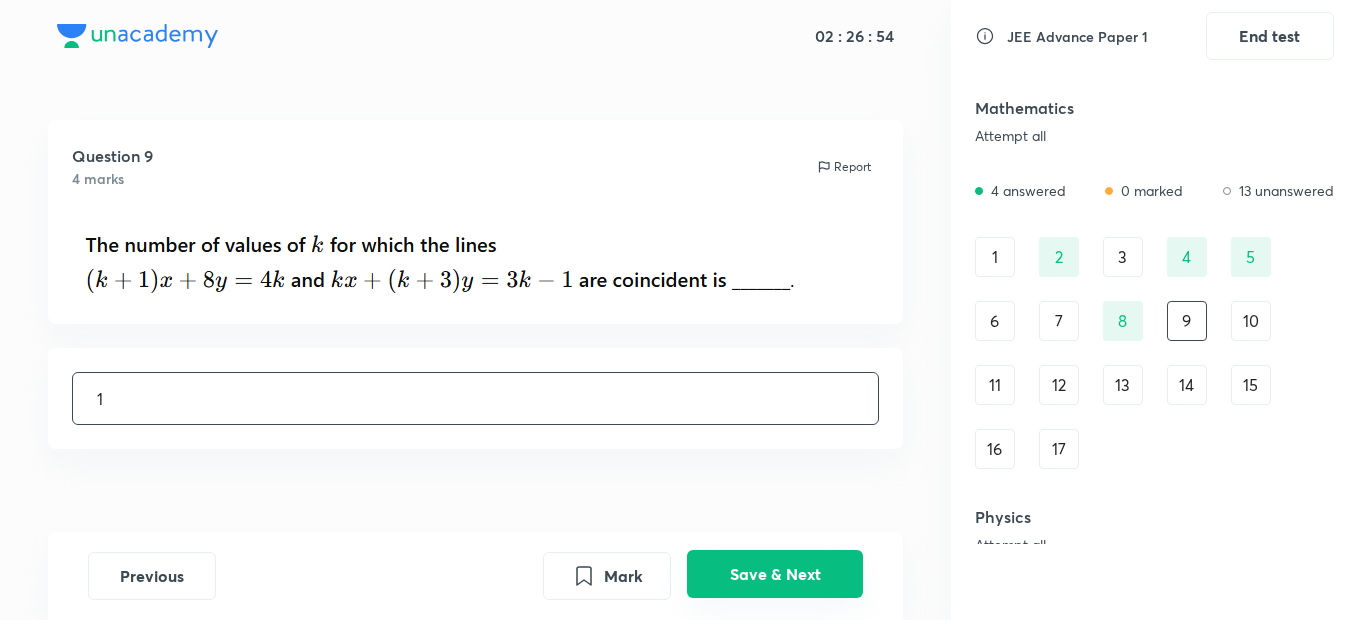 type on "1" 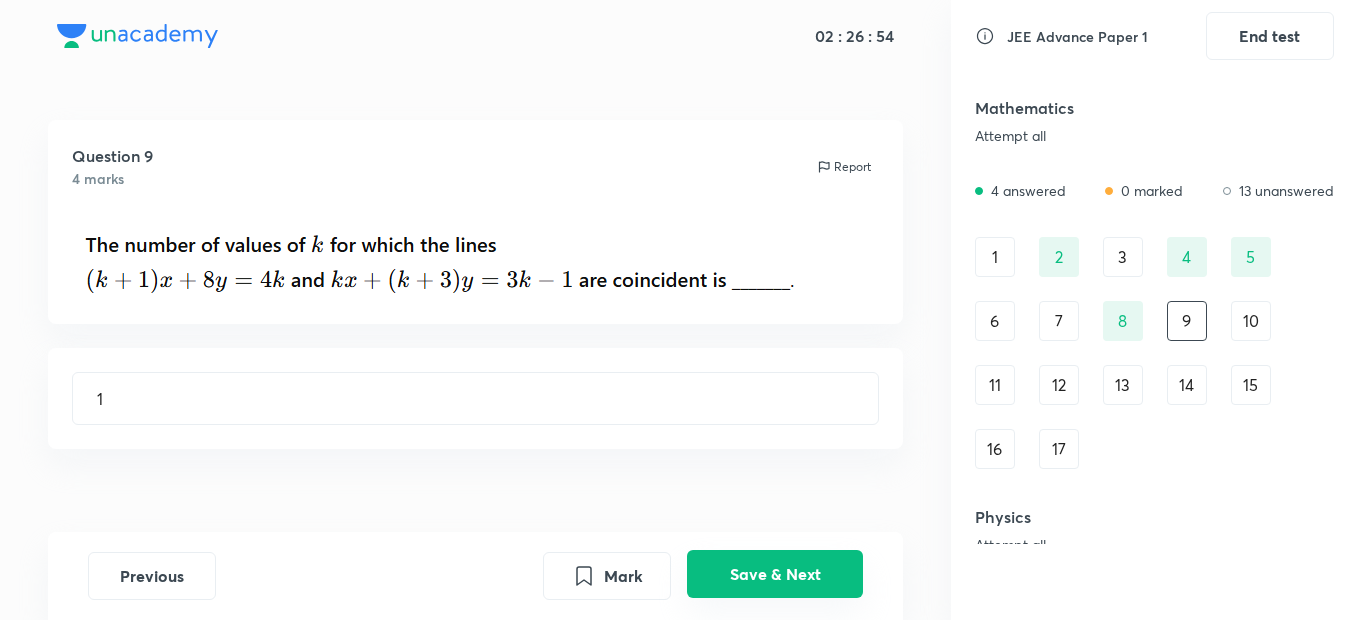 click on "Save & Next" at bounding box center (775, 574) 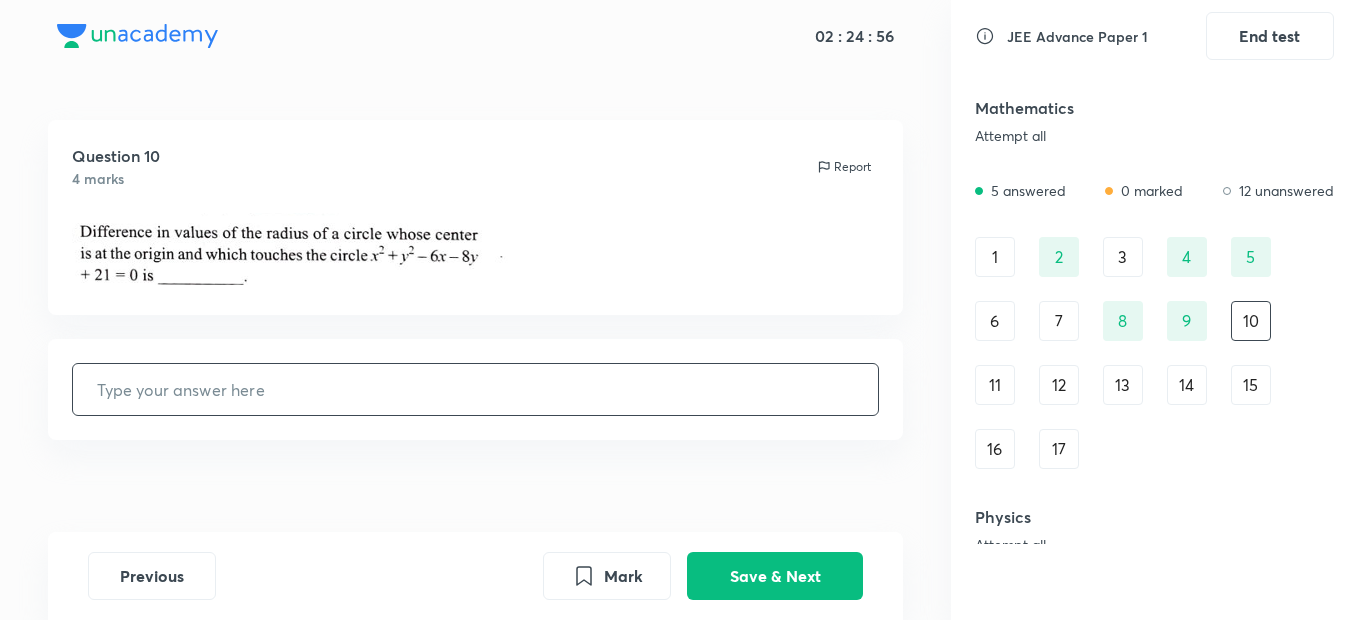 click at bounding box center [476, 389] 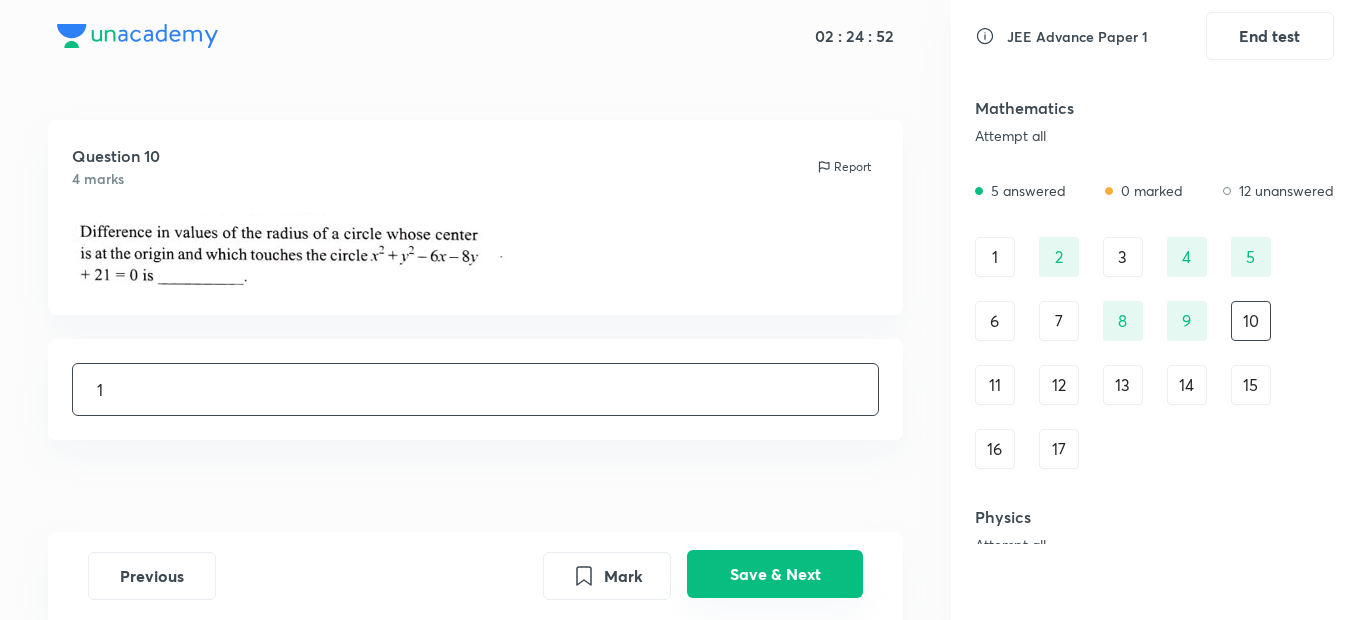 type on "1" 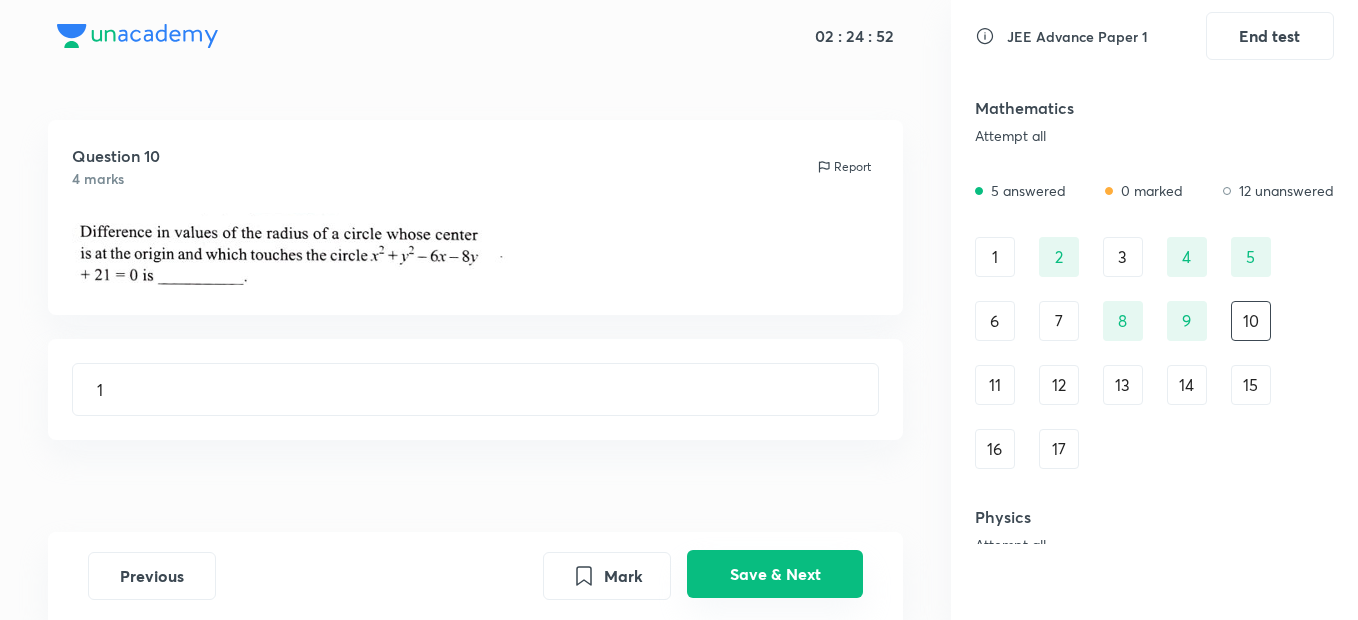 click on "Save & Next" at bounding box center [775, 574] 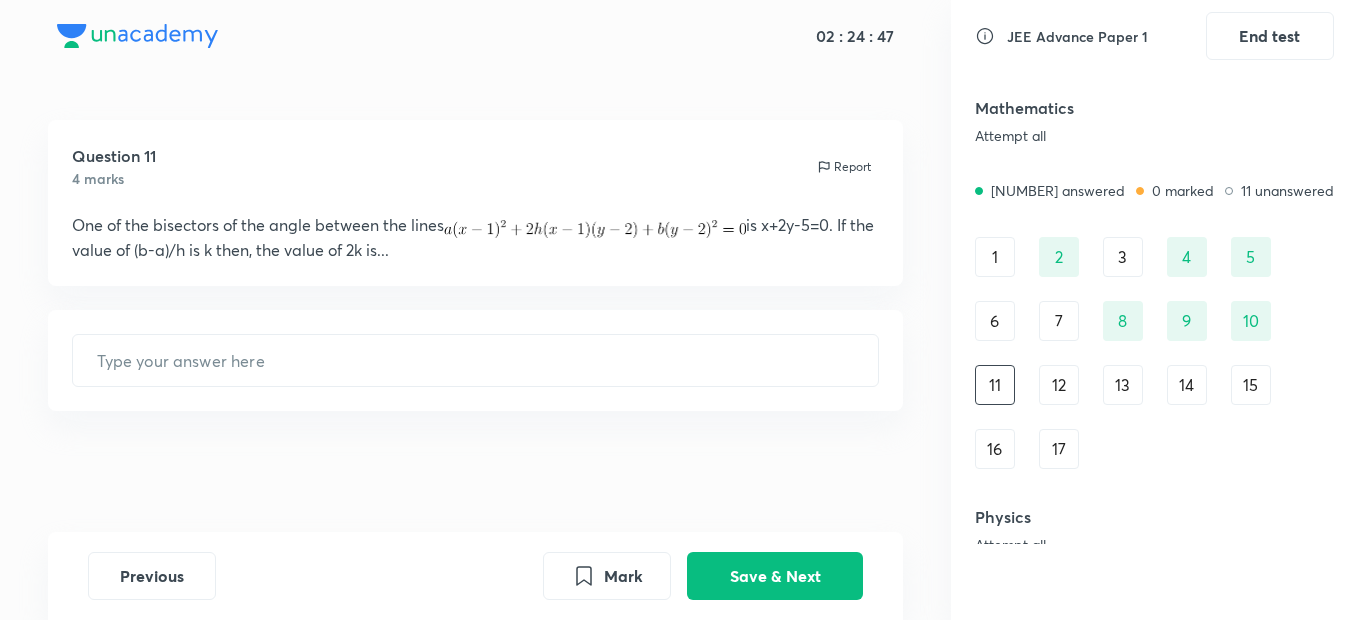 click on "One of the bisectors of the angle between the lines   is x+2y-5=0. If the value of (b-a)/h is k then, the value of 2k is..." at bounding box center [476, 237] 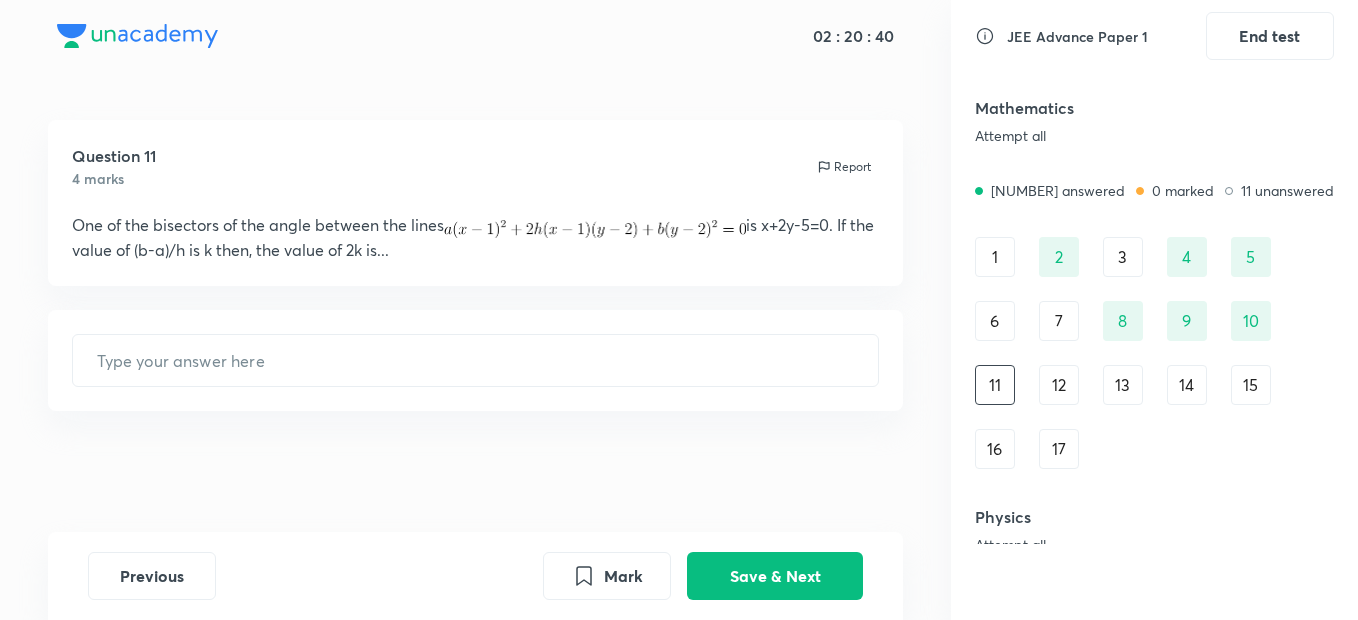 drag, startPoint x: 567, startPoint y: 247, endPoint x: 697, endPoint y: 230, distance: 131.10683 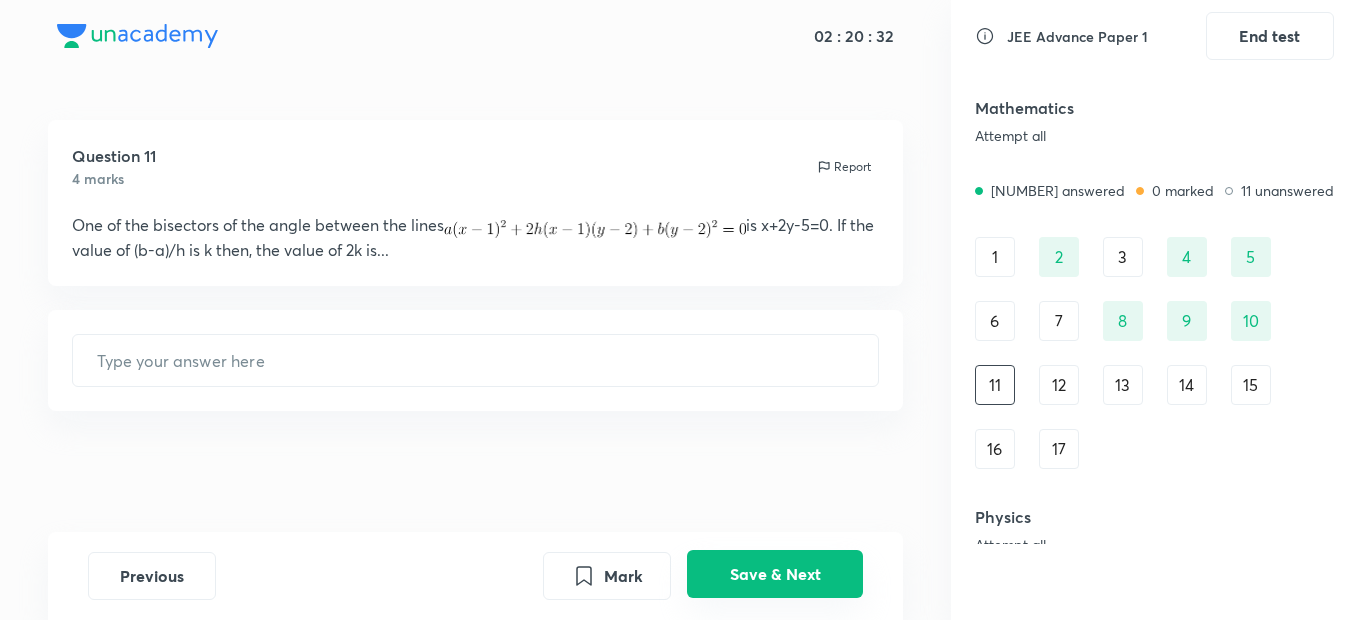 click on "Save & Next" at bounding box center (775, 574) 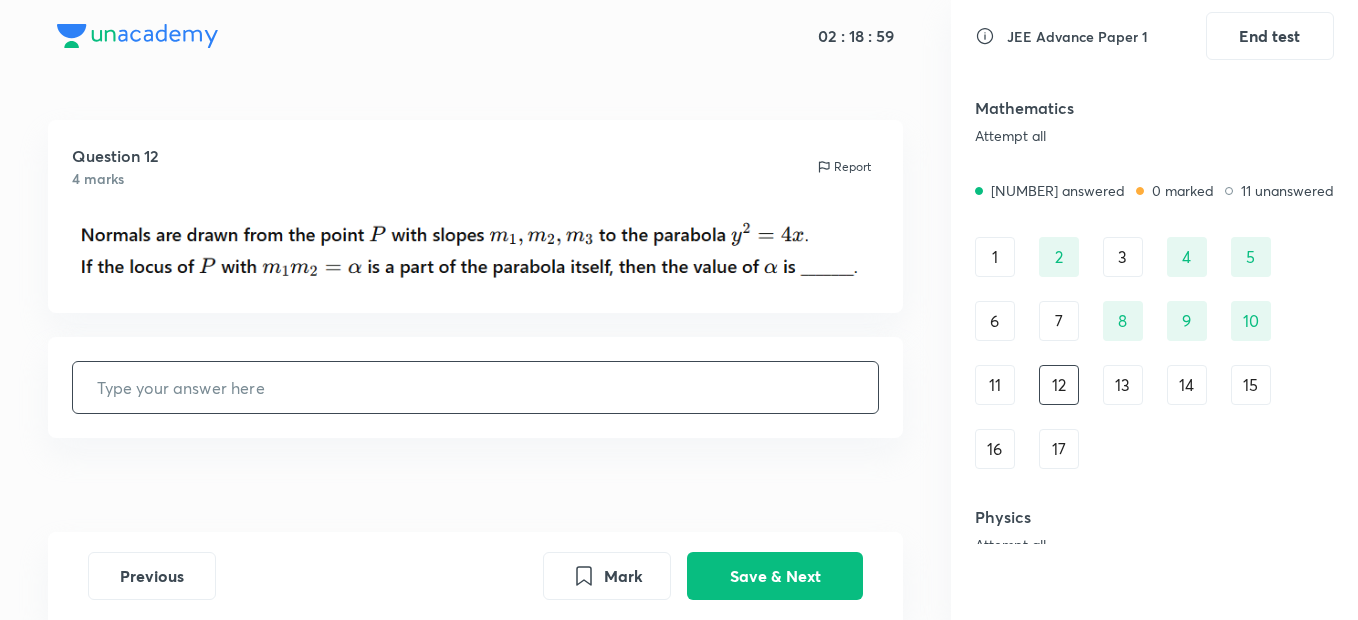 click at bounding box center (476, 387) 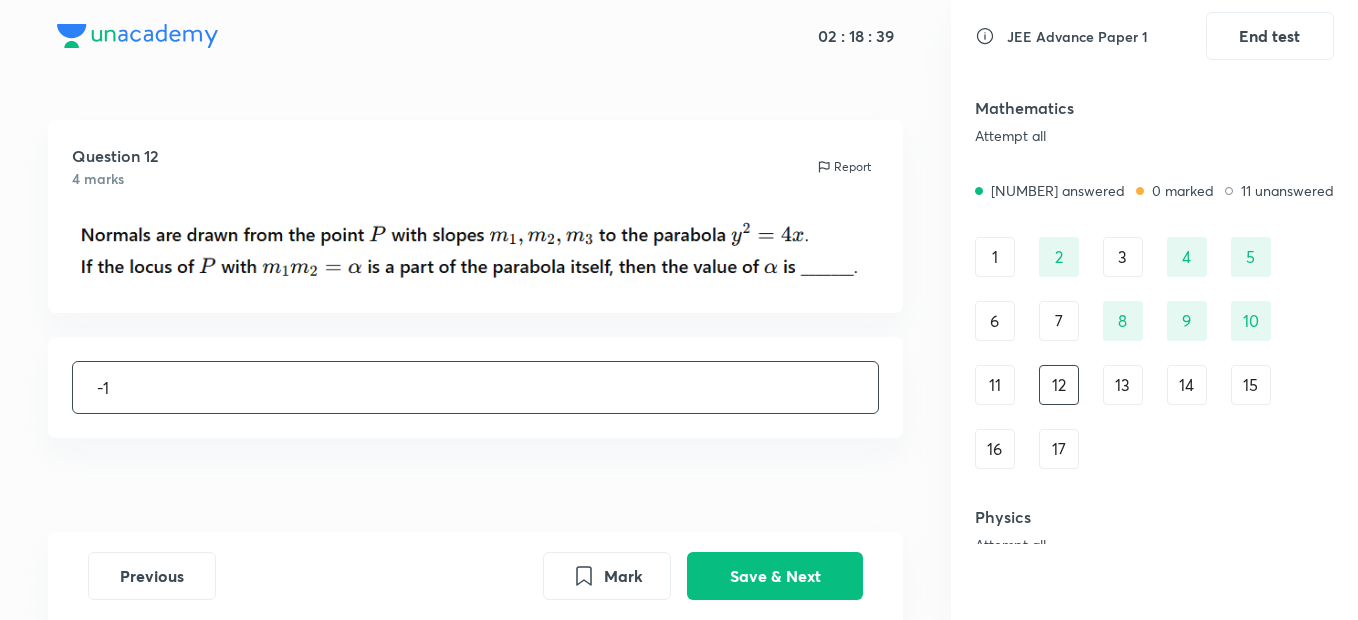 type on "-1" 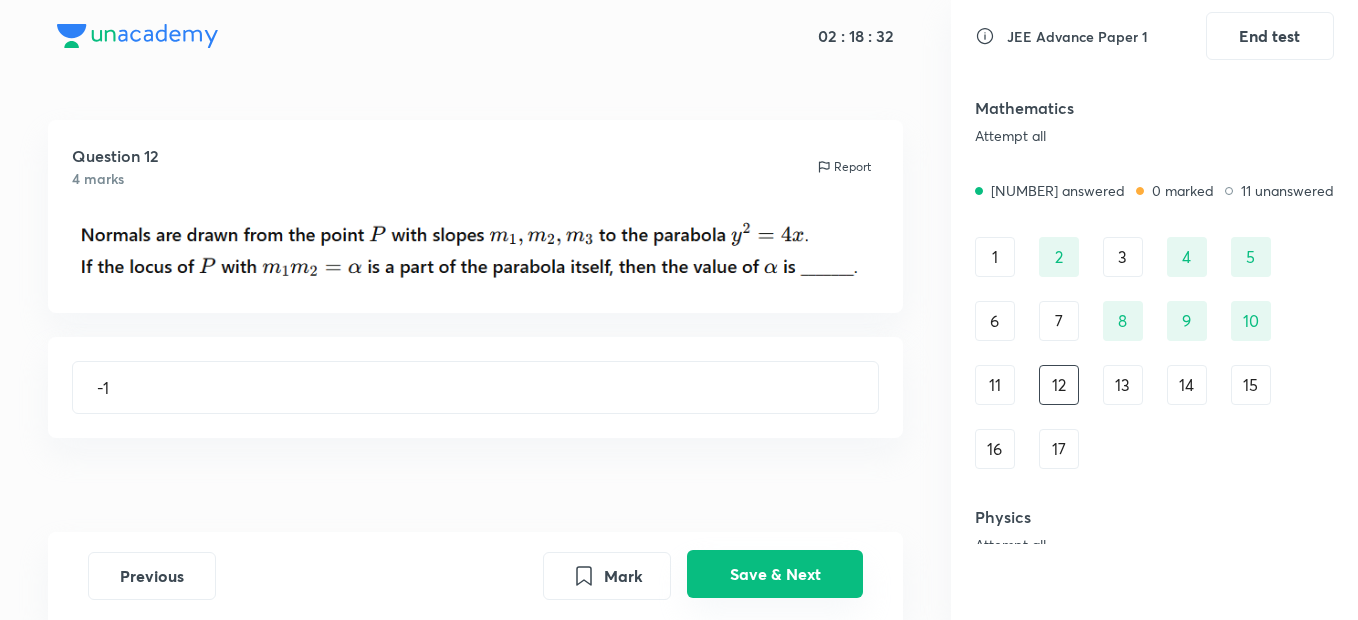 click on "Save & Next" at bounding box center [775, 574] 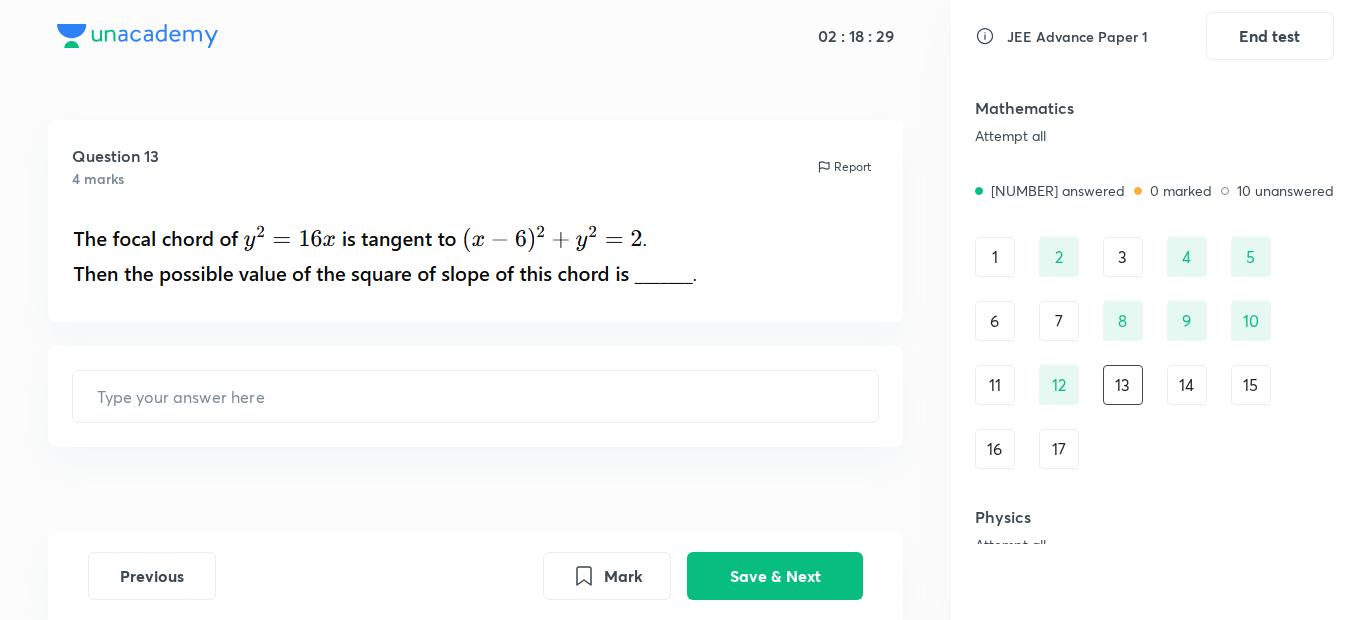 click on "12" at bounding box center (1059, 385) 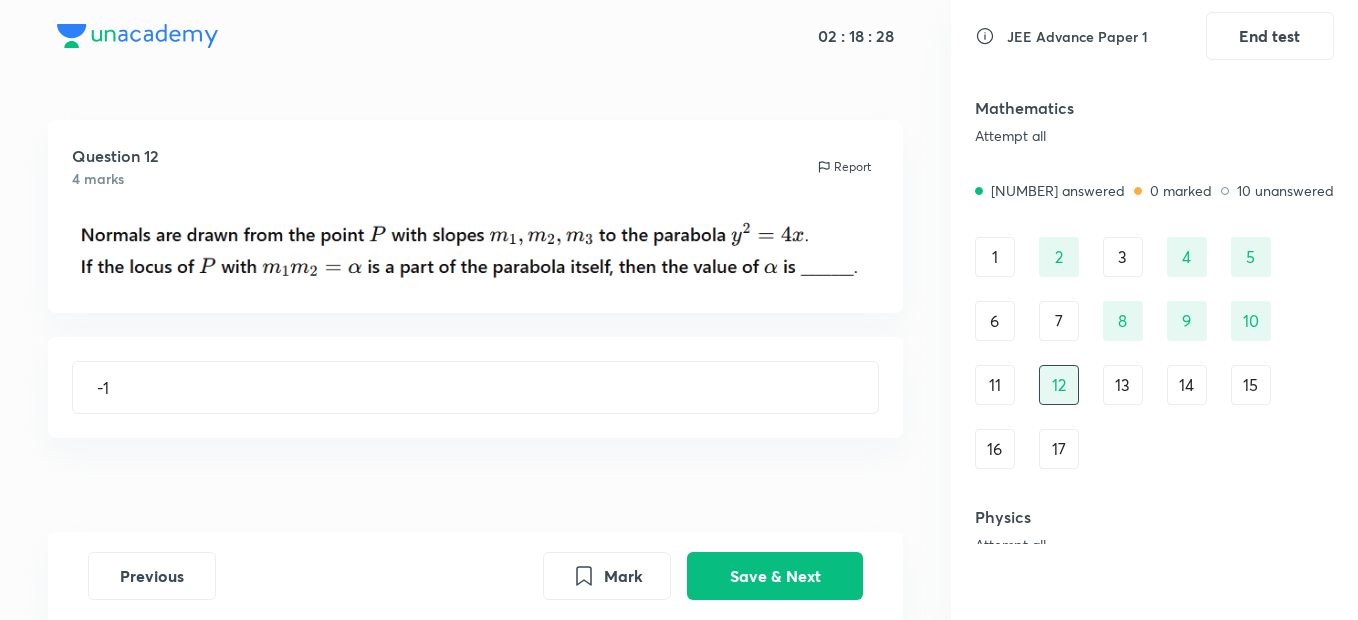 click on "13" at bounding box center (1123, 385) 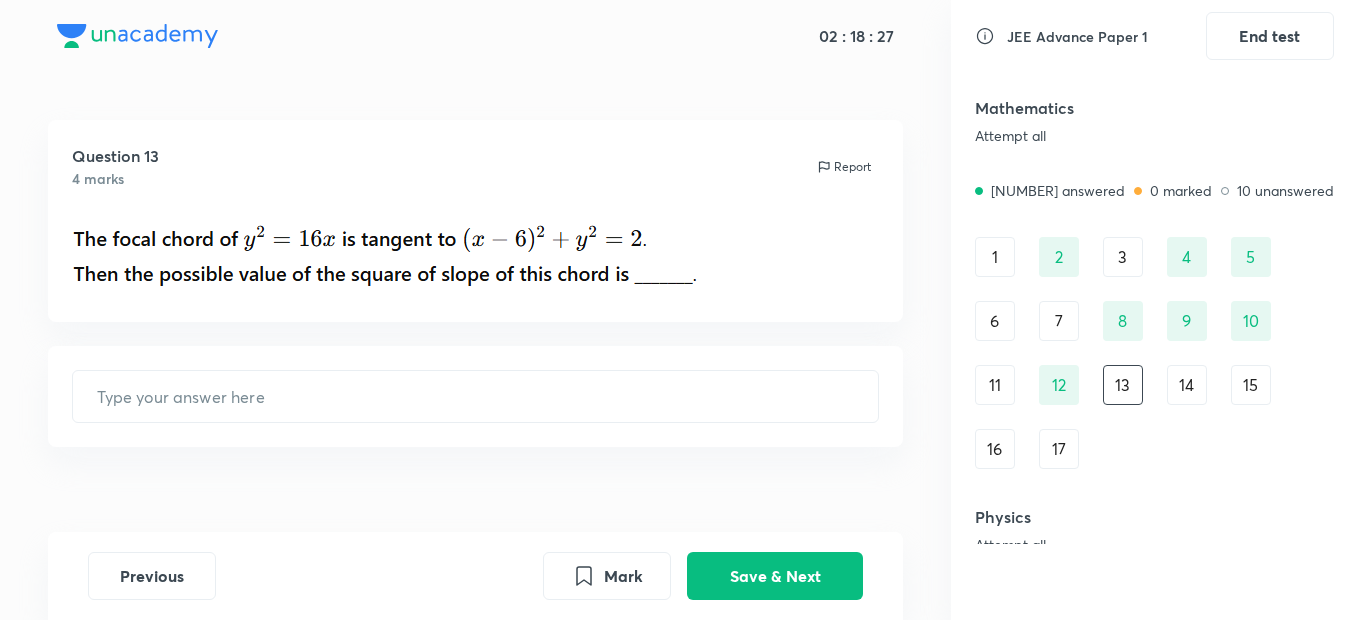click on "Question 13 4 marks Report" at bounding box center (476, 166) 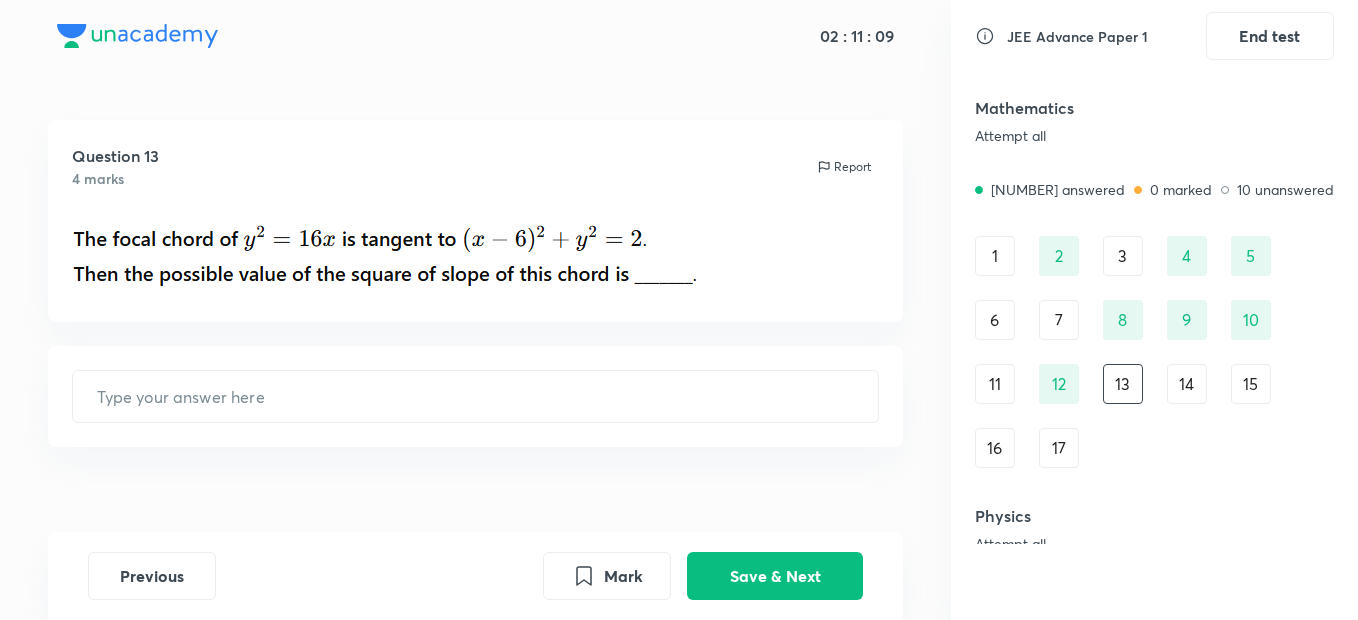 scroll, scrollTop: 0, scrollLeft: 0, axis: both 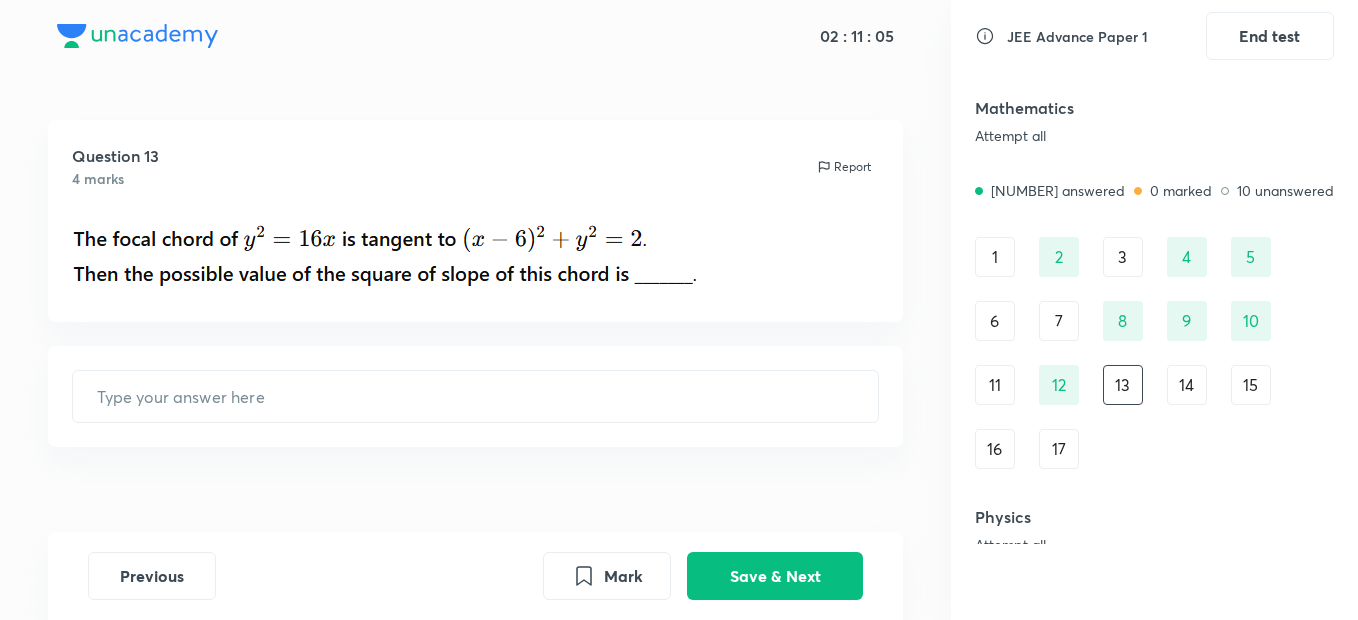 click on "Report" at bounding box center [852, 167] 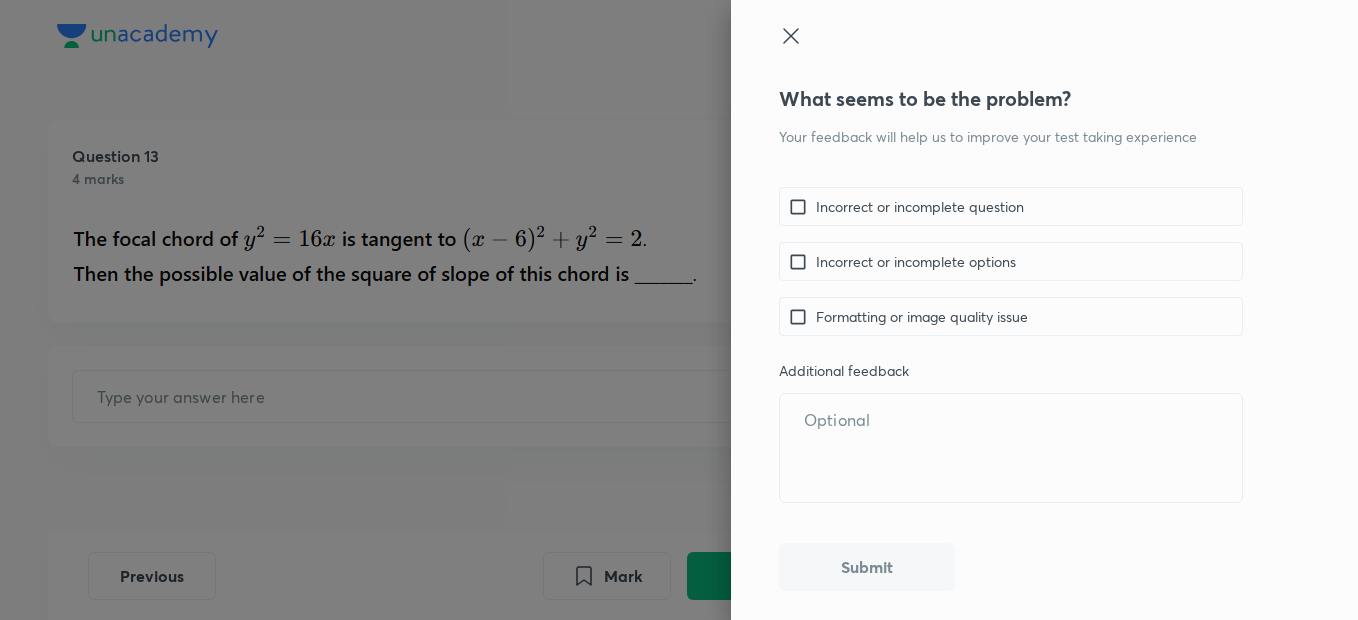click on "Your feedback will help us to improve your test taking experience Incorrect or incomplete question Incorrect or incomplete options Formatting or image quality issue Additional feedback Submit" at bounding box center [1011, 358] 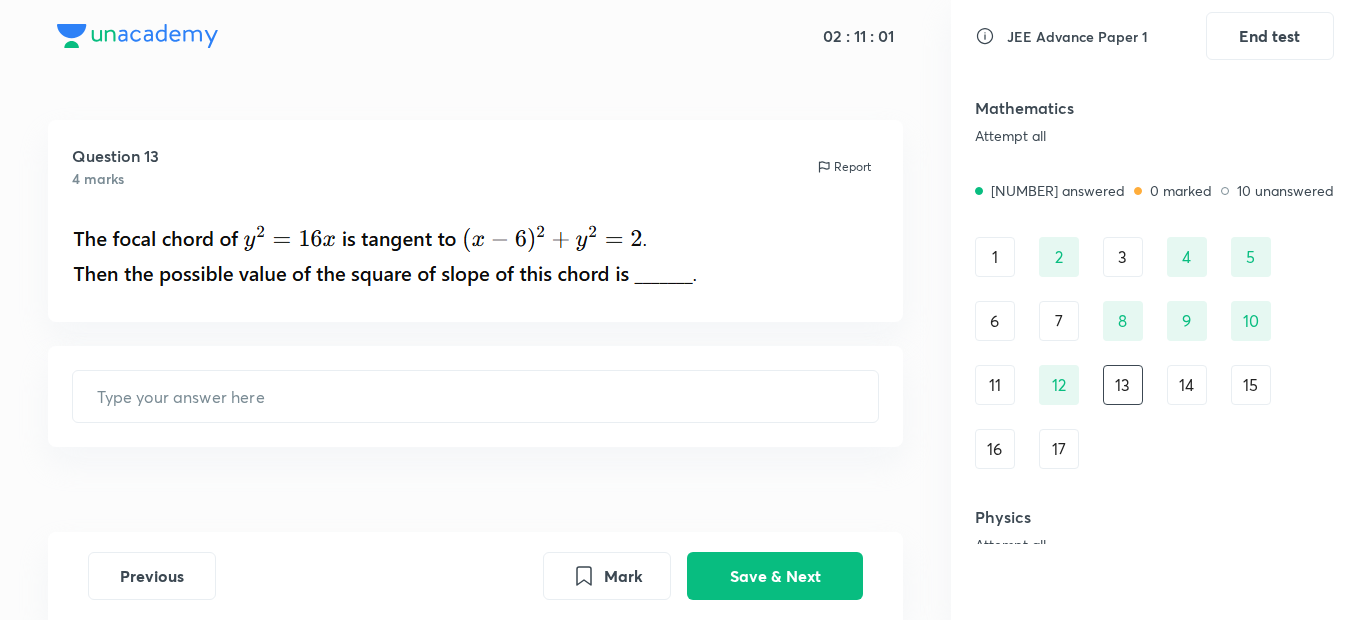 click on "Question 13 4 marks Report ​" at bounding box center (475, 343) 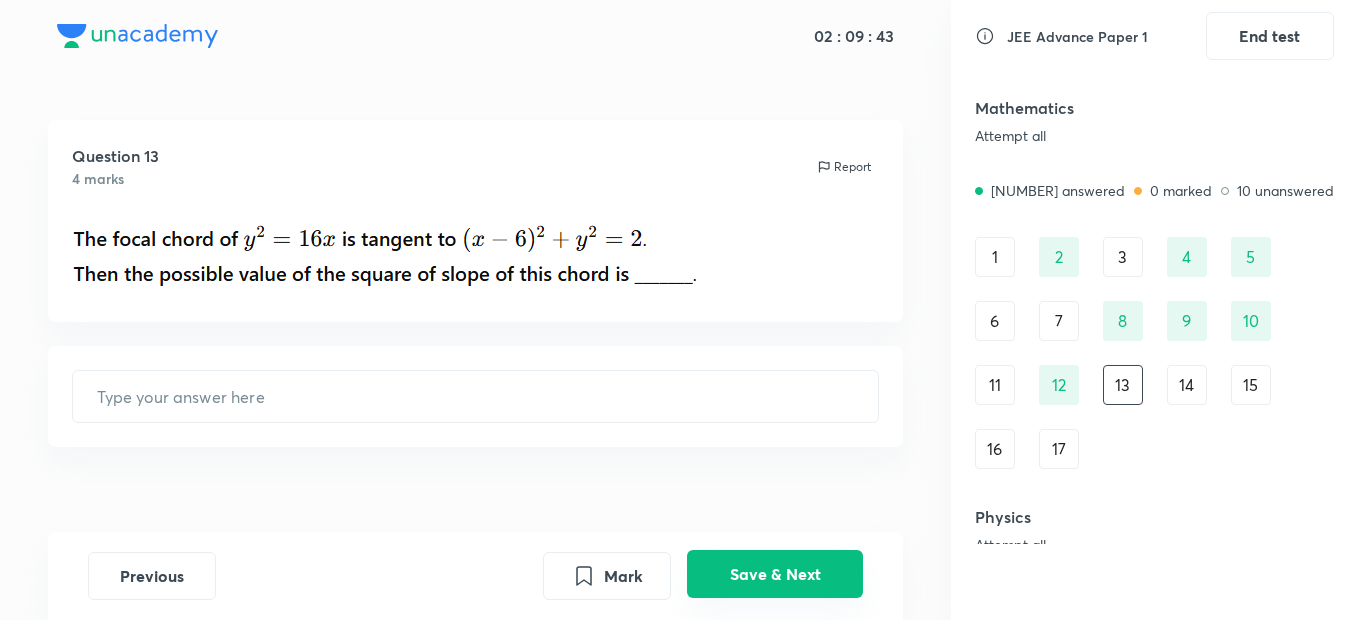 click on "Save & Next" at bounding box center (775, 574) 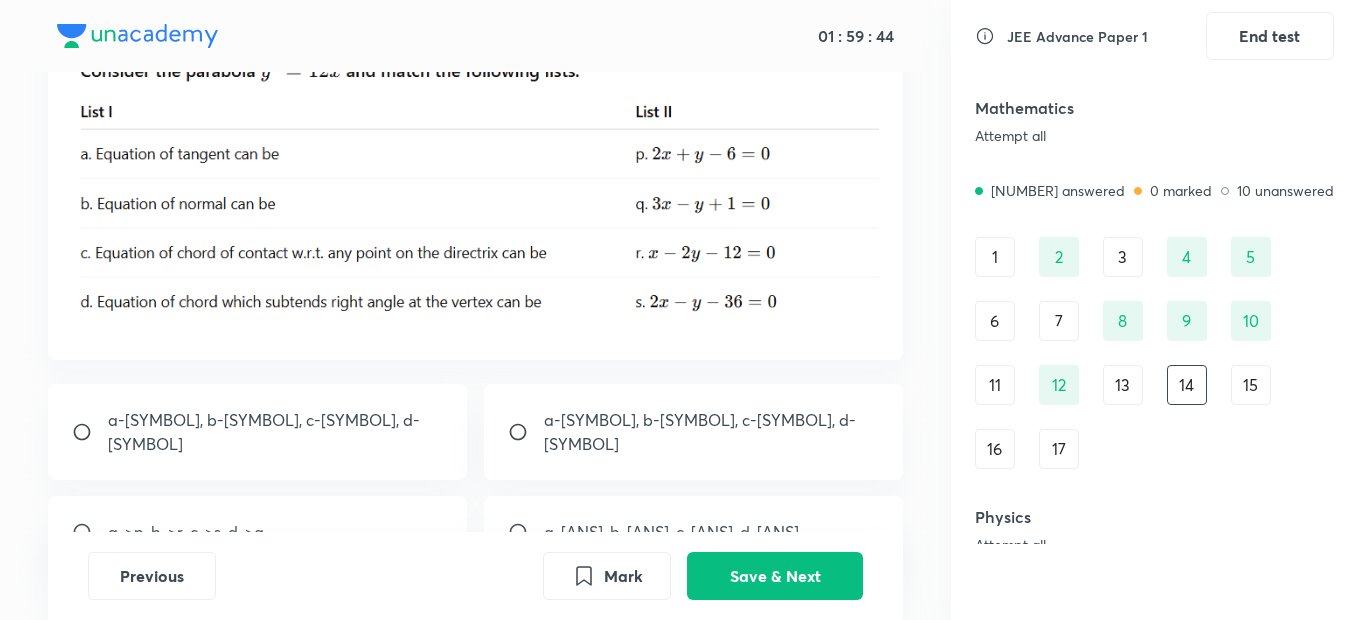 scroll, scrollTop: 167, scrollLeft: 0, axis: vertical 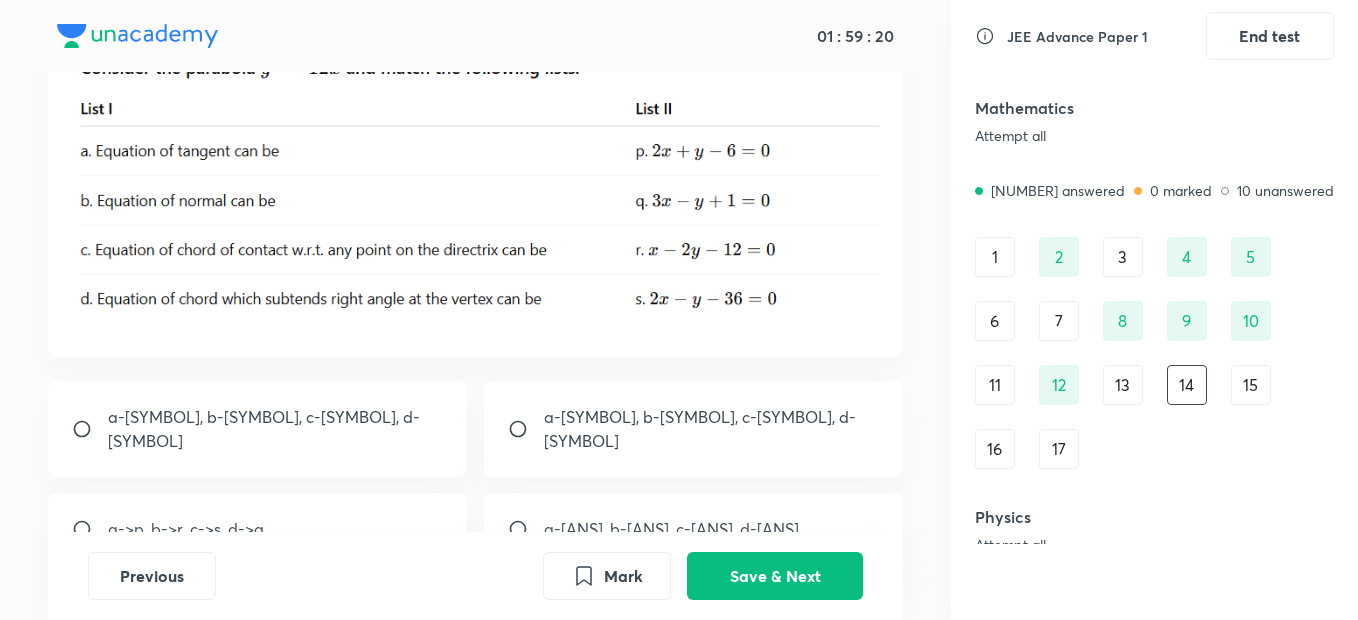 click on "a-[SYMBOL], b-[SYMBOL], c-[SYMBOL], d-[SYMBOL]" at bounding box center (711, 429) 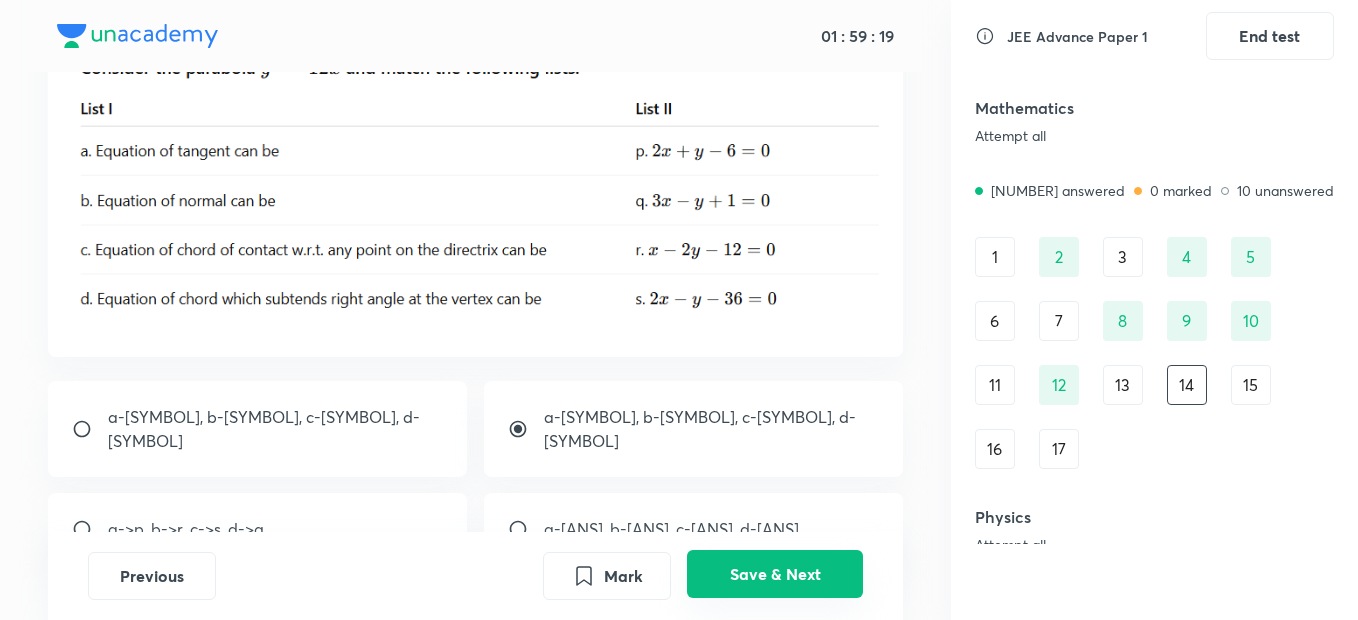 click on "Save & Next" at bounding box center [775, 574] 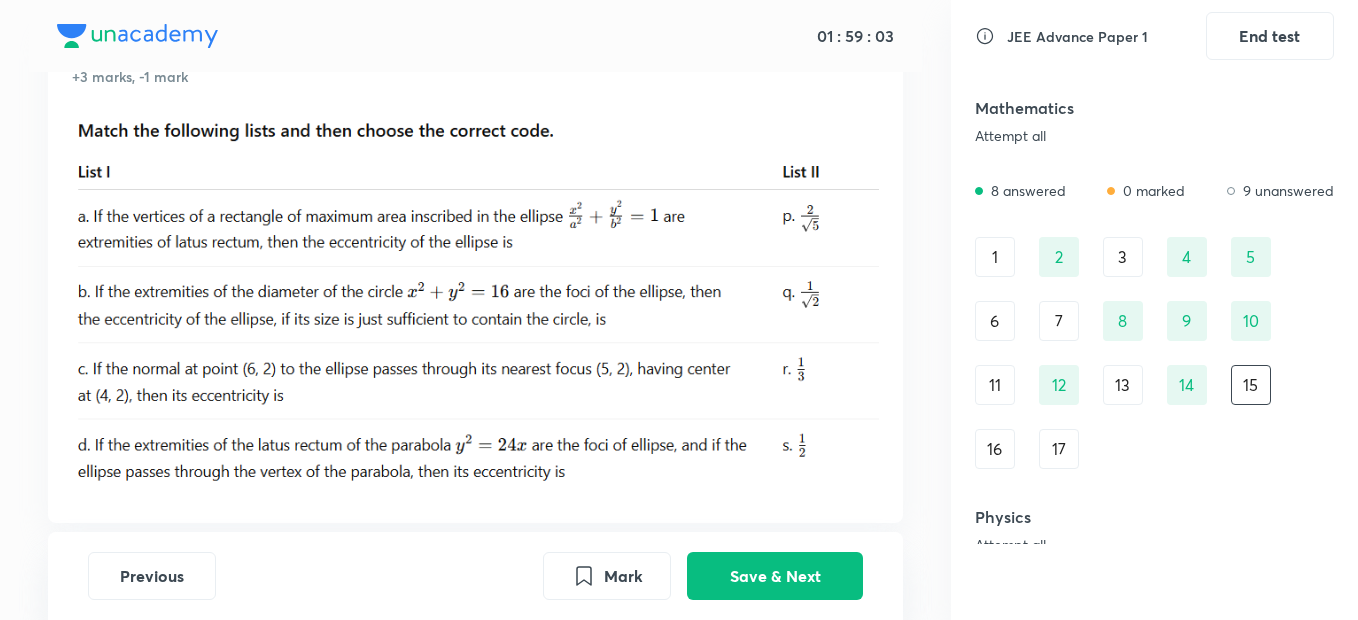 scroll, scrollTop: 97, scrollLeft: 0, axis: vertical 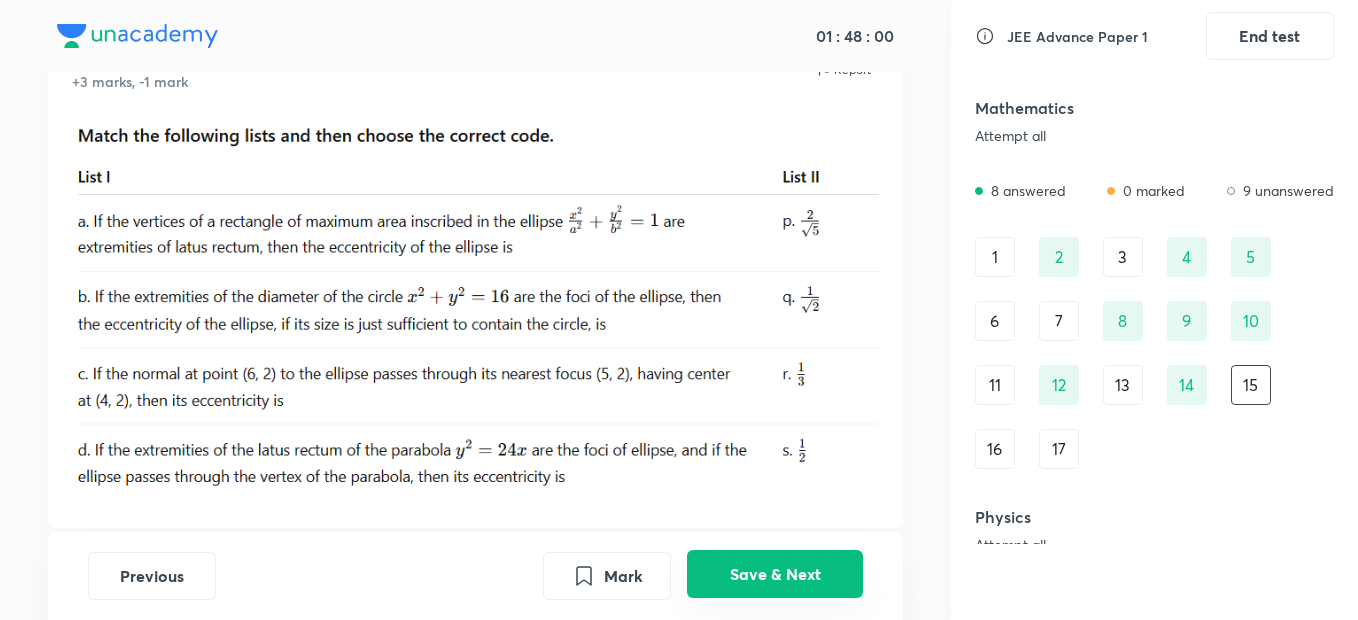 click on "Save & Next" at bounding box center [775, 574] 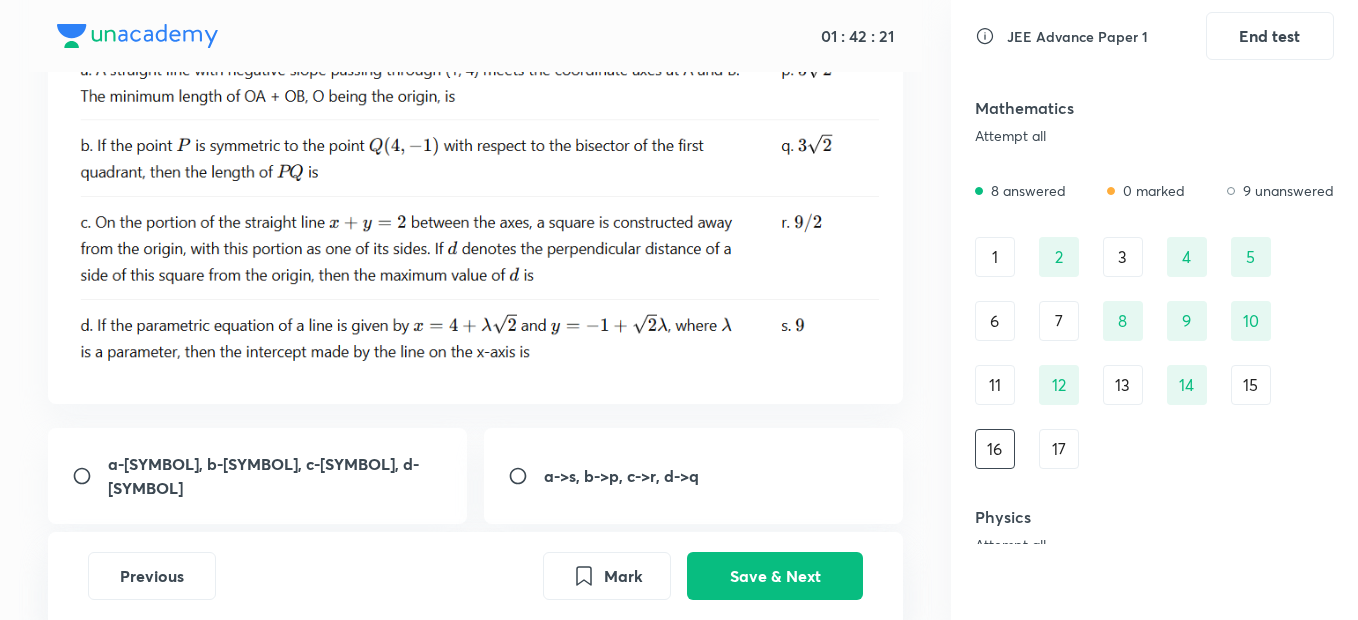 scroll, scrollTop: 243, scrollLeft: 0, axis: vertical 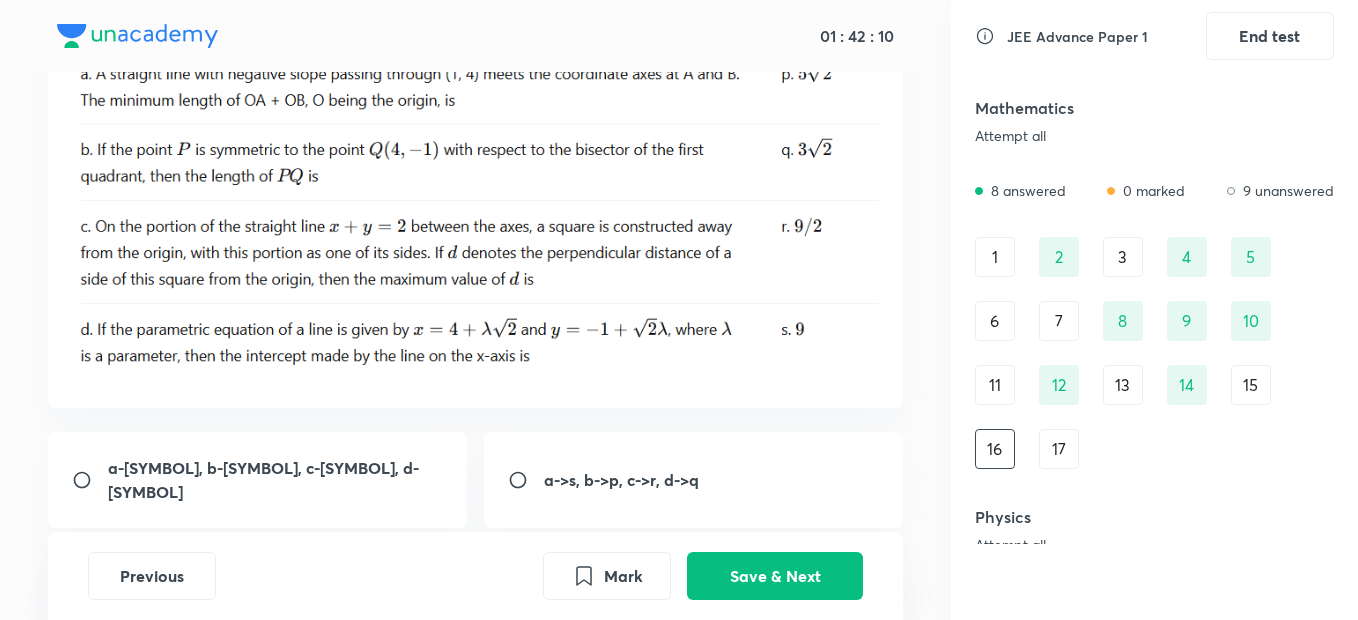 type 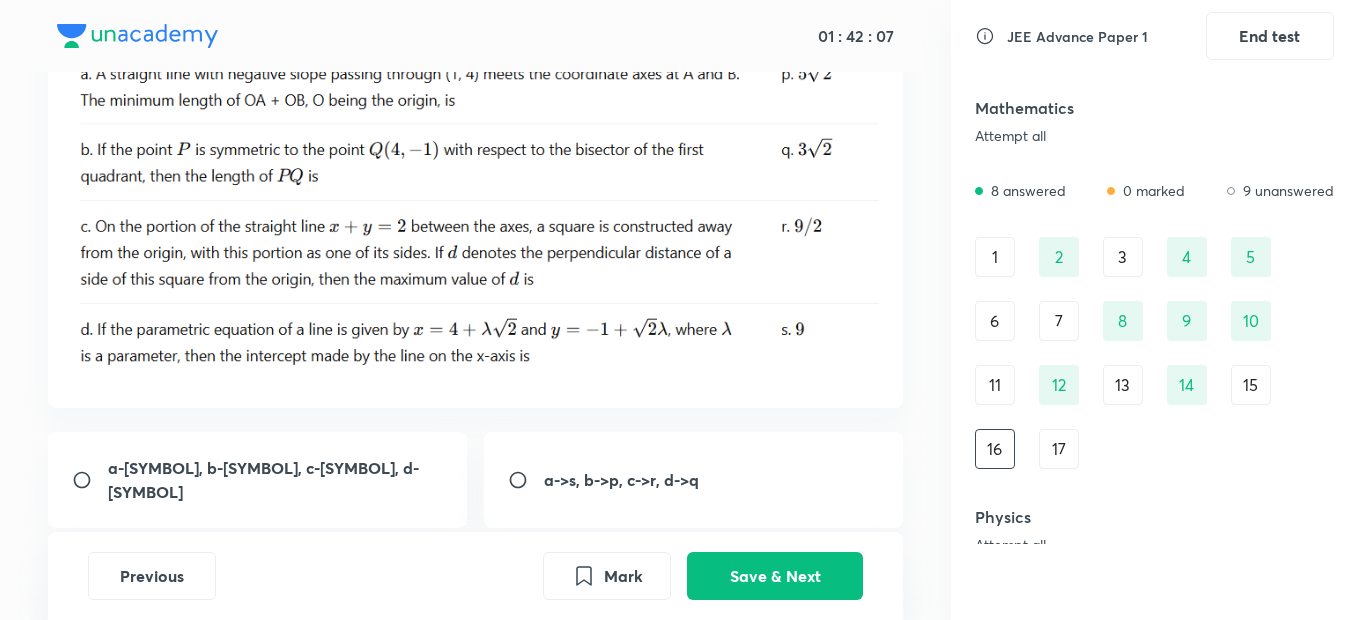 click on "Question 16 +3 marks, -1 mark Report a-[ANS], b-[ANS], c-[ANS], d-[ANS] a-[ANS], b-[ANS], c-[ANS], d-[ANS] a-[ANS], b-[ANS], c-[ANS], d-[ANS] a-[ANS], b-[ANS], c-[ANS], d-[ANS]" at bounding box center [475, 318] 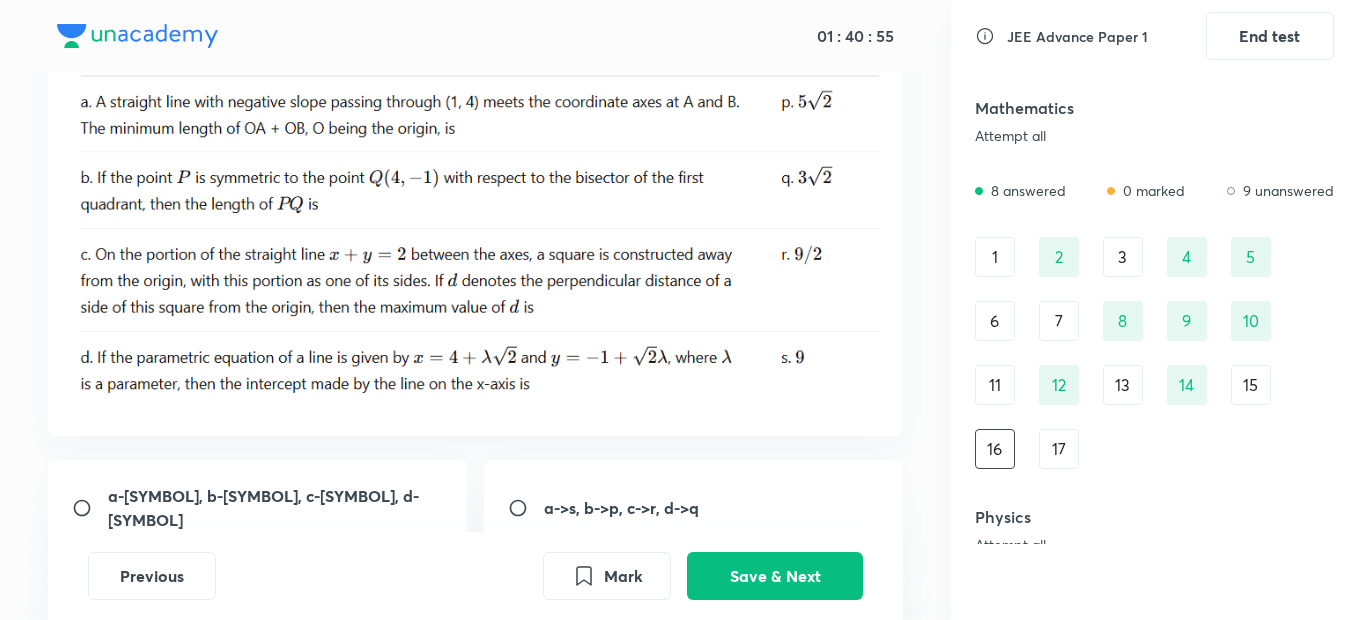 scroll, scrollTop: 216, scrollLeft: 0, axis: vertical 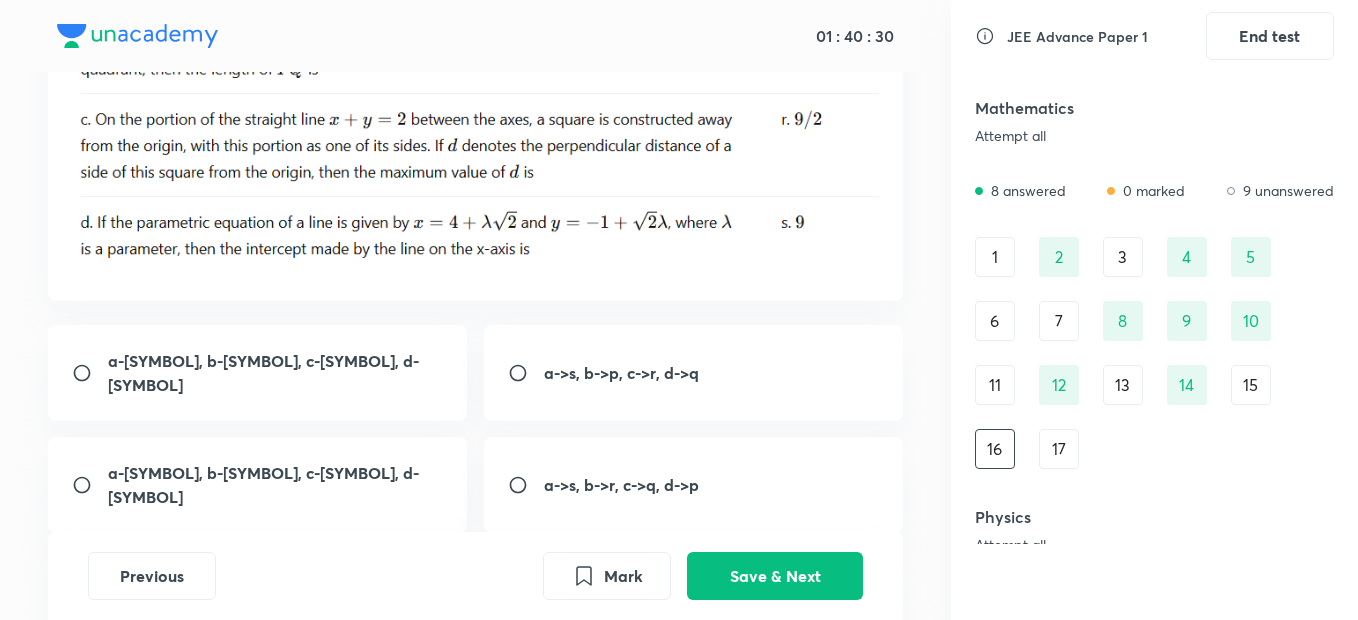 click on "a-[SYMBOL], b-[SYMBOL], c-[SYMBOL], d-[SYMBOL]" at bounding box center (257, 373) 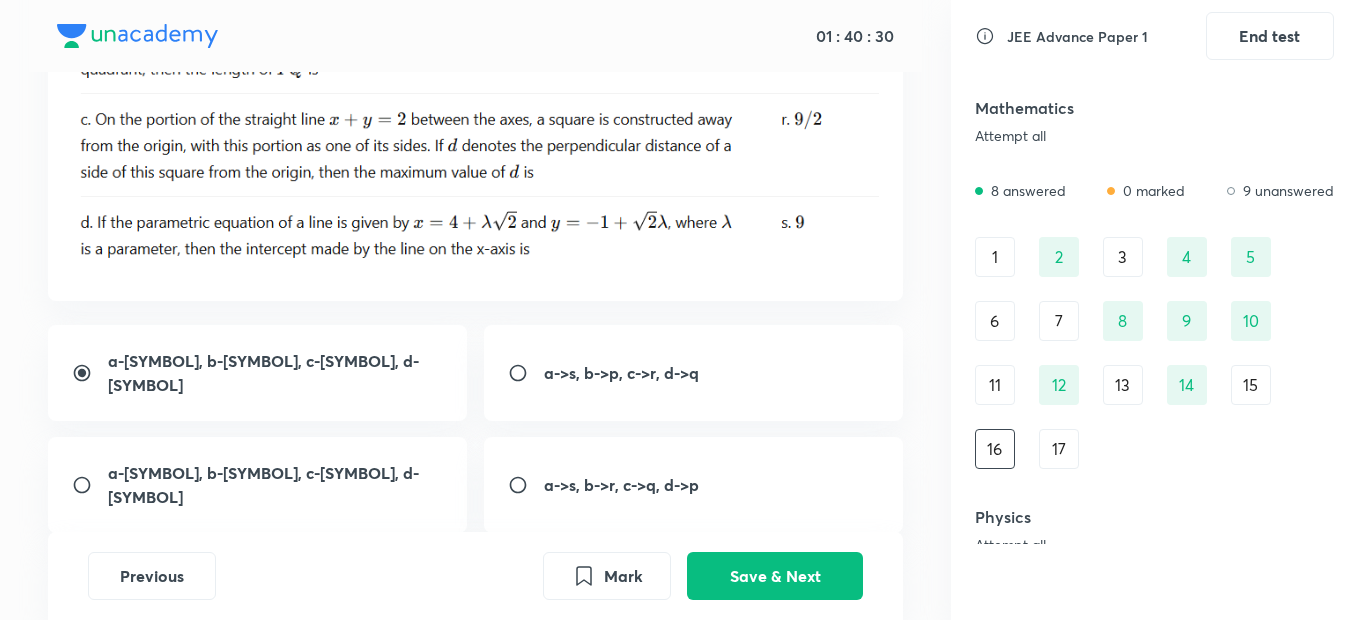 radio on "true" 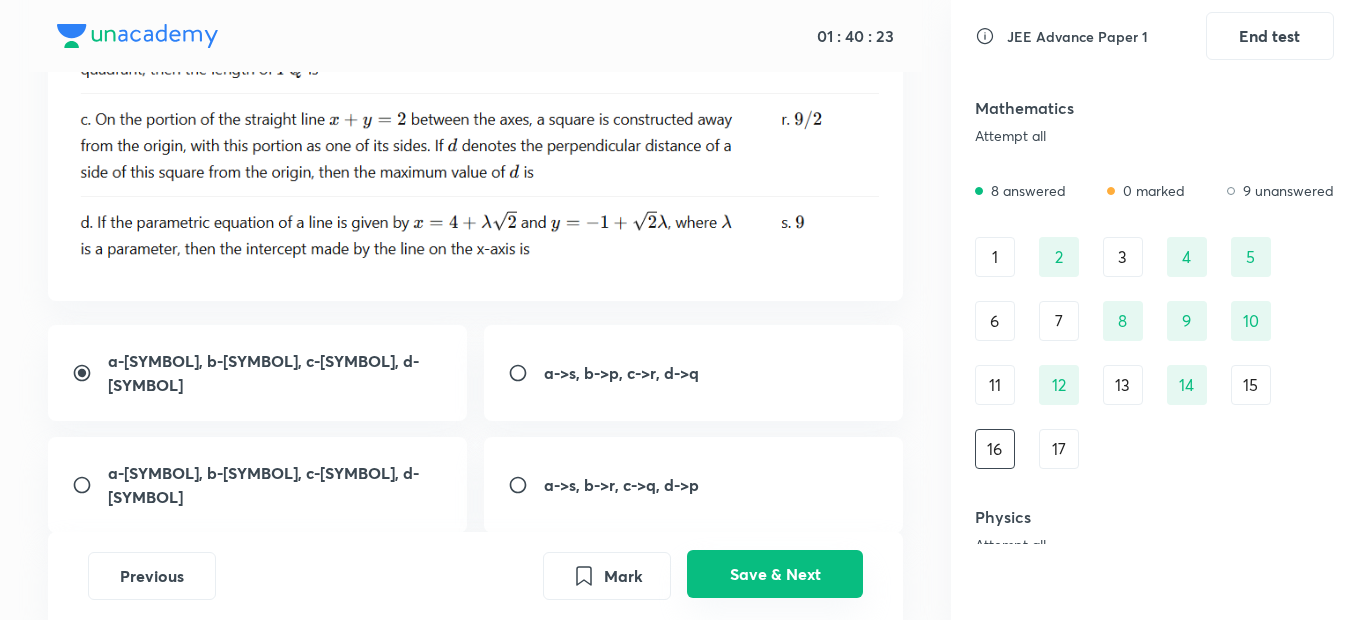 click on "Save & Next" at bounding box center (775, 574) 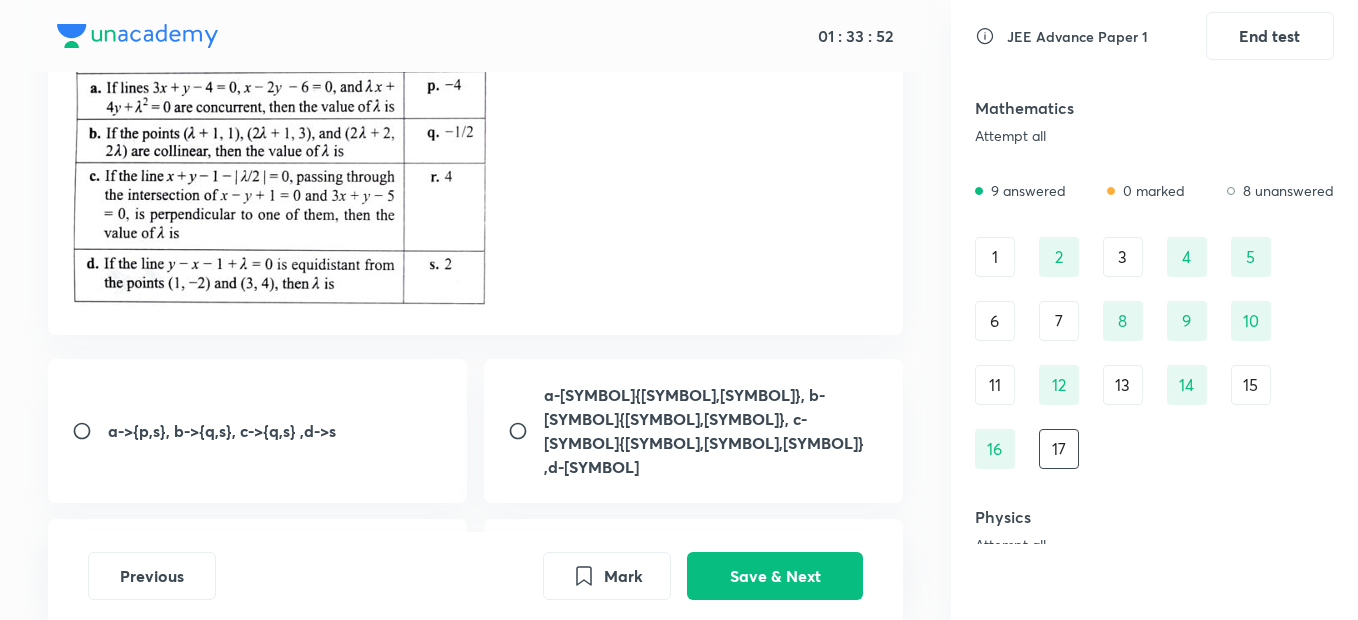 scroll, scrollTop: 253, scrollLeft: 0, axis: vertical 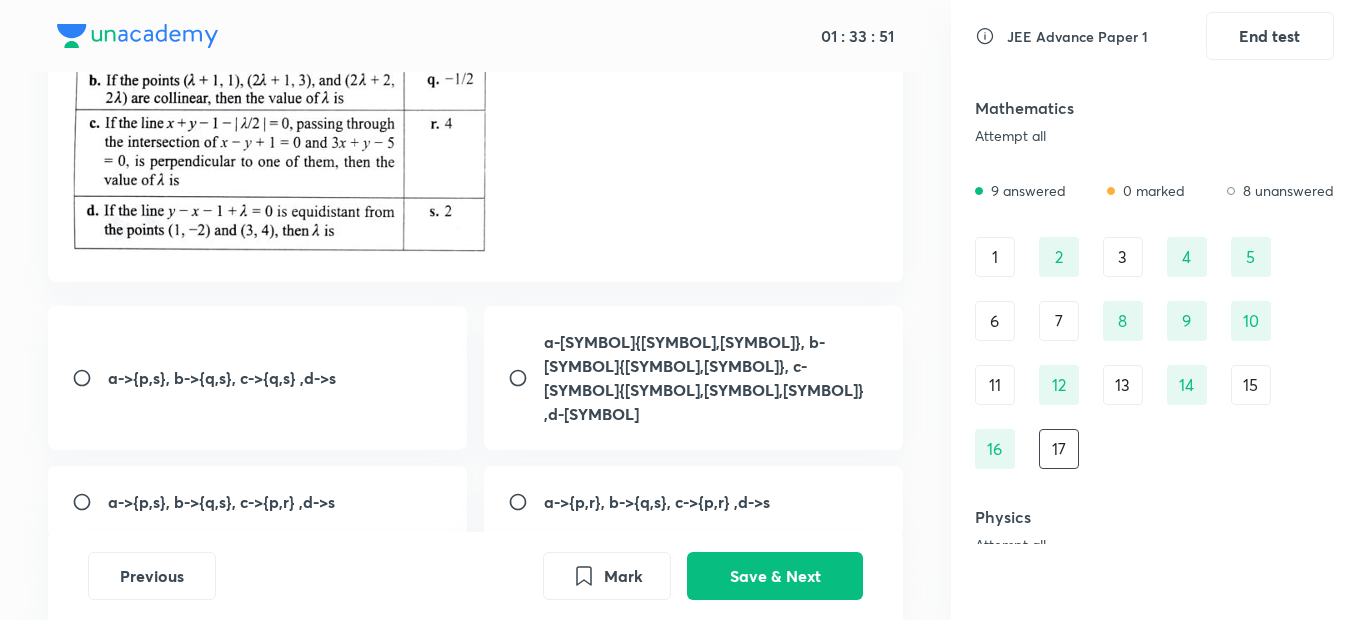 click on "a->{p,s}, b->{q,s}, c->{p,r} ,d->s" at bounding box center [221, 502] 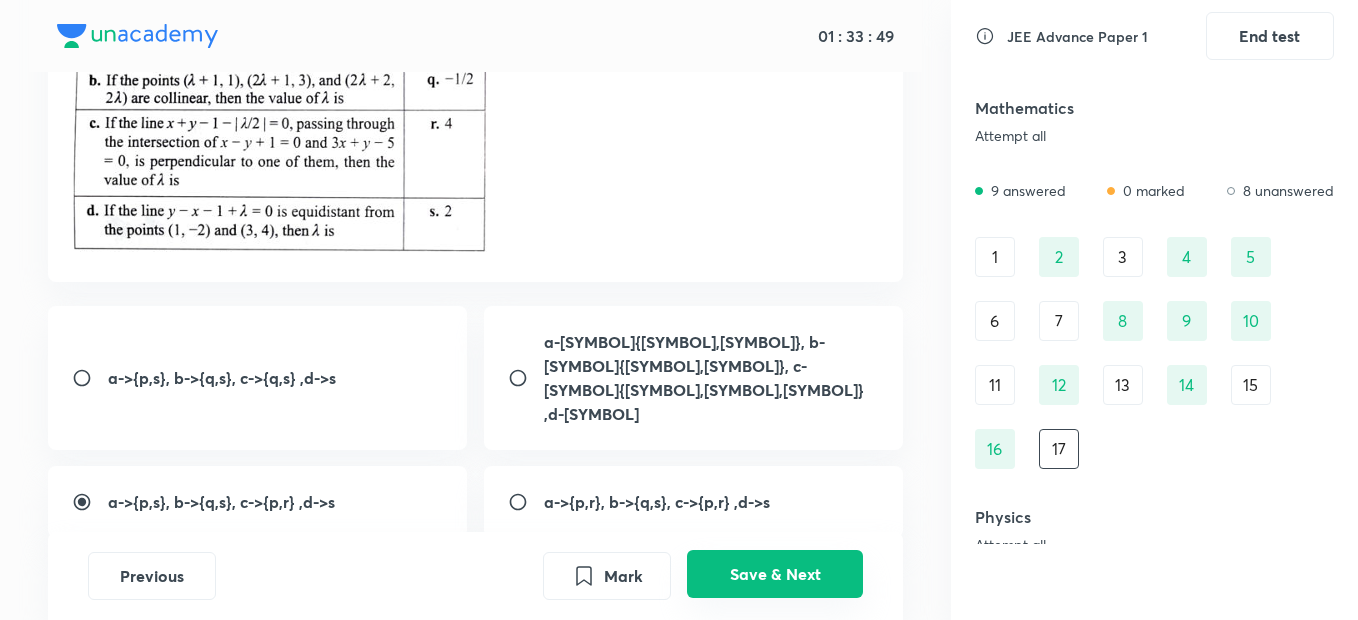 click on "Save & Next" at bounding box center [775, 574] 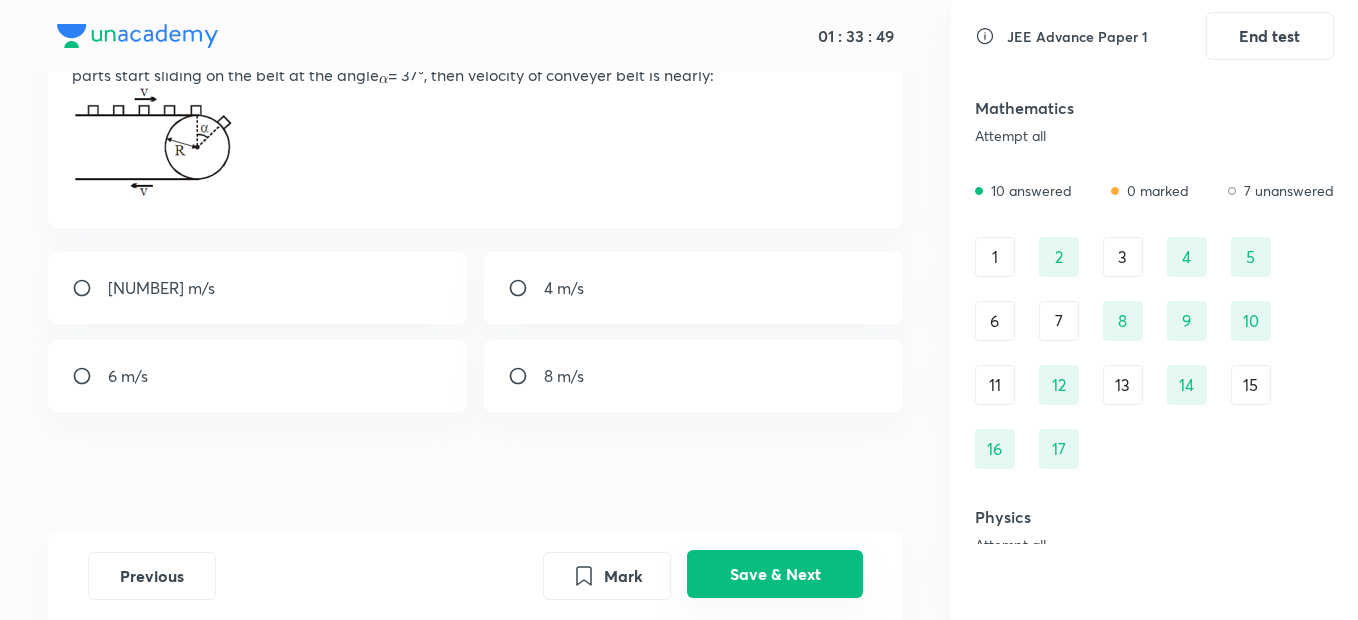 scroll, scrollTop: 105, scrollLeft: 0, axis: vertical 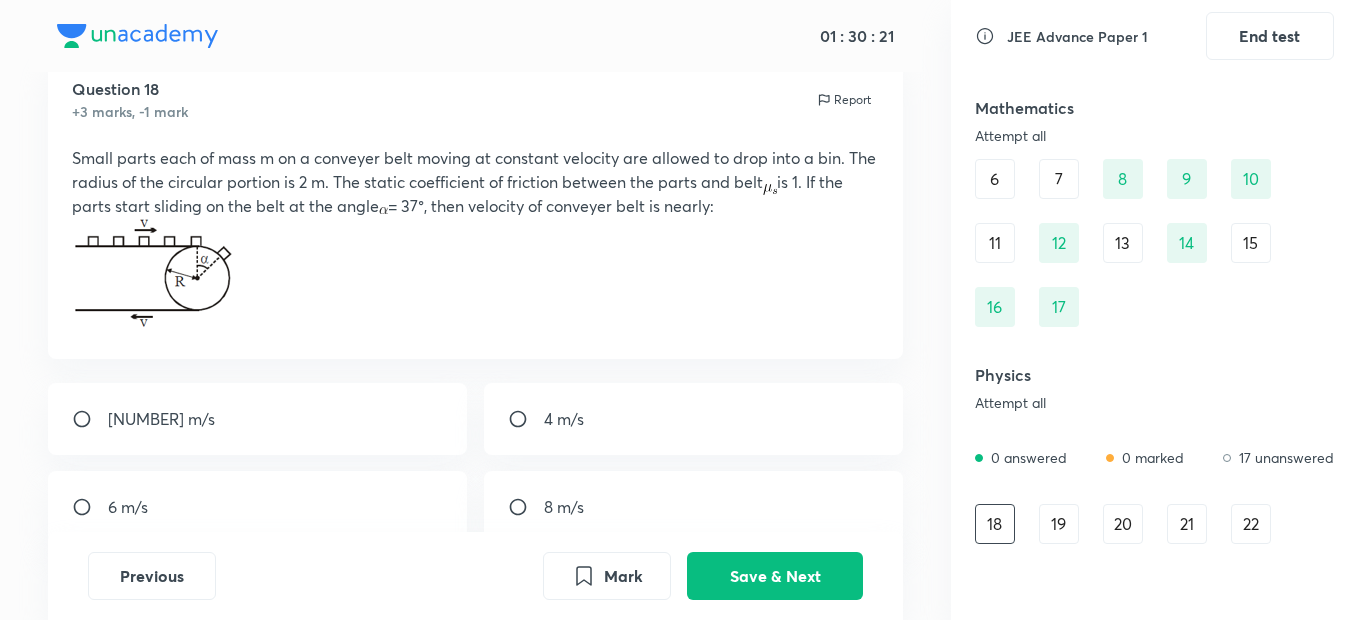 click at bounding box center (526, 419) 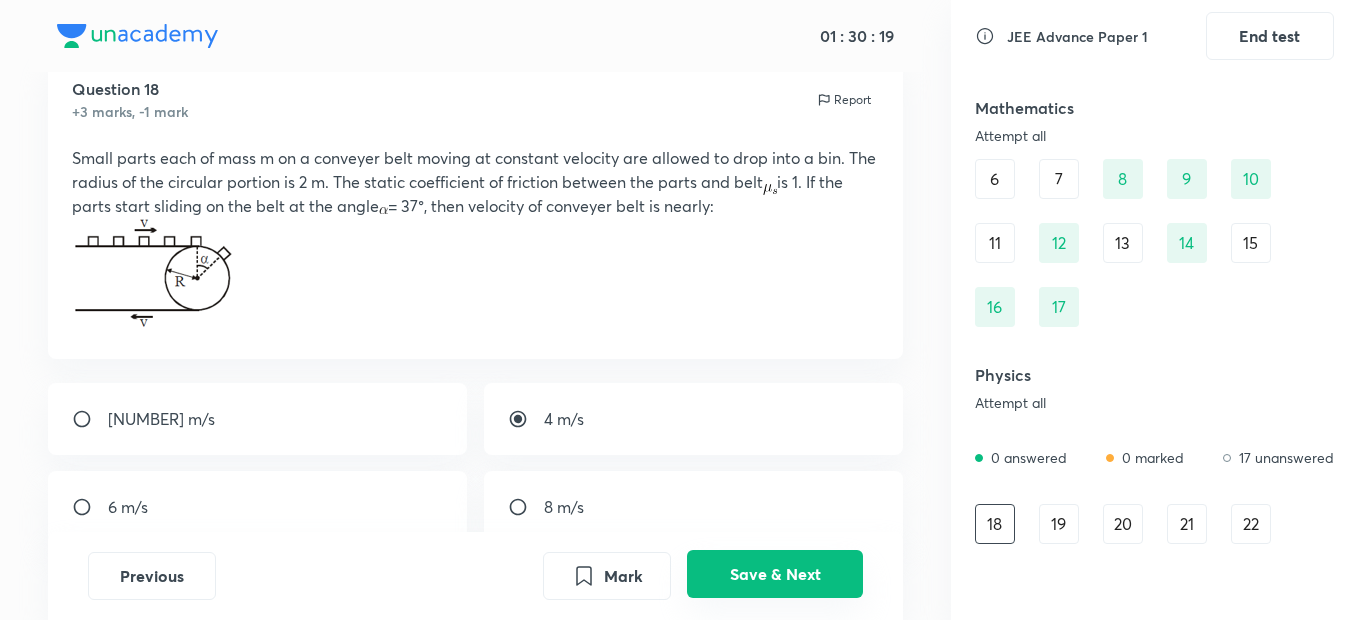 click on "Save & Next" at bounding box center [775, 574] 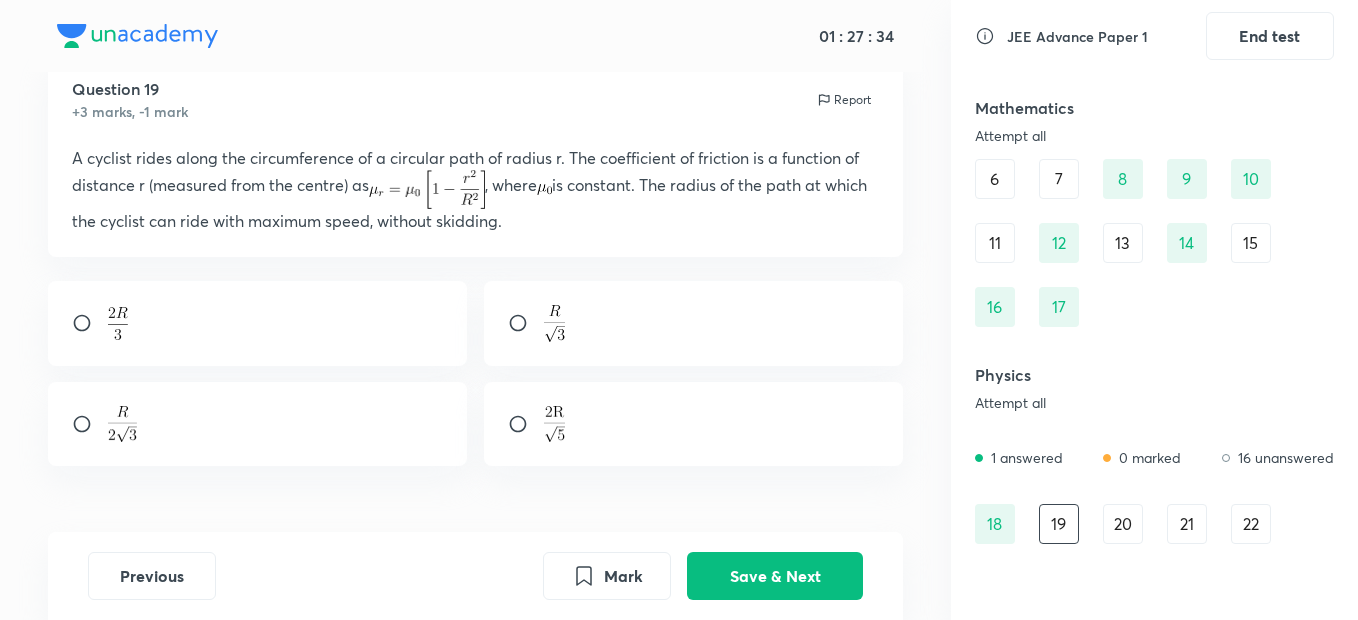 click at bounding box center [693, 323] 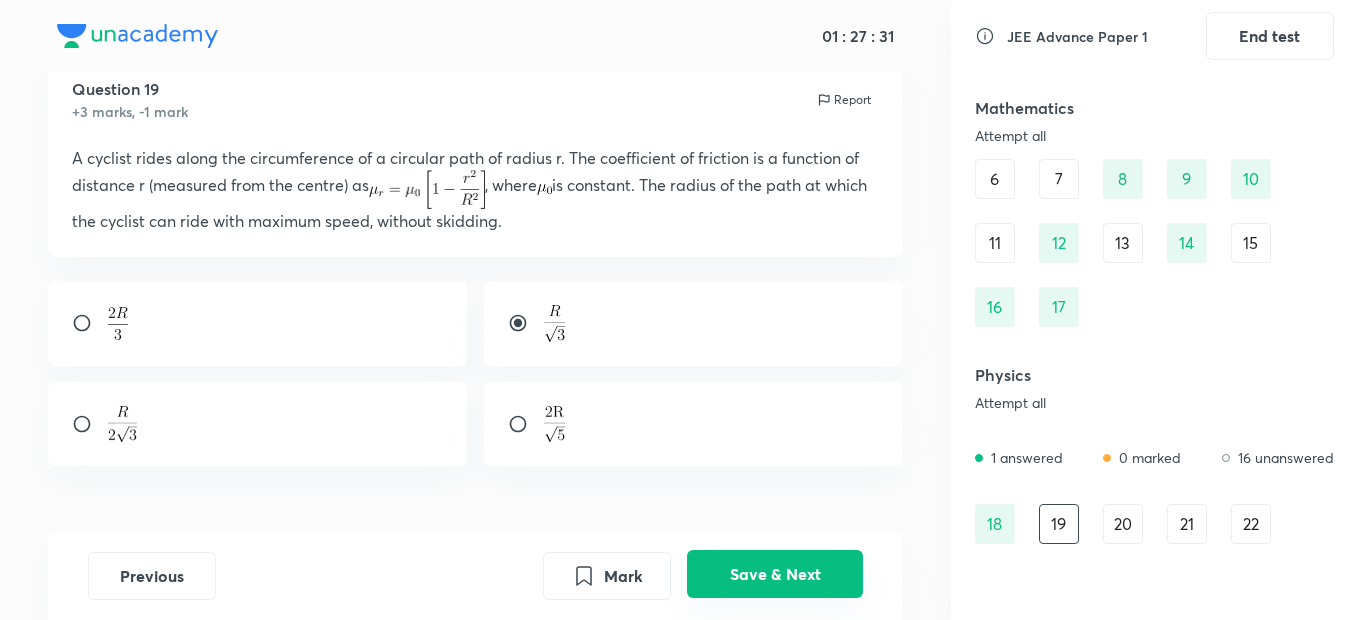 click on "Save & Next" at bounding box center [775, 574] 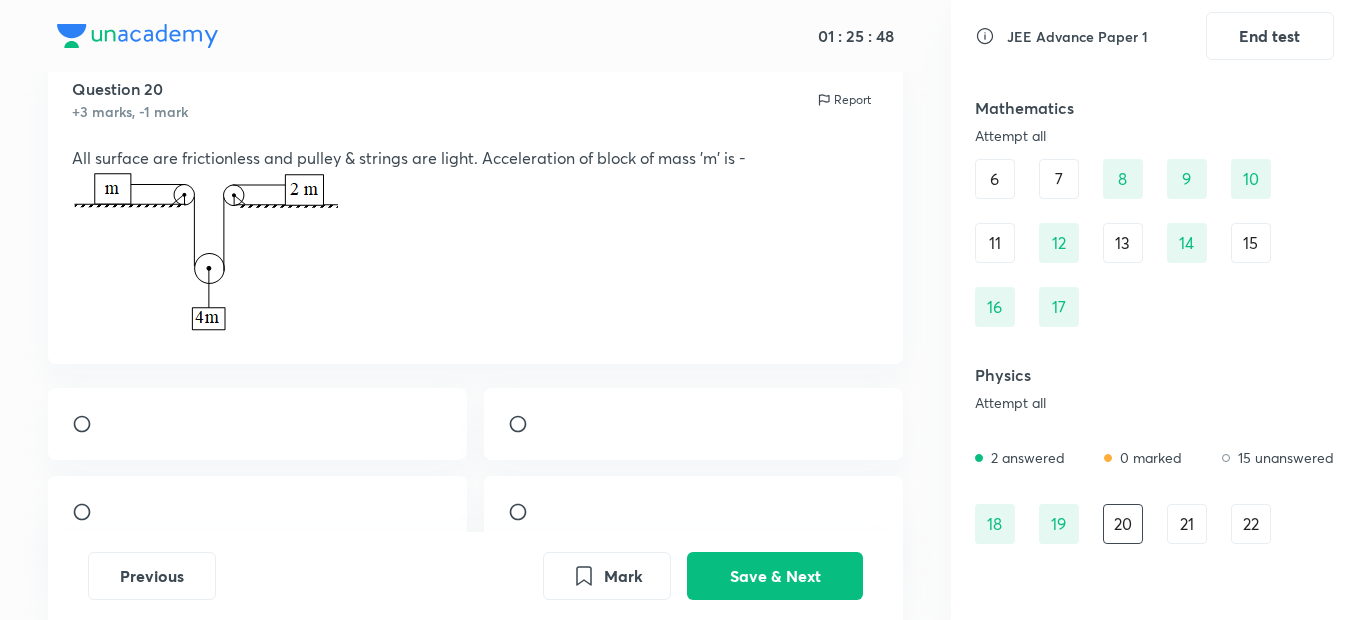 scroll, scrollTop: 66, scrollLeft: 0, axis: vertical 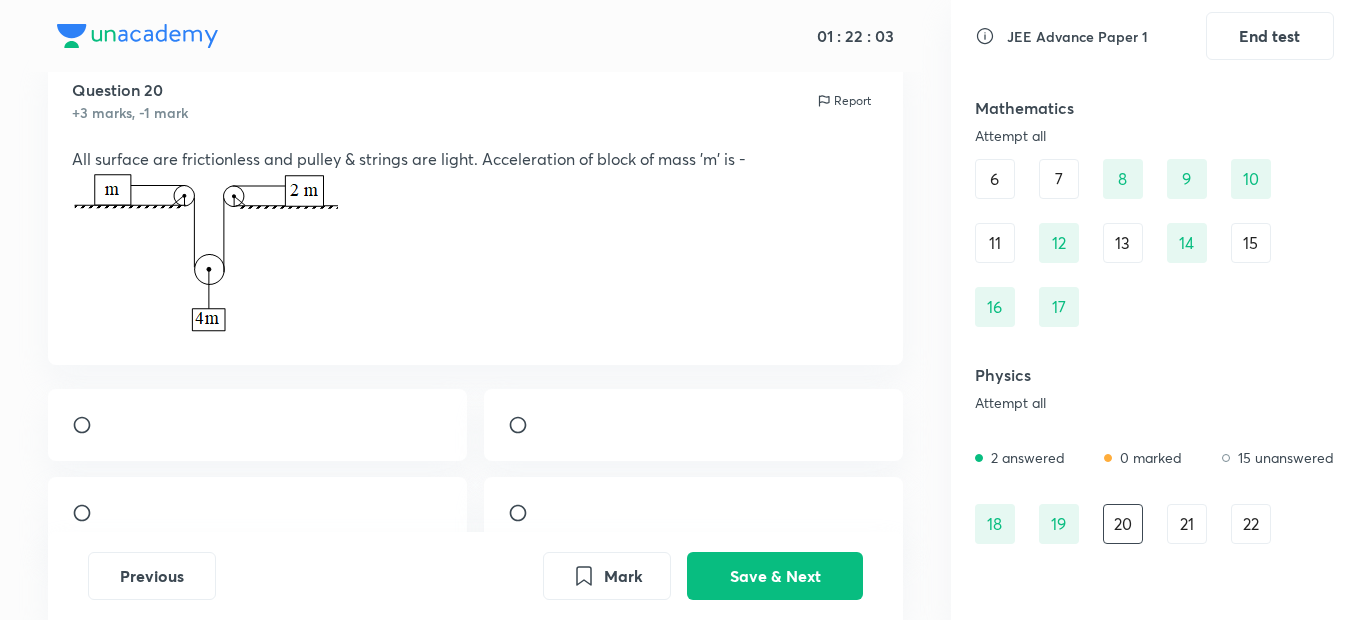 click at bounding box center (257, 425) 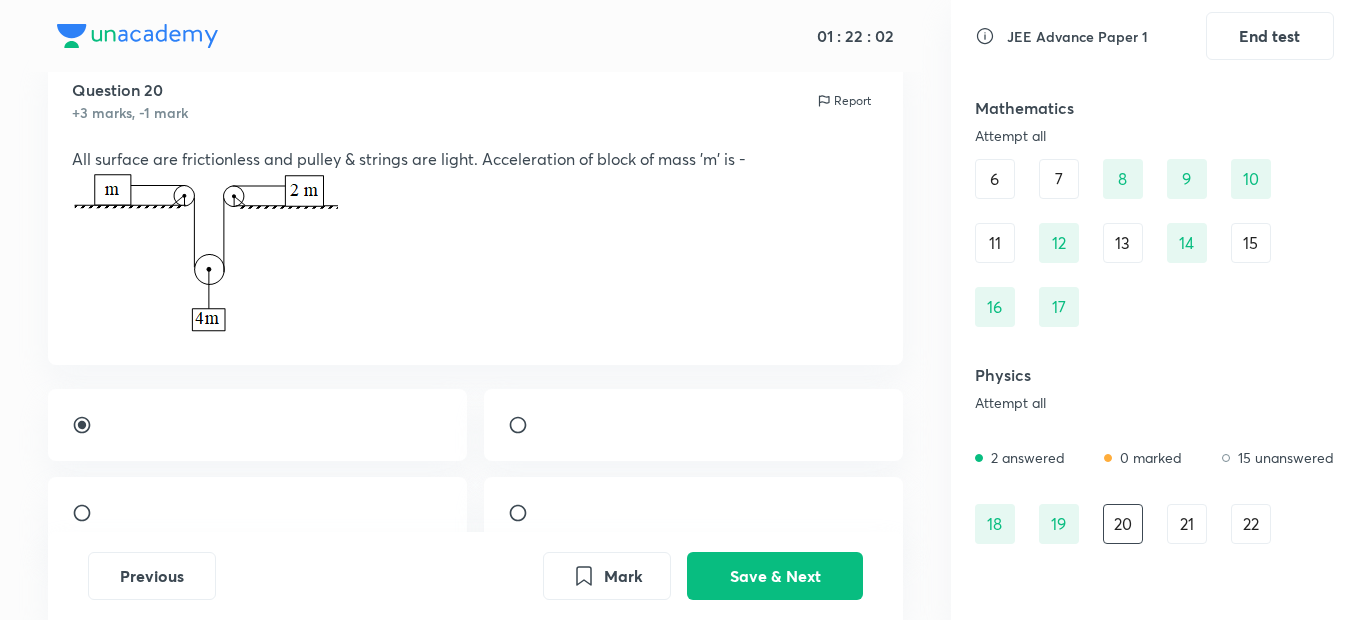 scroll, scrollTop: 259, scrollLeft: 0, axis: vertical 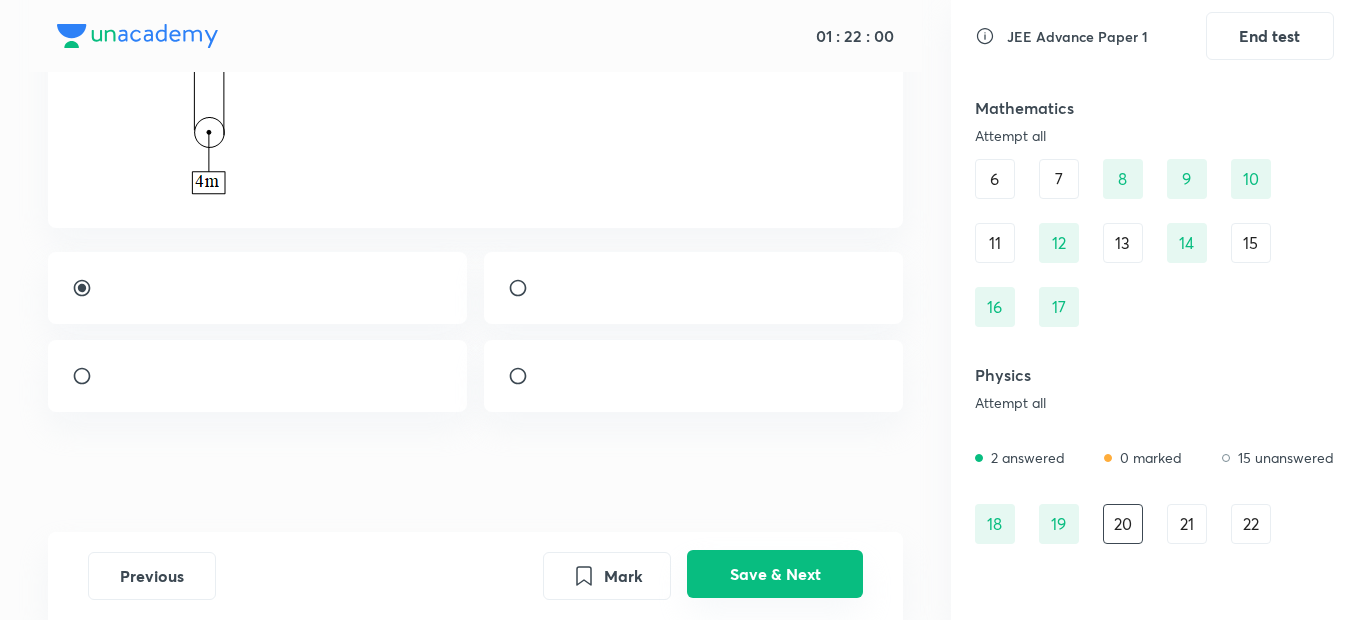 click on "Save & Next" at bounding box center (775, 574) 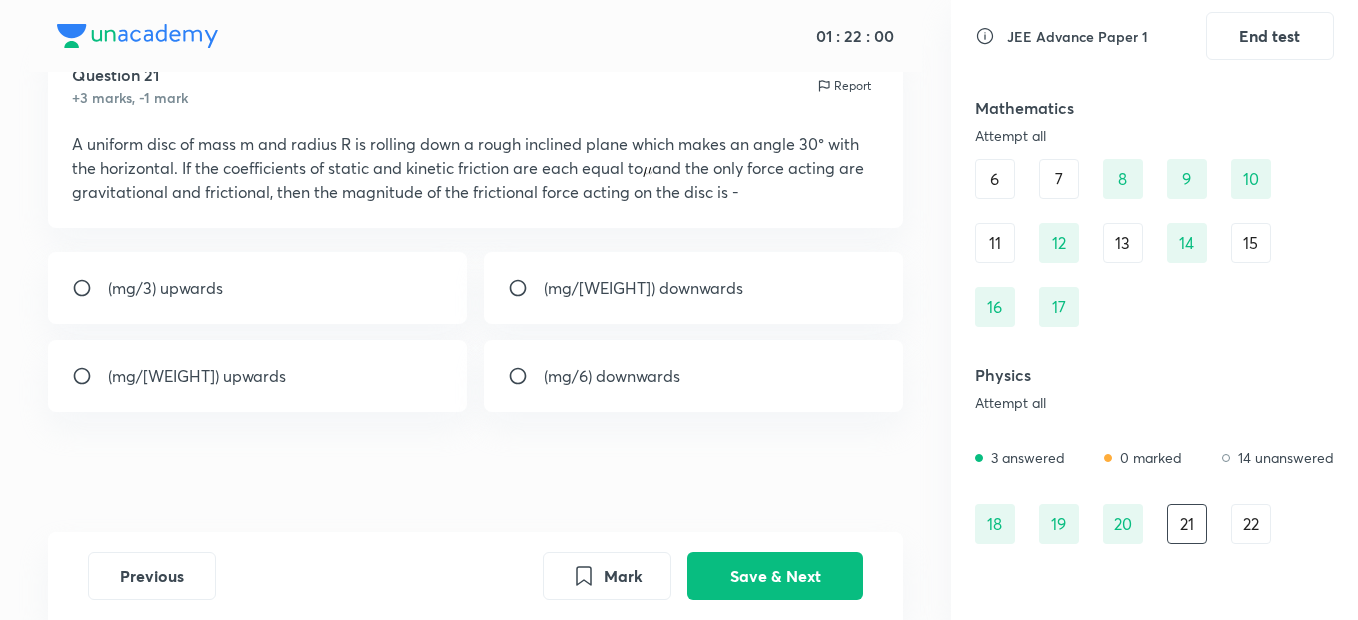 scroll, scrollTop: 81, scrollLeft: 0, axis: vertical 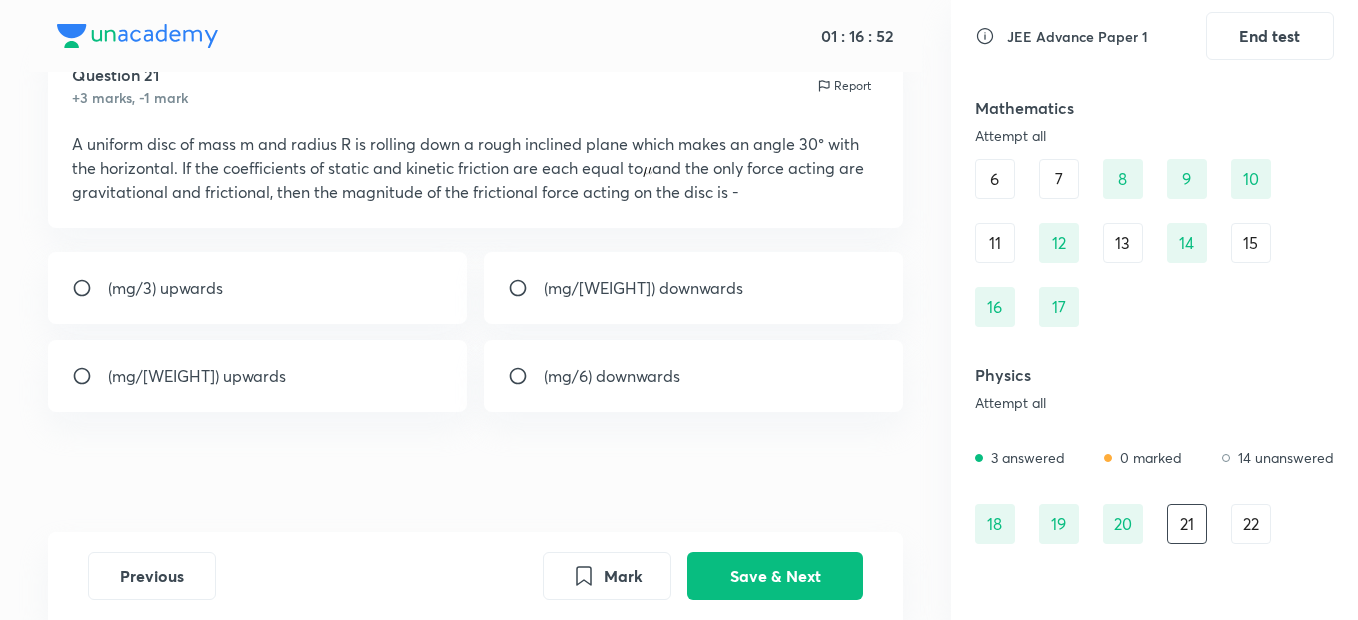 drag, startPoint x: 1, startPoint y: 241, endPoint x: 25, endPoint y: 243, distance: 24.083189 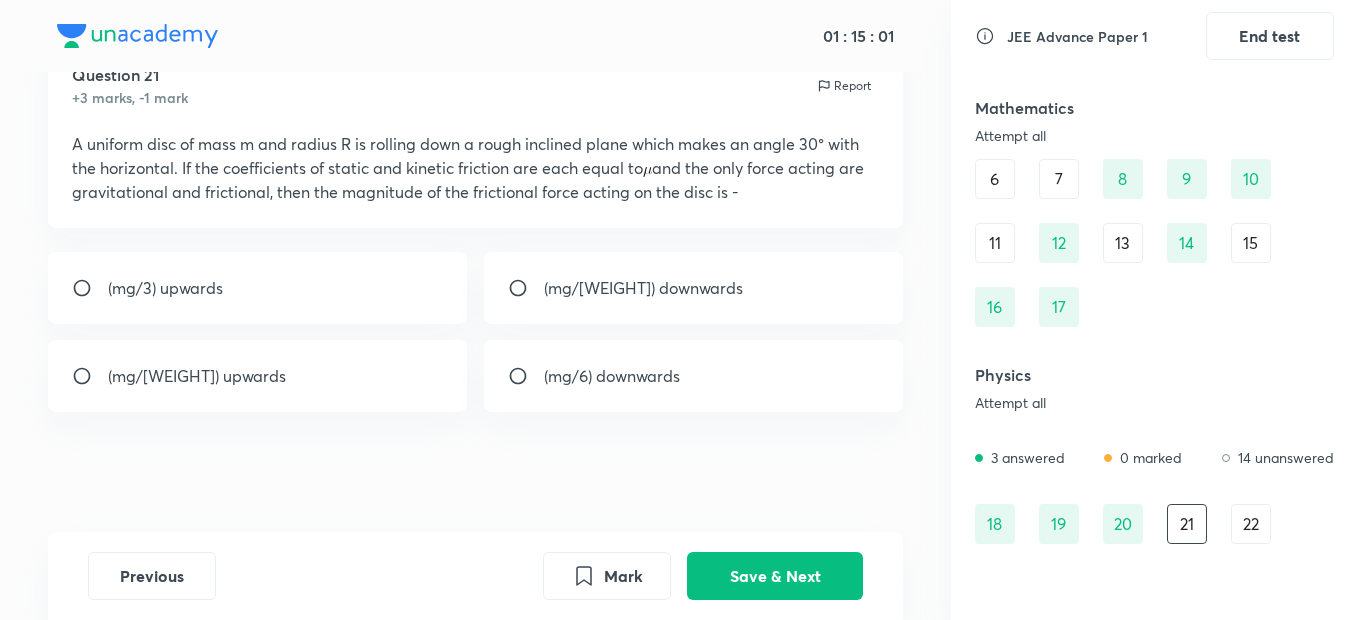 click on "(mg/6) downwards" at bounding box center (693, 376) 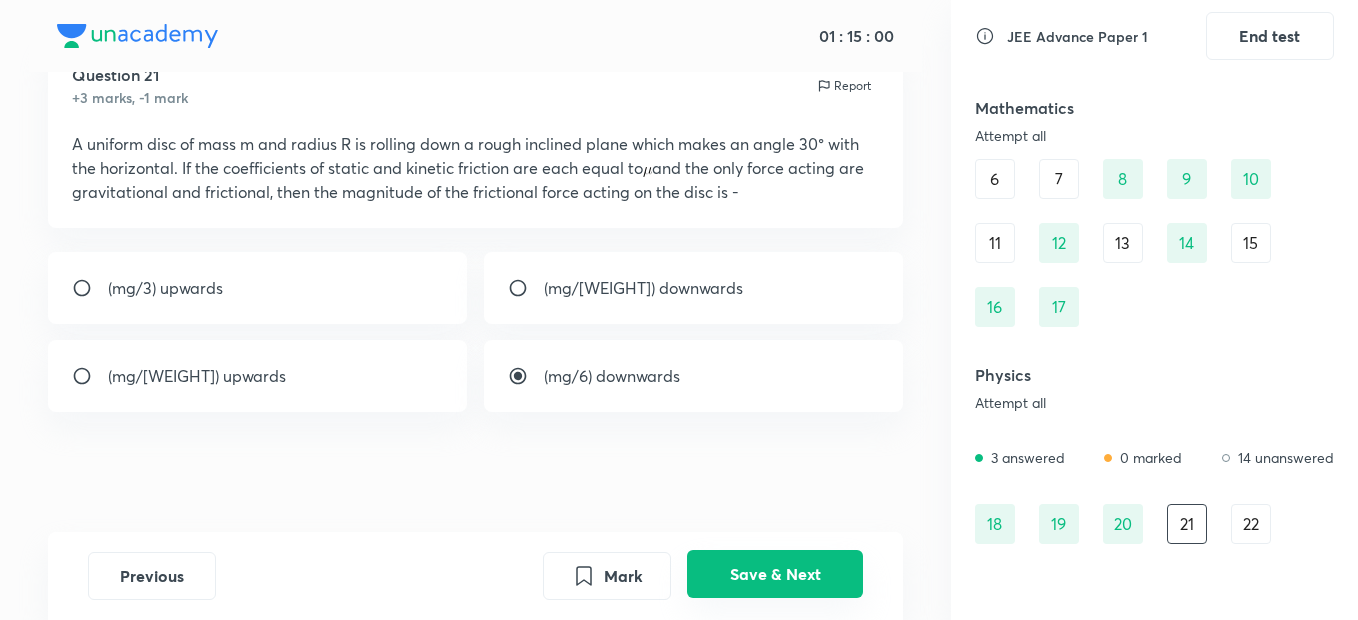 click on "Save & Next" at bounding box center (775, 574) 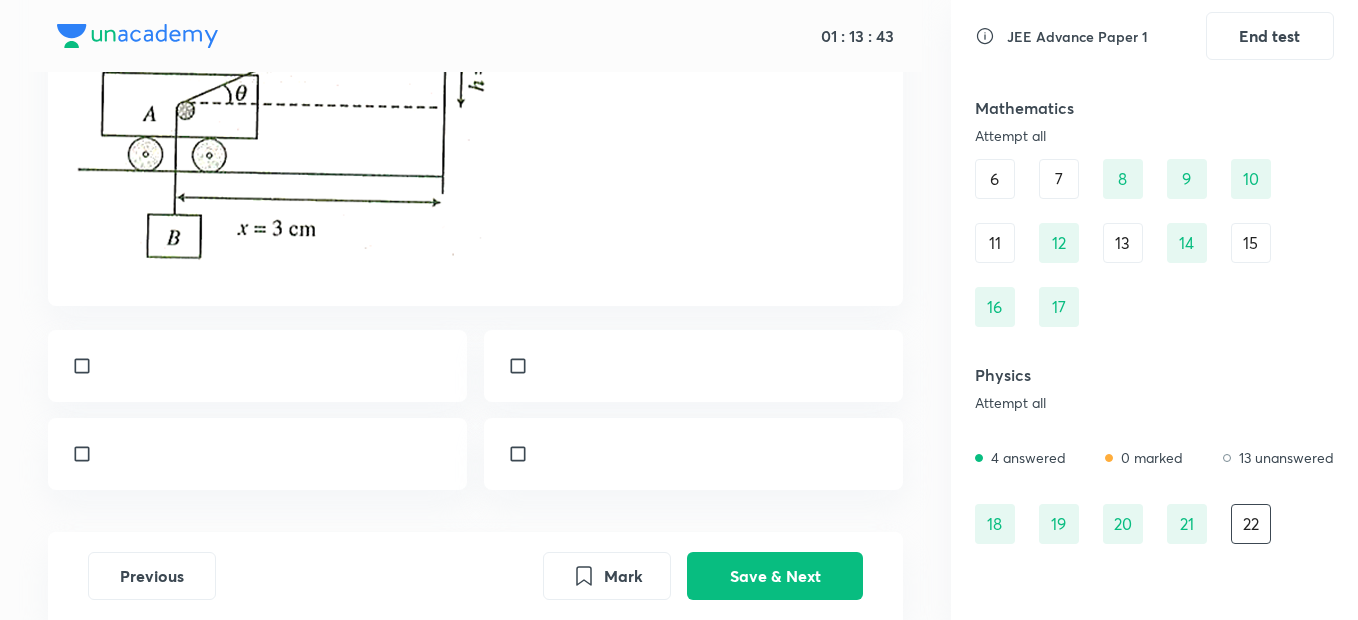 scroll, scrollTop: 381, scrollLeft: 0, axis: vertical 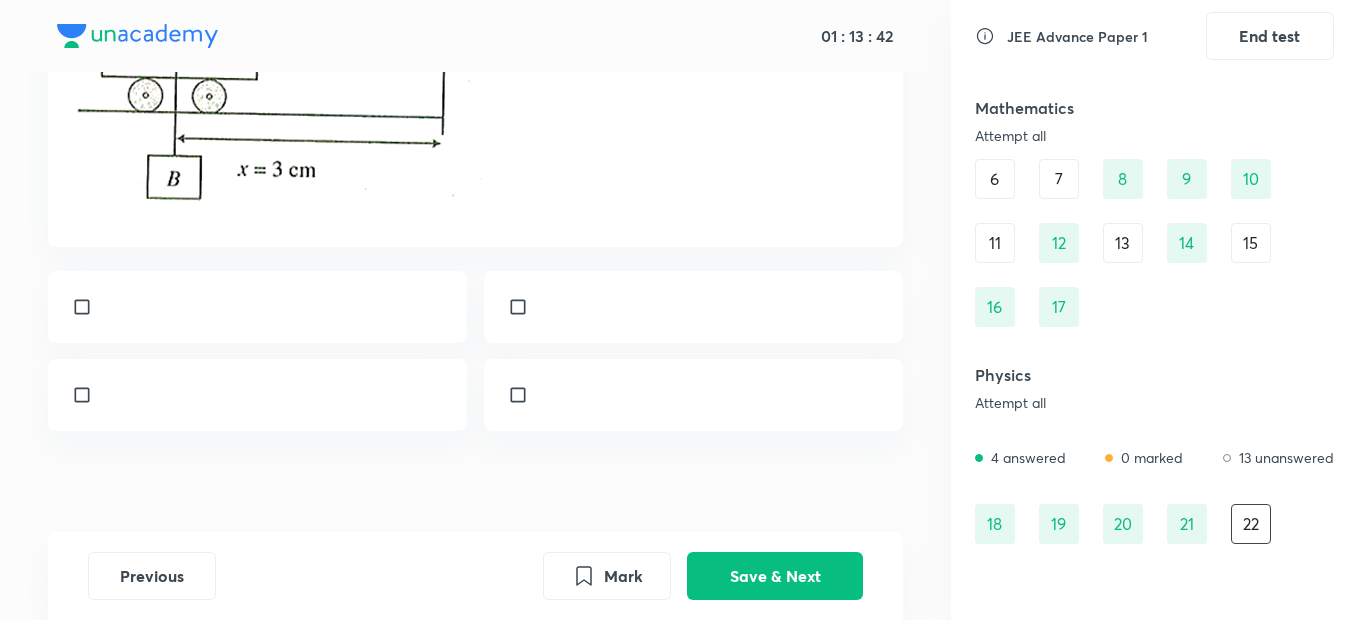 click at bounding box center [257, 395] 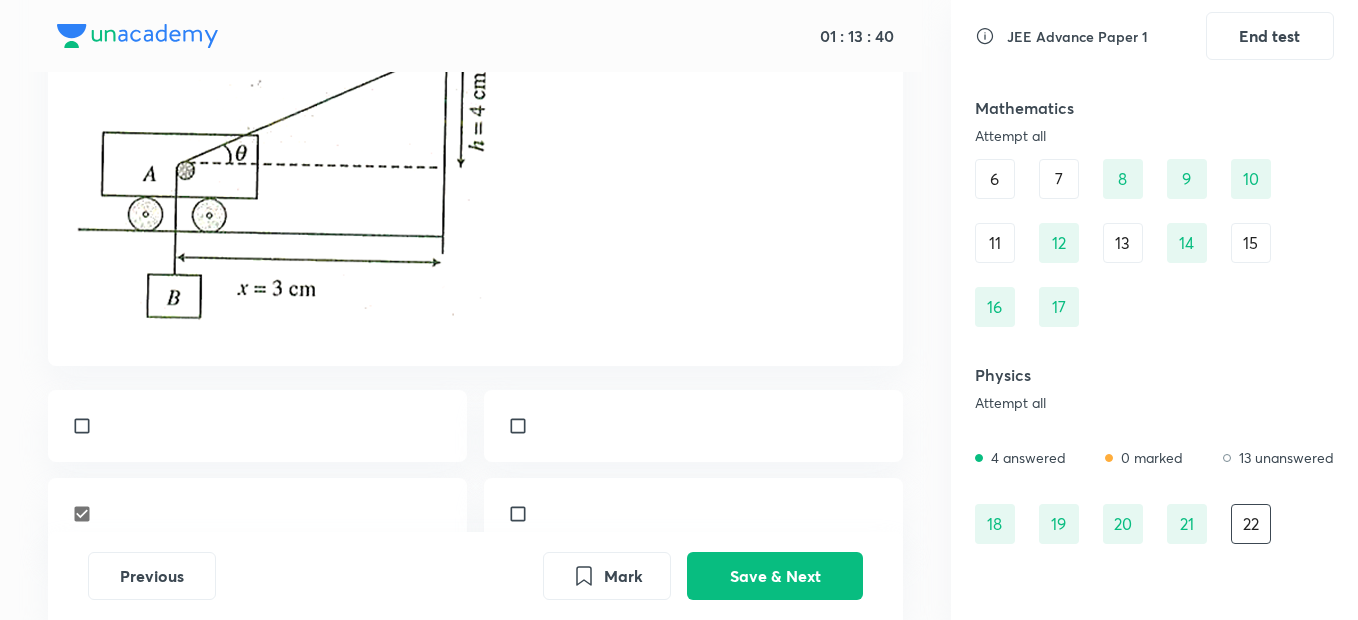scroll, scrollTop: 294, scrollLeft: 0, axis: vertical 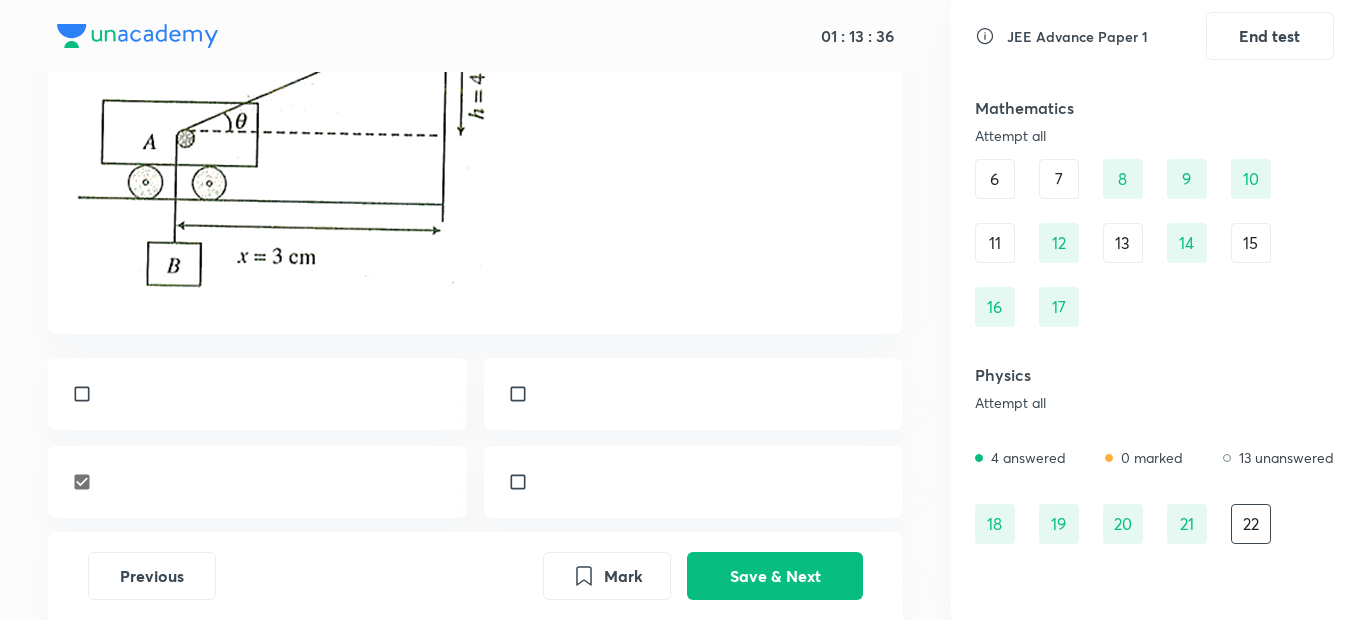 click at bounding box center [257, 394] 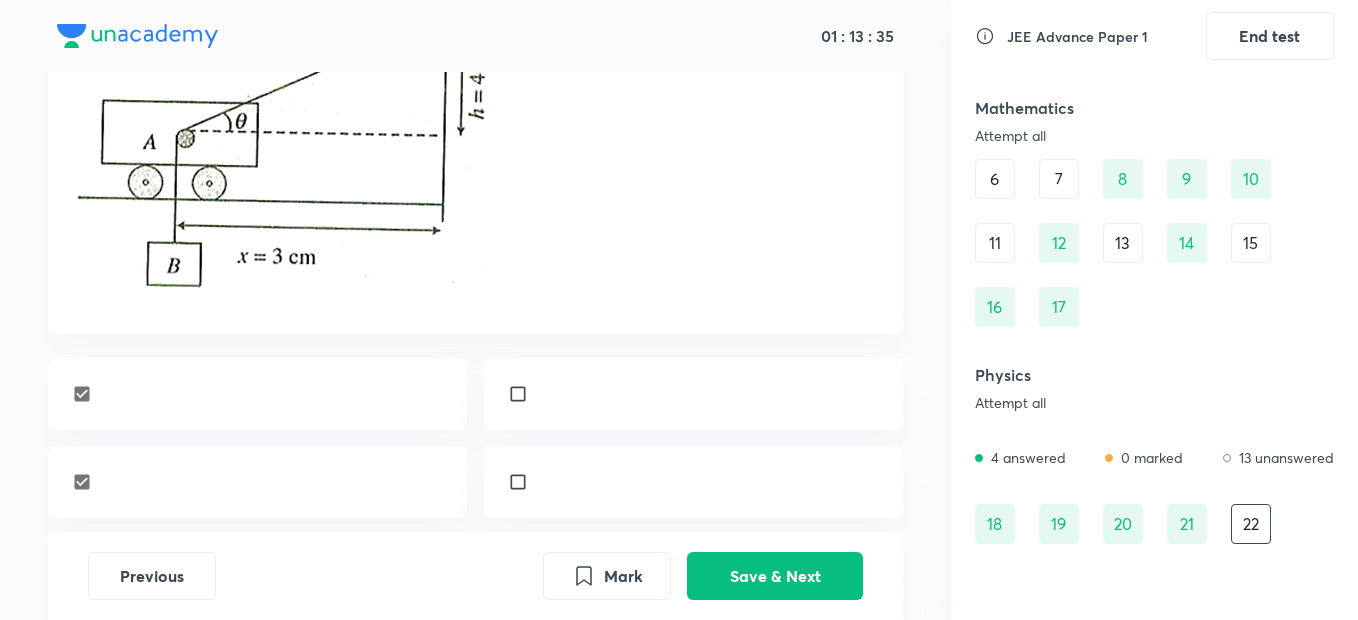click at bounding box center [257, 394] 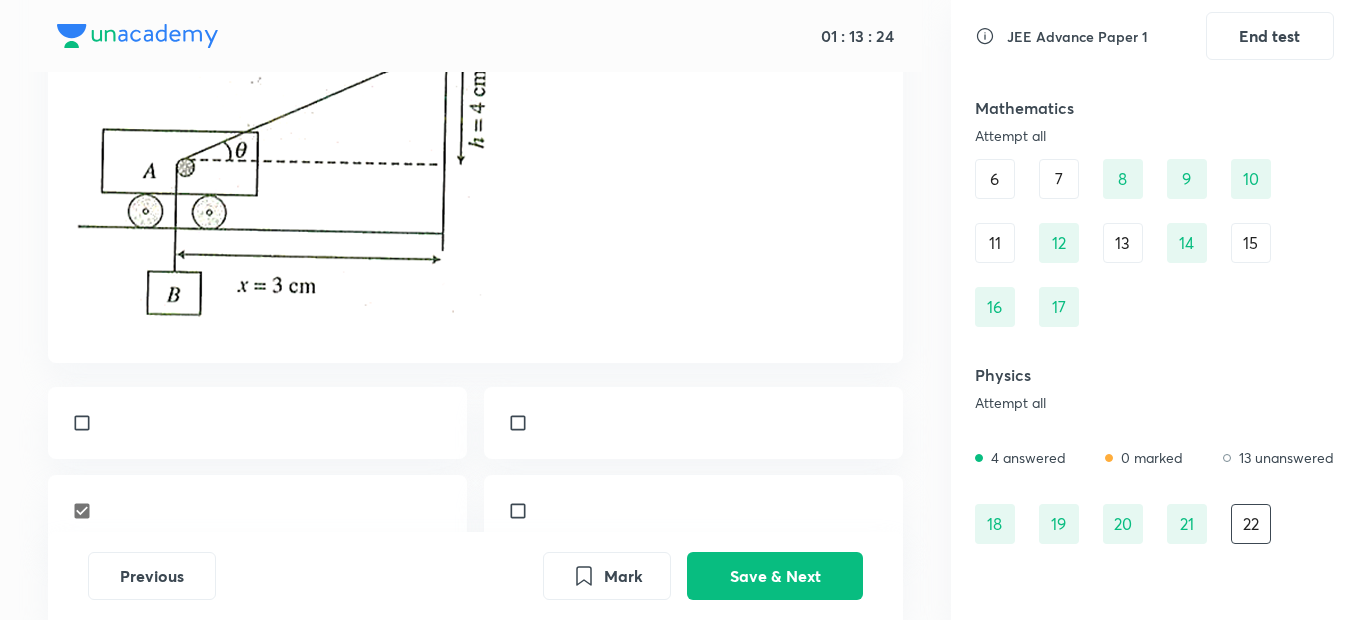 scroll, scrollTop: 307, scrollLeft: 0, axis: vertical 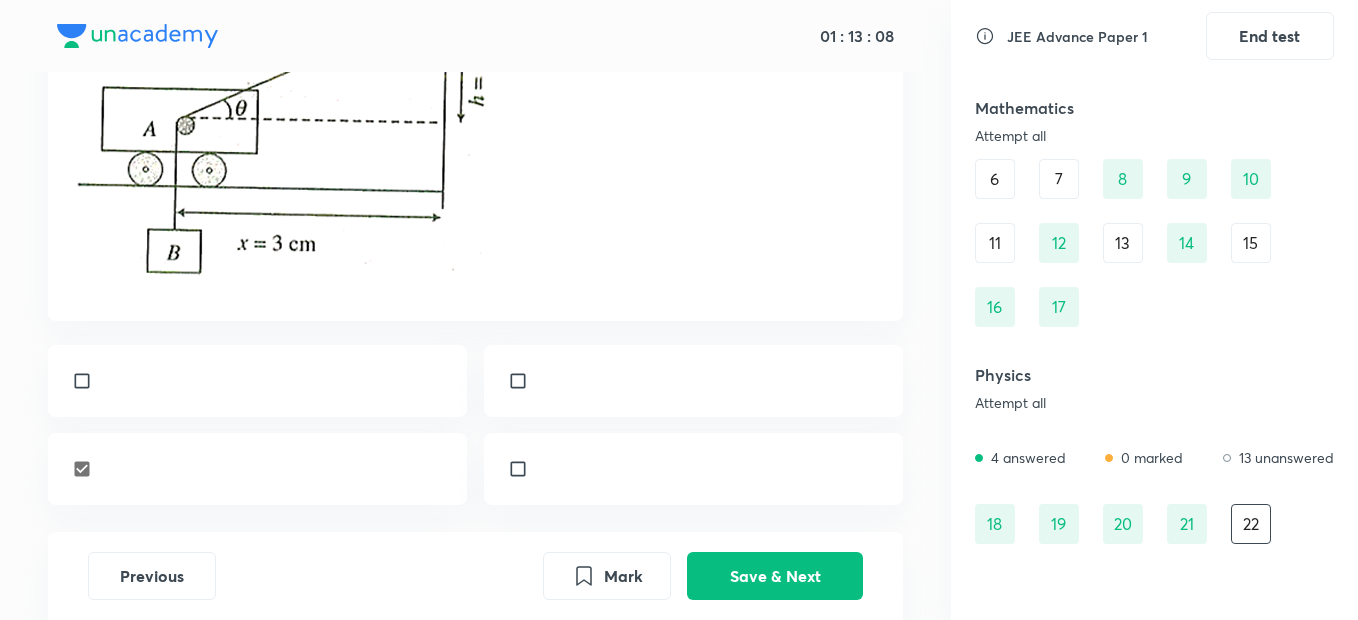 click at bounding box center [536, 386] 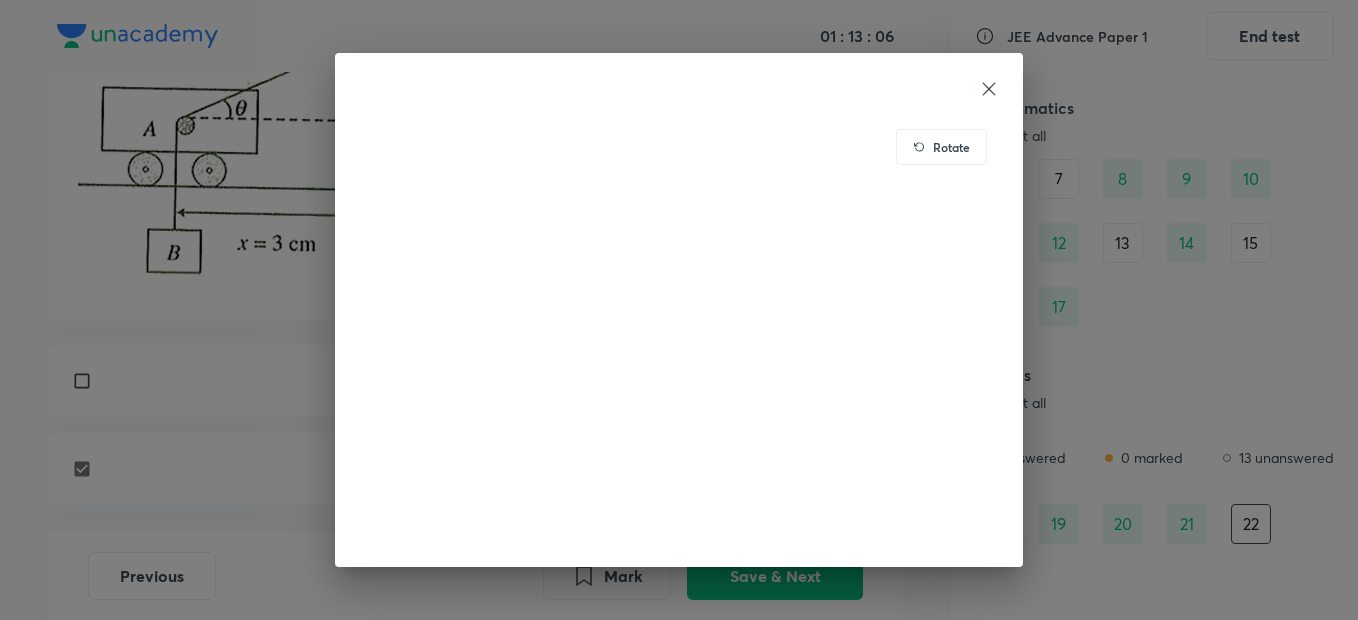 click 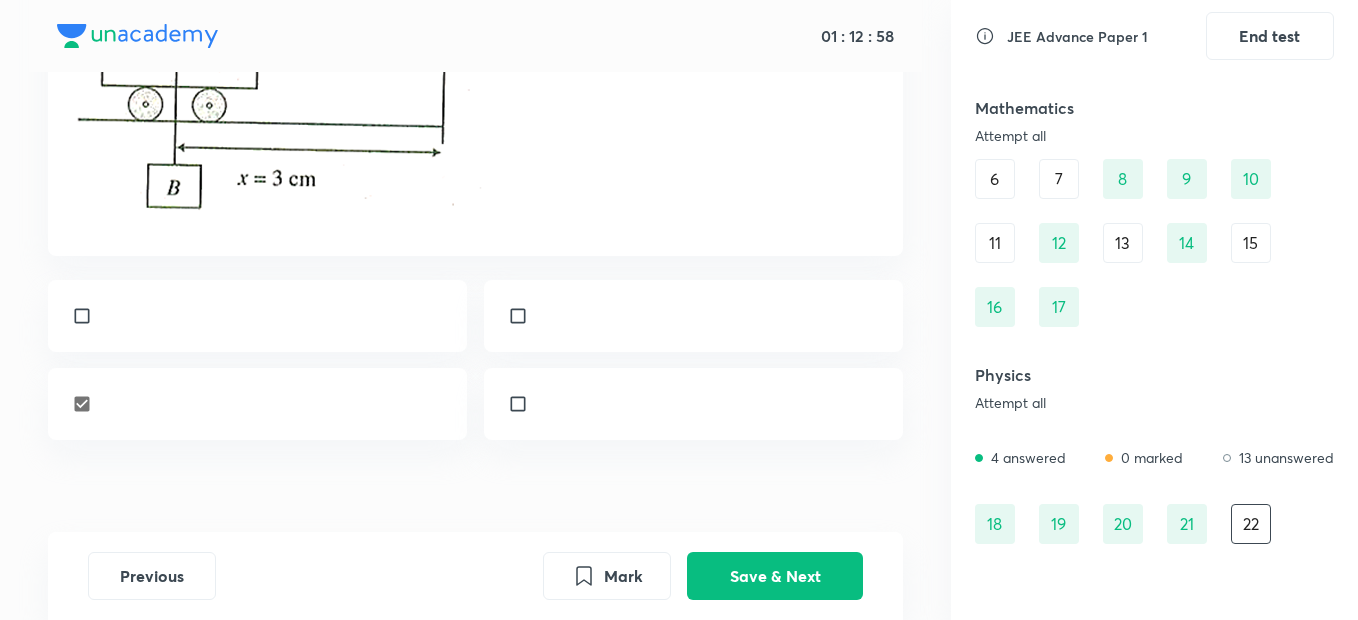 scroll, scrollTop: 373, scrollLeft: 0, axis: vertical 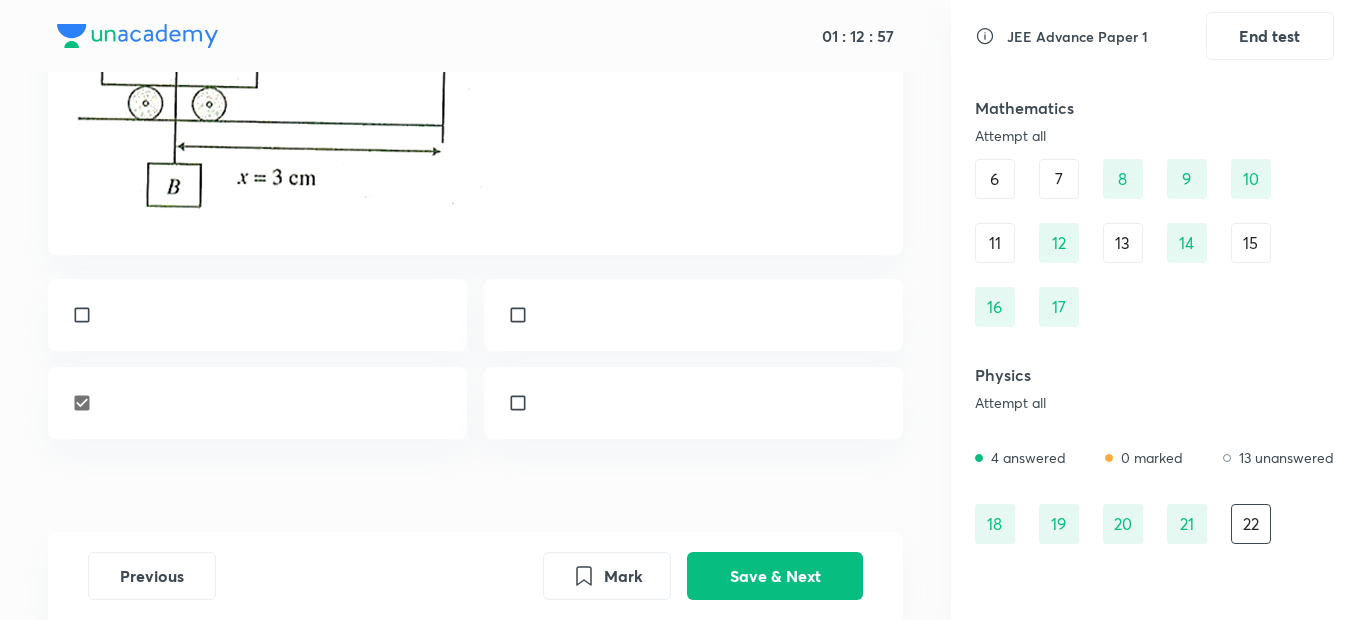 click at bounding box center [522, 315] 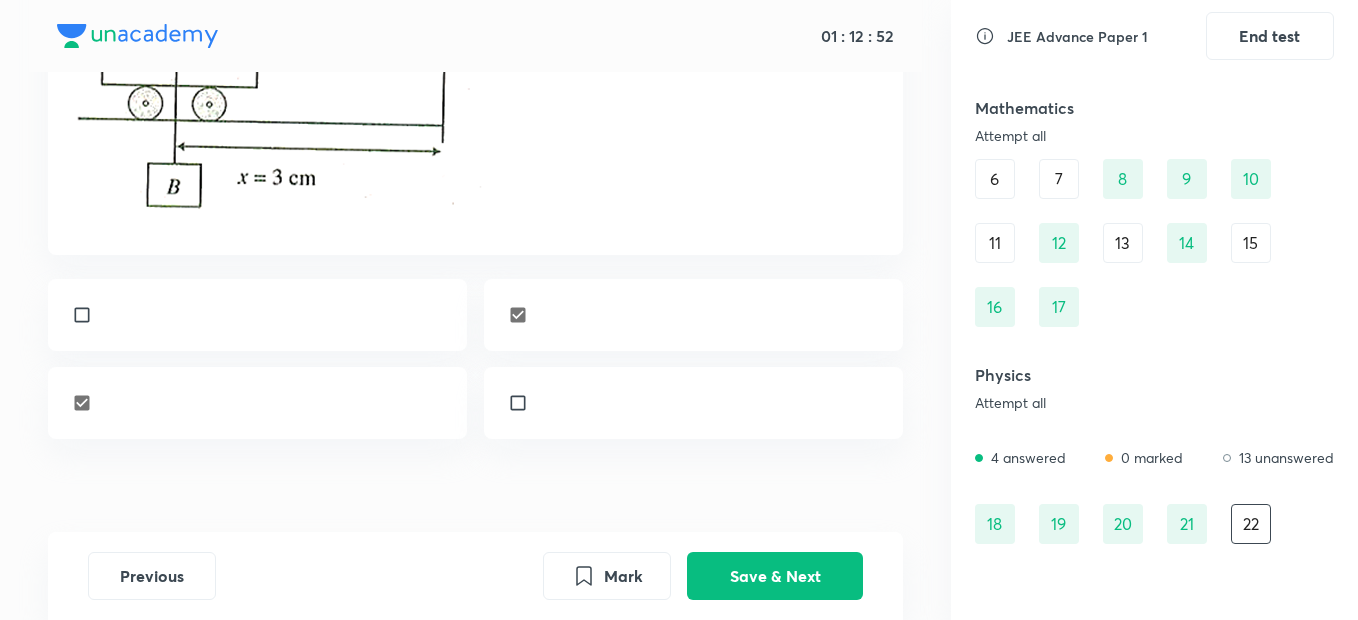 click at bounding box center [522, 315] 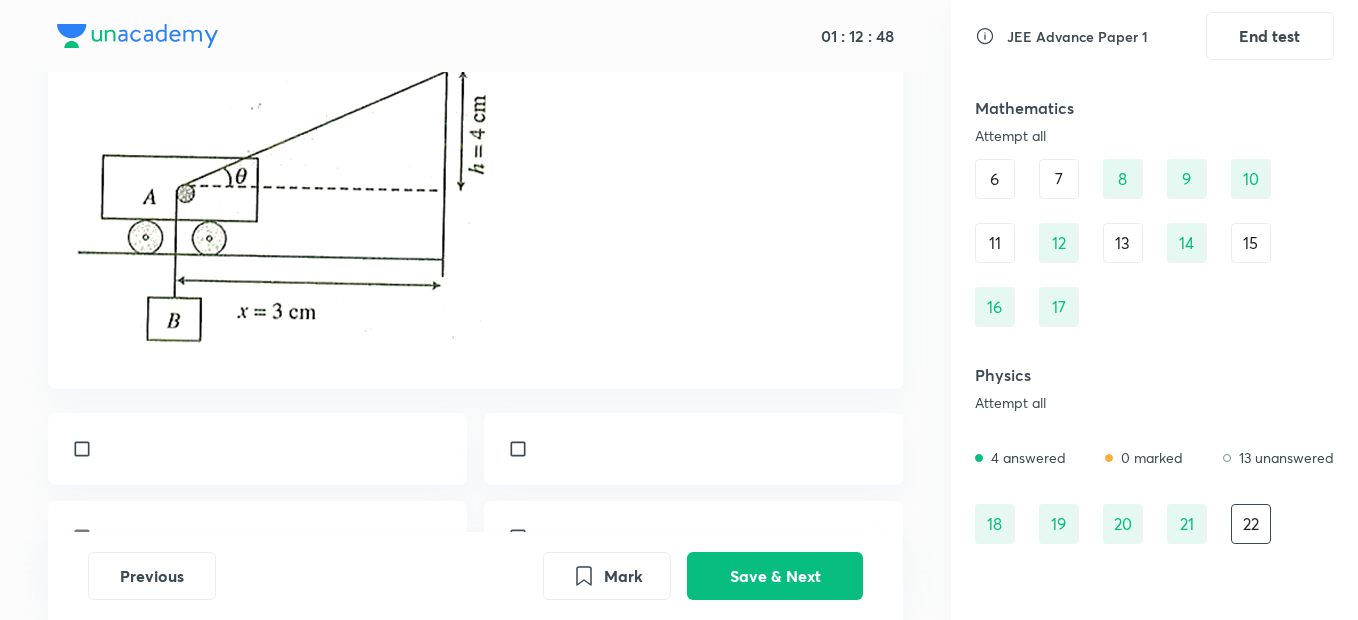 scroll, scrollTop: 167, scrollLeft: 0, axis: vertical 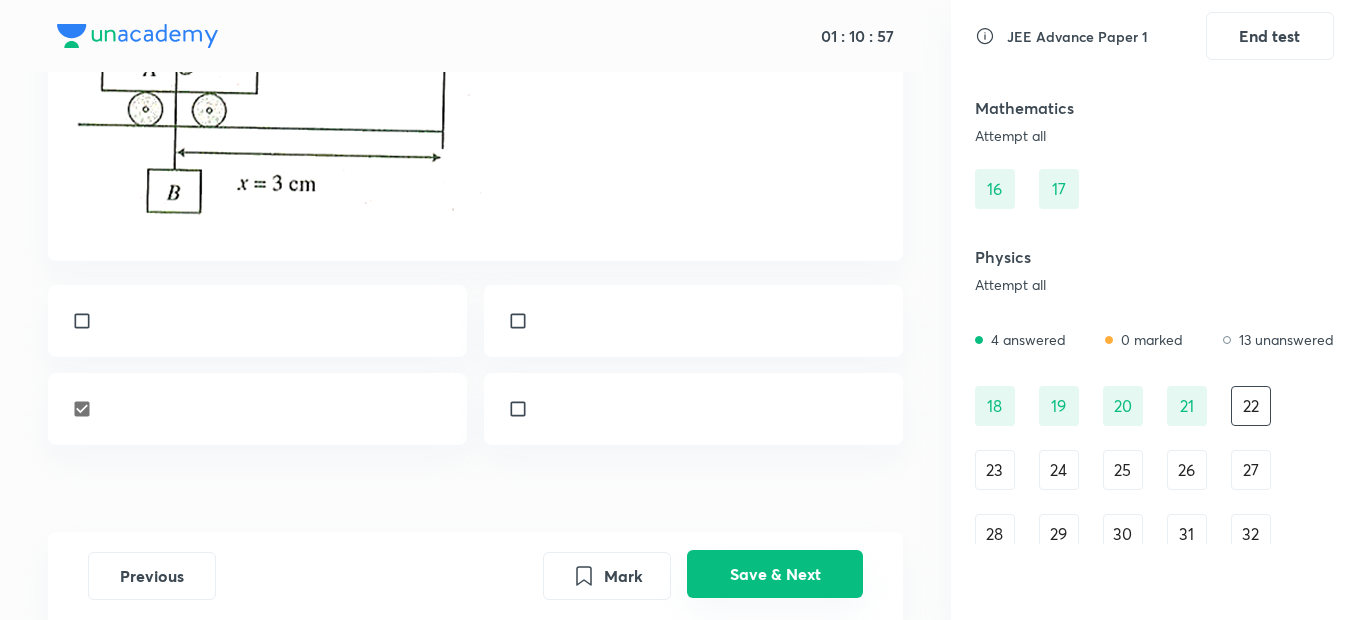 click on "Save & Next" at bounding box center [775, 574] 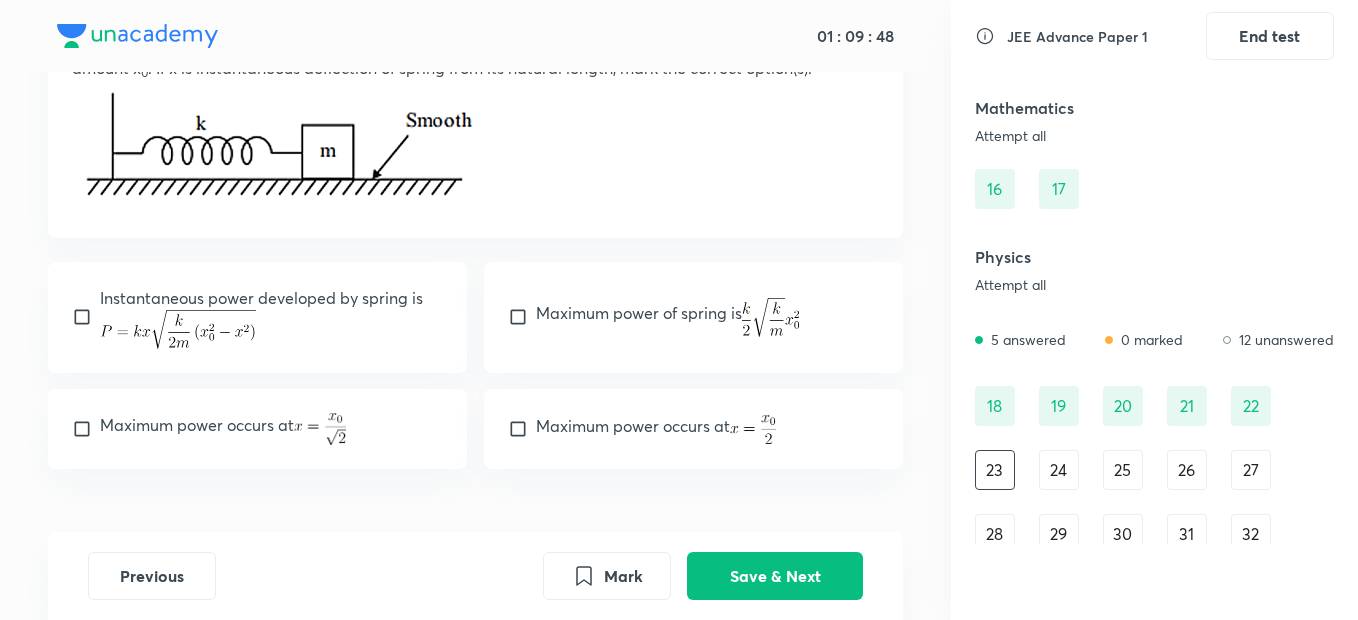 scroll, scrollTop: 195, scrollLeft: 0, axis: vertical 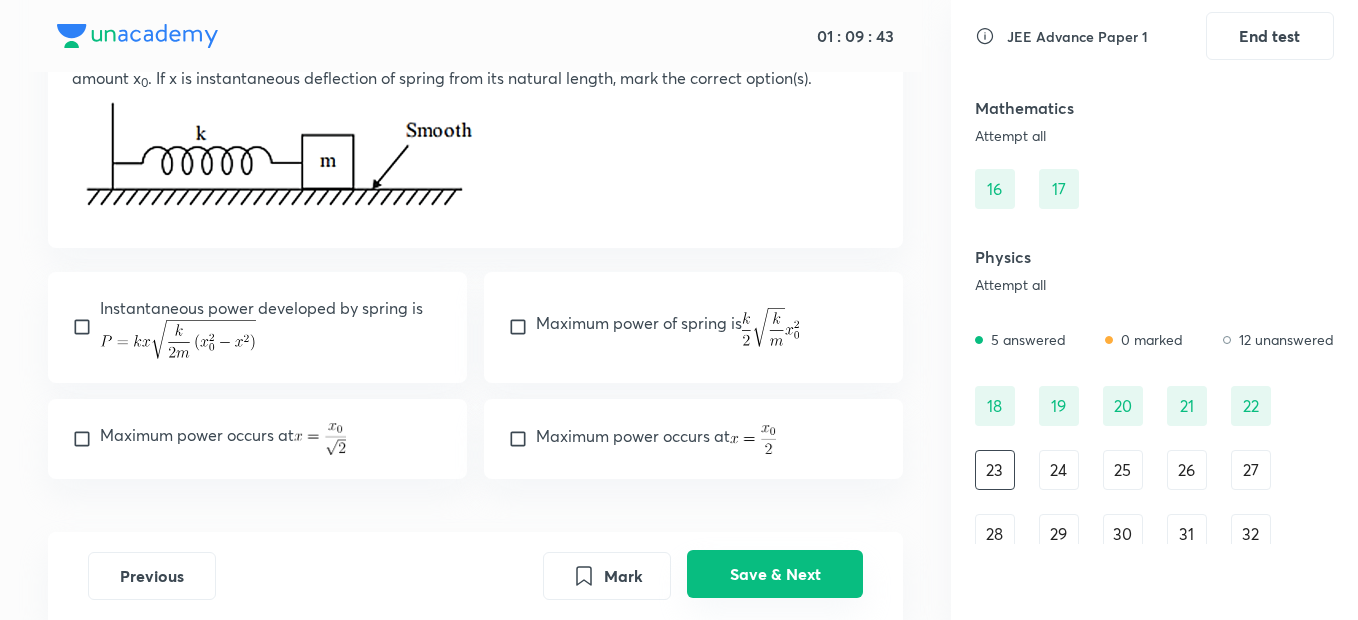 click on "Save & Next" at bounding box center [775, 574] 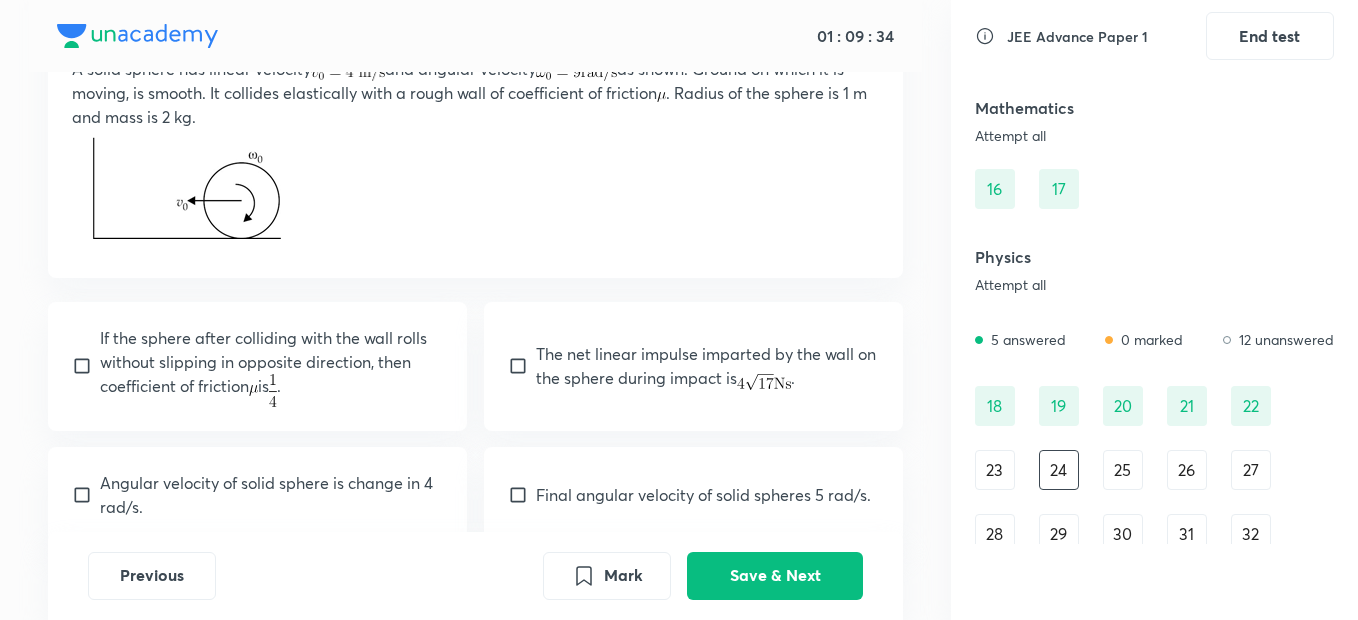 scroll, scrollTop: 155, scrollLeft: 0, axis: vertical 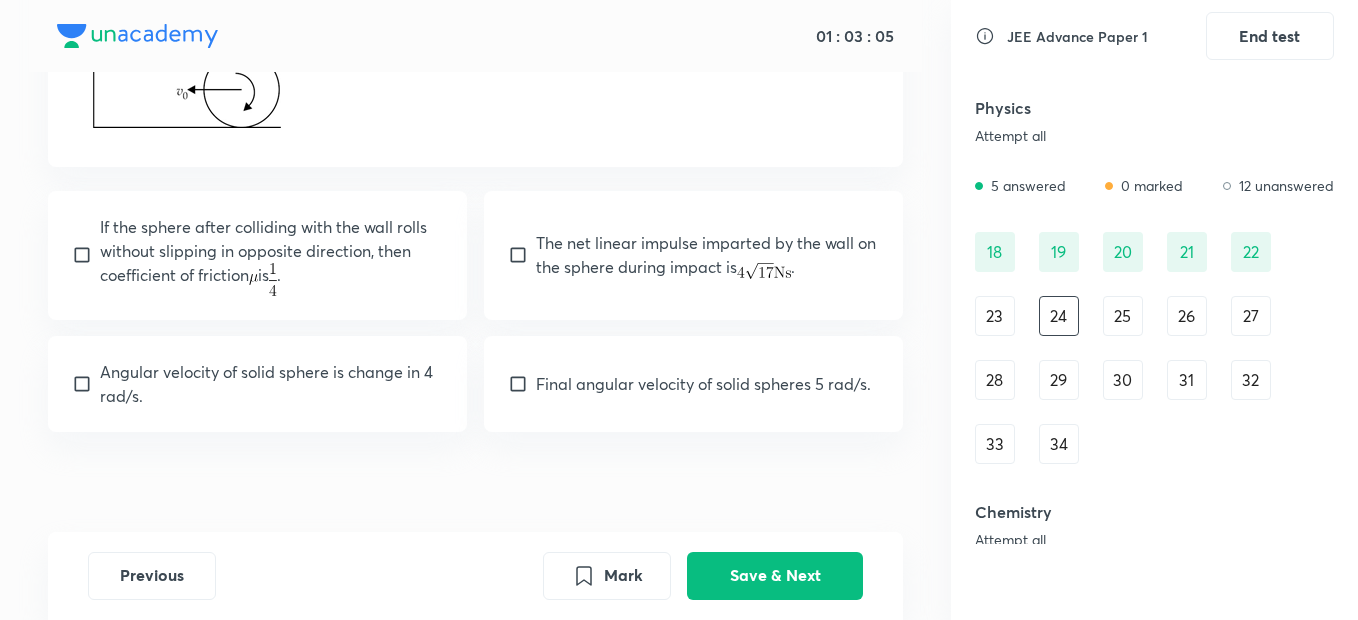 click on "Final angular velocity of solid spheres 5 rad/s." at bounding box center [693, 384] 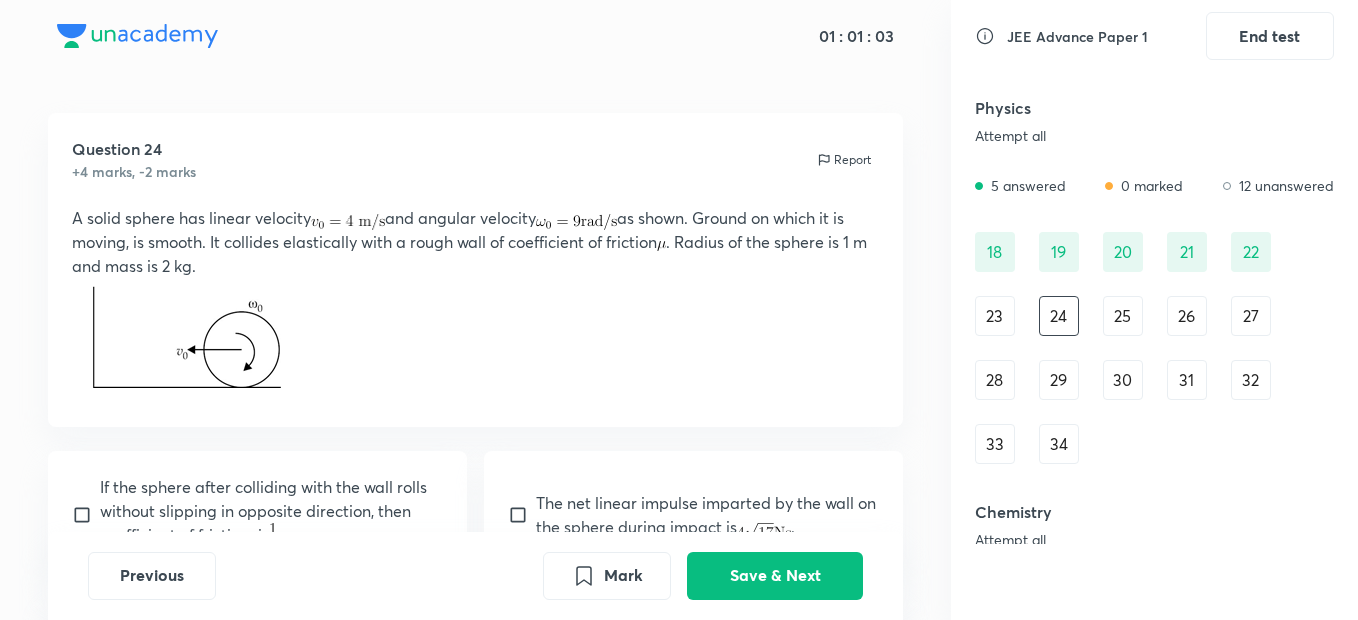 scroll, scrollTop: 287, scrollLeft: 0, axis: vertical 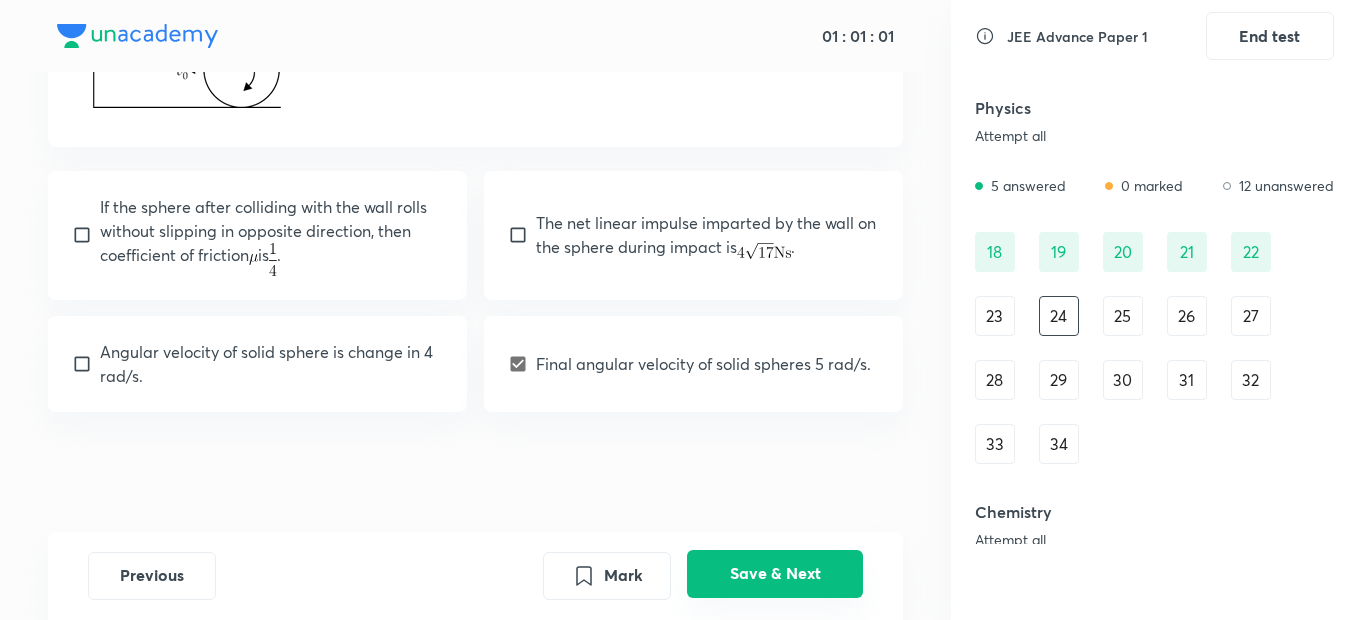 click on "Save & Next" at bounding box center (775, 574) 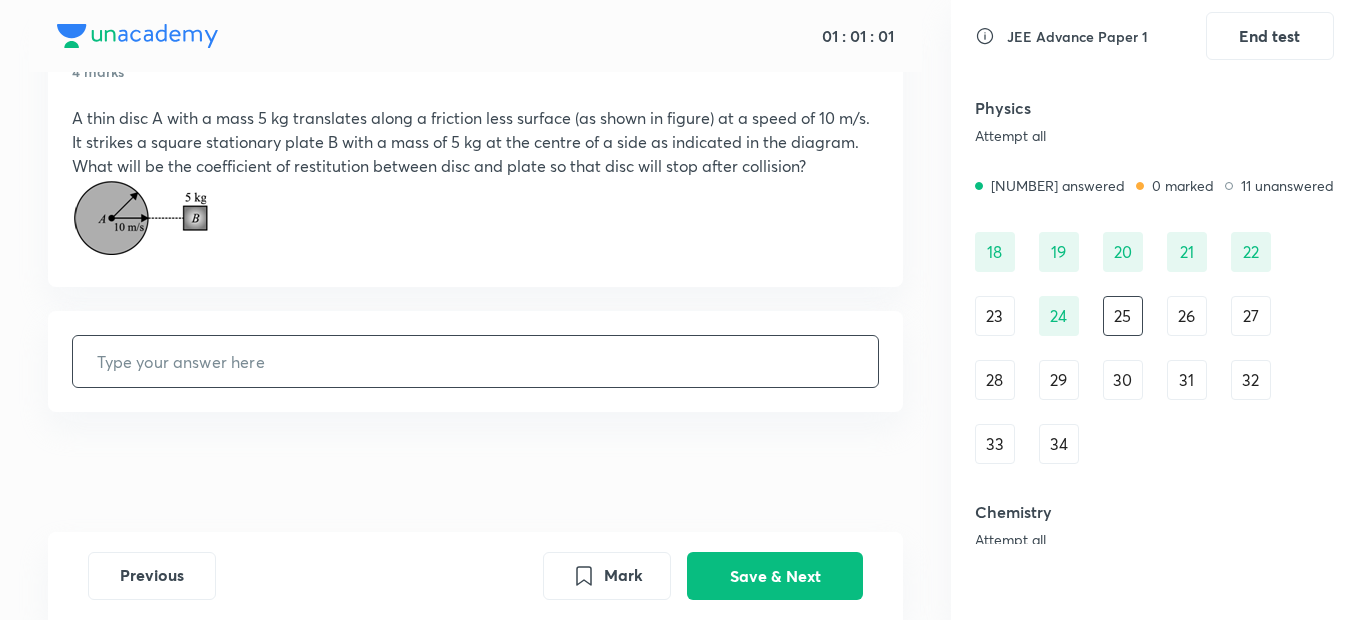scroll, scrollTop: 46, scrollLeft: 0, axis: vertical 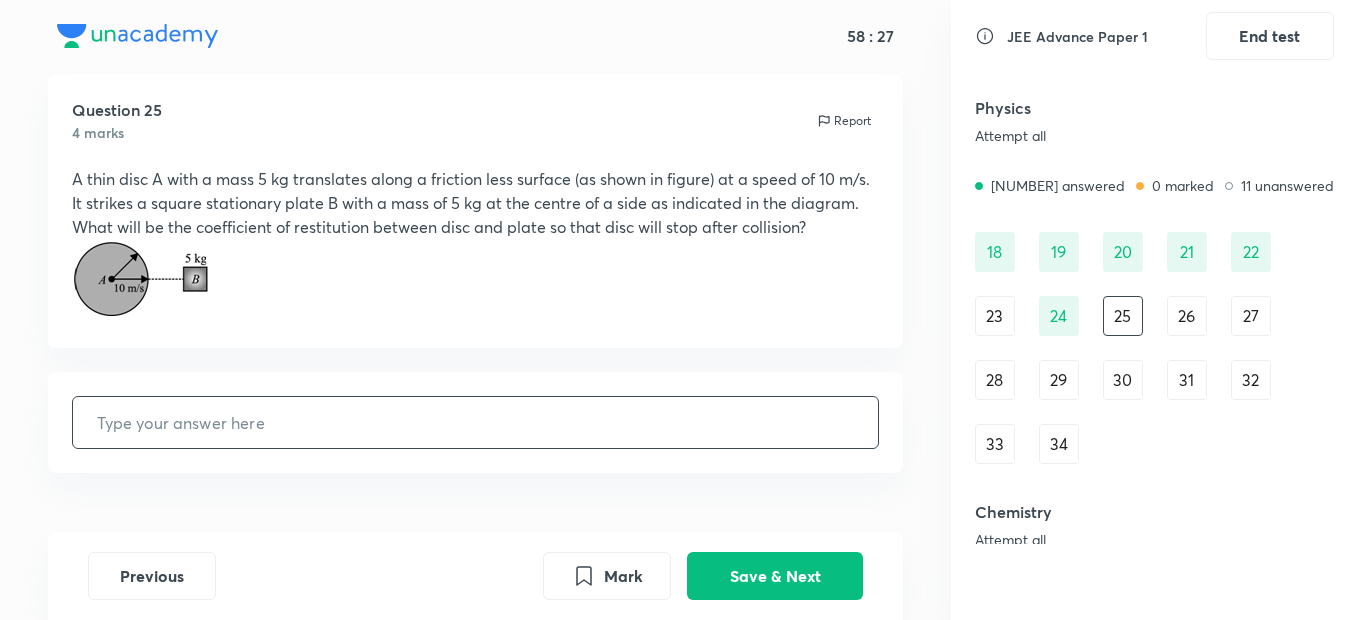 click at bounding box center [476, 422] 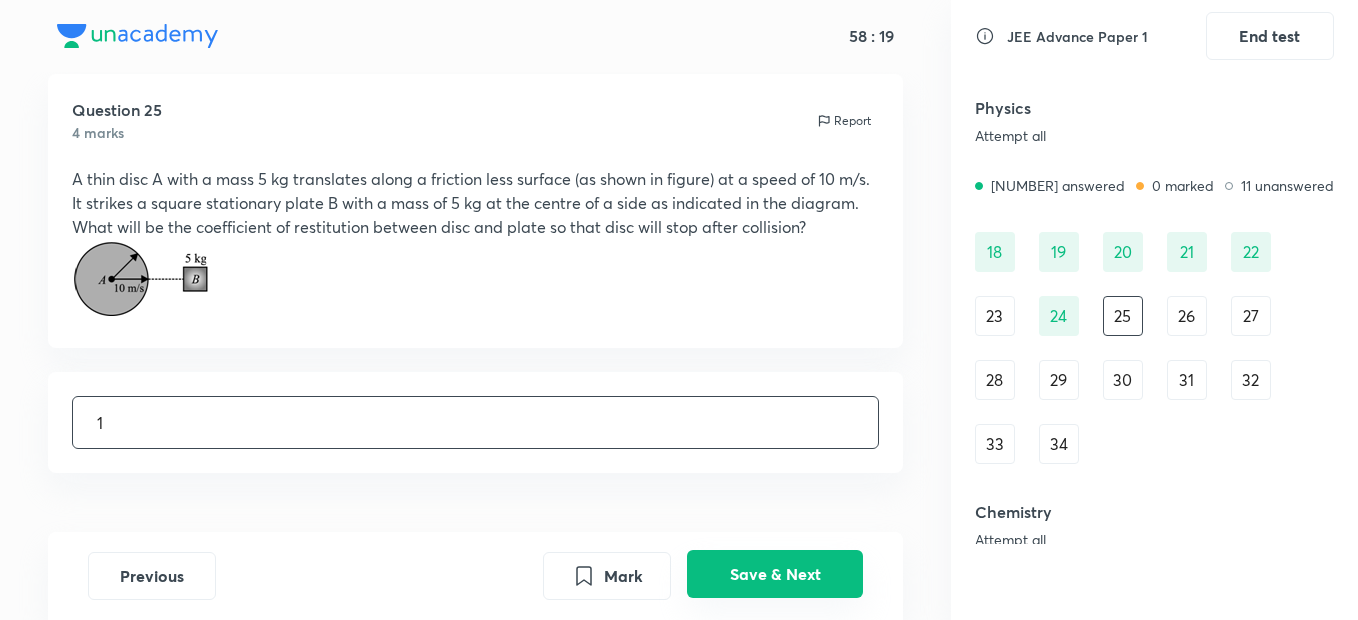 type on "1" 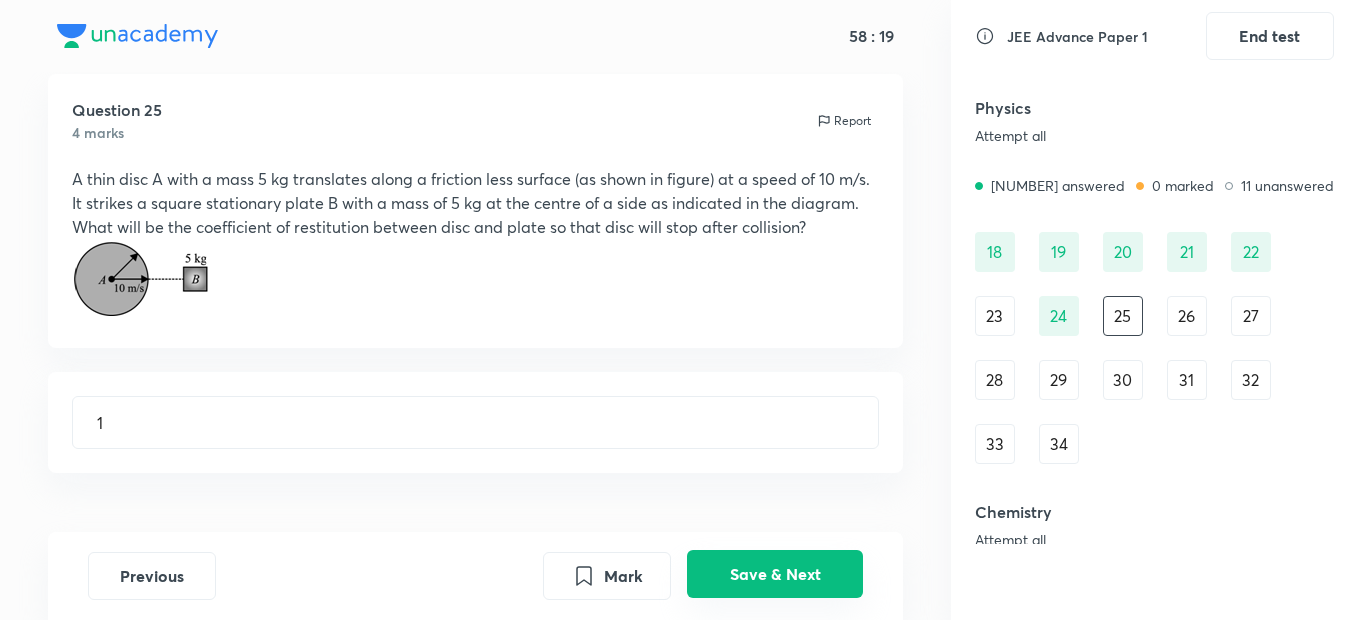 click on "Save & Next" at bounding box center [775, 574] 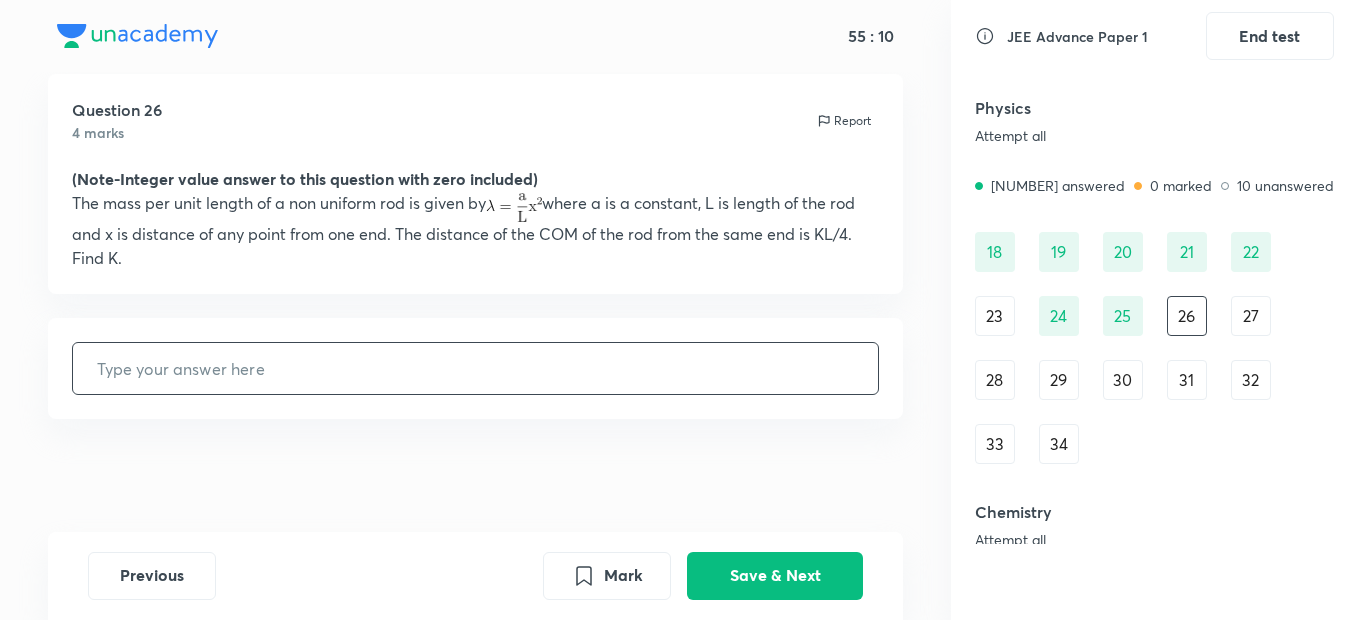 click at bounding box center (476, 368) 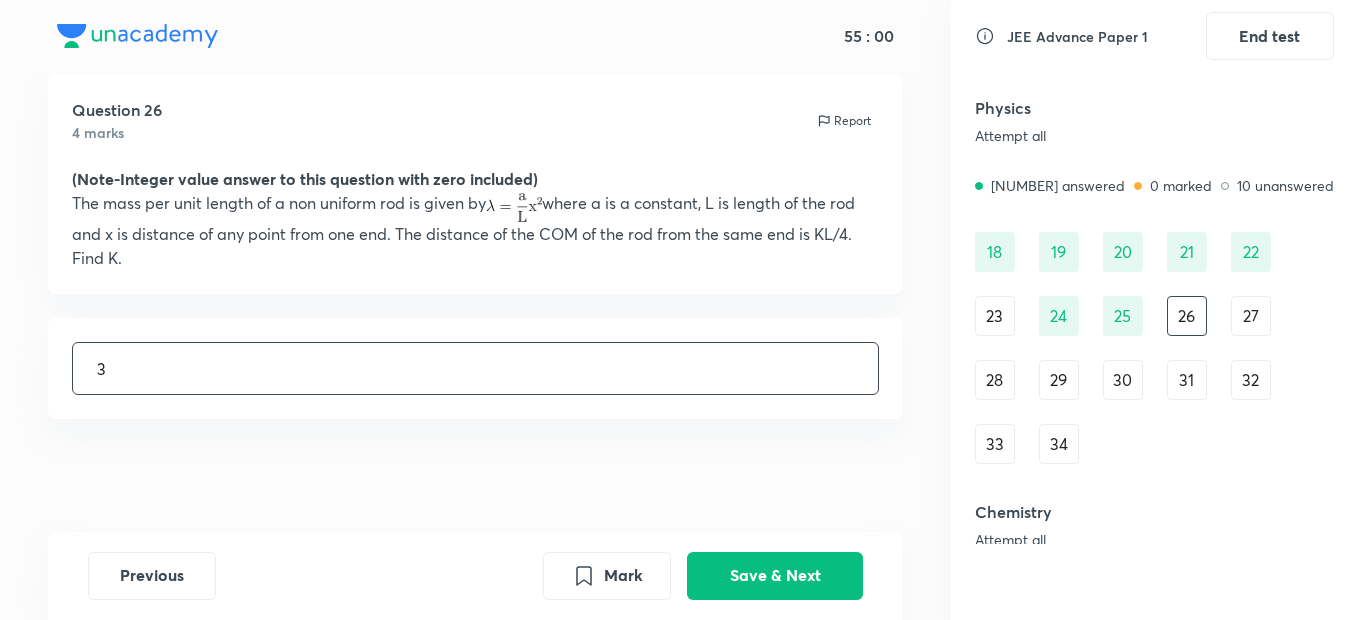 type on "3" 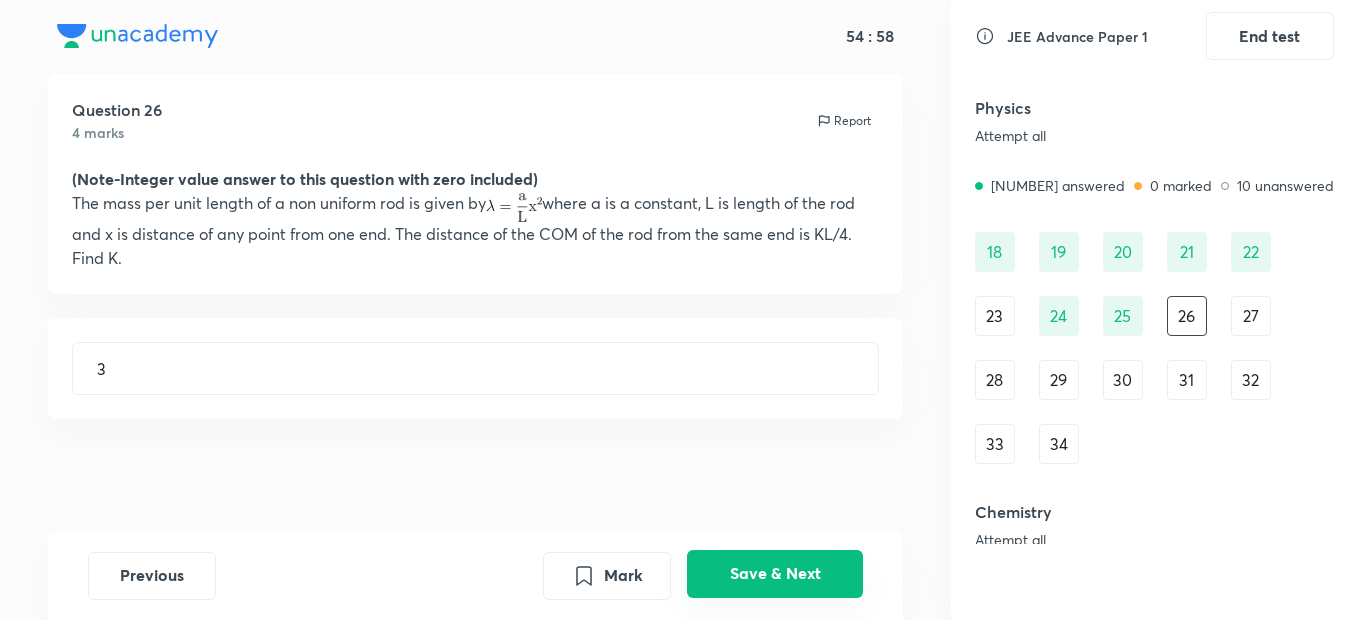 click on "Save & Next" at bounding box center [775, 574] 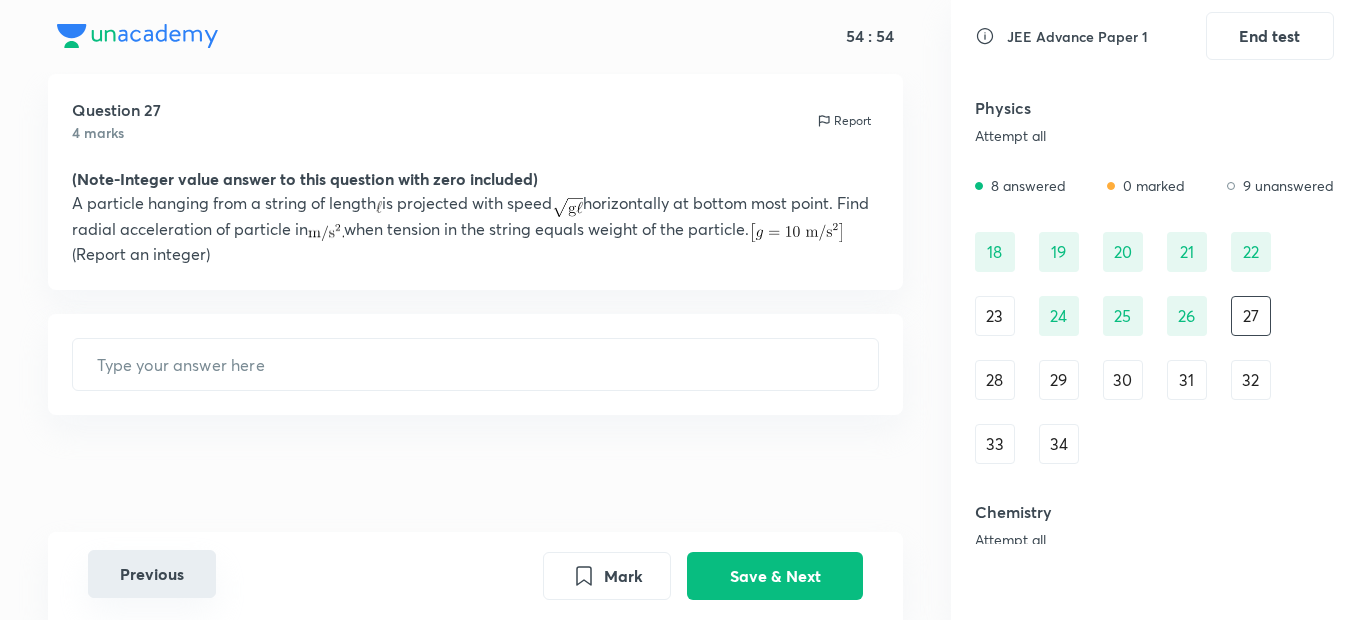 click on "Previous" at bounding box center [152, 574] 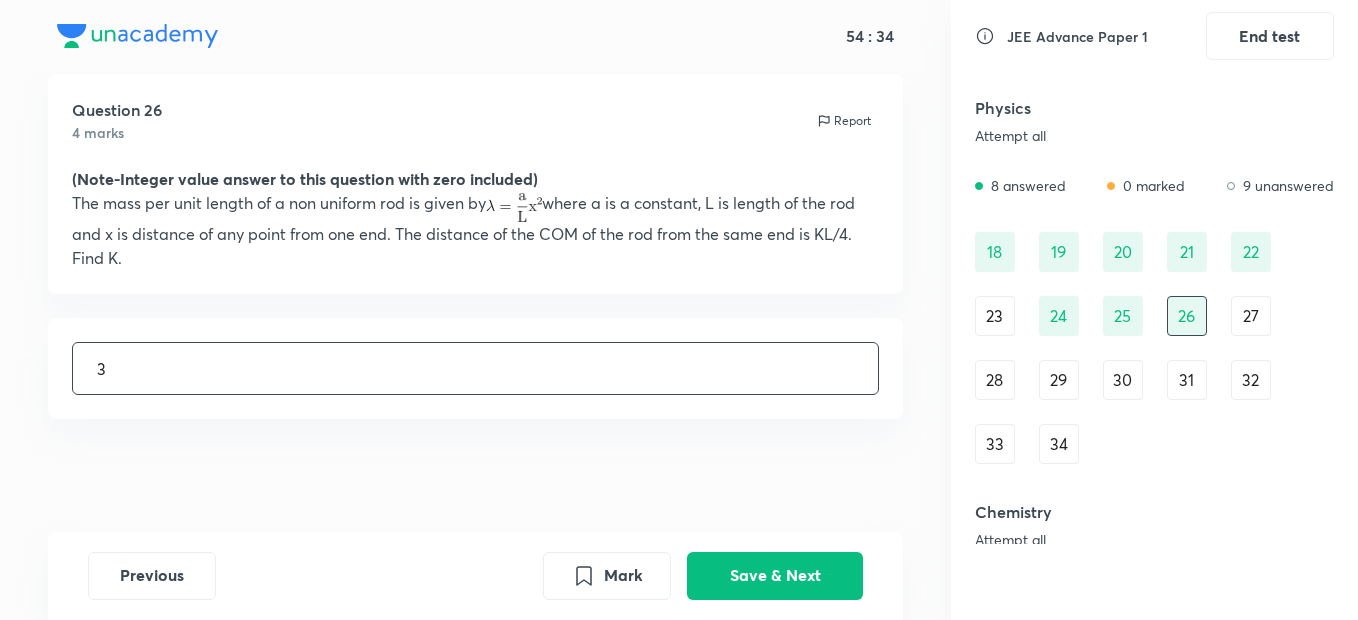 click on "3" at bounding box center (476, 368) 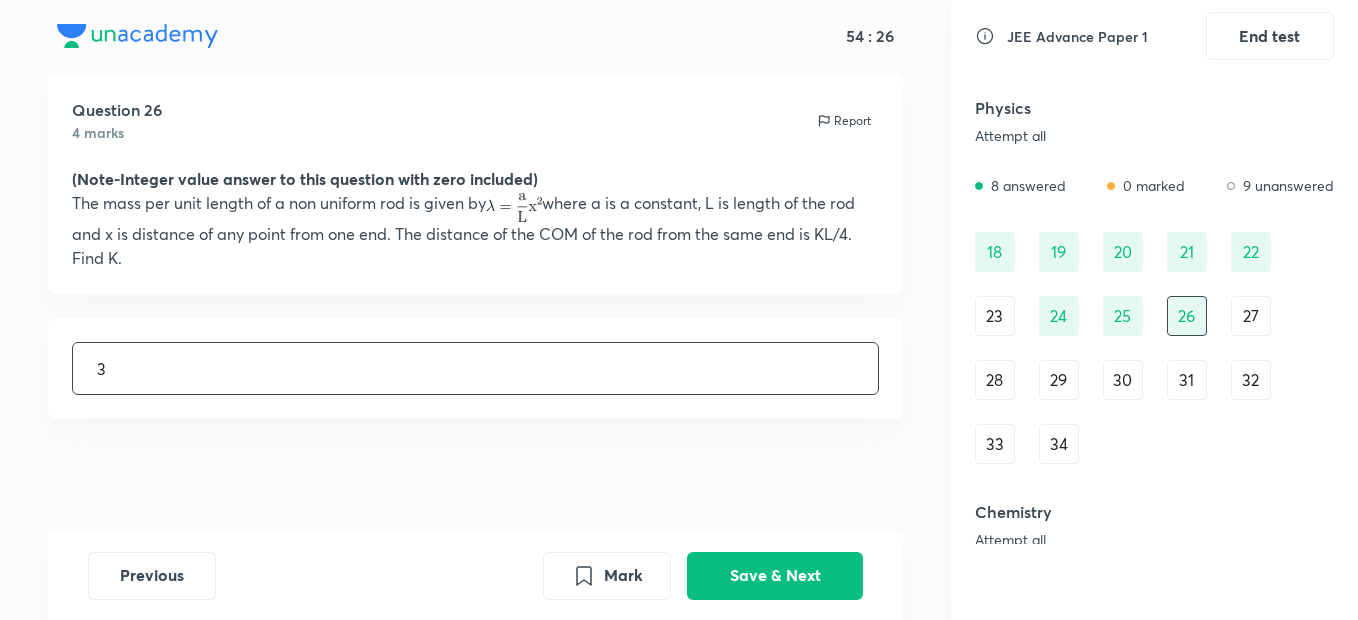 click on "Question 26 4 marks Report (Note-Integer value answer to this question with zero included) The mass per unit length of a non uniform rod is given by   where a is a constant, L is length of the rod and x is distance of any point from one end. The distance of the COM of the rod from the same end is KL/4. Find K.  3 ​" at bounding box center (475, 306) 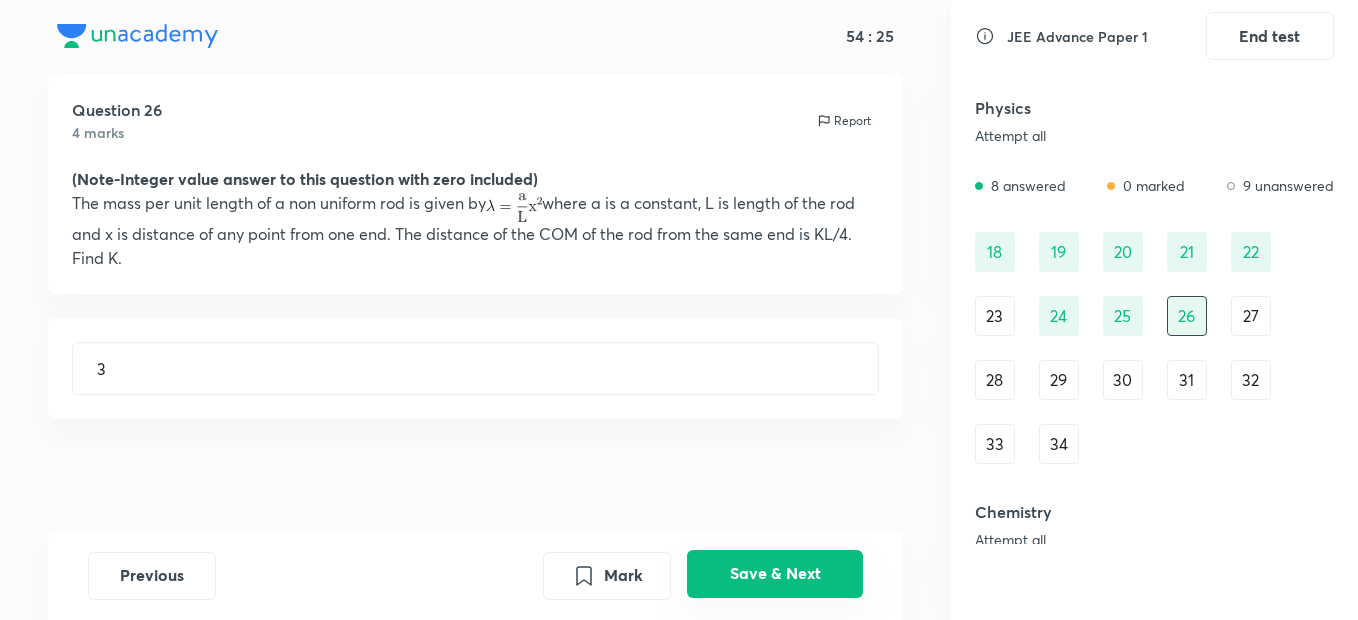 click on "Save & Next" at bounding box center [775, 574] 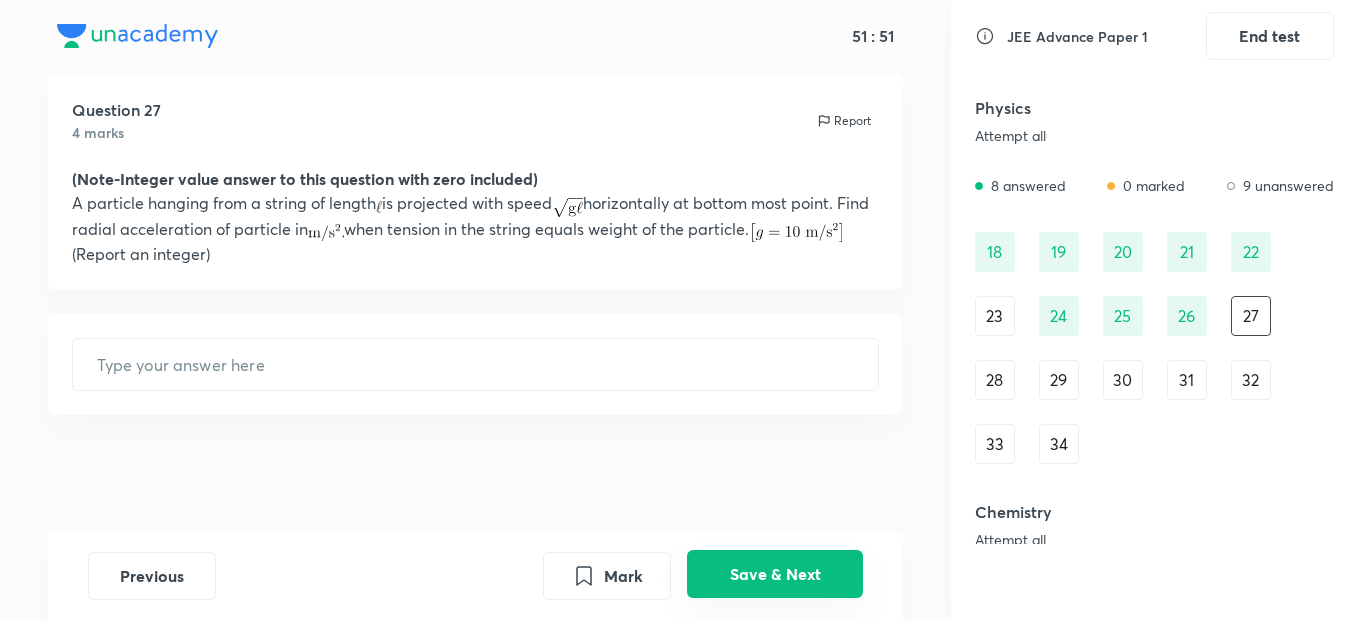 click on "Save & Next" at bounding box center (775, 574) 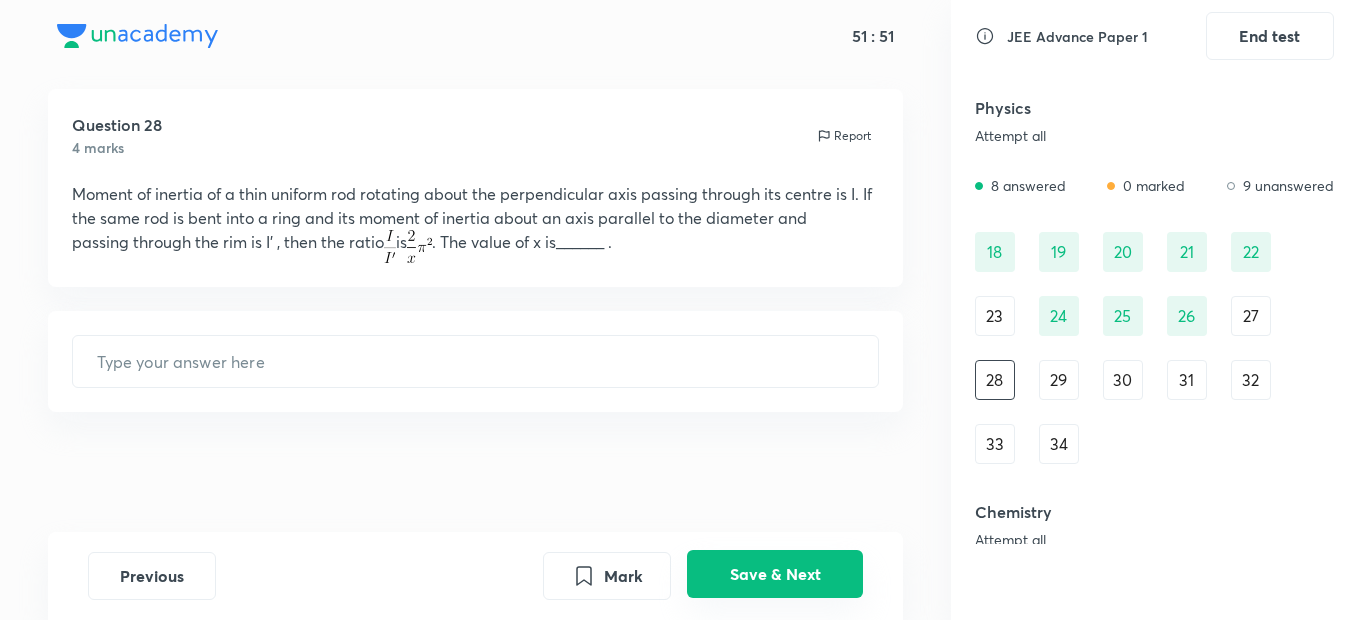 scroll, scrollTop: 31, scrollLeft: 0, axis: vertical 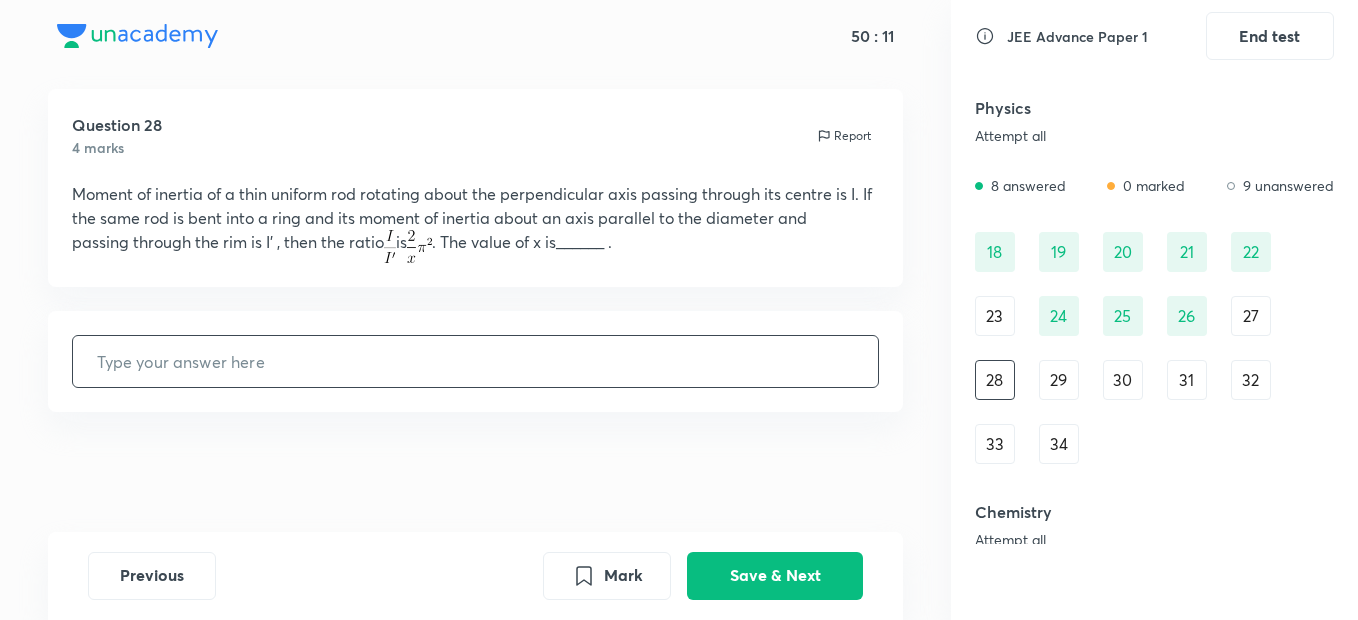 click at bounding box center [476, 361] 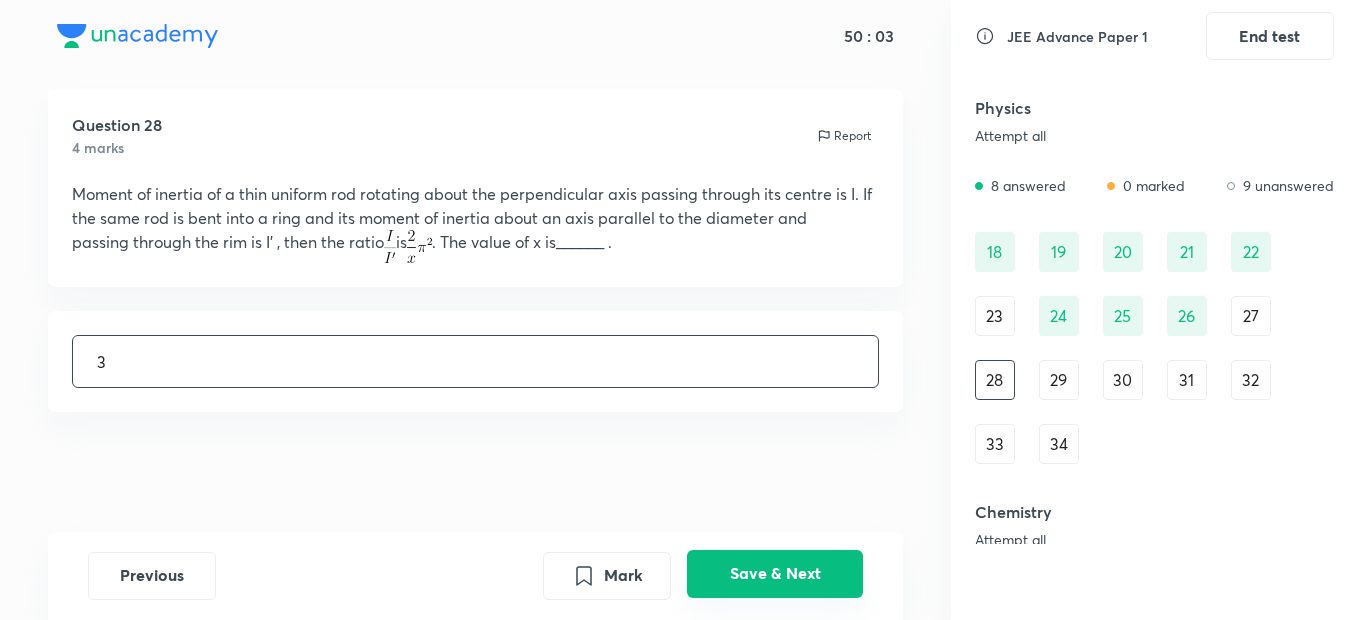 type on "3" 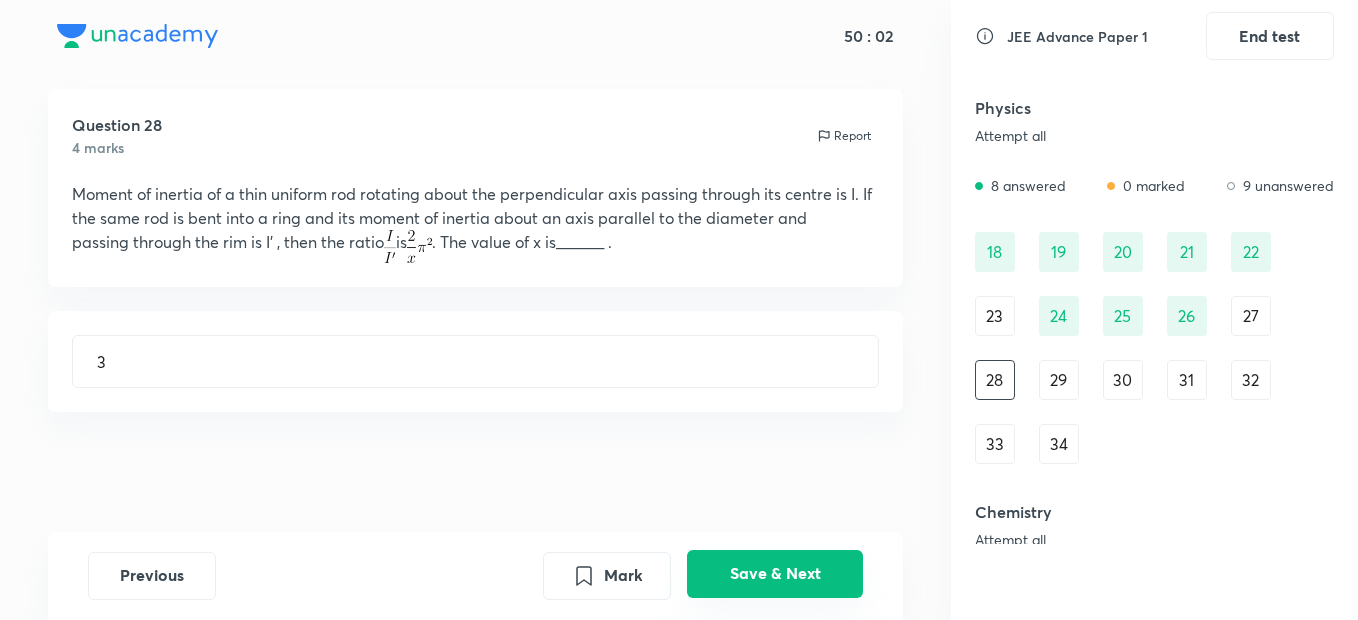 click on "Save & Next" at bounding box center (775, 574) 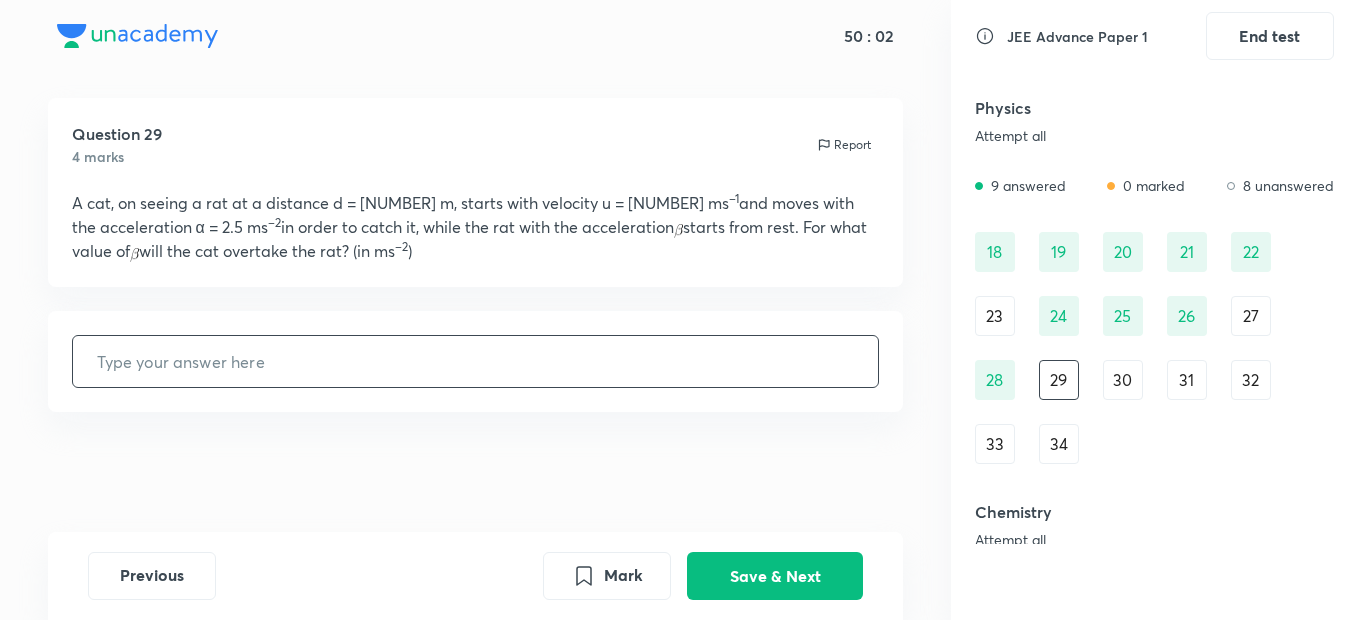 scroll, scrollTop: 22, scrollLeft: 0, axis: vertical 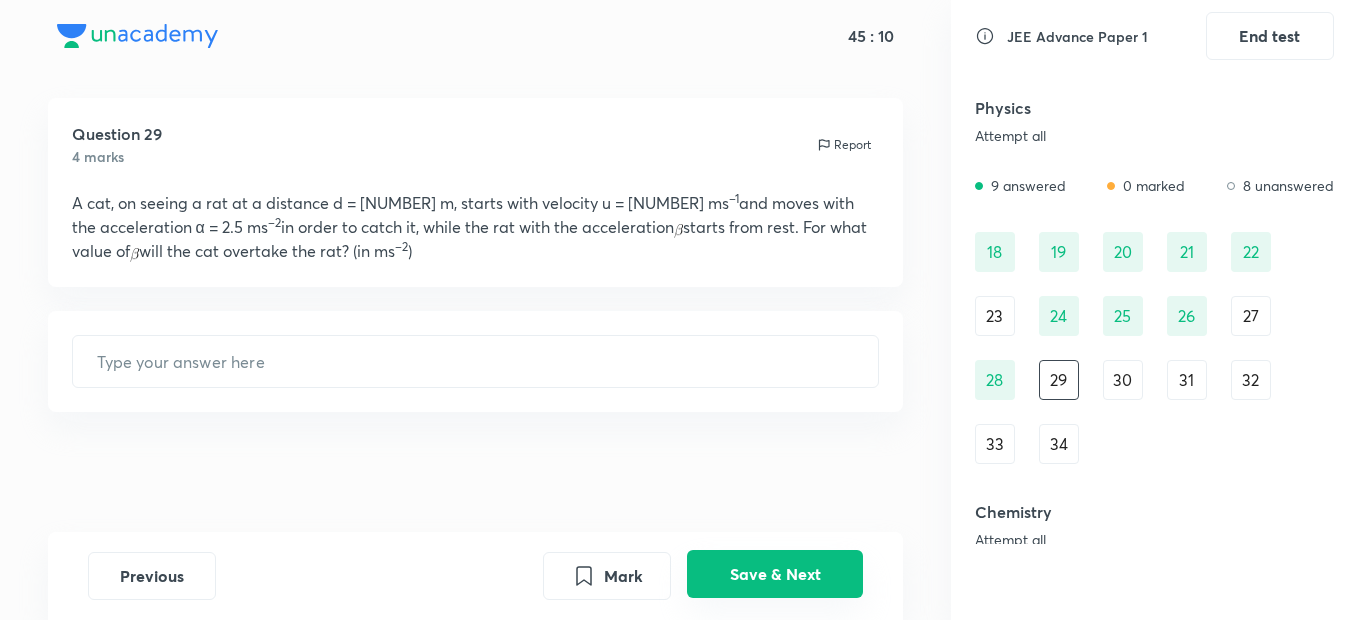 click on "Save & Next" at bounding box center [775, 574] 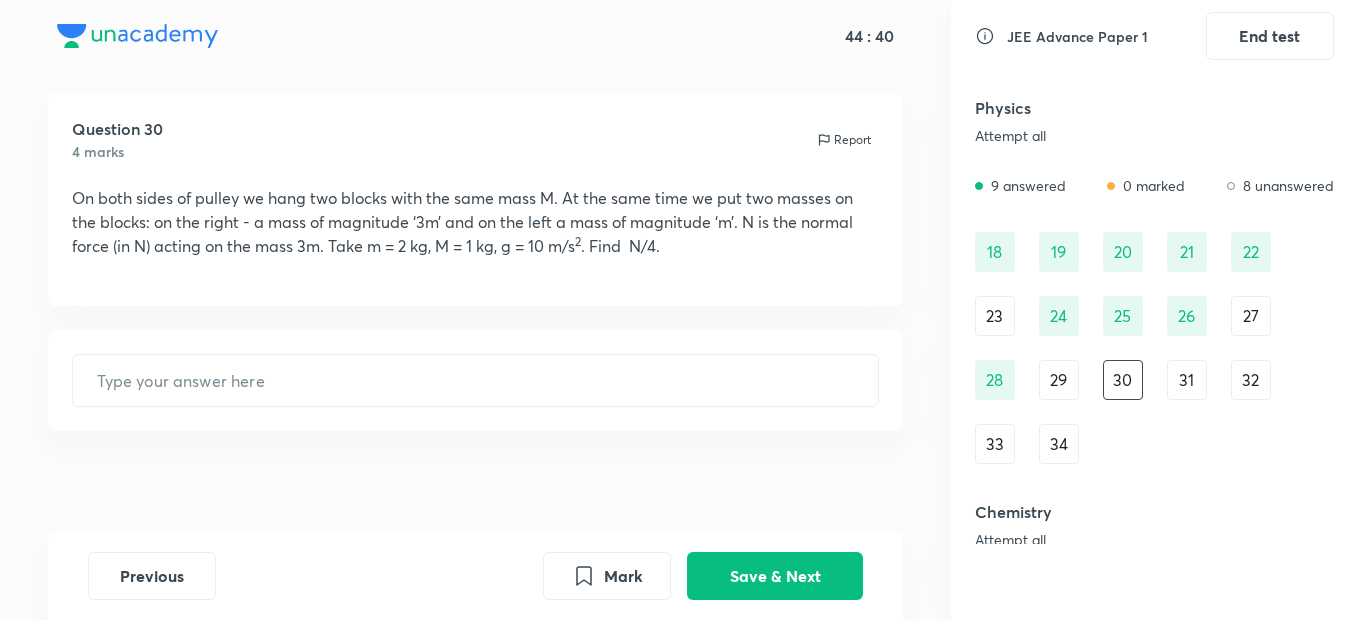 scroll, scrollTop: 26, scrollLeft: 0, axis: vertical 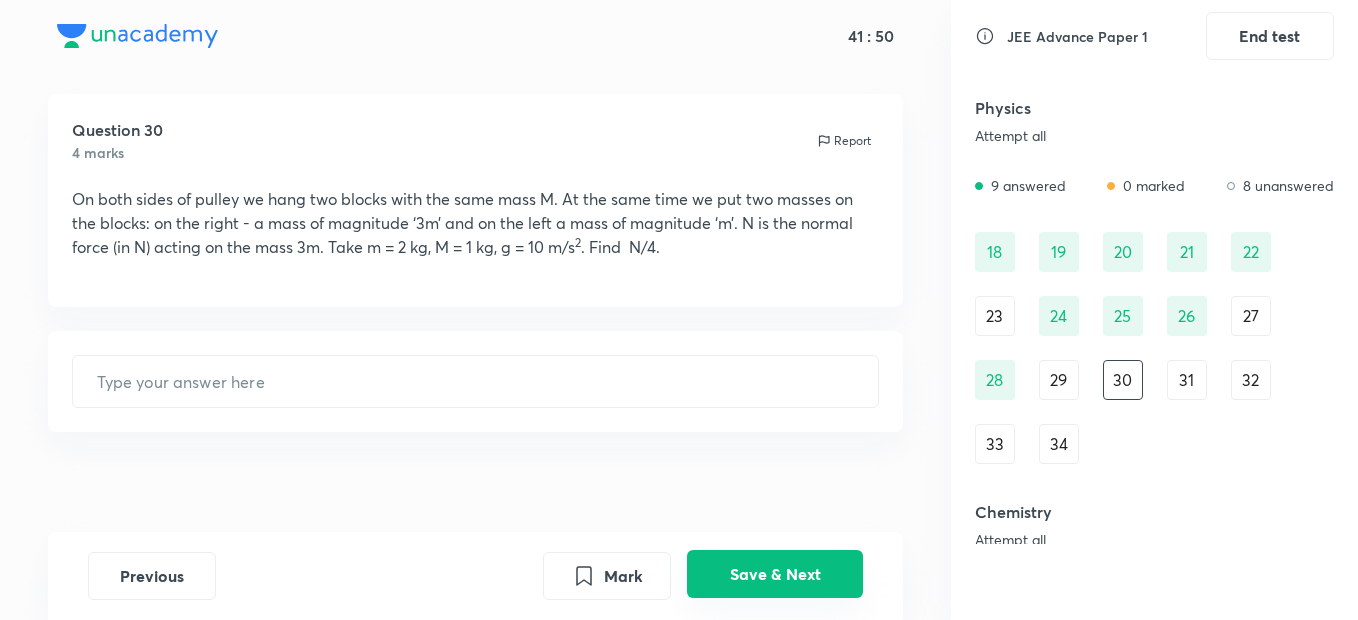 click on "Save & Next" at bounding box center [775, 574] 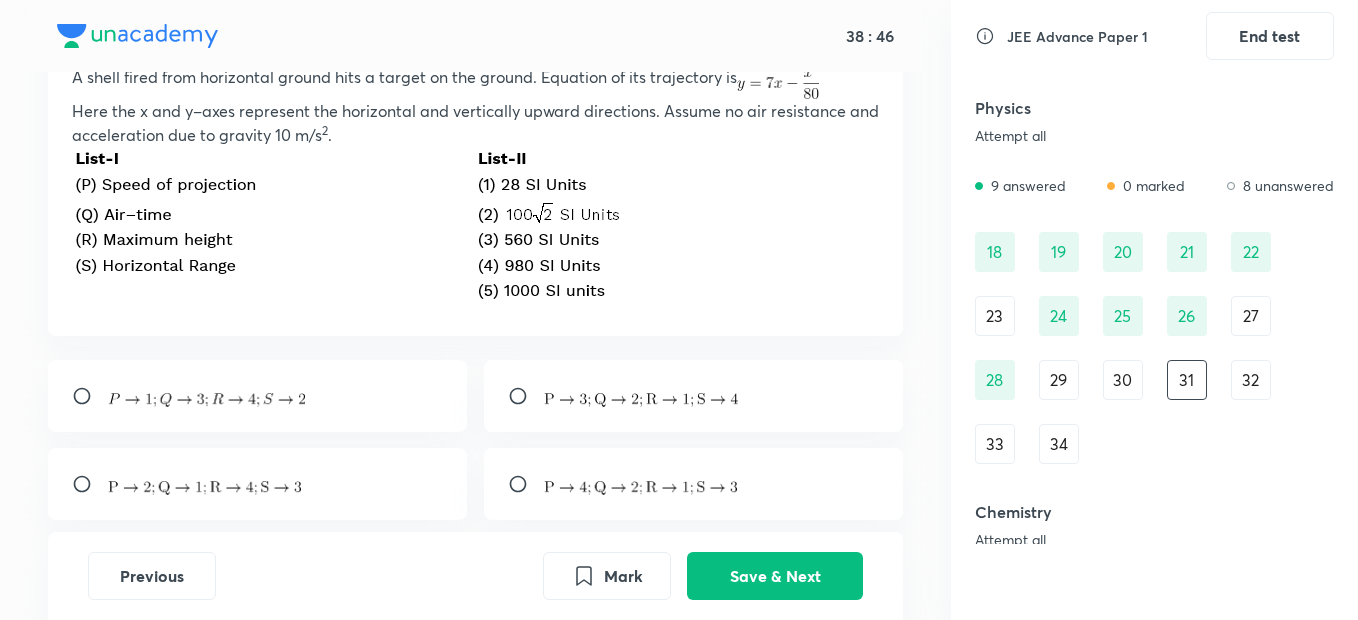 scroll, scrollTop: 157, scrollLeft: 0, axis: vertical 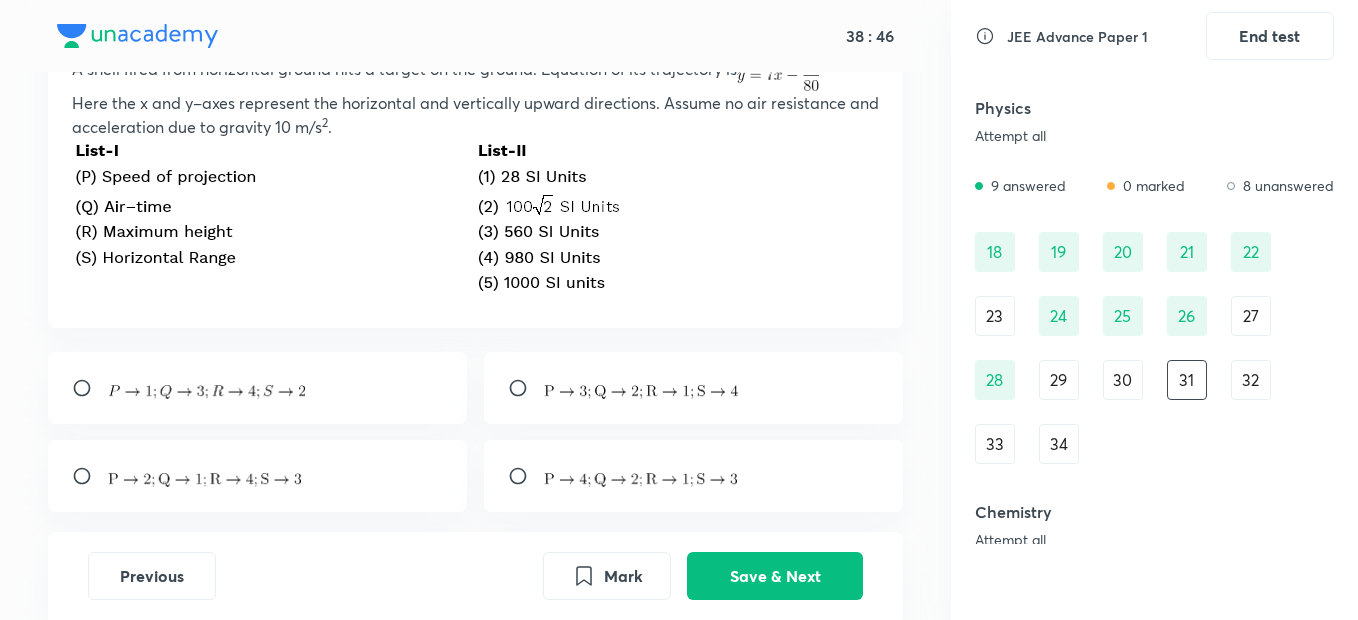 click at bounding box center [205, 480] 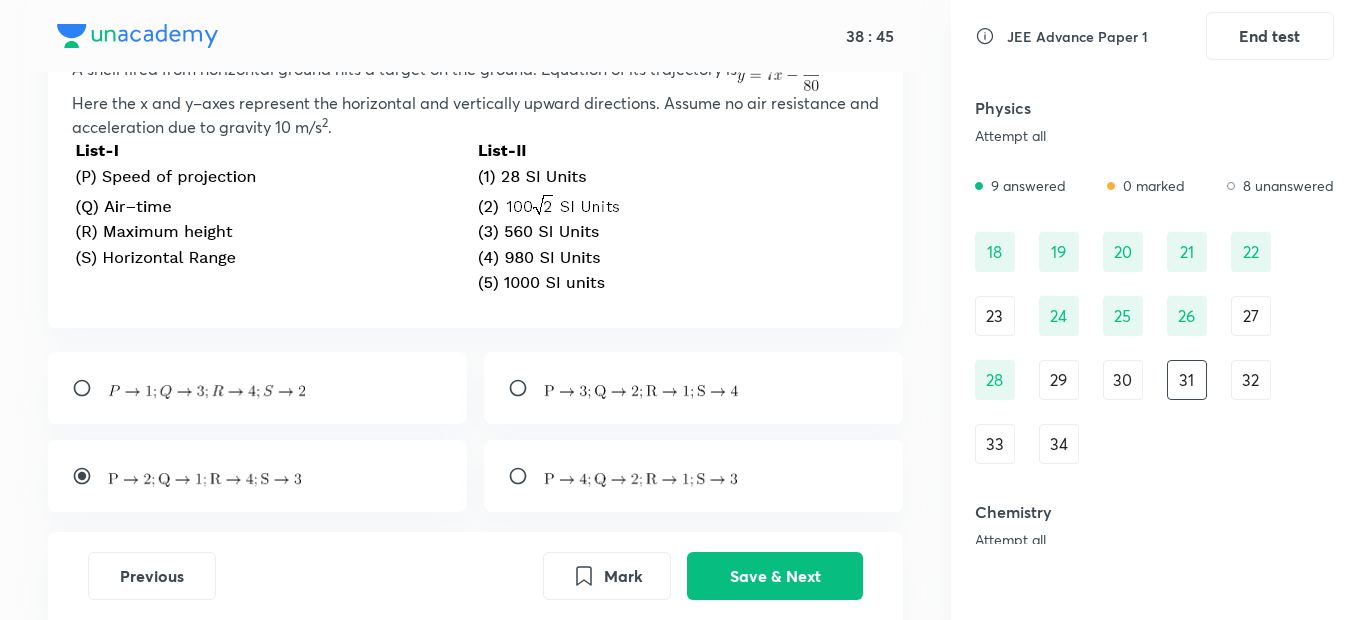 radio on "true" 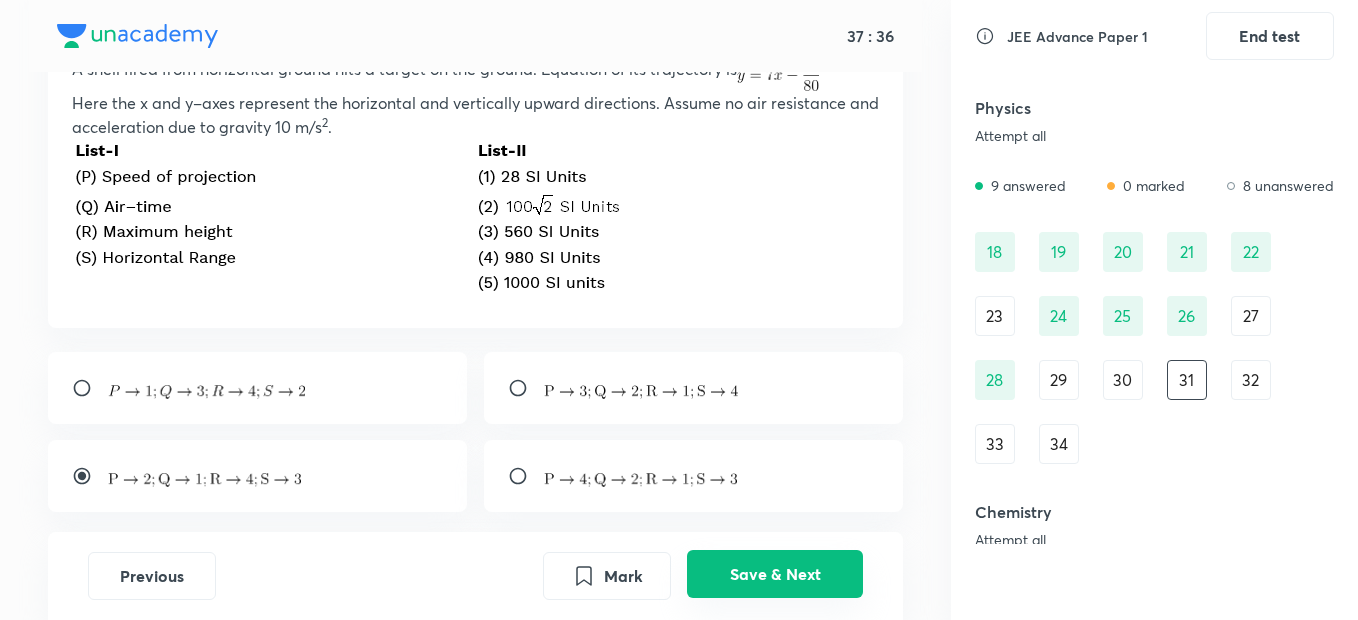 click on "Save & Next" at bounding box center (775, 574) 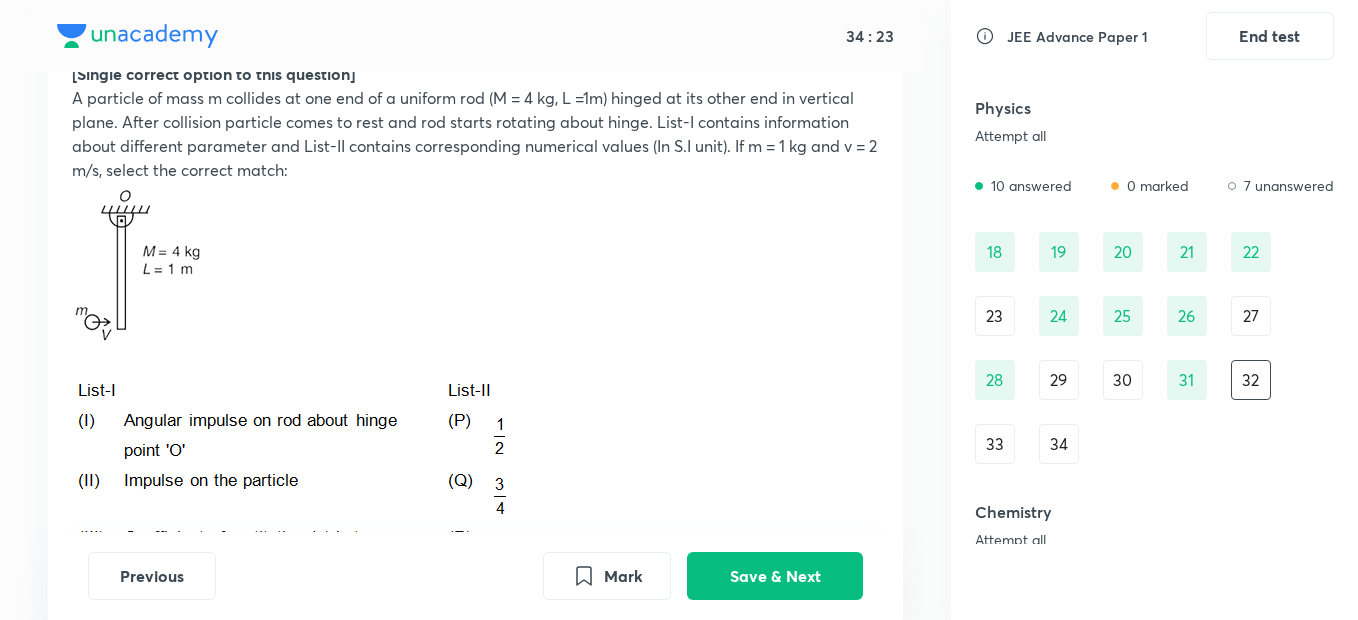 scroll, scrollTop: 150, scrollLeft: 0, axis: vertical 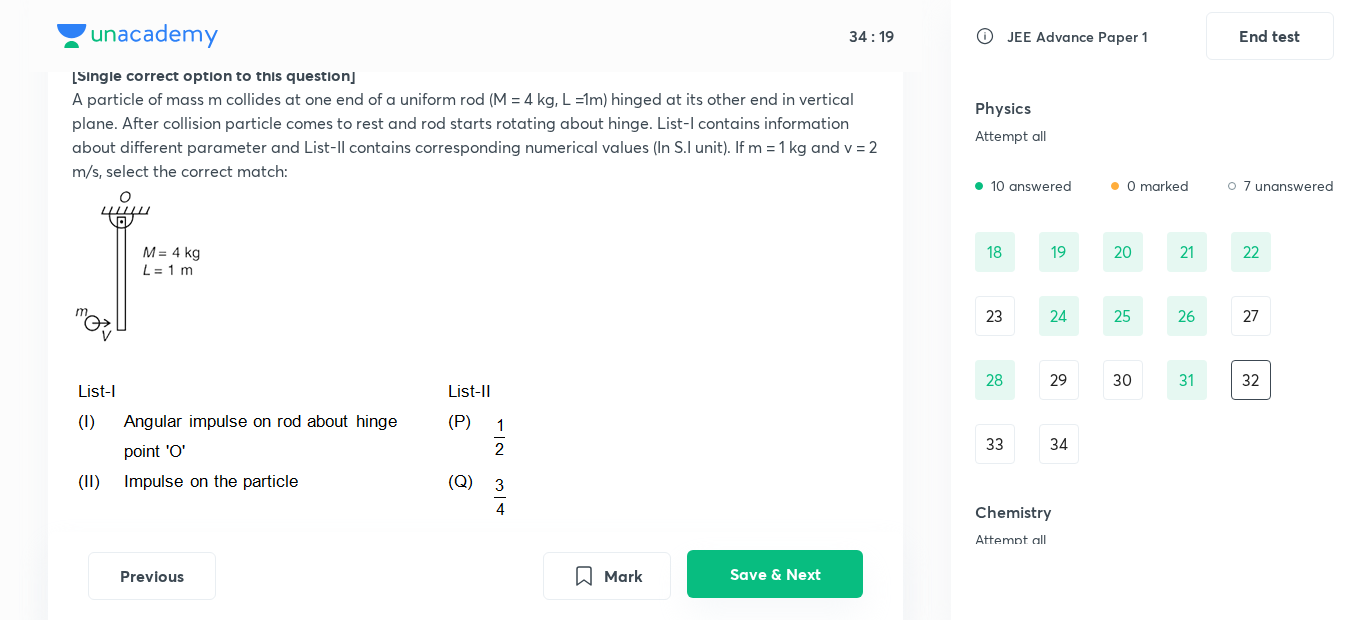 click on "Save & Next" at bounding box center [775, 574] 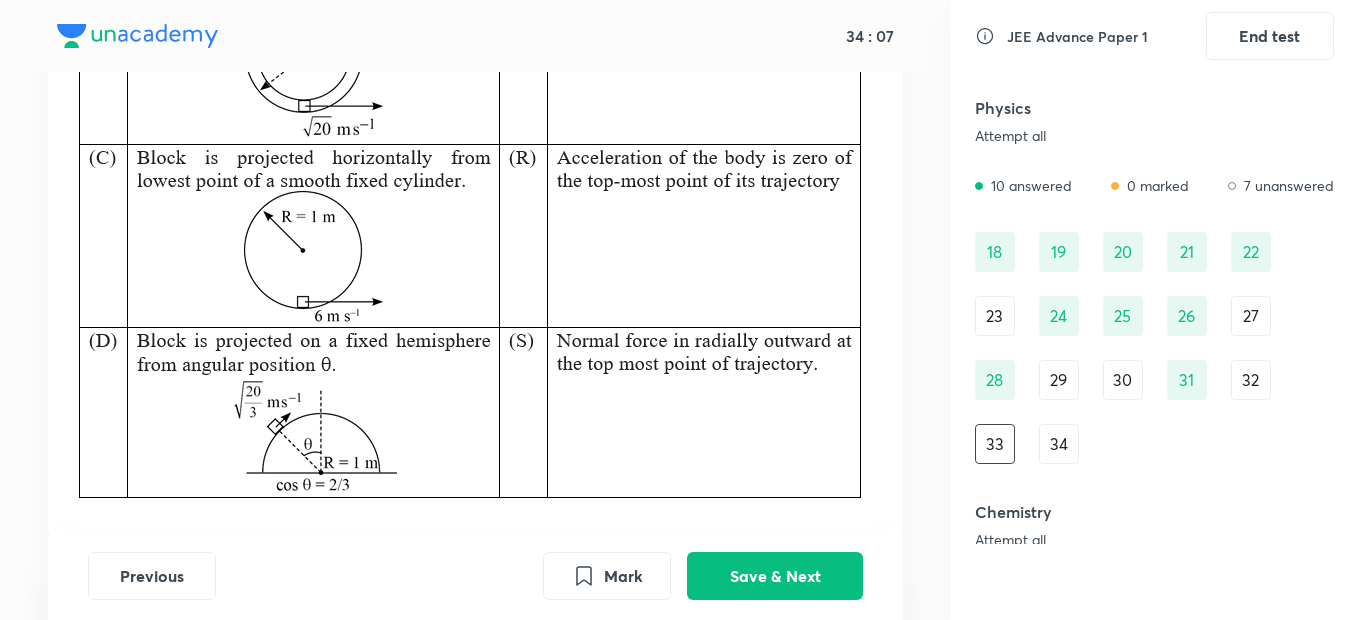 scroll, scrollTop: 210, scrollLeft: 0, axis: vertical 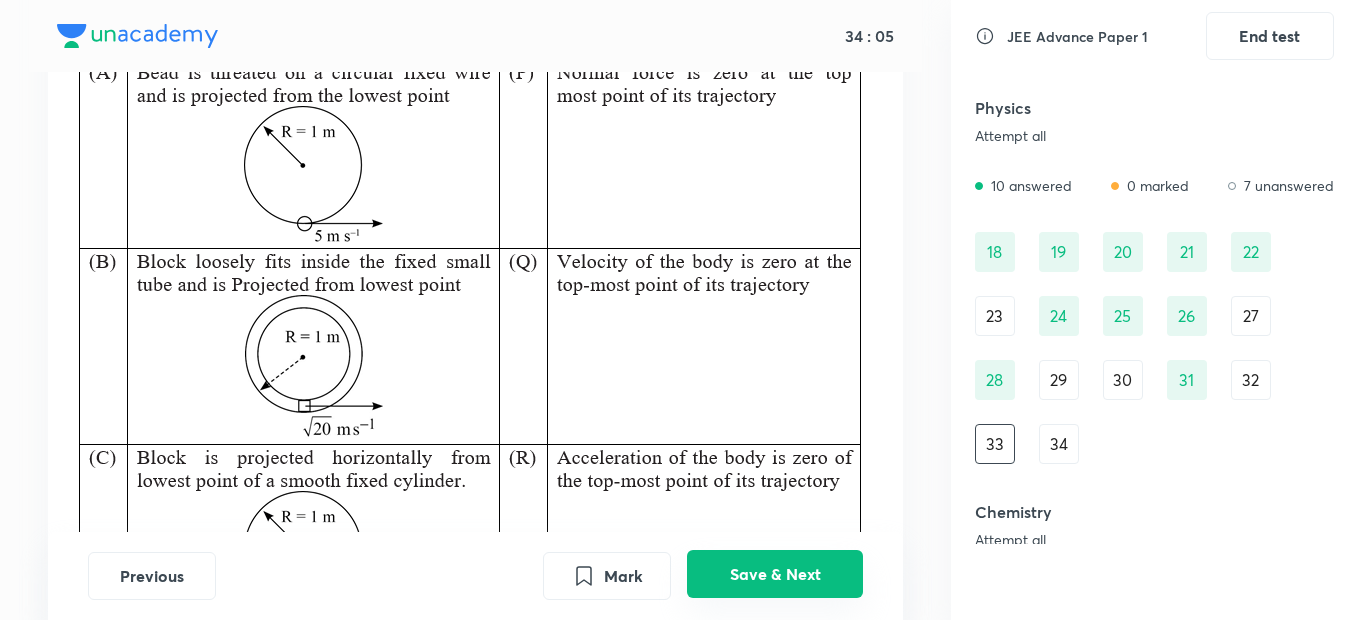 click on "Save & Next" at bounding box center [775, 574] 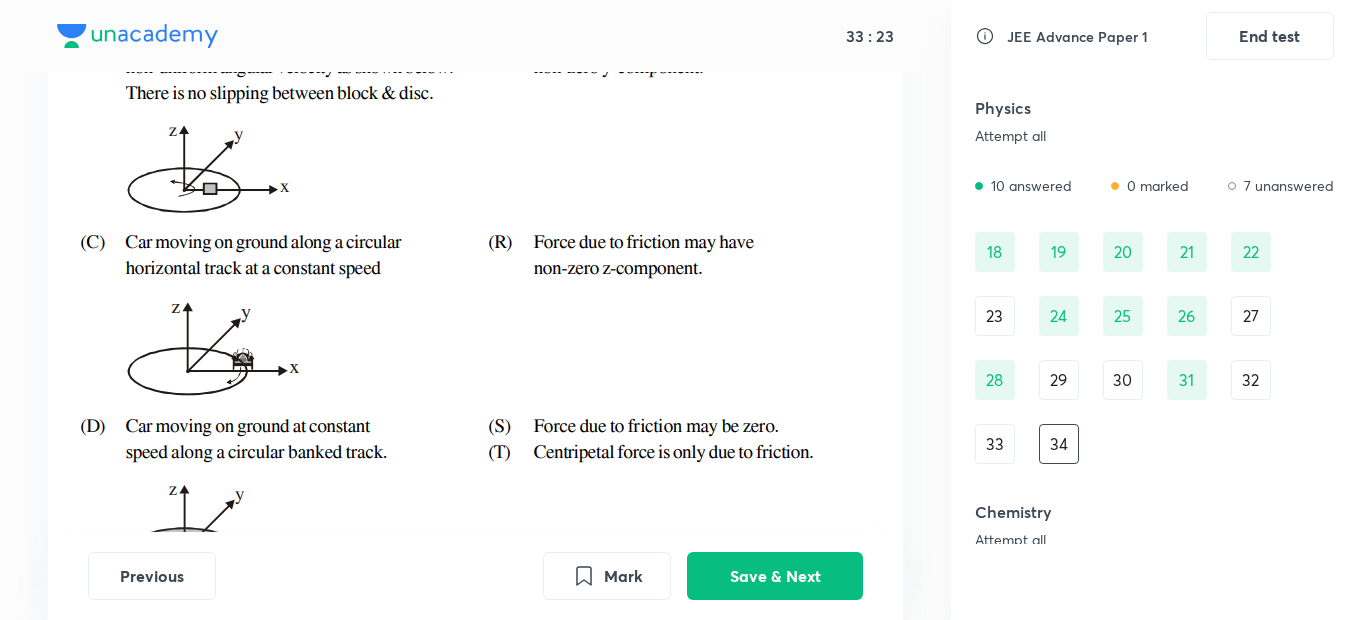 scroll, scrollTop: 469, scrollLeft: 0, axis: vertical 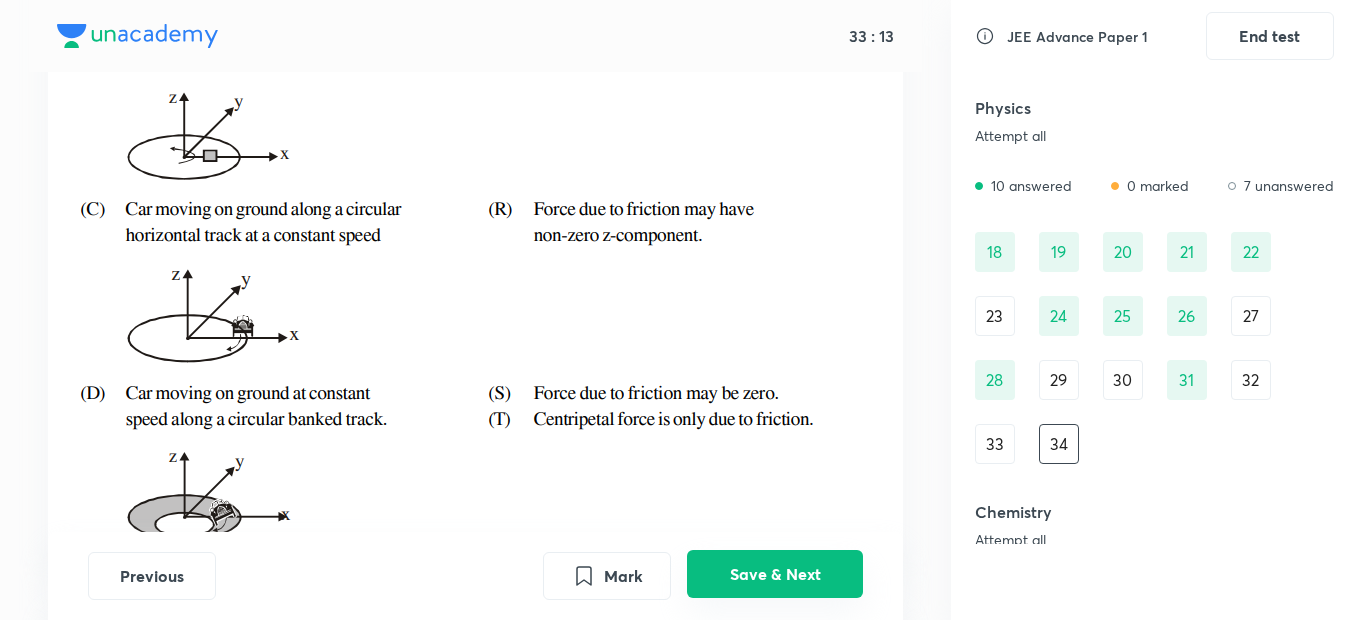 click on "Save & Next" at bounding box center (775, 574) 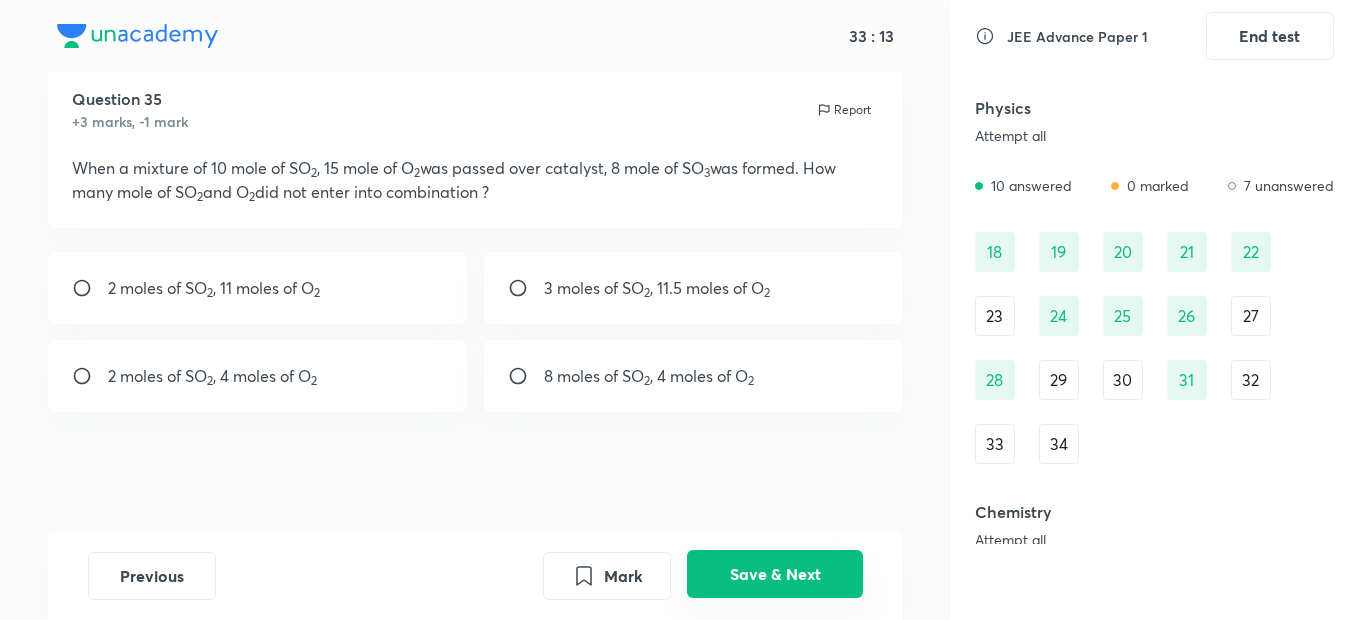 scroll, scrollTop: 57, scrollLeft: 0, axis: vertical 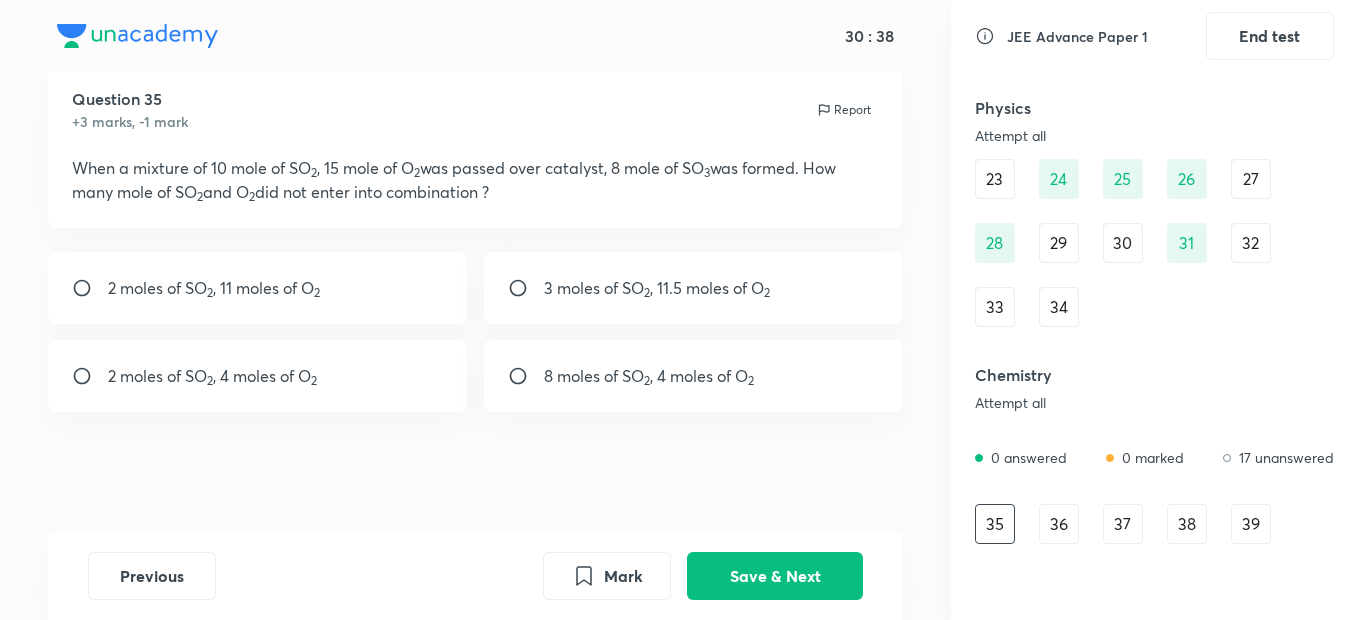 click on "2 moles of SO 2 , 11 moles of O 2" at bounding box center [257, 288] 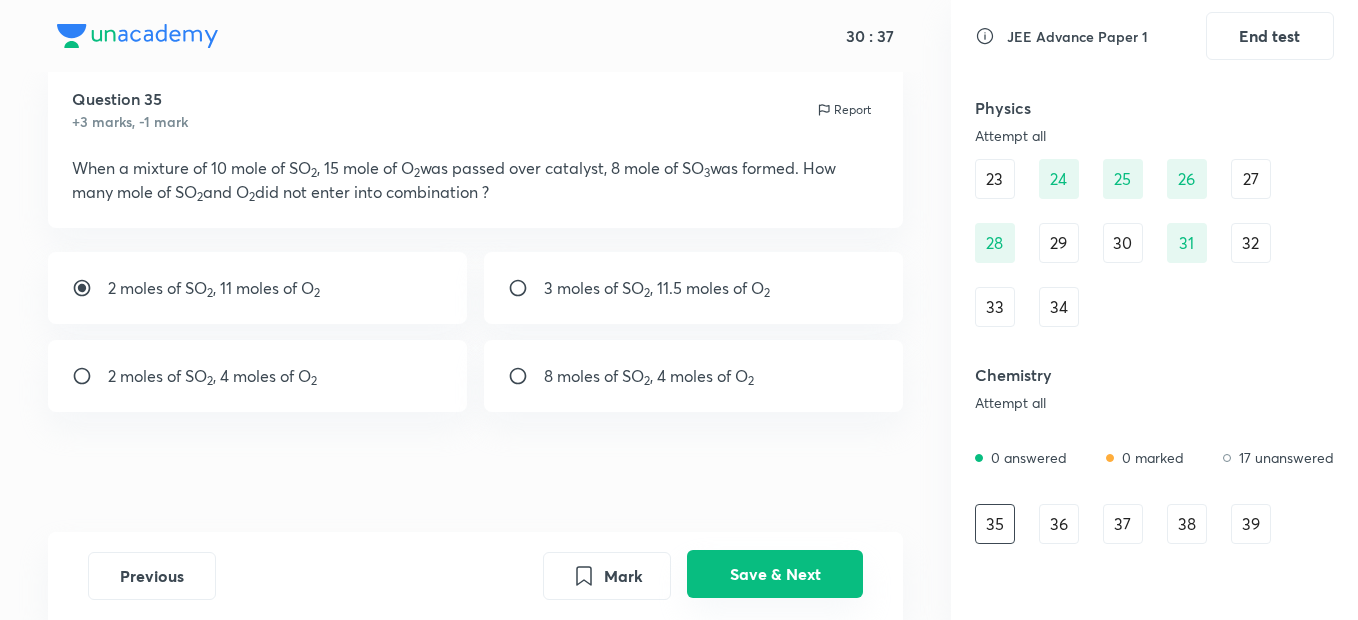 click on "Save & Next" at bounding box center (775, 574) 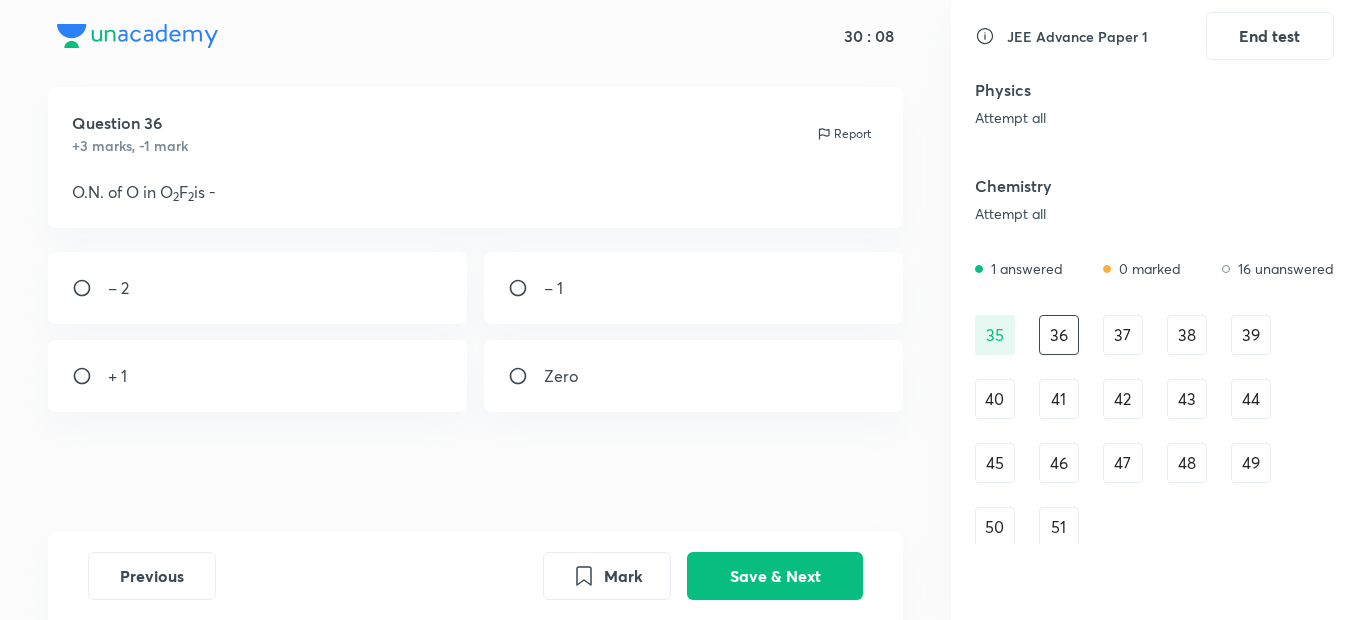 scroll, scrollTop: 767, scrollLeft: 0, axis: vertical 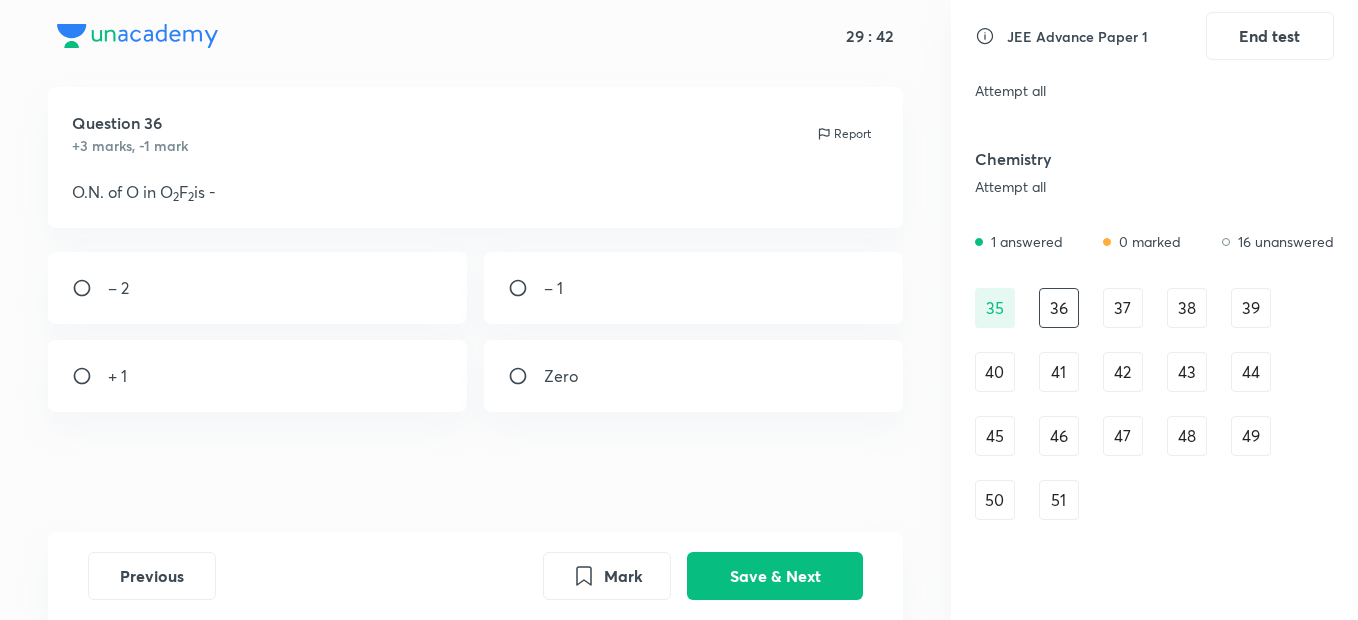 click on "+ 1" at bounding box center (257, 376) 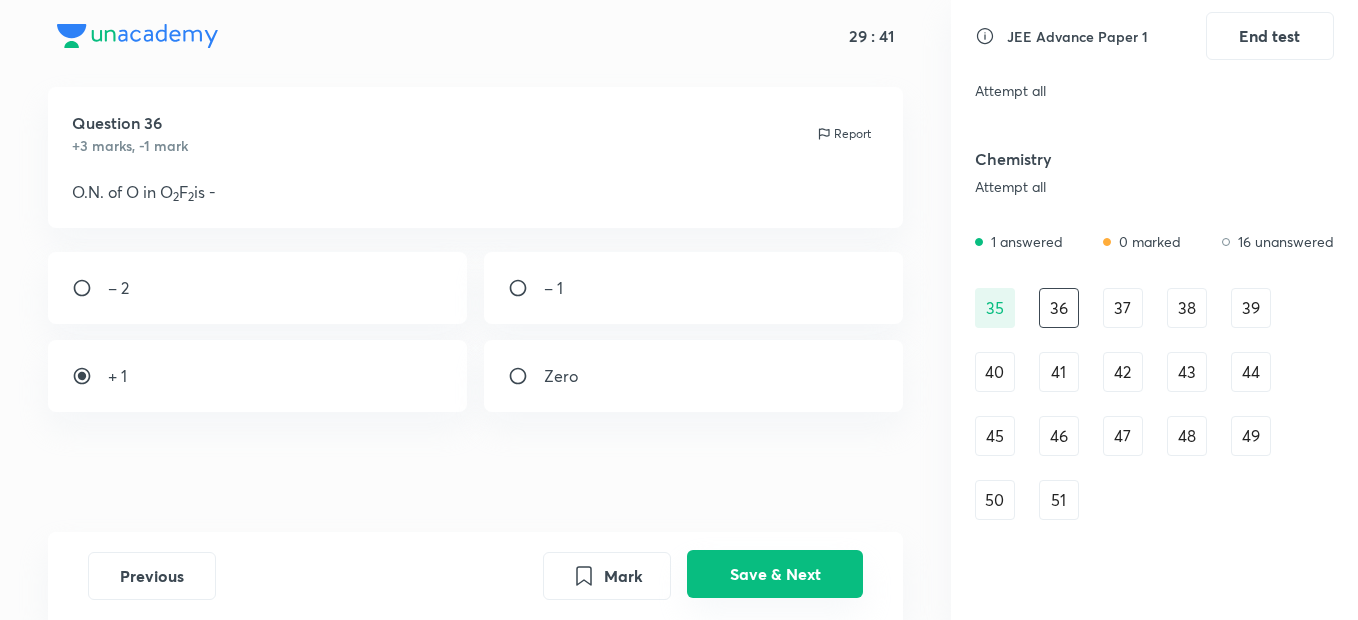 click on "Save & Next" at bounding box center (775, 574) 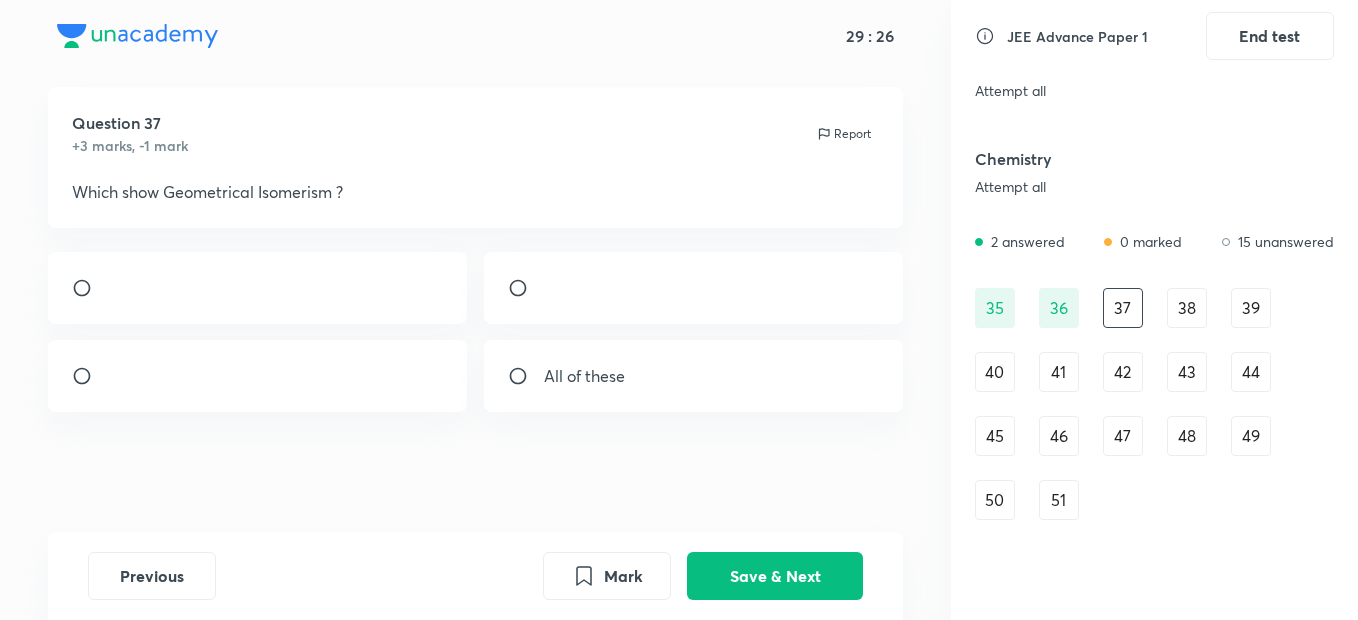 click at bounding box center [257, 288] 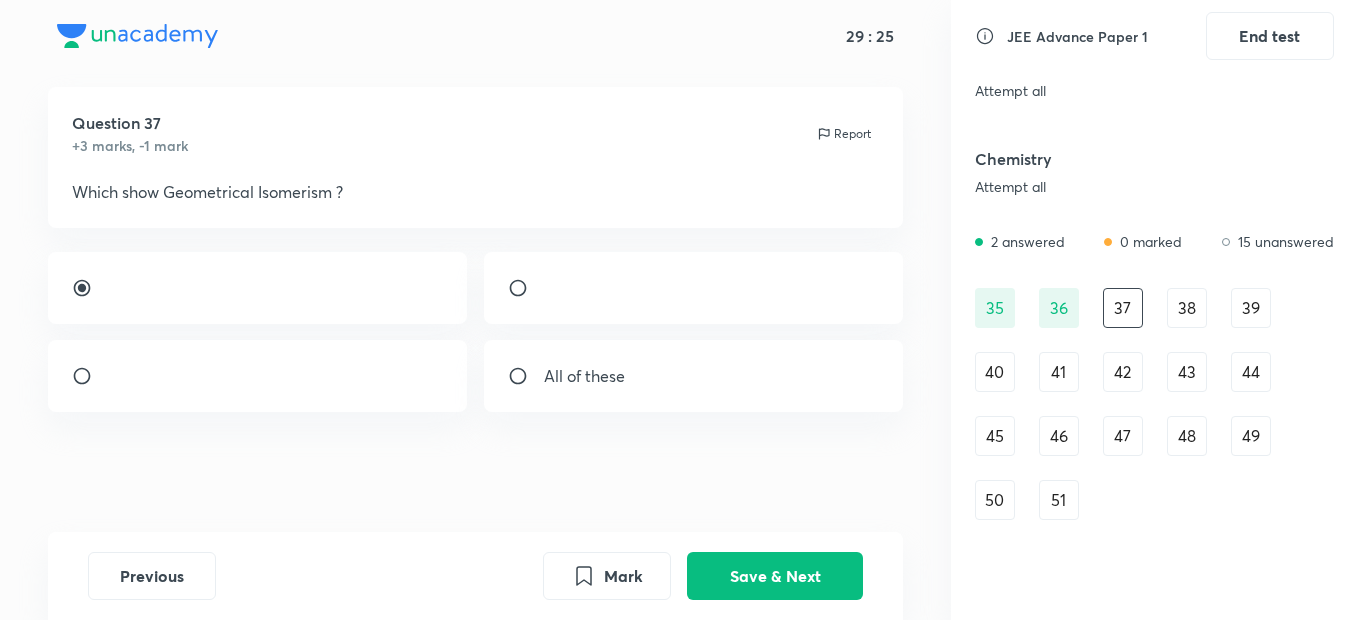 click at bounding box center [257, 376] 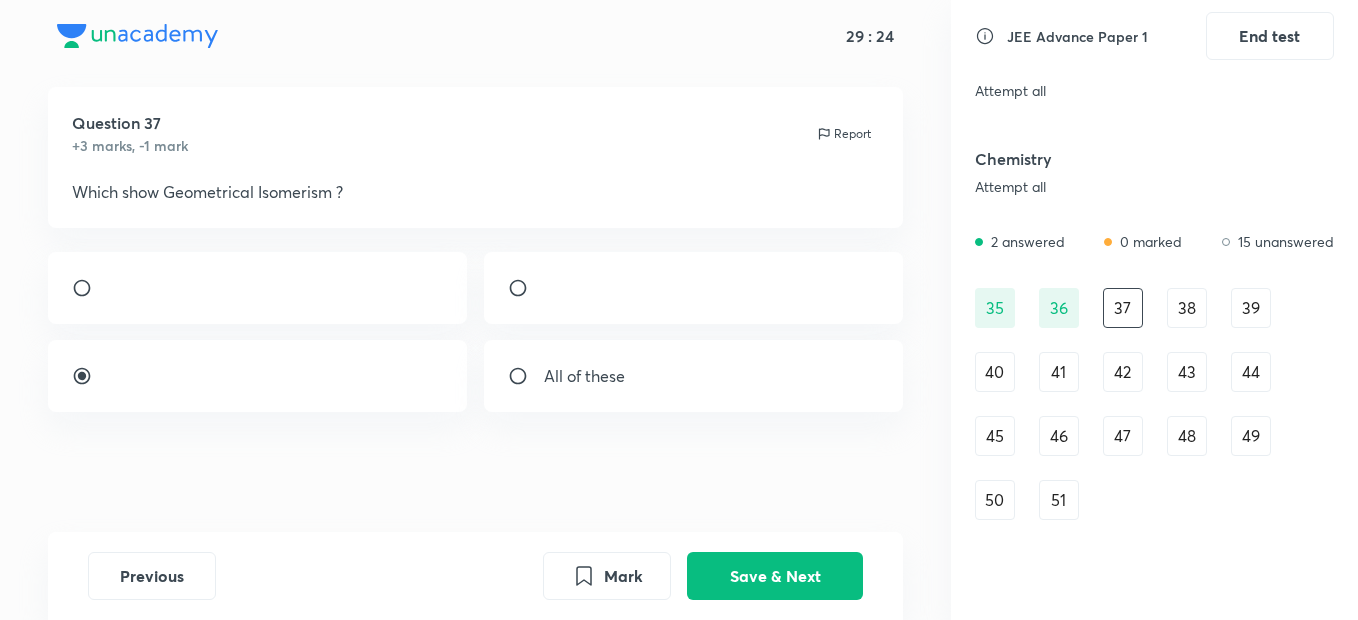 click at bounding box center [257, 288] 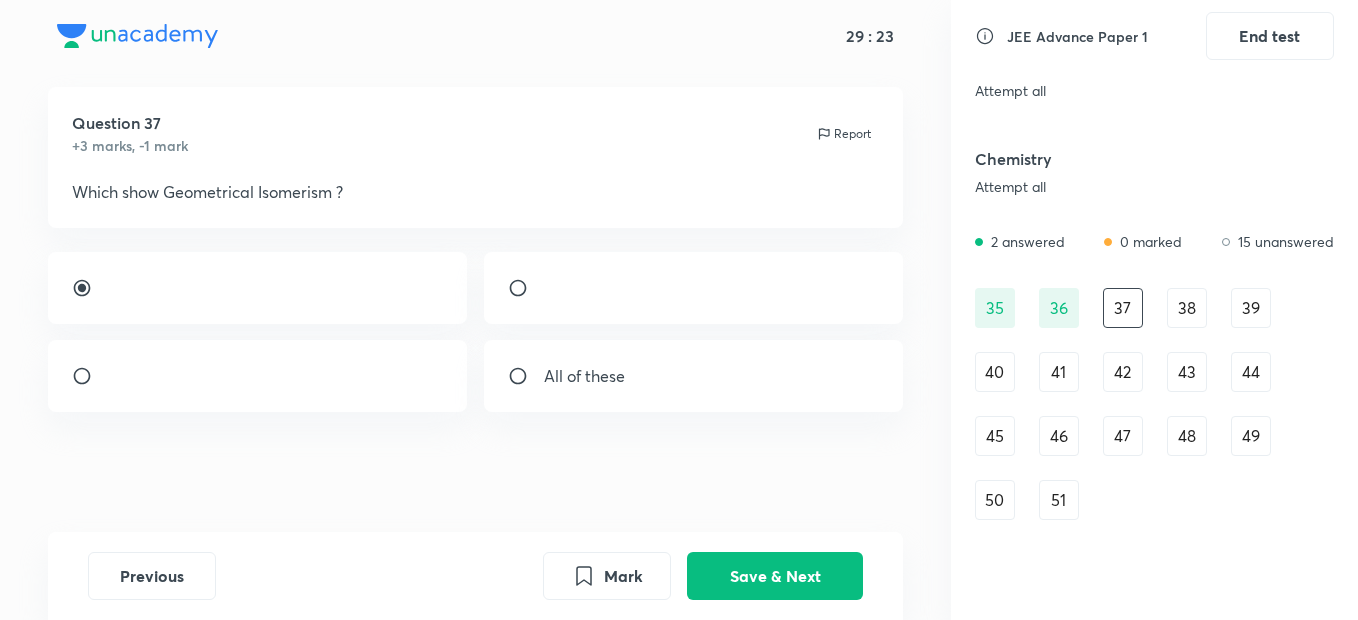 click at bounding box center (257, 288) 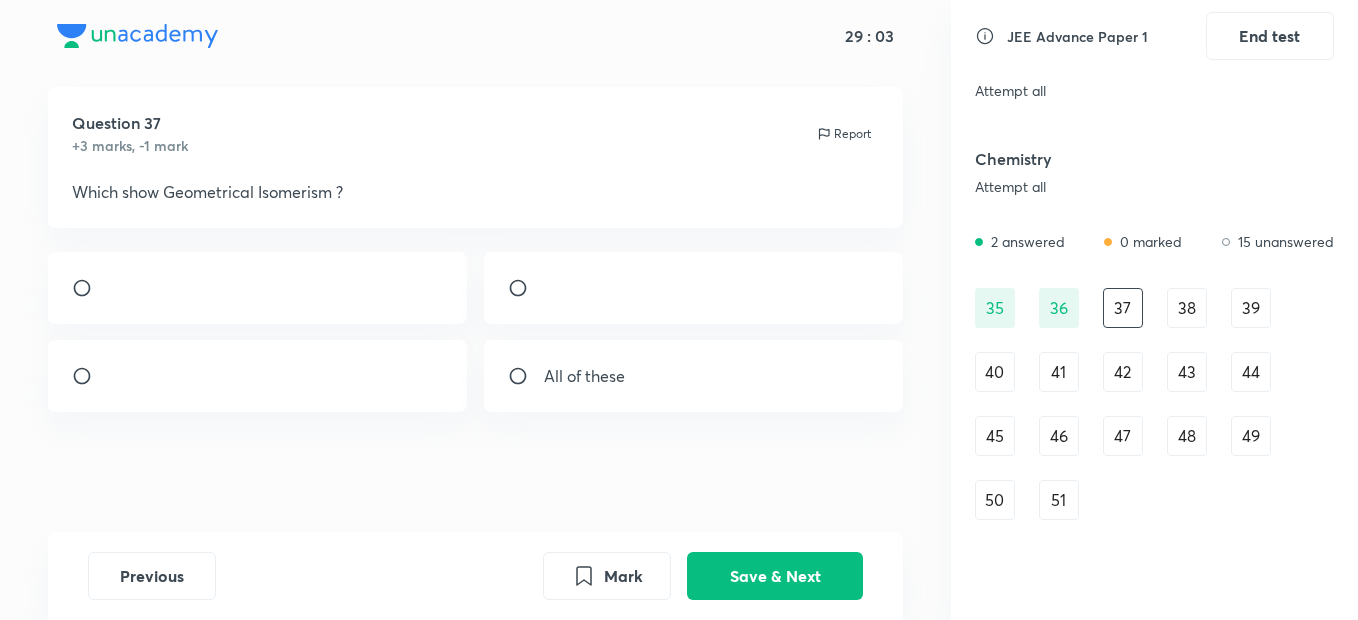 click at bounding box center (257, 288) 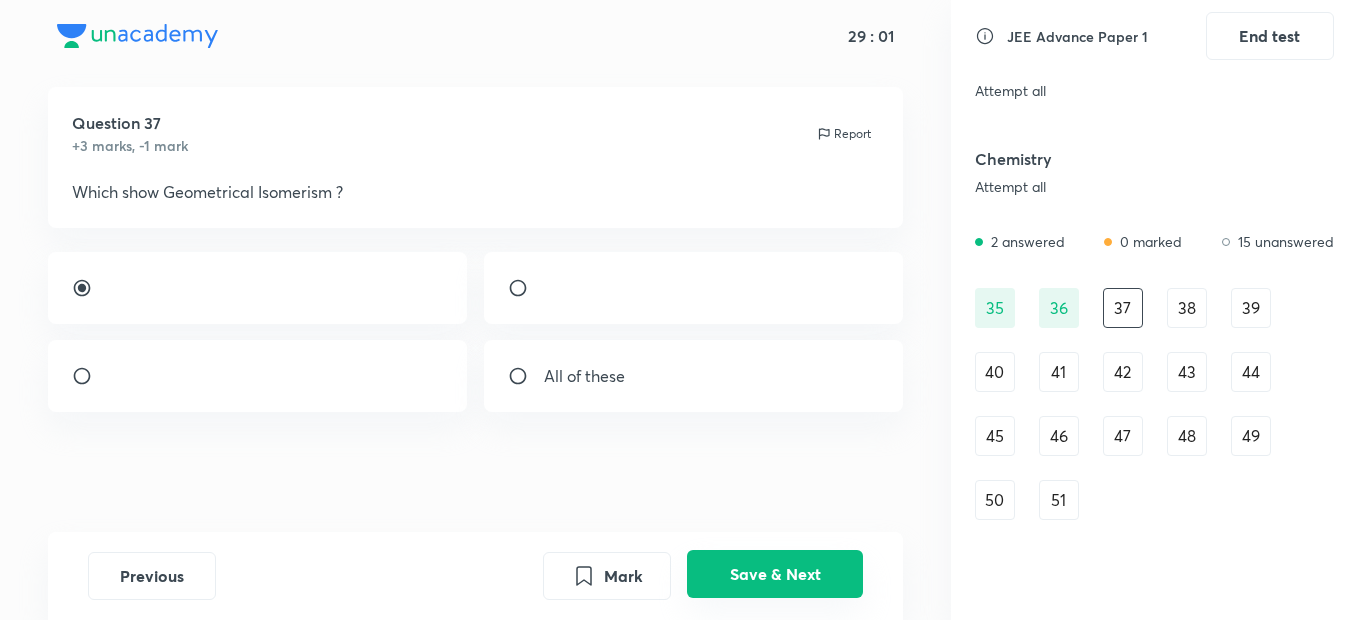 click on "Save & Next" at bounding box center (775, 574) 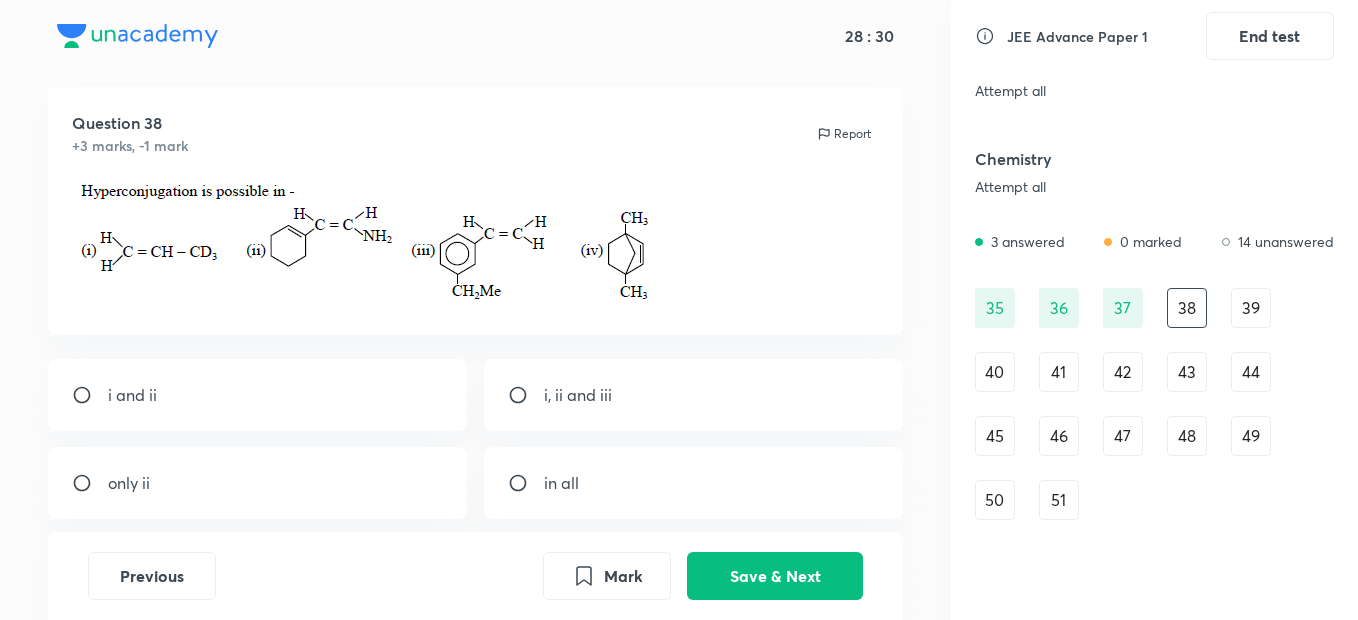 click on "i and ii" at bounding box center (257, 395) 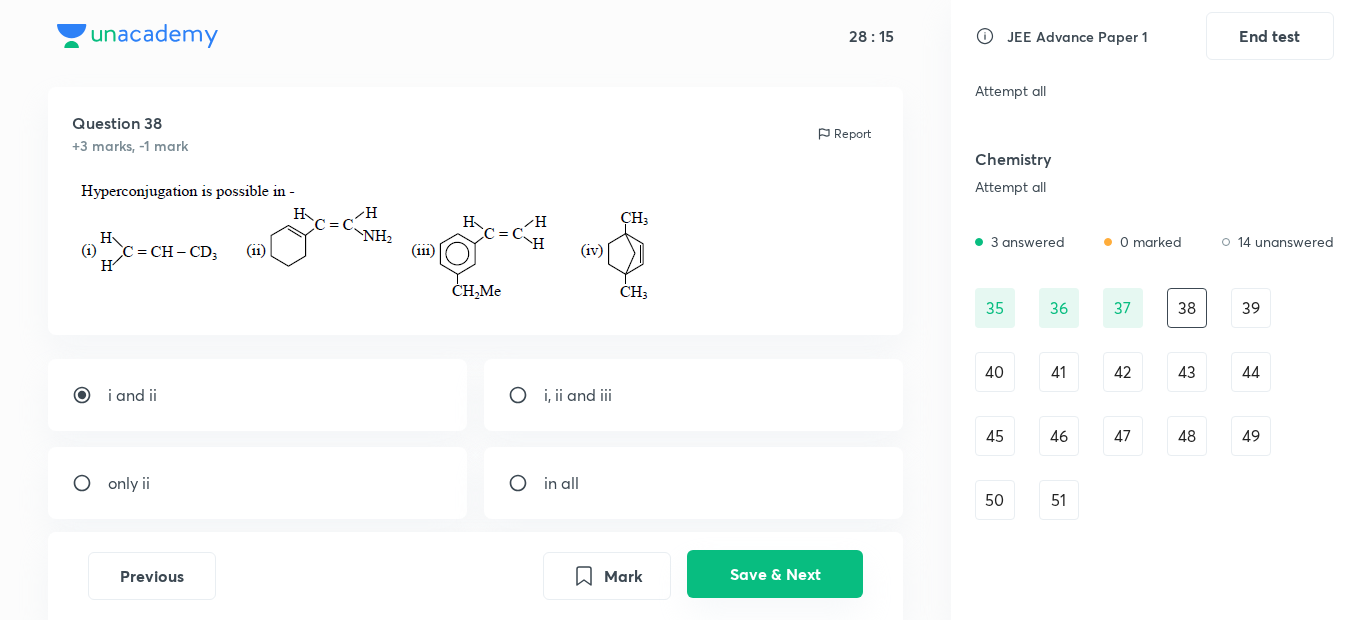 click on "Save & Next" at bounding box center (775, 574) 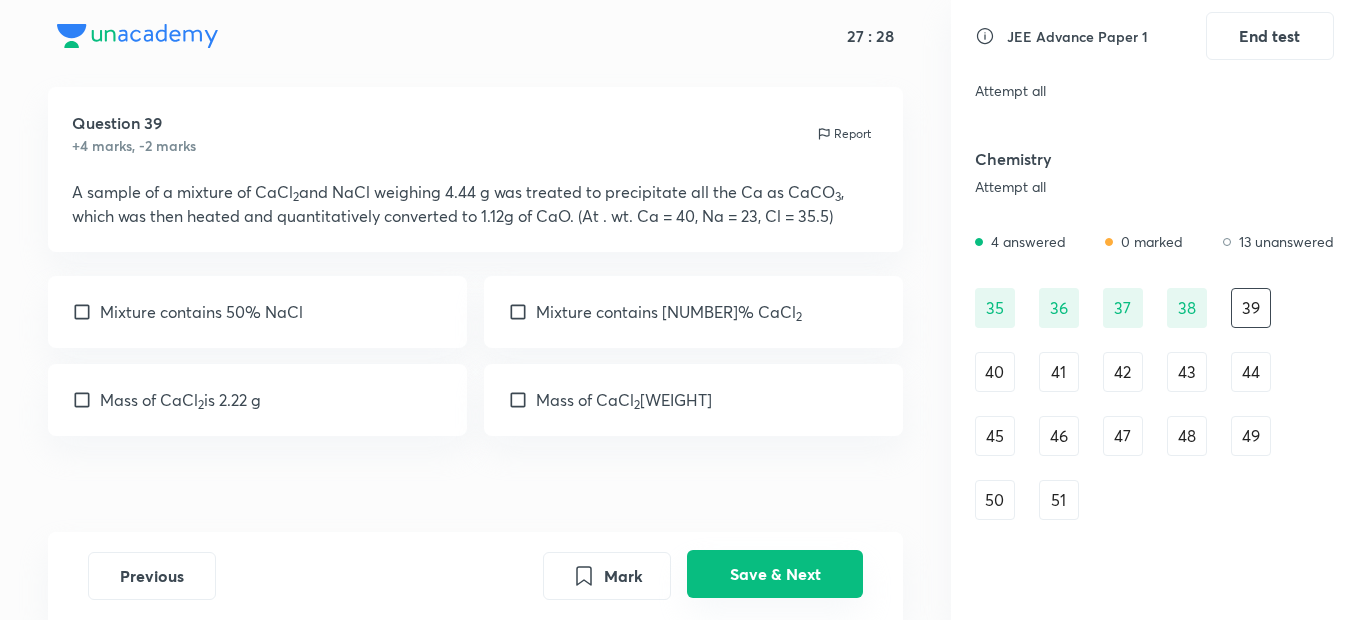 click on "Save & Next" at bounding box center [775, 574] 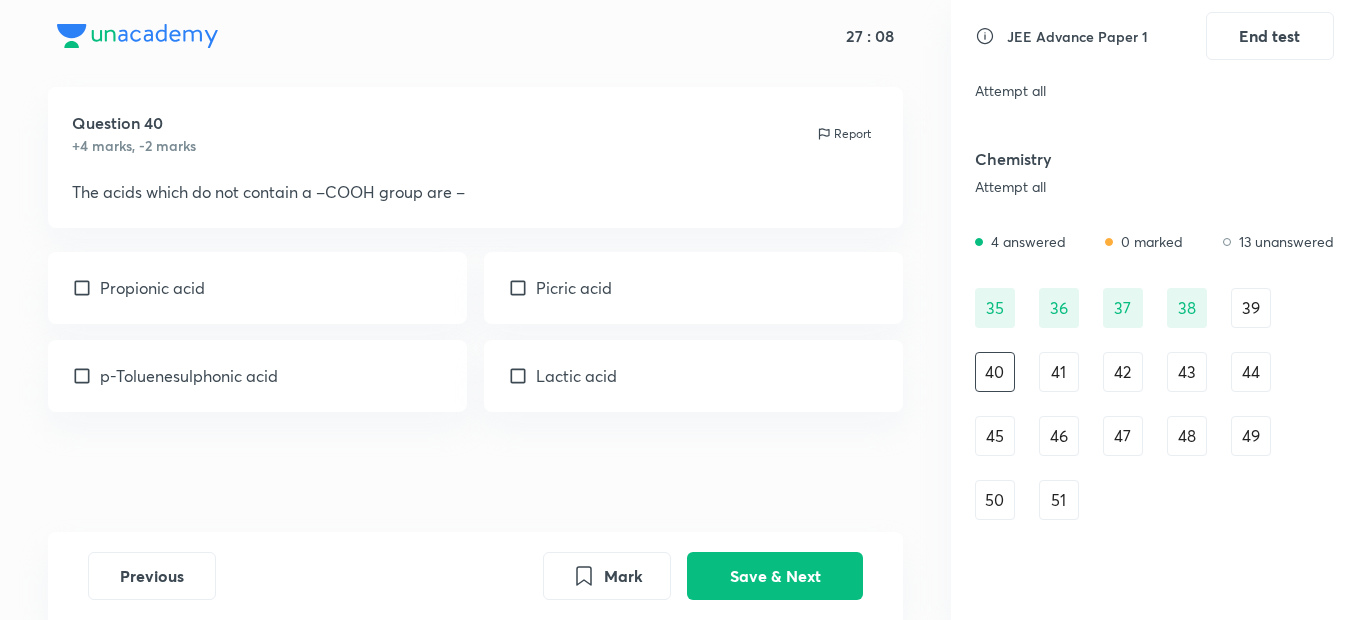 click on "Picric acid" at bounding box center [693, 288] 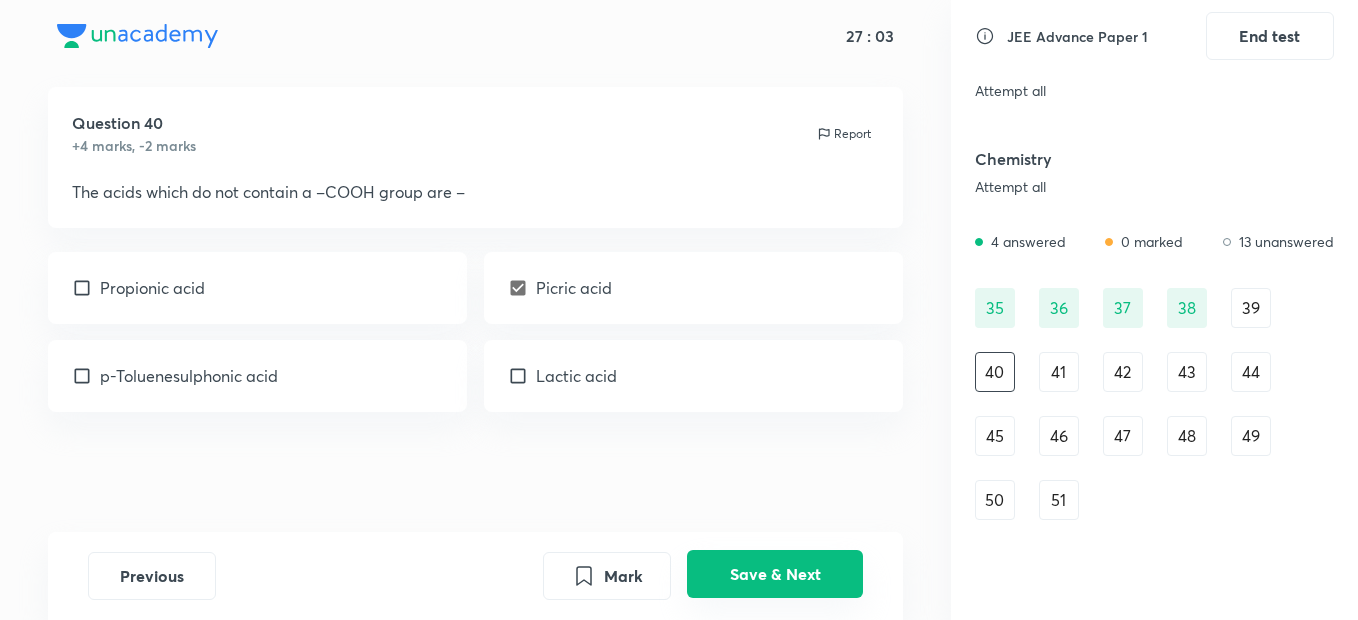 click on "Save & Next" at bounding box center (775, 574) 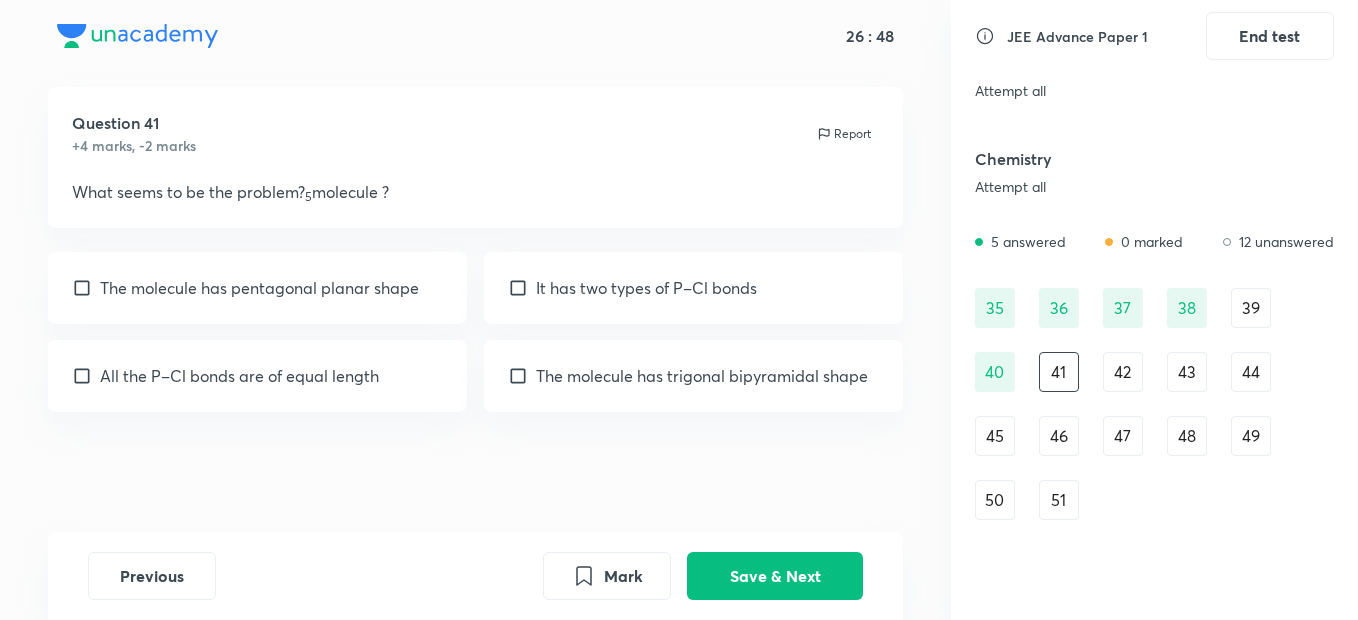 click on "The molecule has trigonal bipyramidal shape" at bounding box center [702, 376] 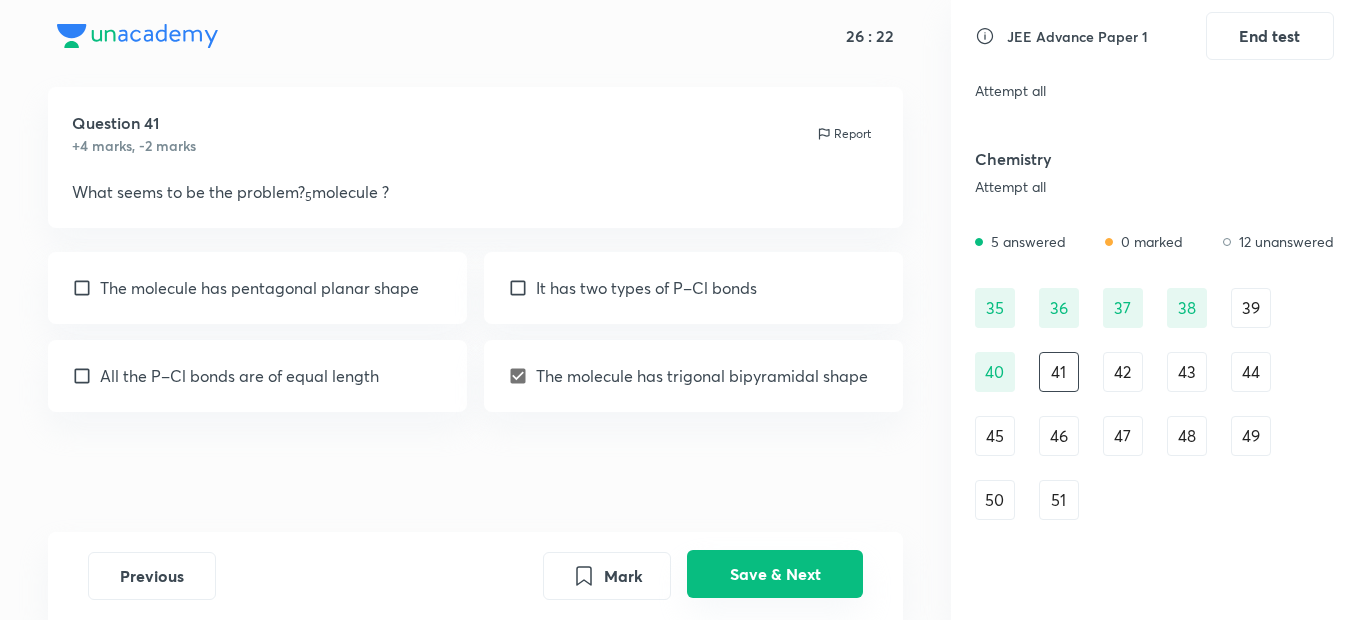 click on "Save & Next" at bounding box center [775, 574] 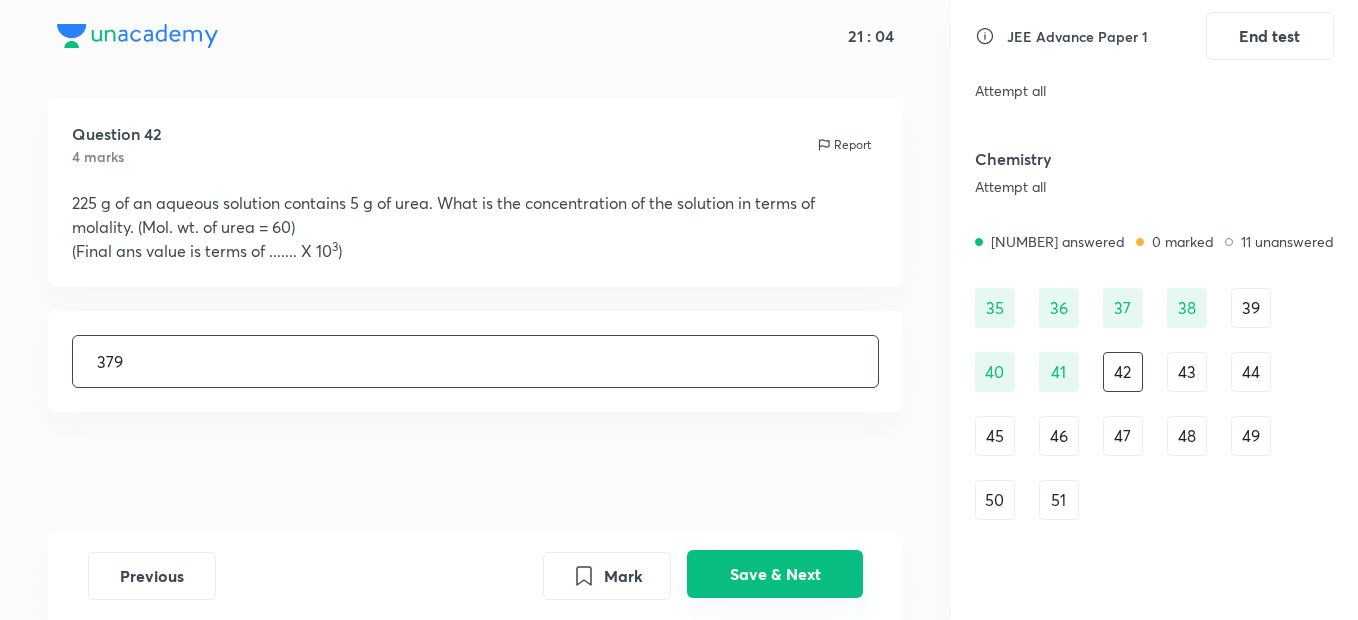 type on "379" 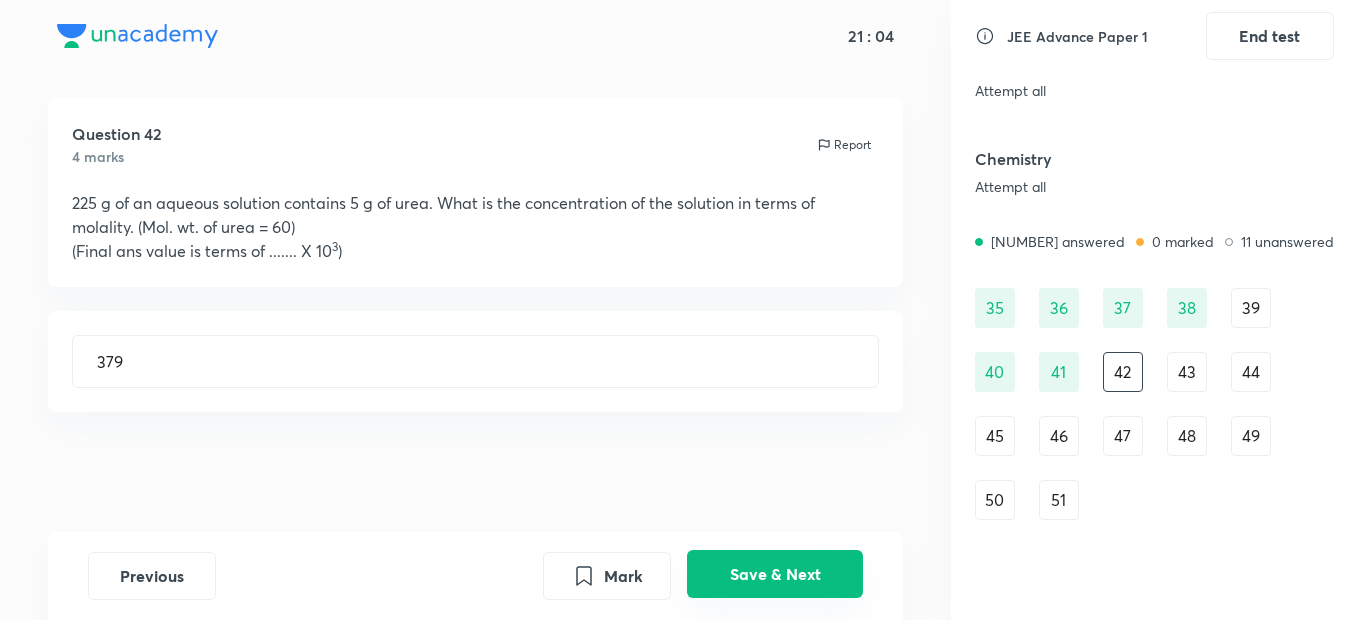 click on "Save & Next" at bounding box center (775, 574) 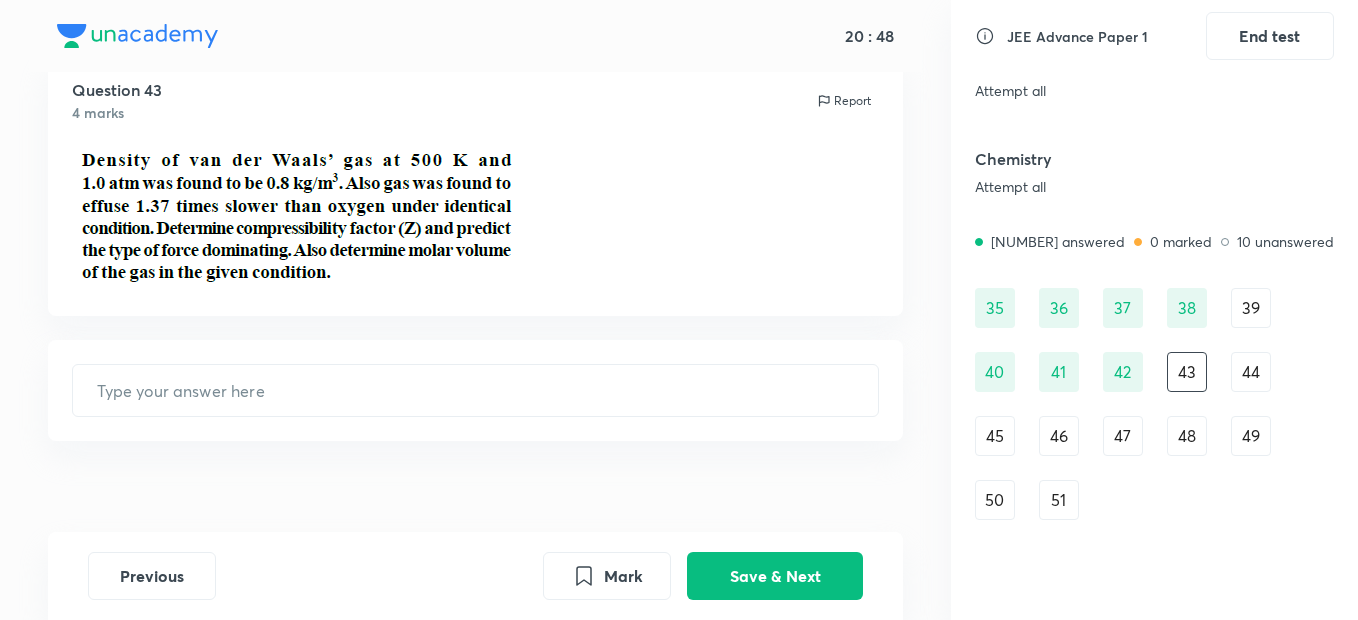 scroll, scrollTop: 95, scrollLeft: 0, axis: vertical 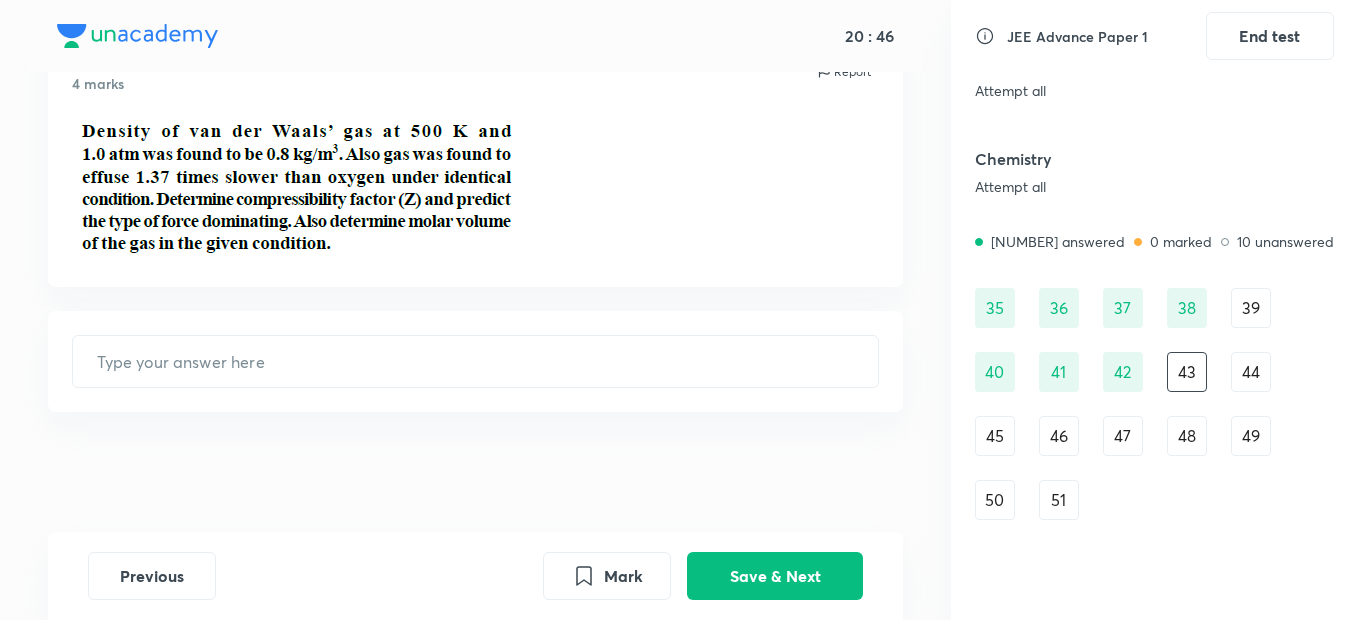 click on "Question 43 4 marks Report" at bounding box center (476, 156) 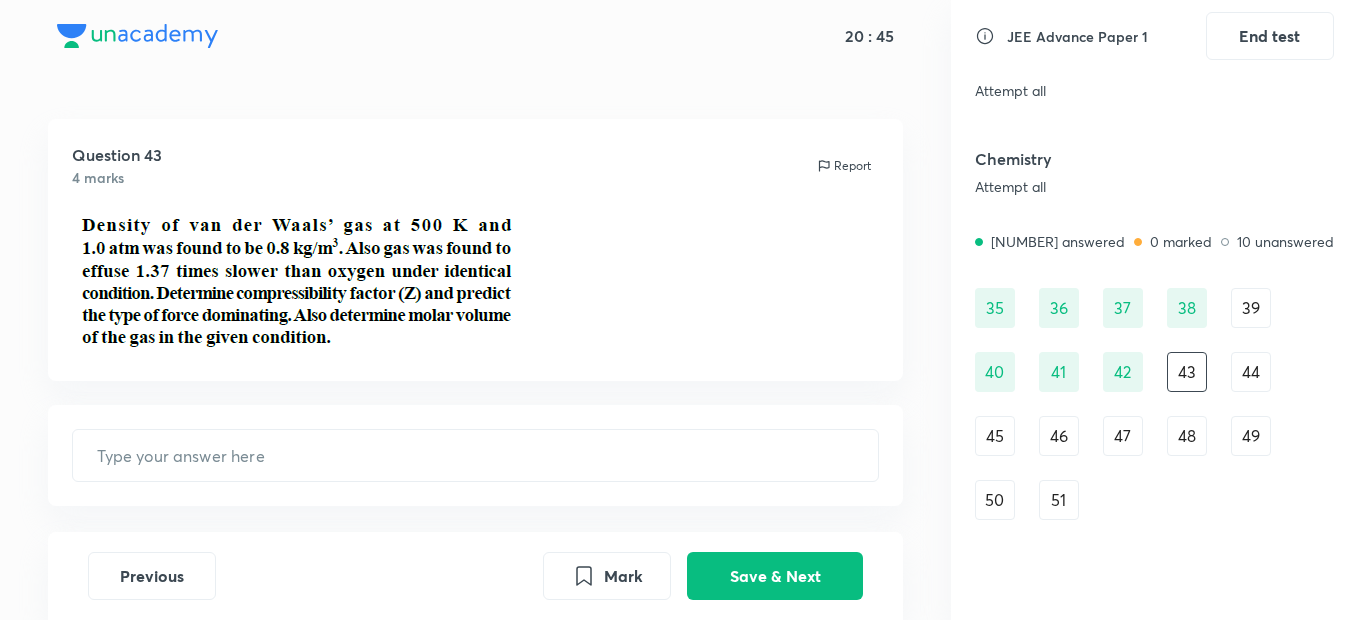 scroll, scrollTop: 0, scrollLeft: 0, axis: both 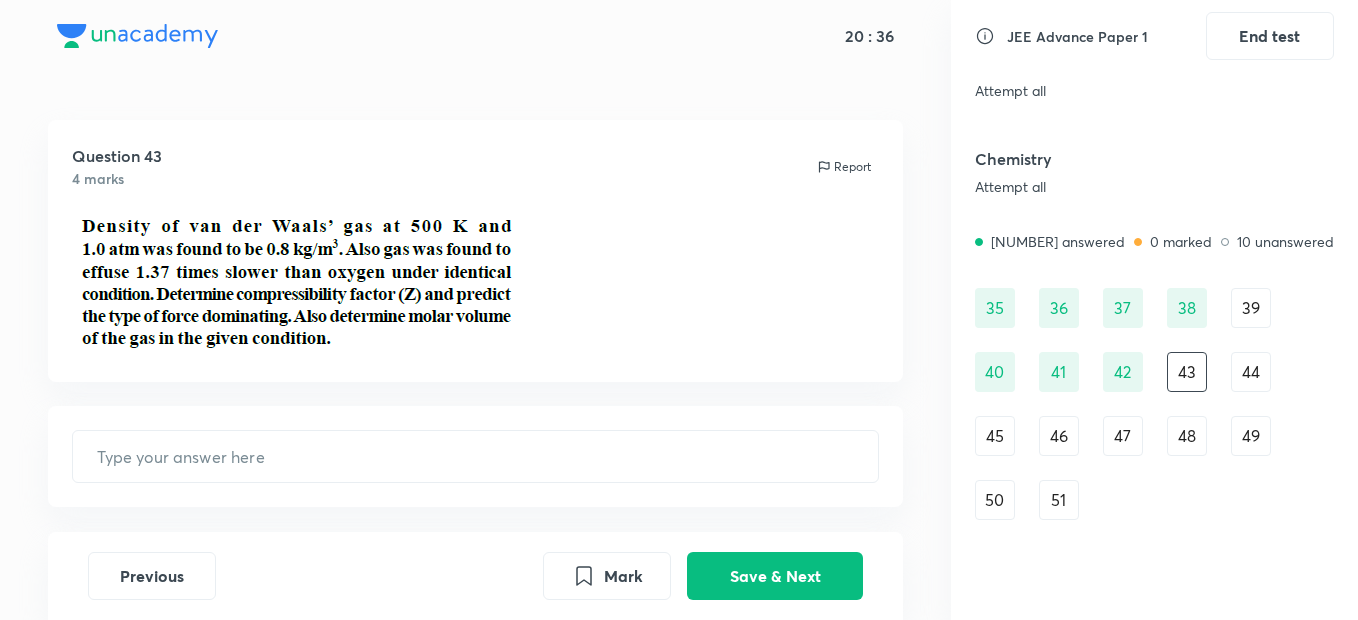 click on "Report" at bounding box center (852, 167) 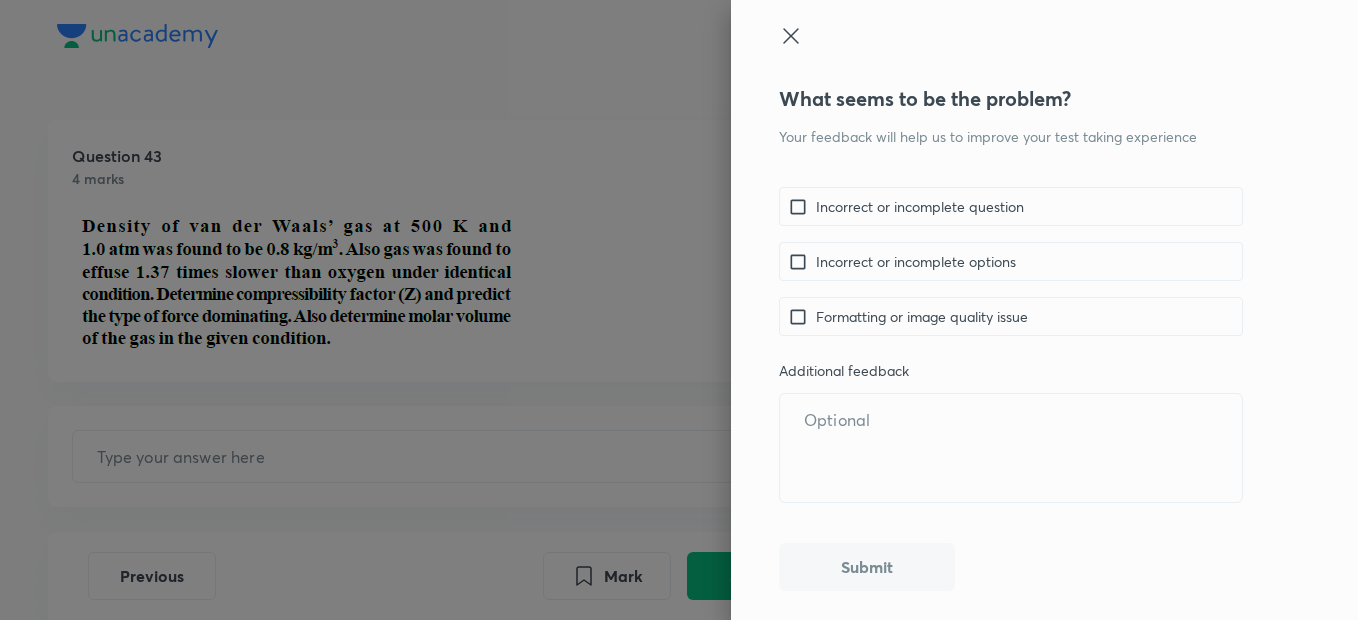 click on "Incorrect or incomplete question" at bounding box center (920, 206) 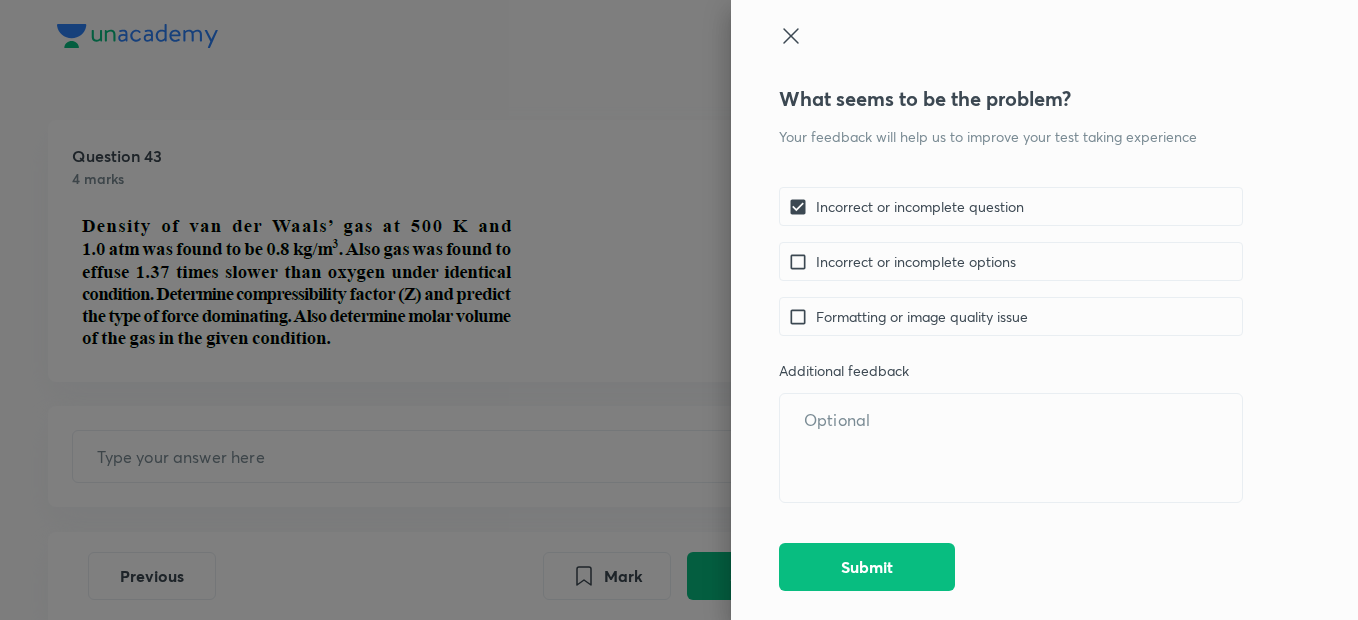 checkbox on "true" 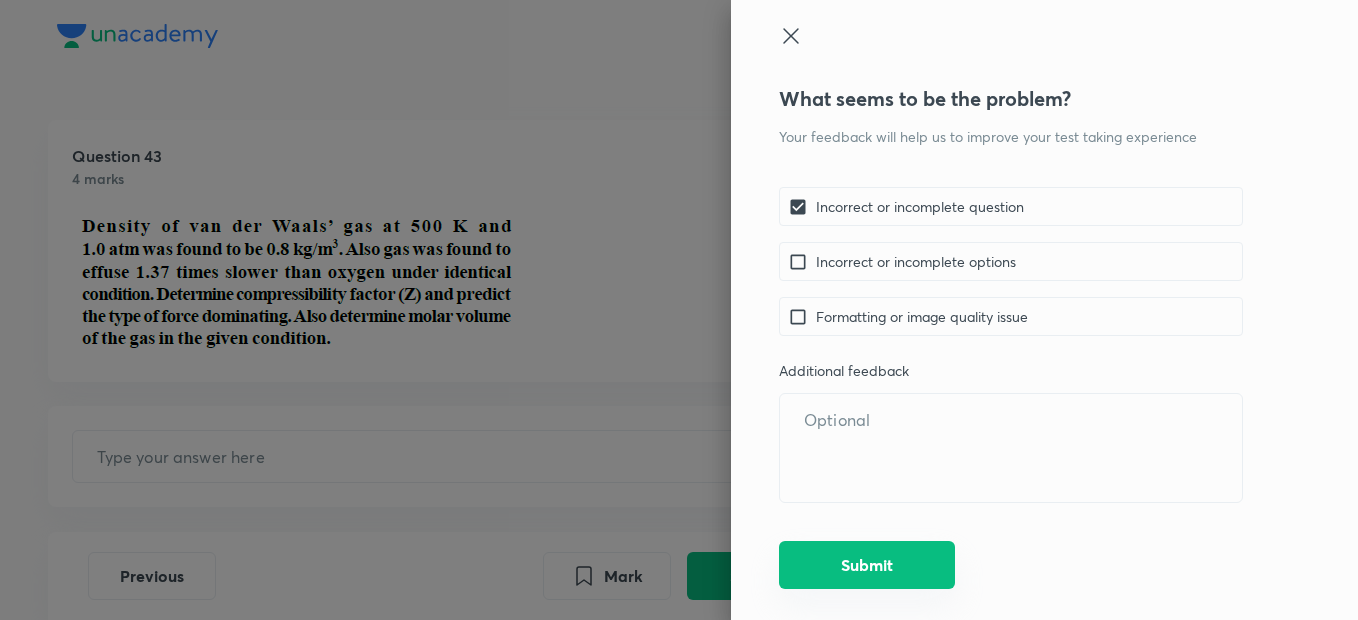 click on "Submit" at bounding box center [867, 565] 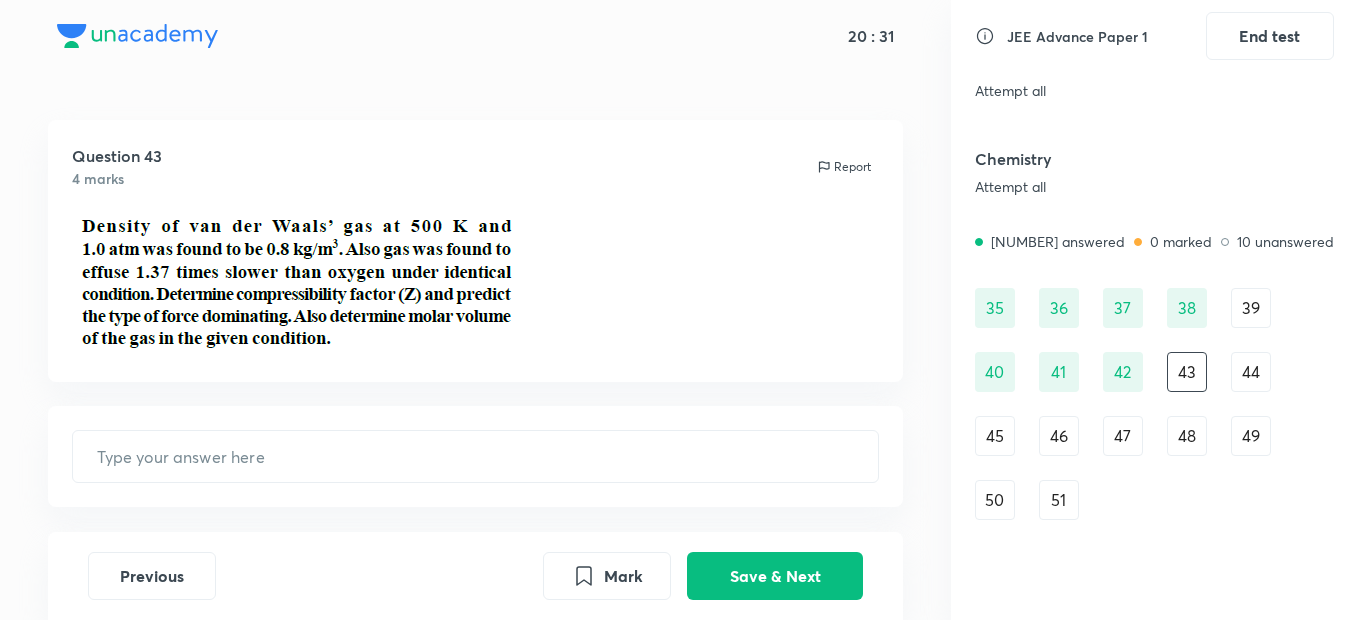 scroll, scrollTop: 95, scrollLeft: 0, axis: vertical 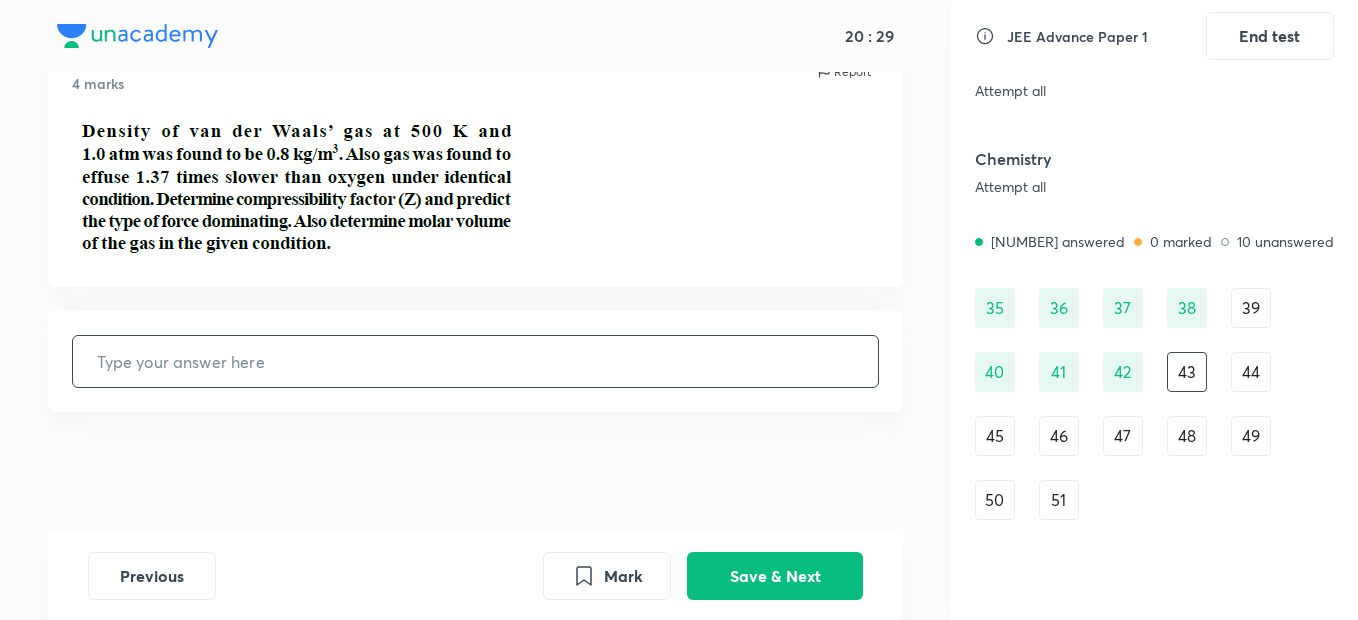 click at bounding box center [476, 361] 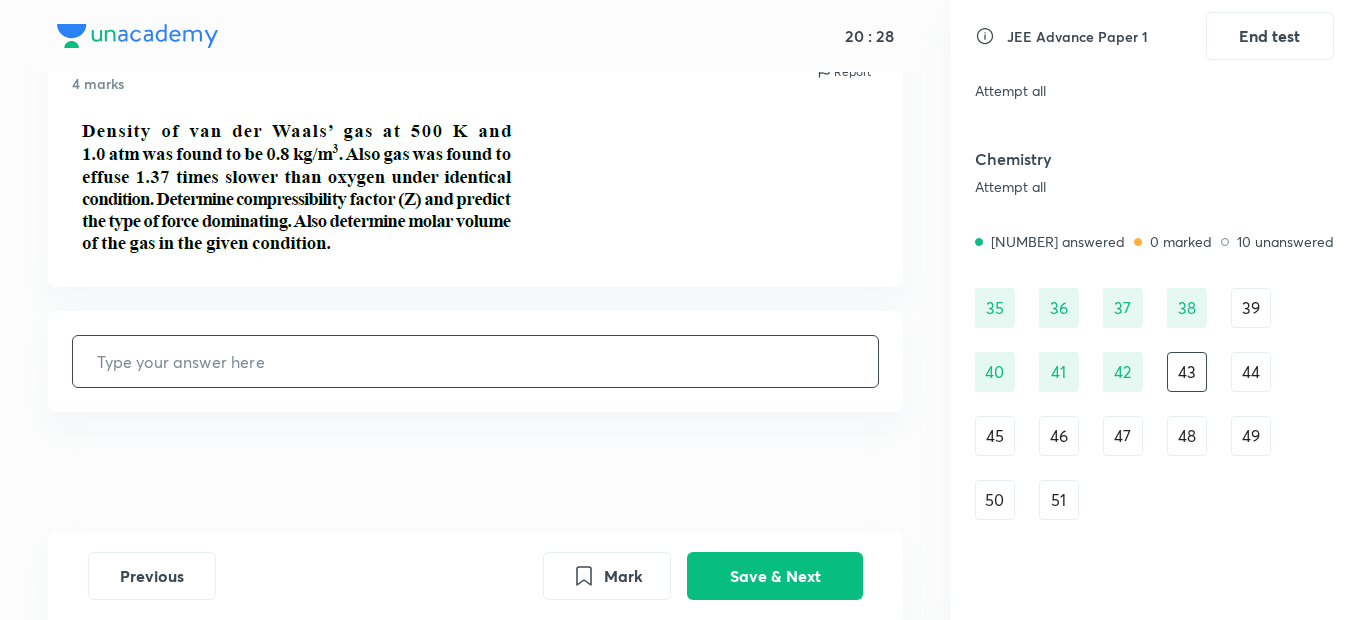 click on "Question 43 [MARKS] Report" at bounding box center [475, 278] 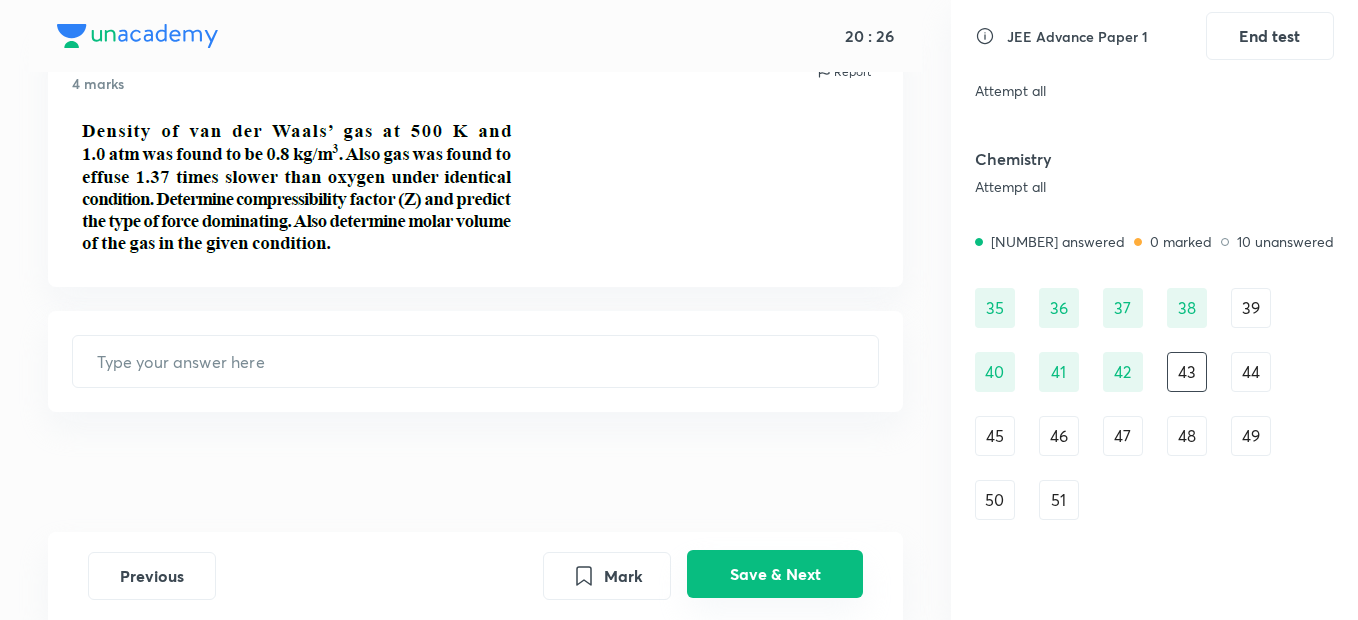click on "Save & Next" at bounding box center [775, 574] 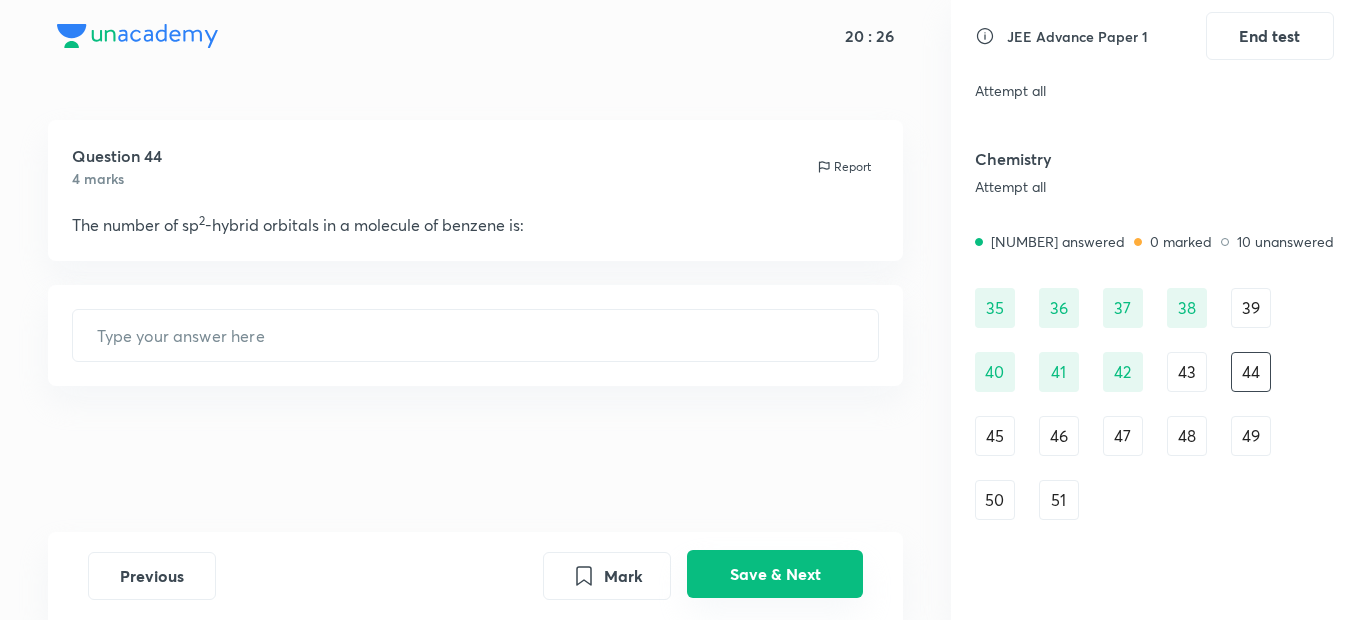 scroll, scrollTop: 0, scrollLeft: 0, axis: both 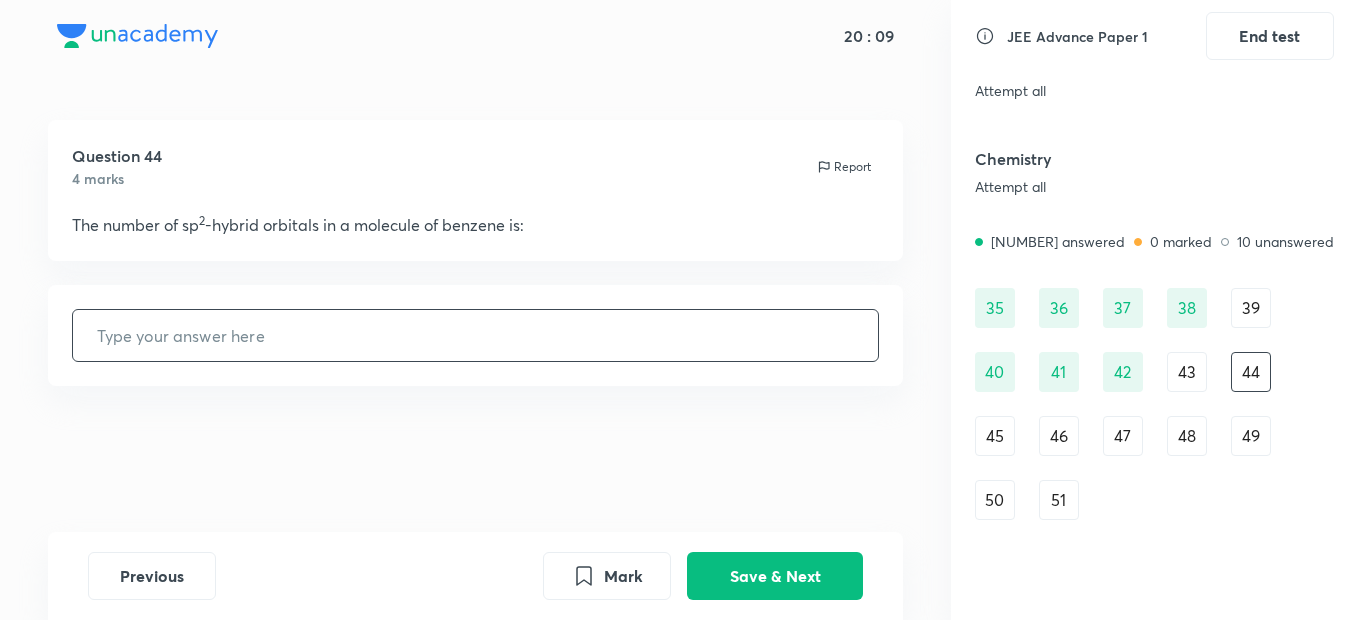 click at bounding box center [476, 335] 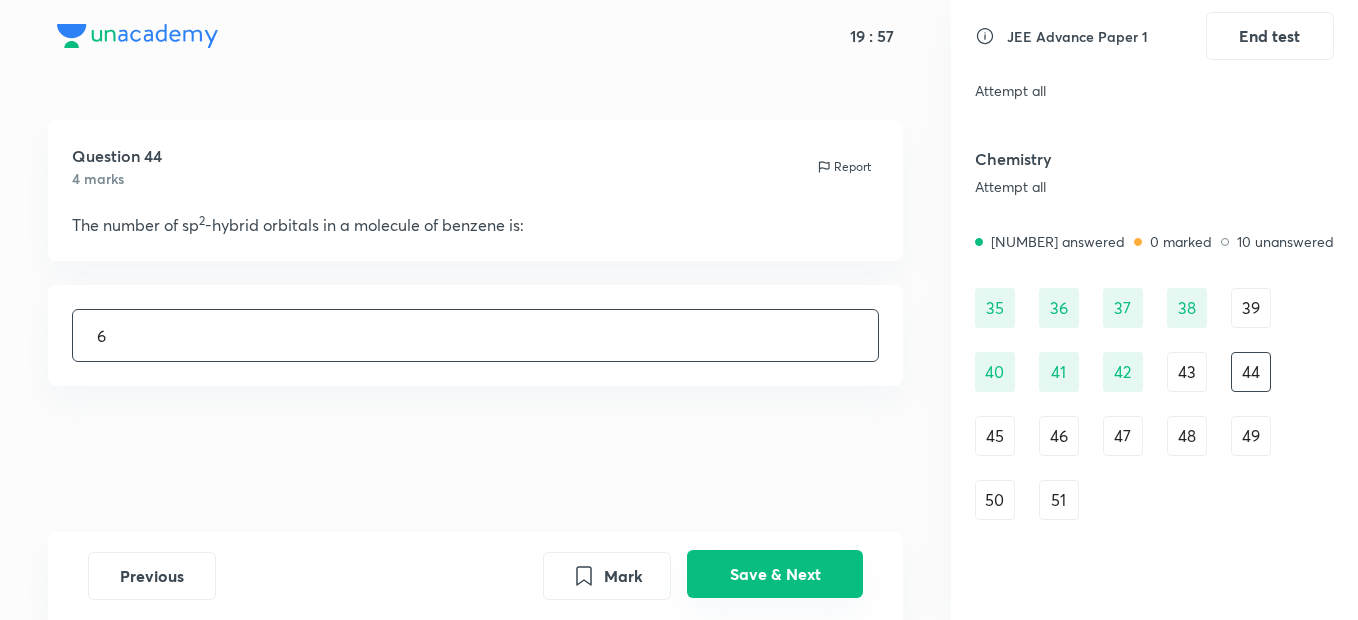 type on "6" 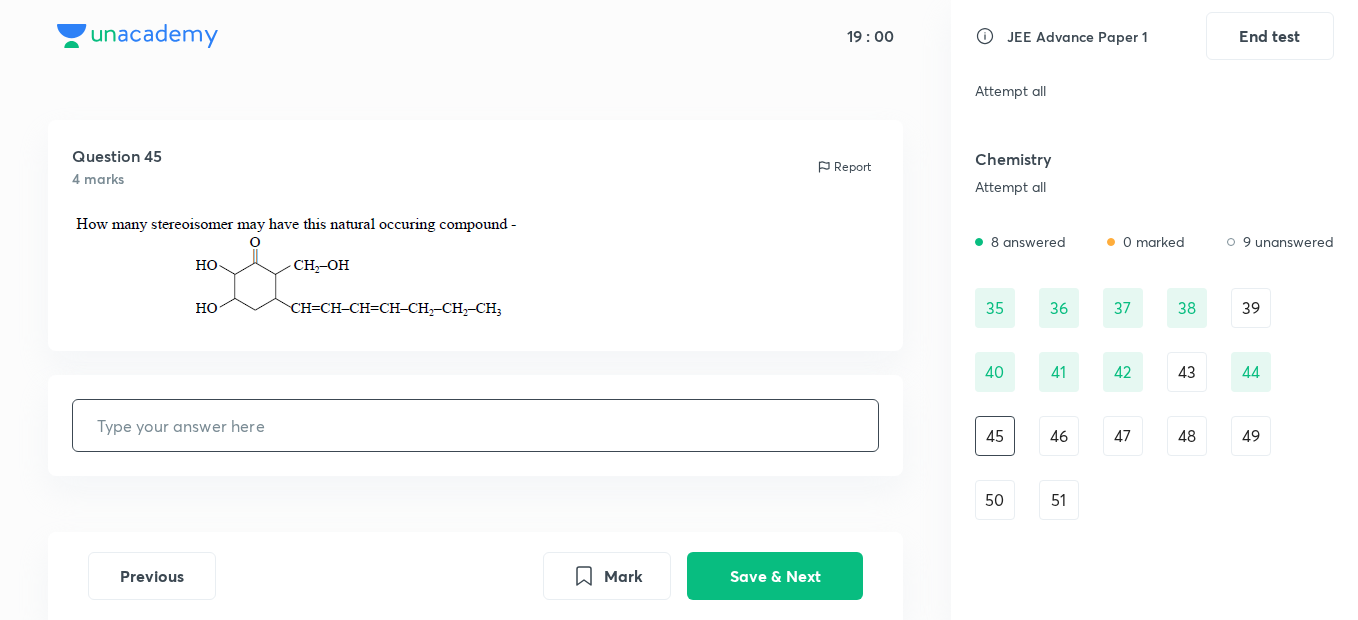 click at bounding box center [476, 425] 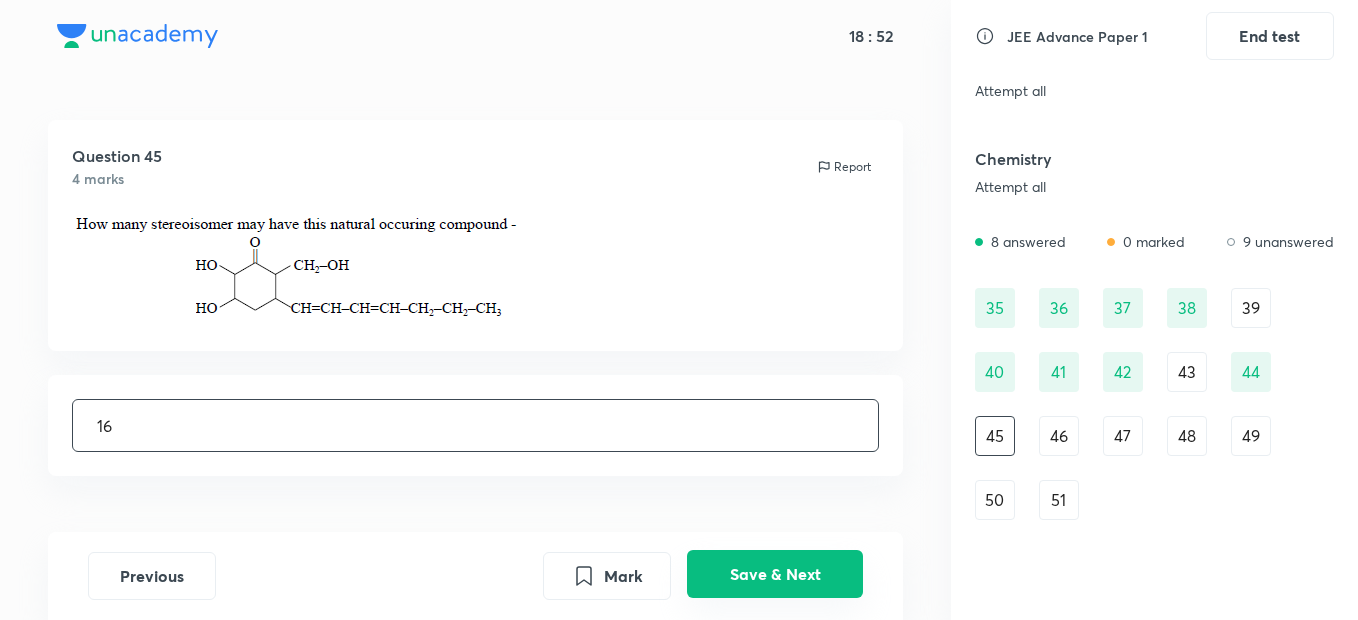 type on "16" 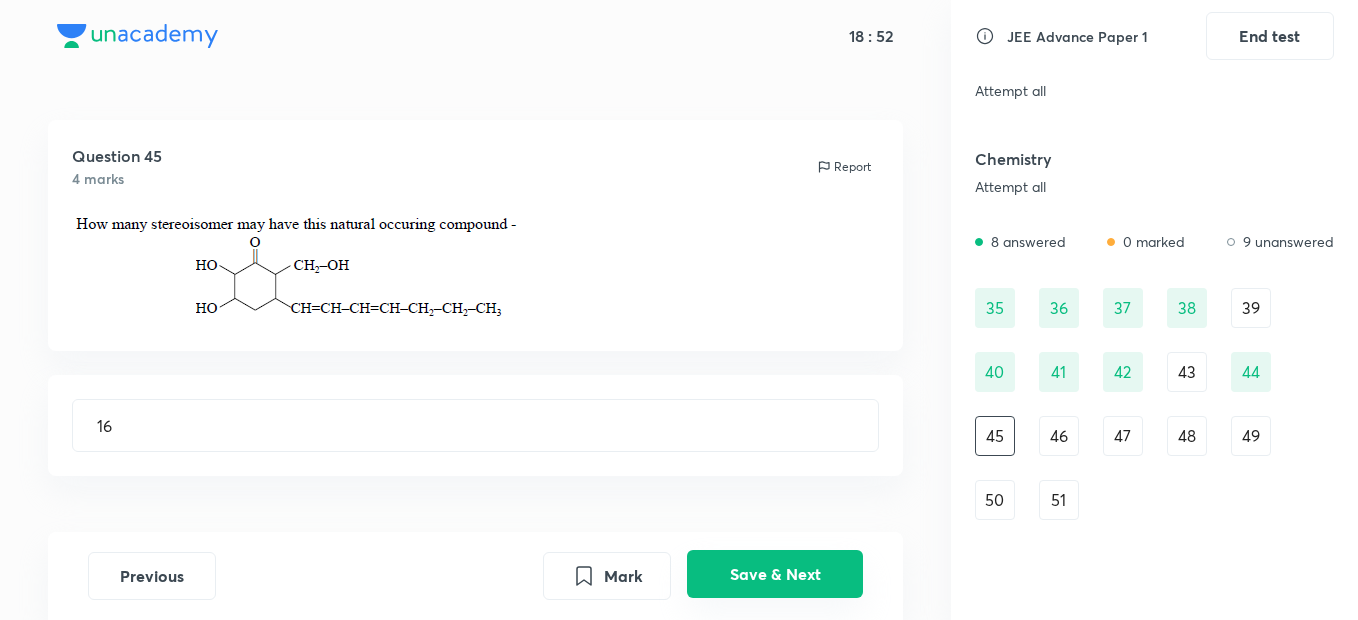 click on "Save & Next" at bounding box center [775, 574] 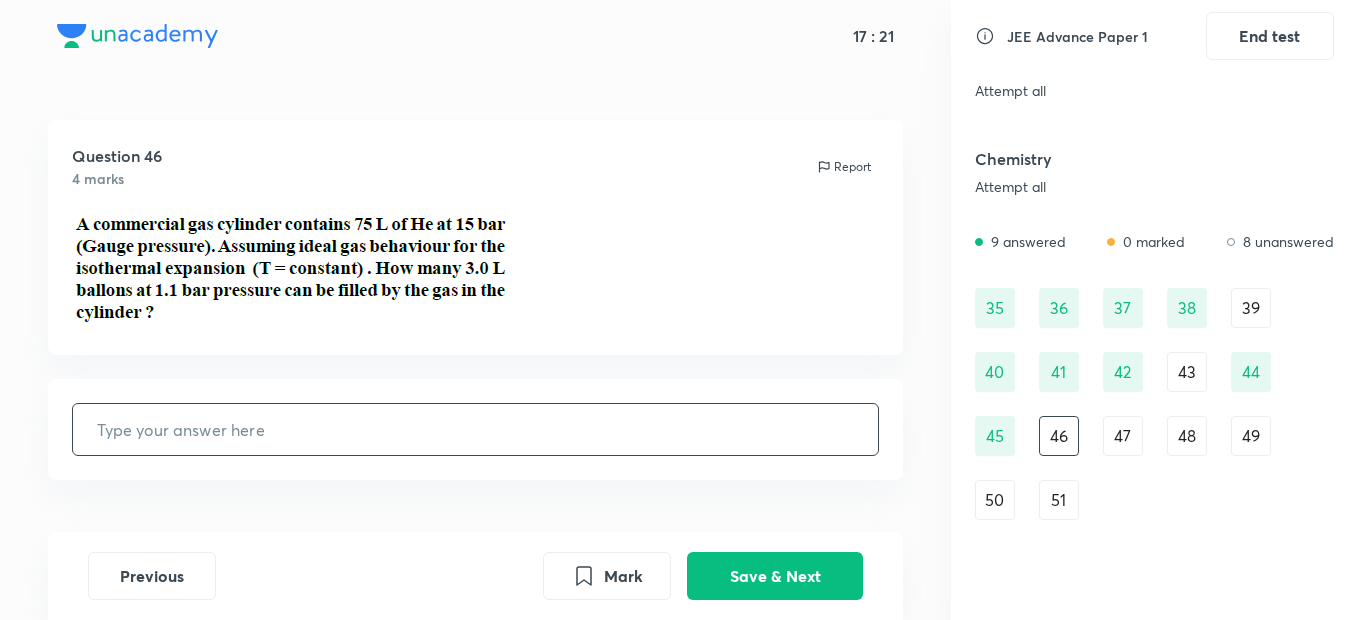 click at bounding box center [476, 429] 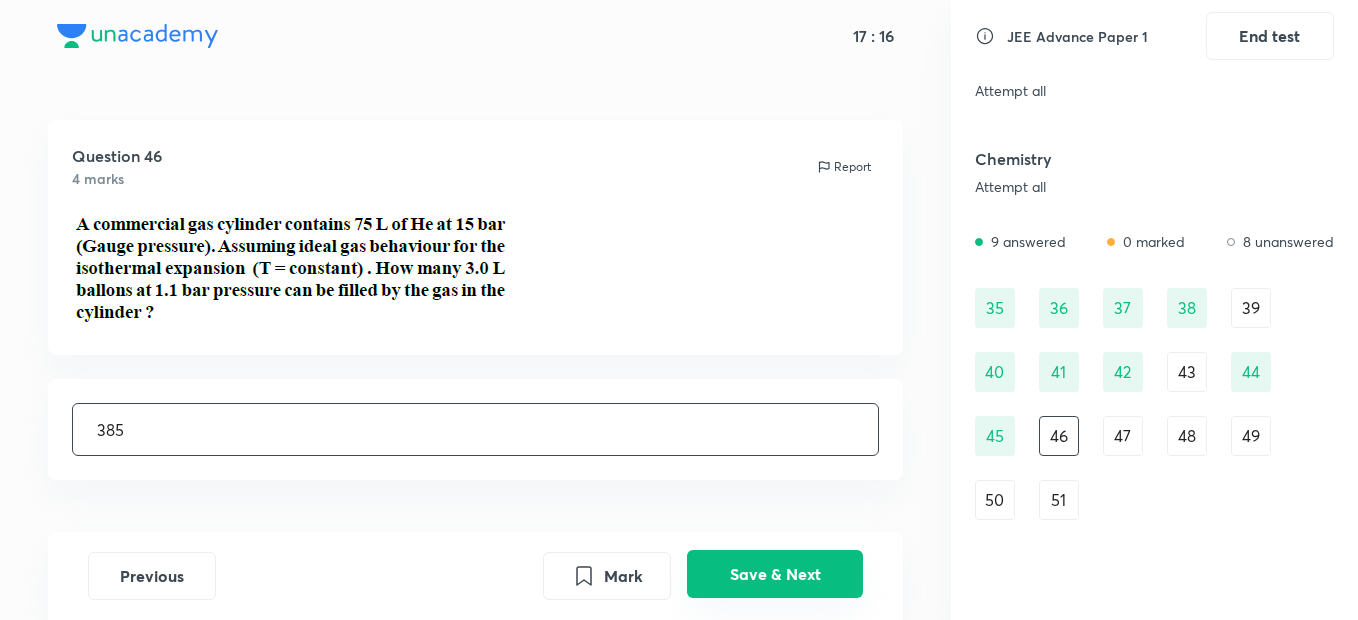 type on "385" 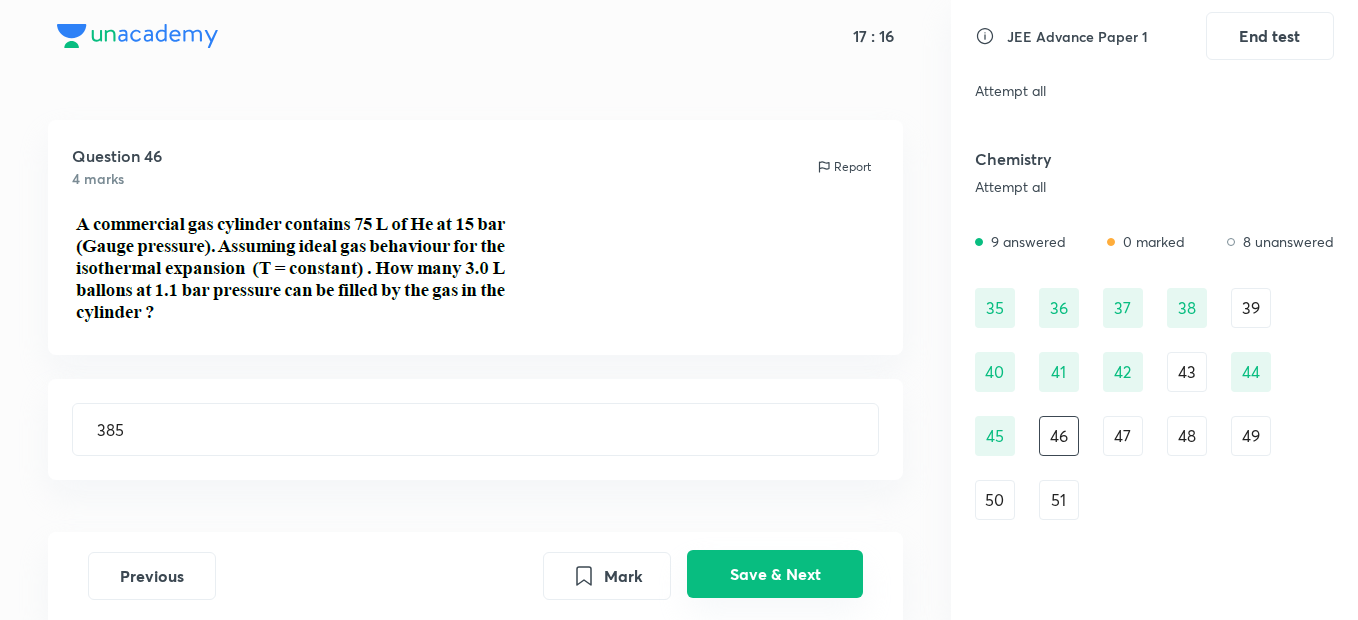 click on "Save & Next" at bounding box center [775, 574] 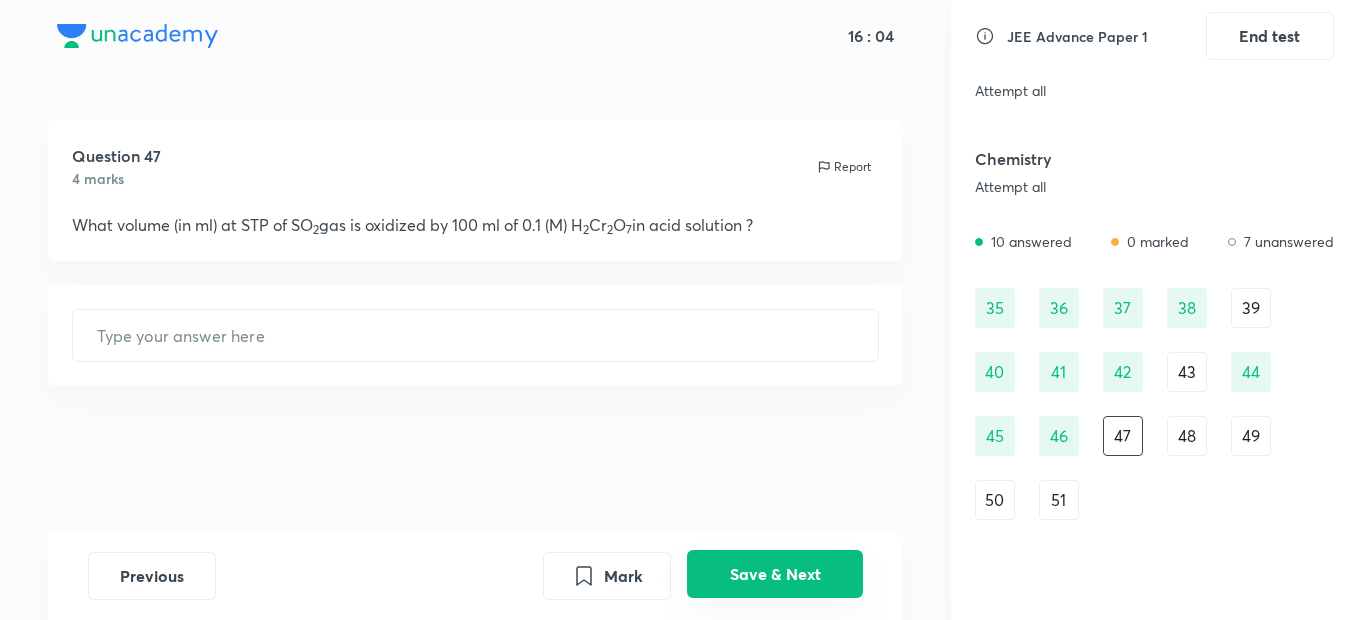 click on "Save & Next" at bounding box center (775, 574) 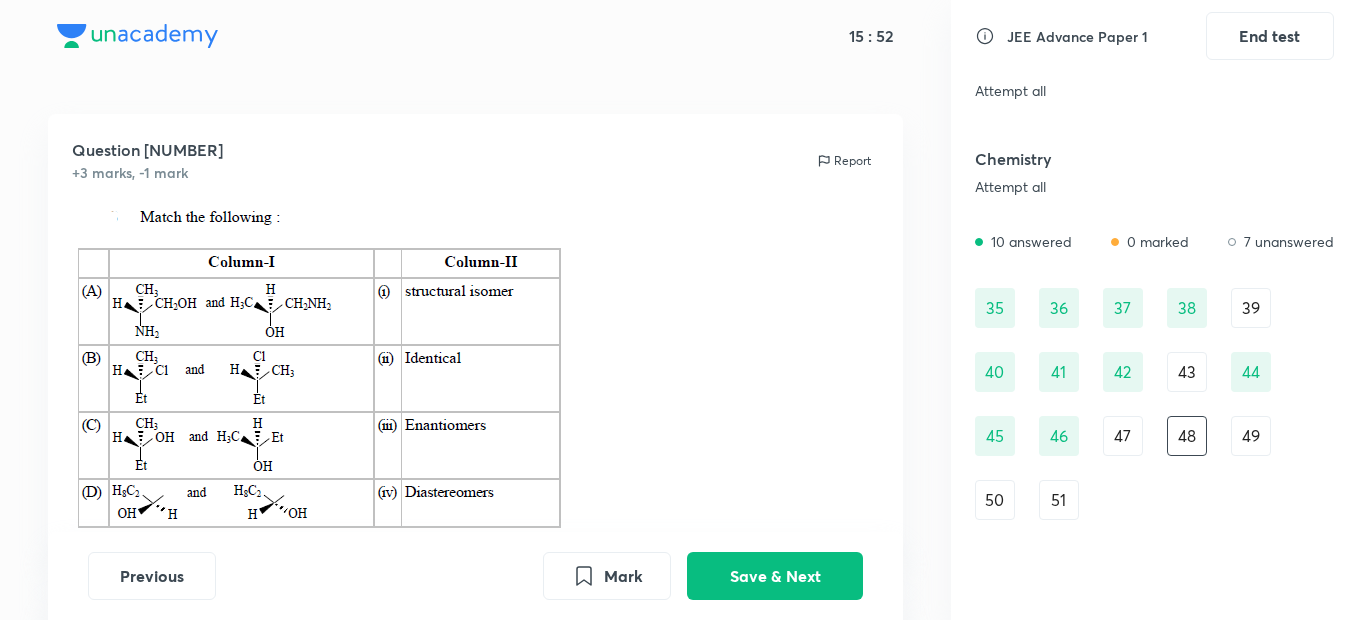 scroll, scrollTop: 0, scrollLeft: 0, axis: both 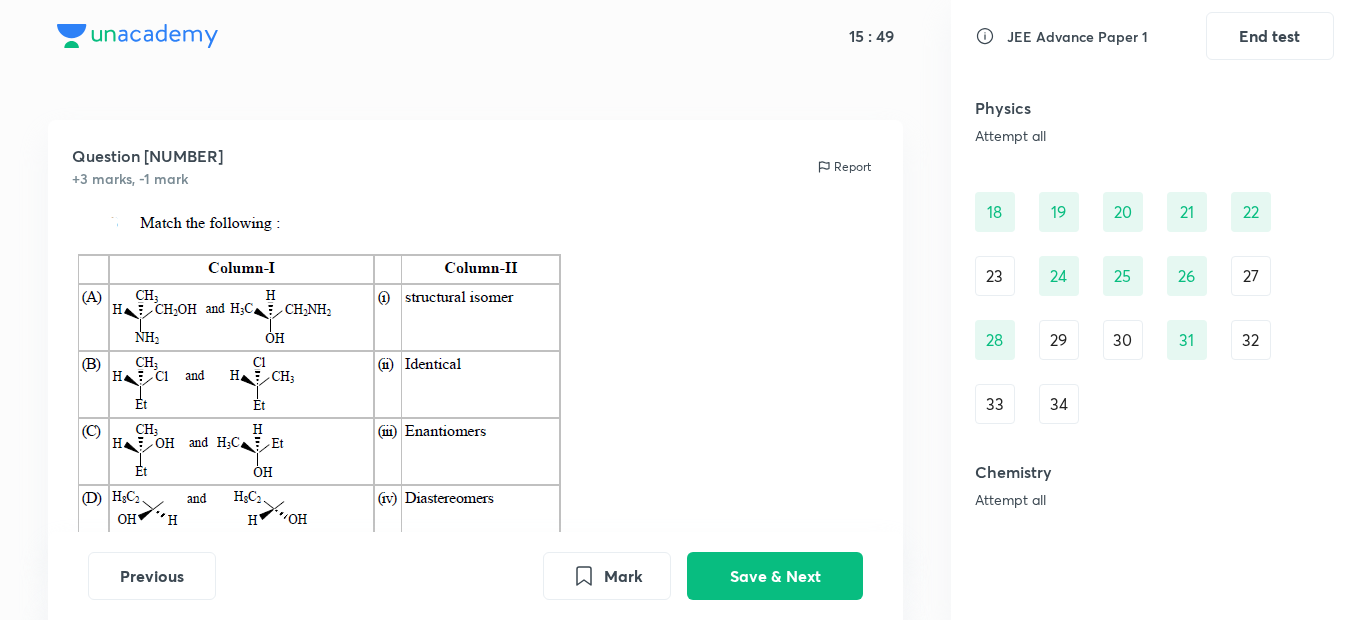 click on "34" at bounding box center [1059, 404] 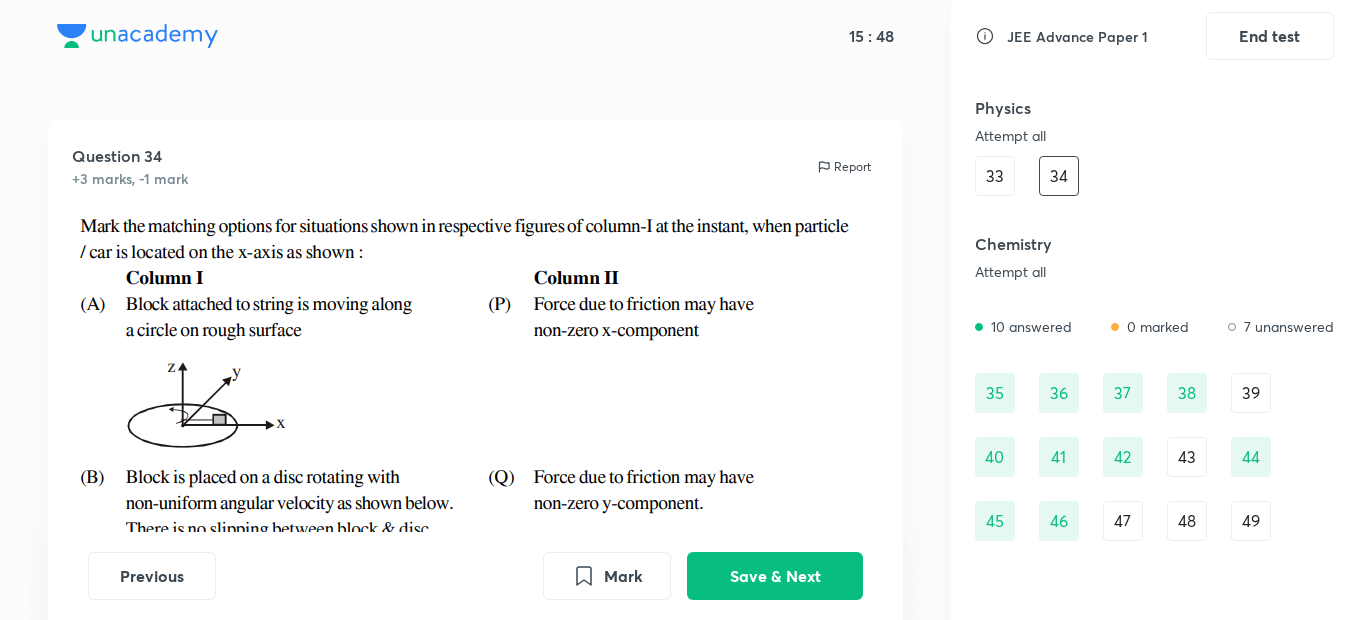 scroll, scrollTop: 767, scrollLeft: 0, axis: vertical 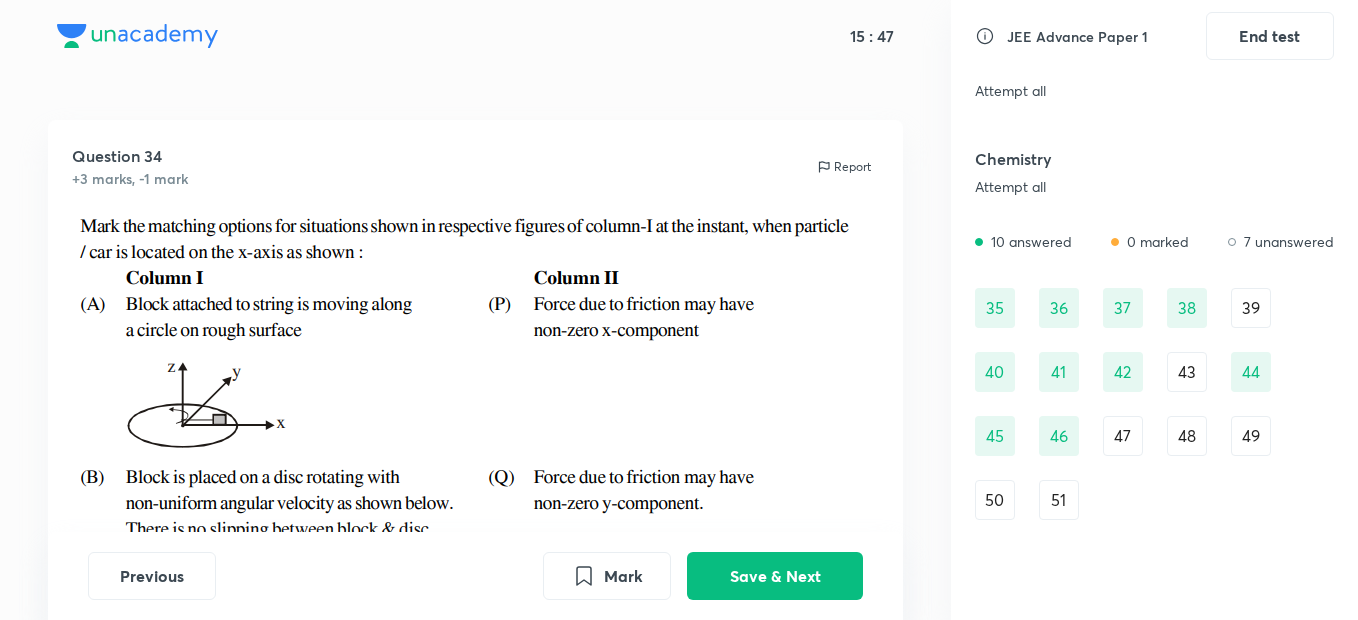 click on "47" at bounding box center (1123, 436) 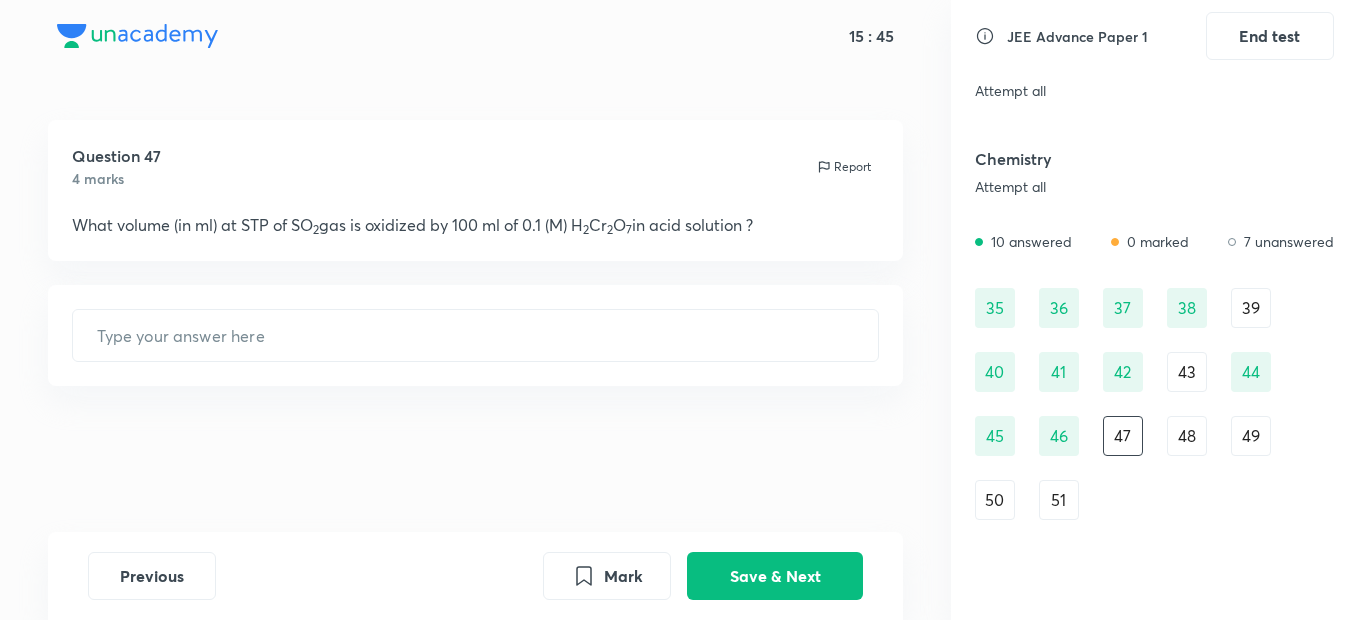 click on "[NUMBER] [NUMBER] [NUMBER] [NUMBER] [NUMBER] [NUMBER] [NUMBER] [NUMBER] [NUMBER] [NUMBER] [NUMBER] [NUMBER] [NUMBER] [NUMBER] [NUMBER] [NUMBER]" at bounding box center [1154, 404] 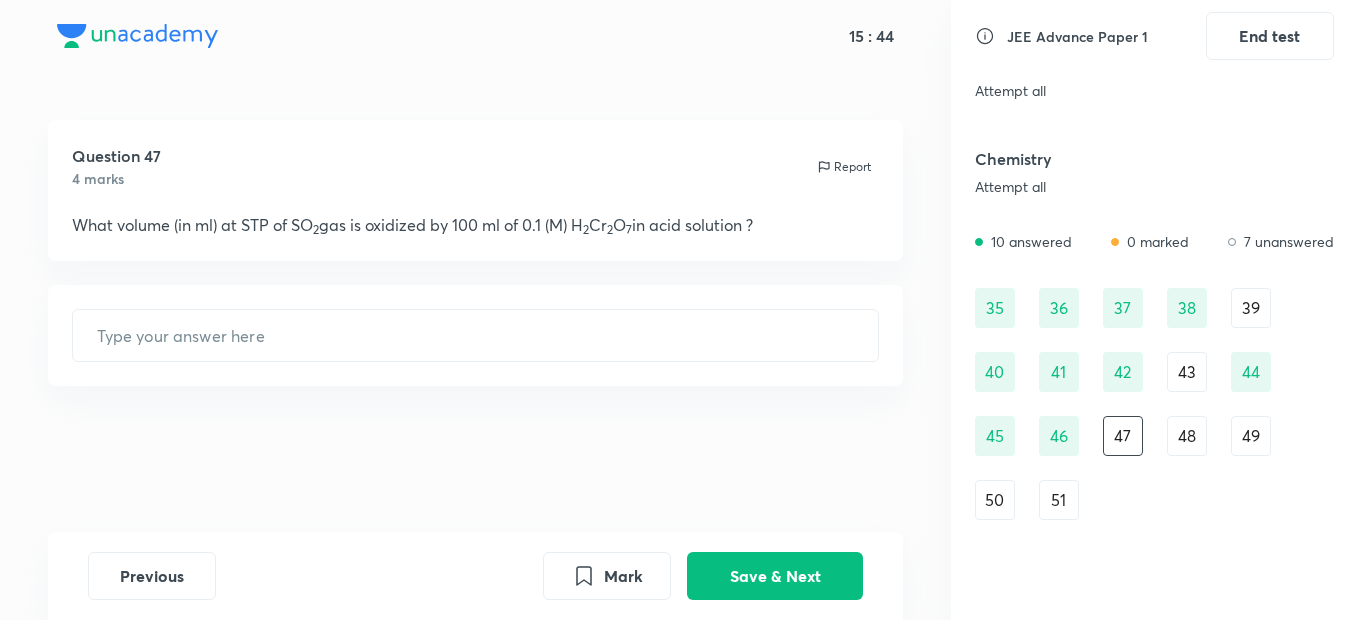 click on "[NUMBER] [NUMBER] [NUMBER] [NUMBER] [NUMBER] [NUMBER] [NUMBER] [NUMBER] [NUMBER] [NUMBER] [NUMBER] [NUMBER] [NUMBER] [NUMBER] [NUMBER] [NUMBER]" at bounding box center (1154, 404) 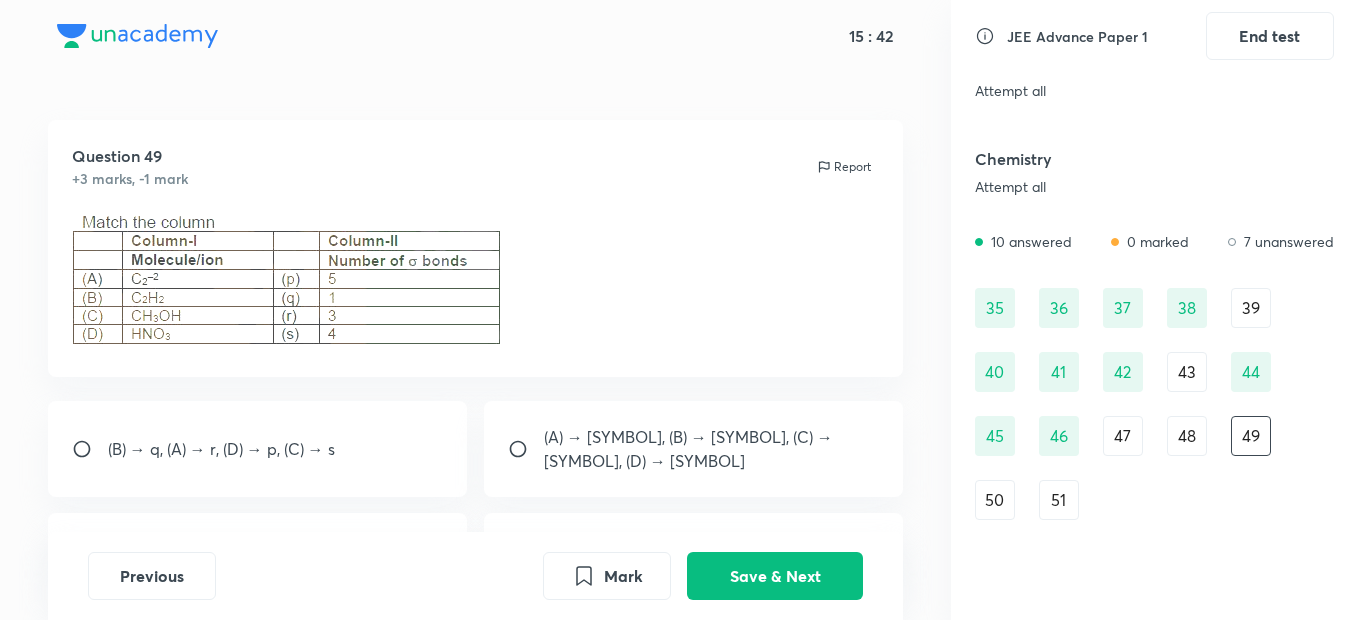 click on "48" at bounding box center (1187, 436) 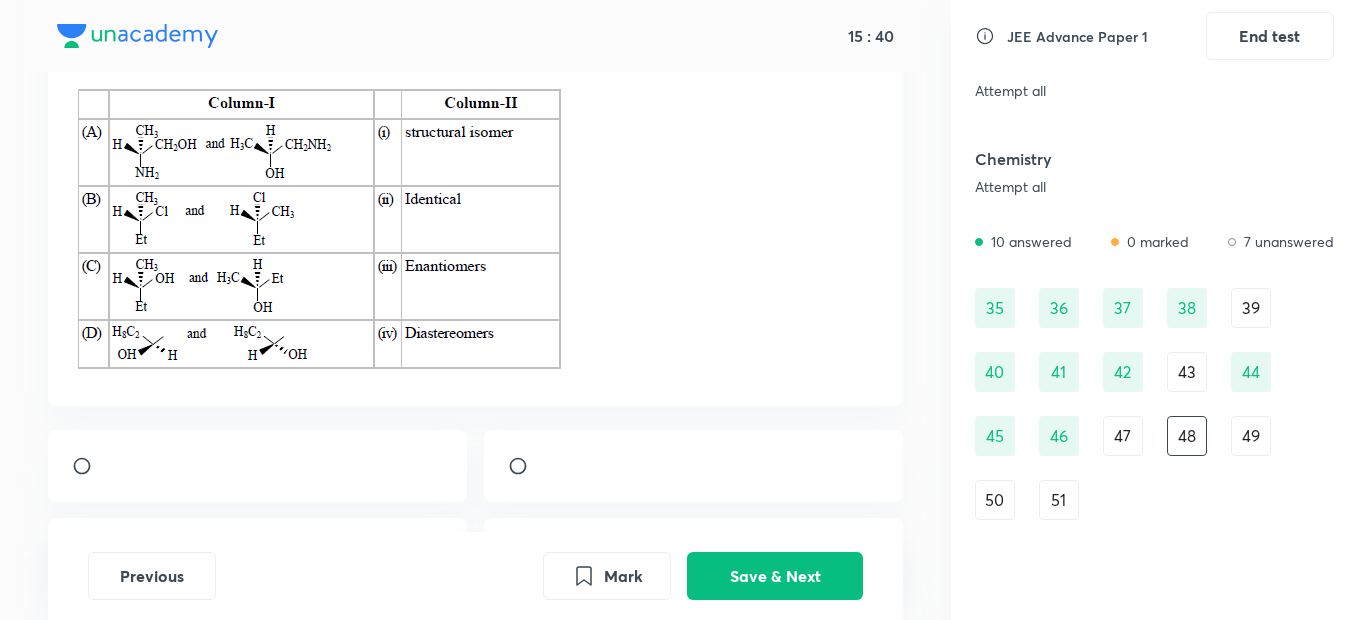 scroll, scrollTop: 167, scrollLeft: 0, axis: vertical 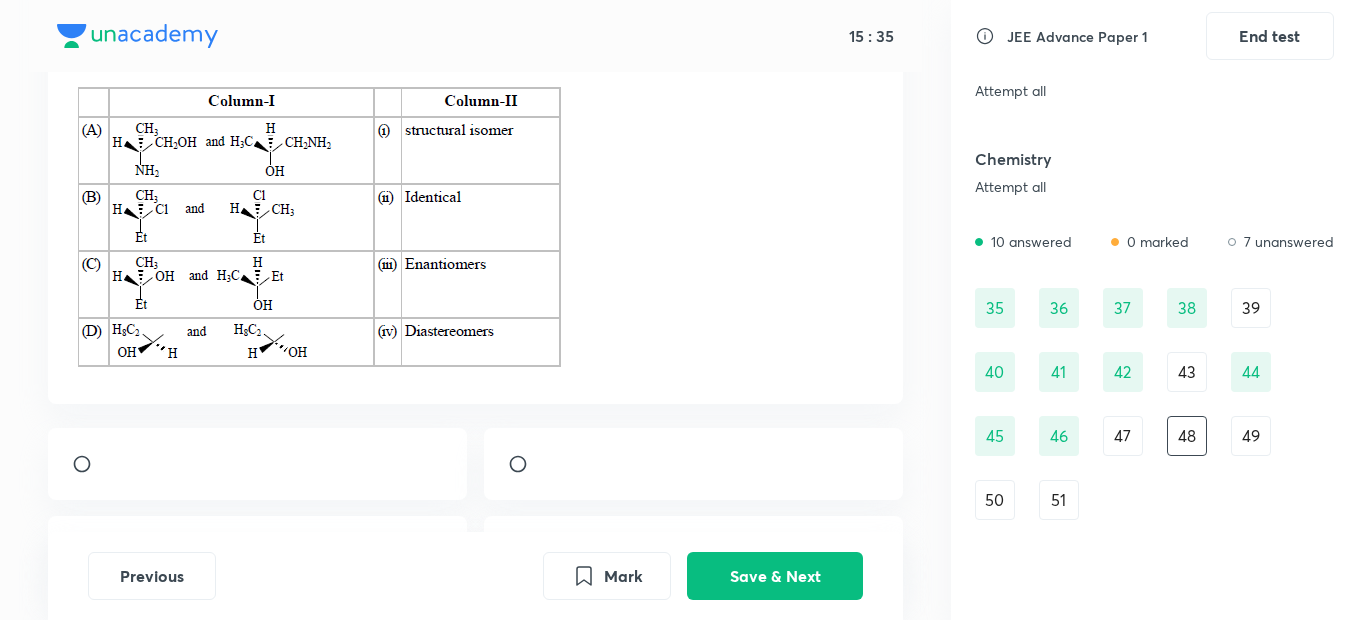 click on "[NUMBER] [NUMBER] [NUMBER] [NUMBER] [NUMBER] [NUMBER] [NUMBER] [NUMBER] [NUMBER] [NUMBER] [NUMBER] [NUMBER] [NUMBER] [NUMBER] [NUMBER] [NUMBER]" at bounding box center (1154, 404) 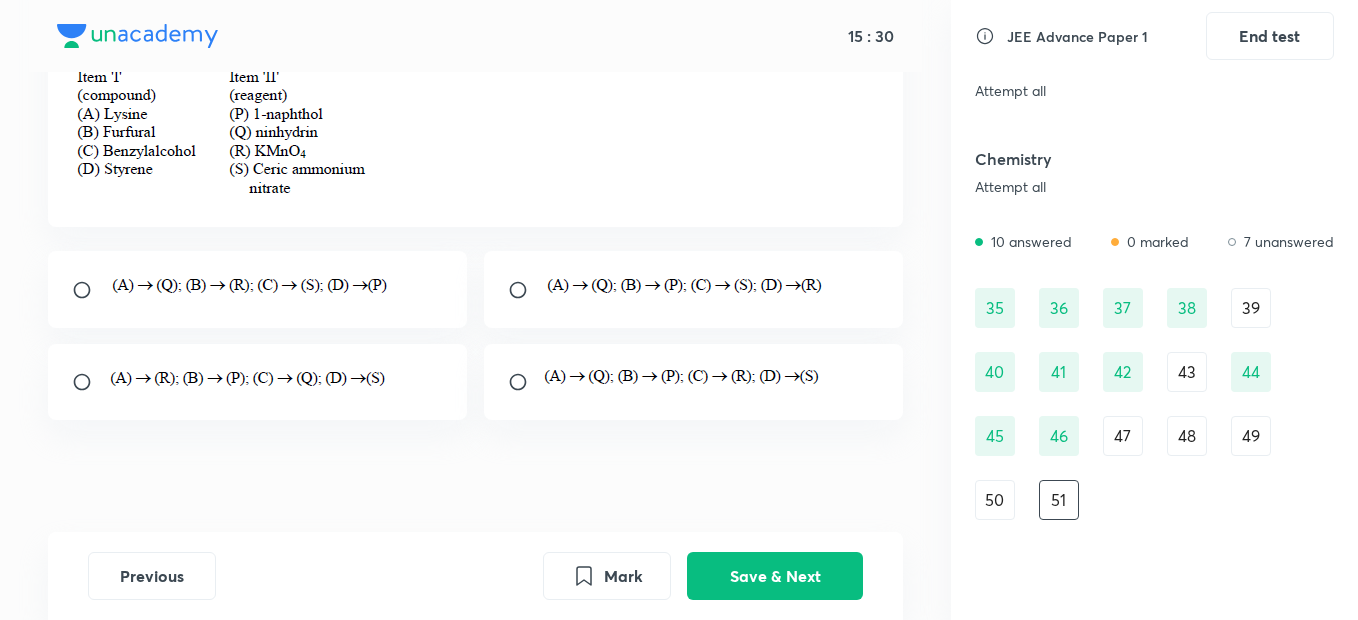 click on "50" at bounding box center [995, 500] 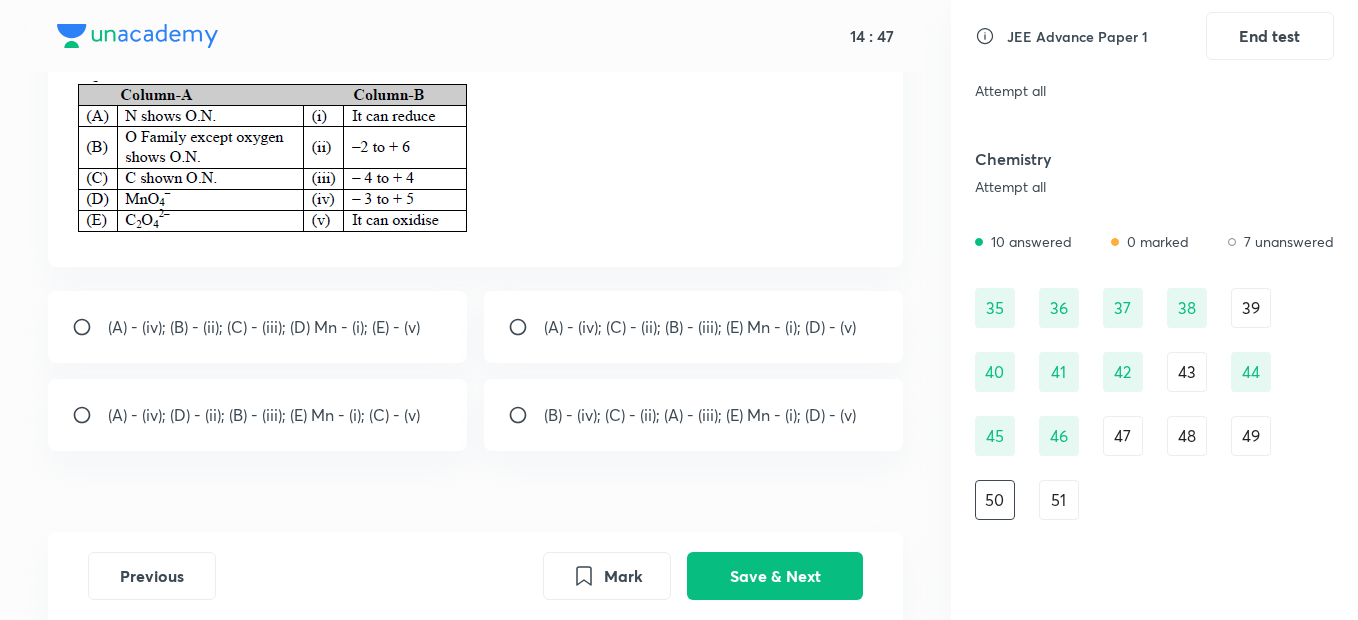 scroll, scrollTop: 167, scrollLeft: 0, axis: vertical 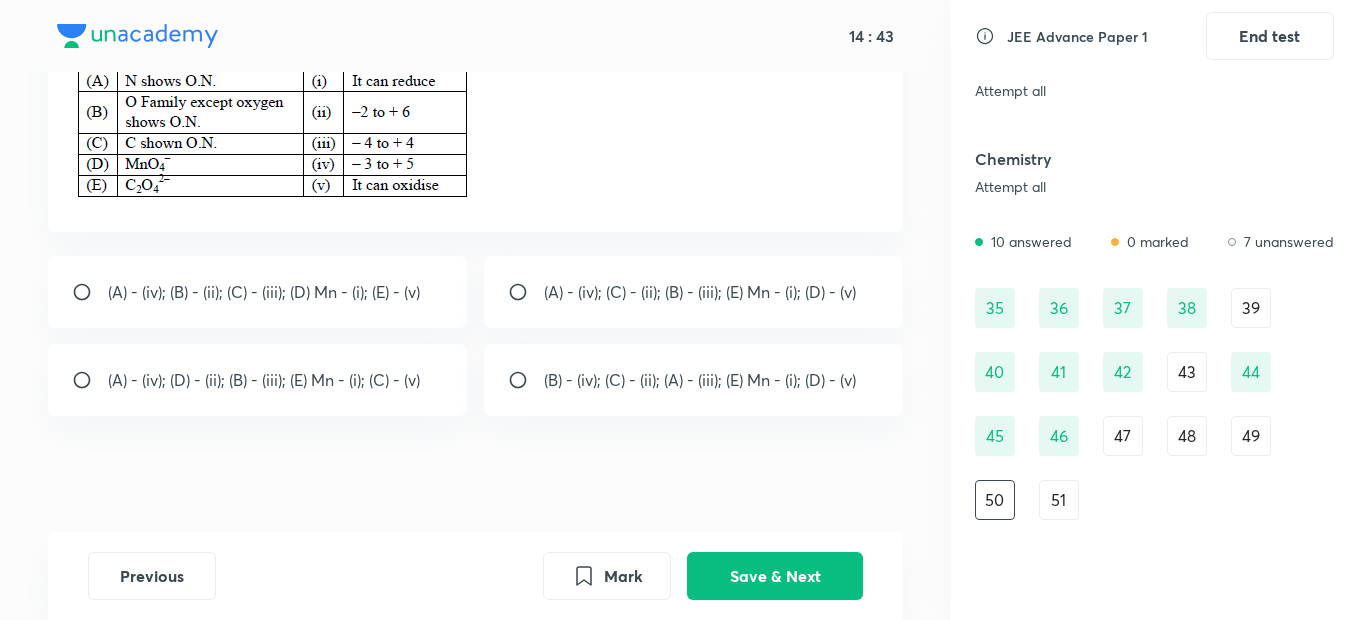 click on "(A) - (iv); (B) - (ii); (C) - (iii); (D) Mn - (i); (E) - (v)" at bounding box center (264, 292) 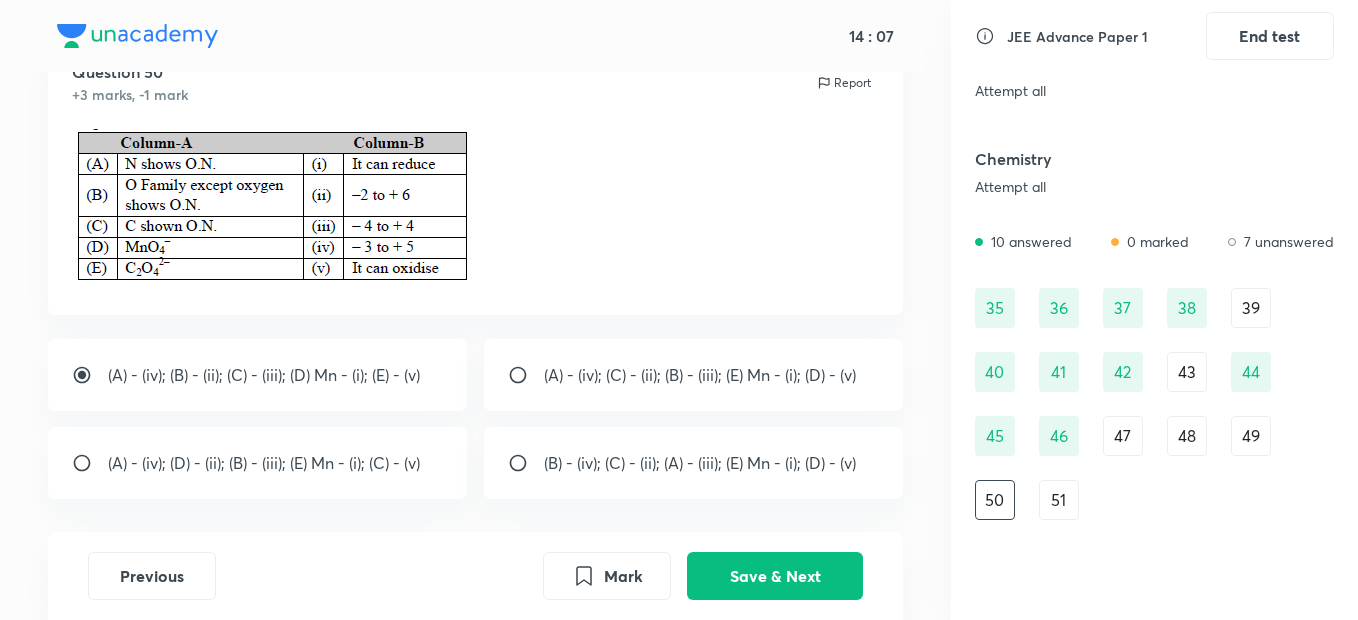 scroll, scrollTop: 100, scrollLeft: 0, axis: vertical 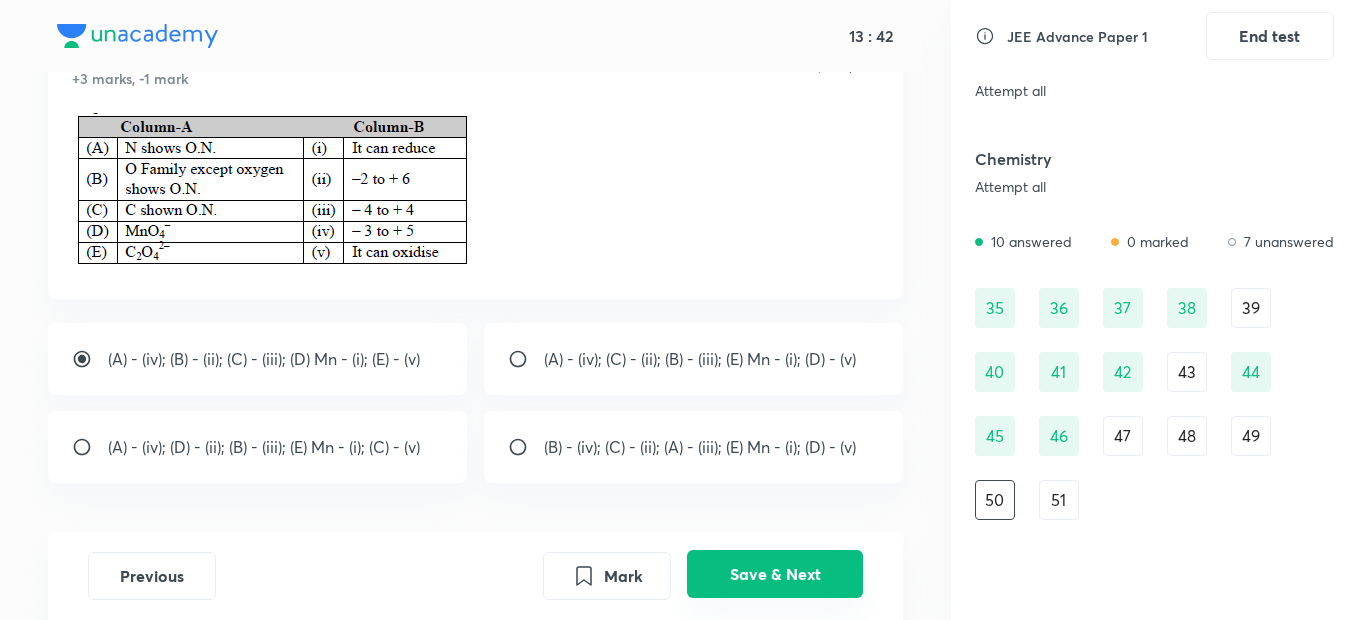 click on "Save & Next" at bounding box center [775, 574] 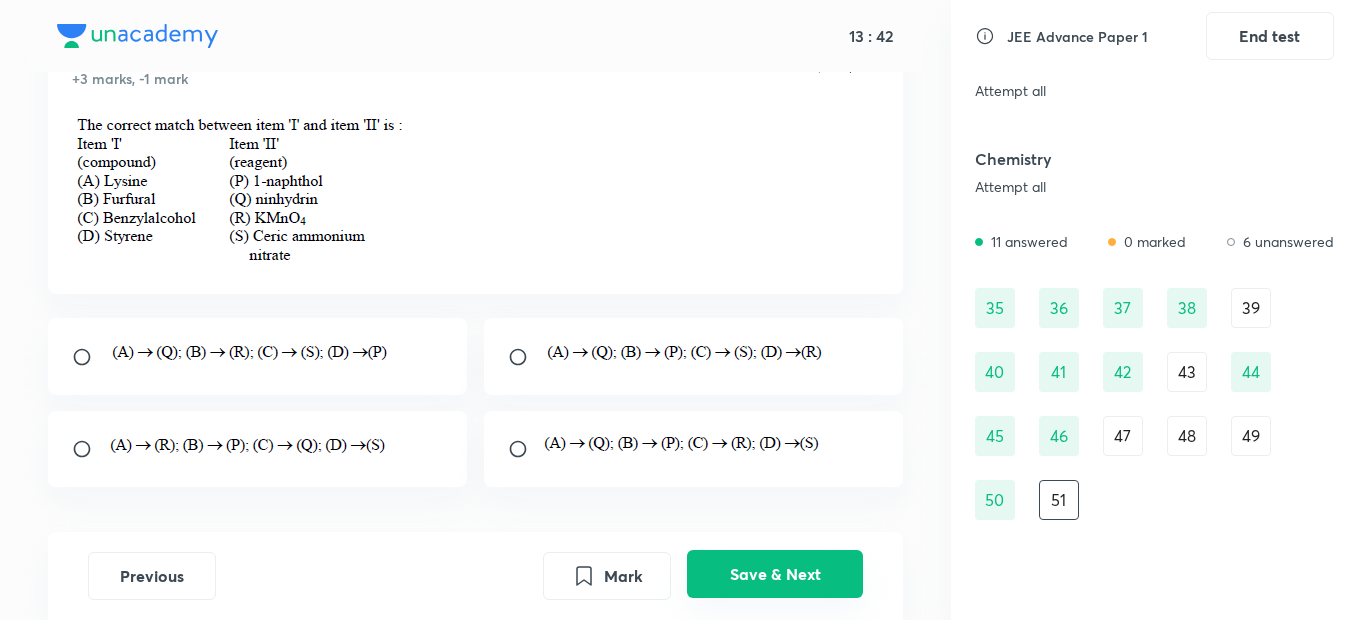 scroll, scrollTop: 100, scrollLeft: 0, axis: vertical 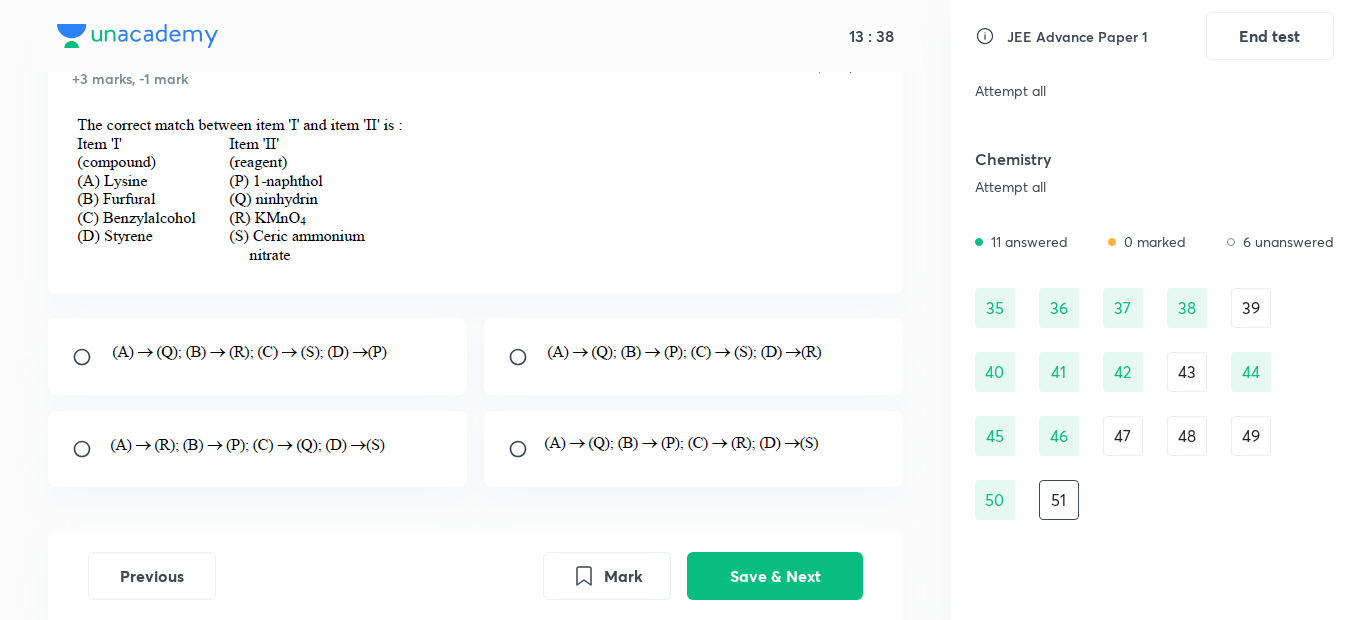 click on "48" at bounding box center [1187, 436] 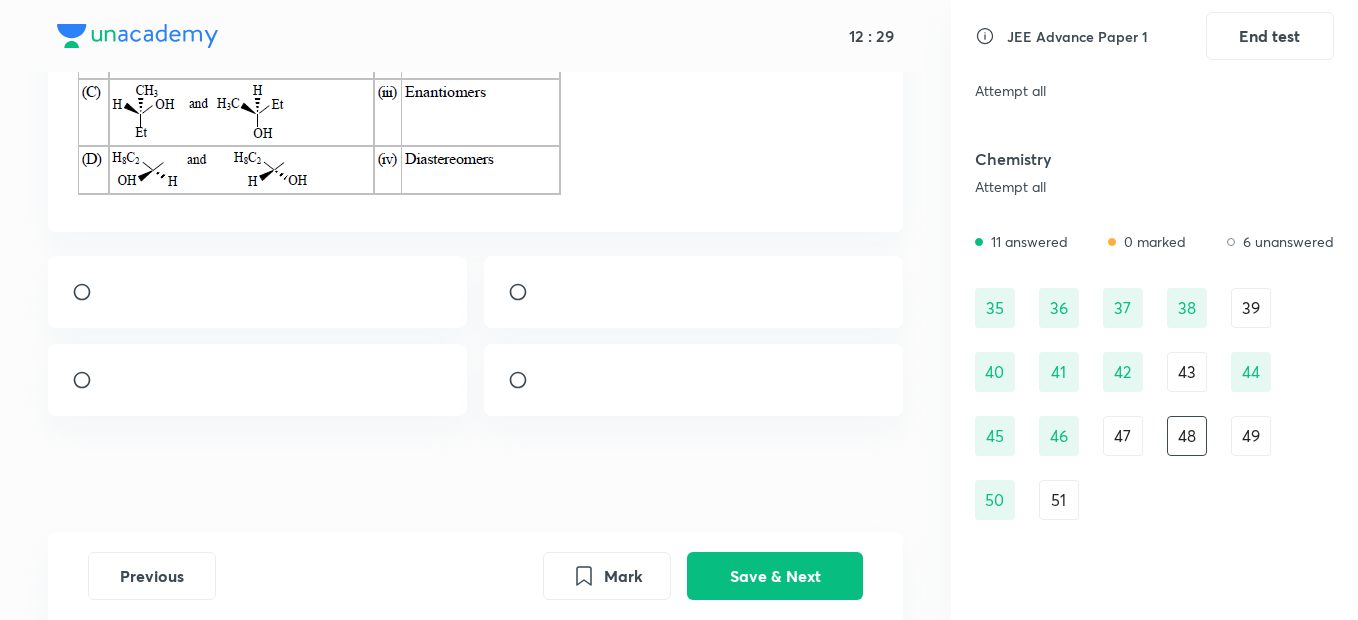 scroll, scrollTop: 358, scrollLeft: 0, axis: vertical 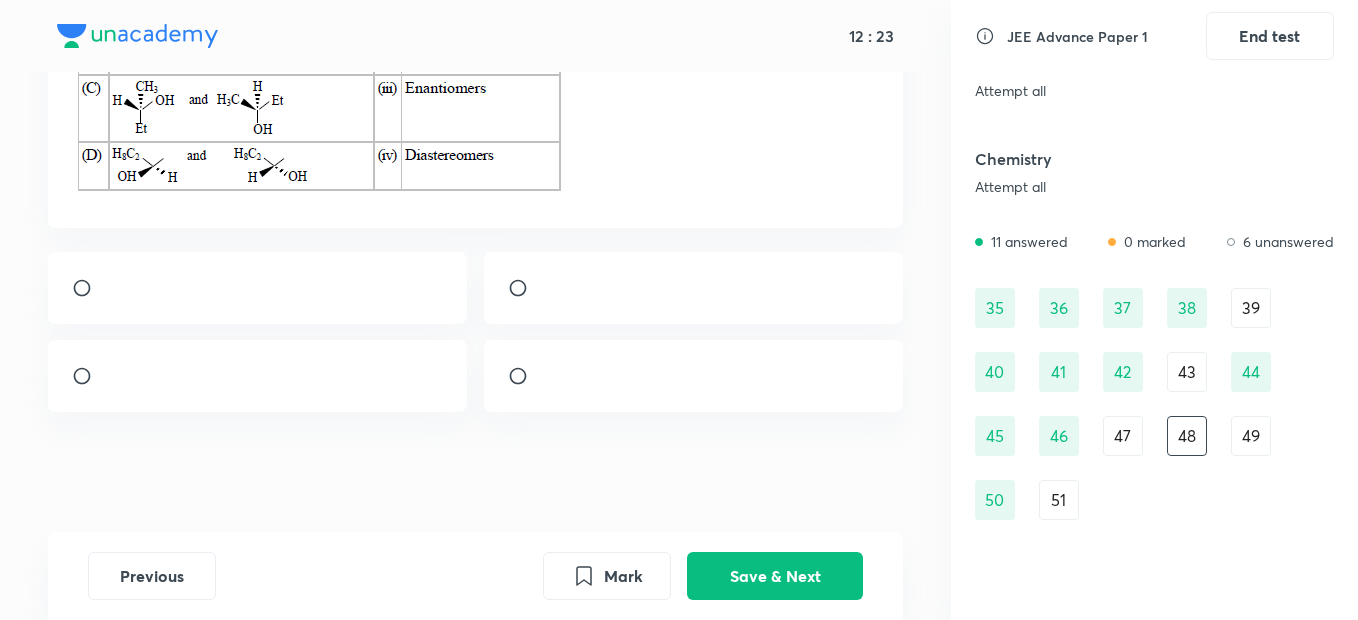 click at bounding box center [526, 376] 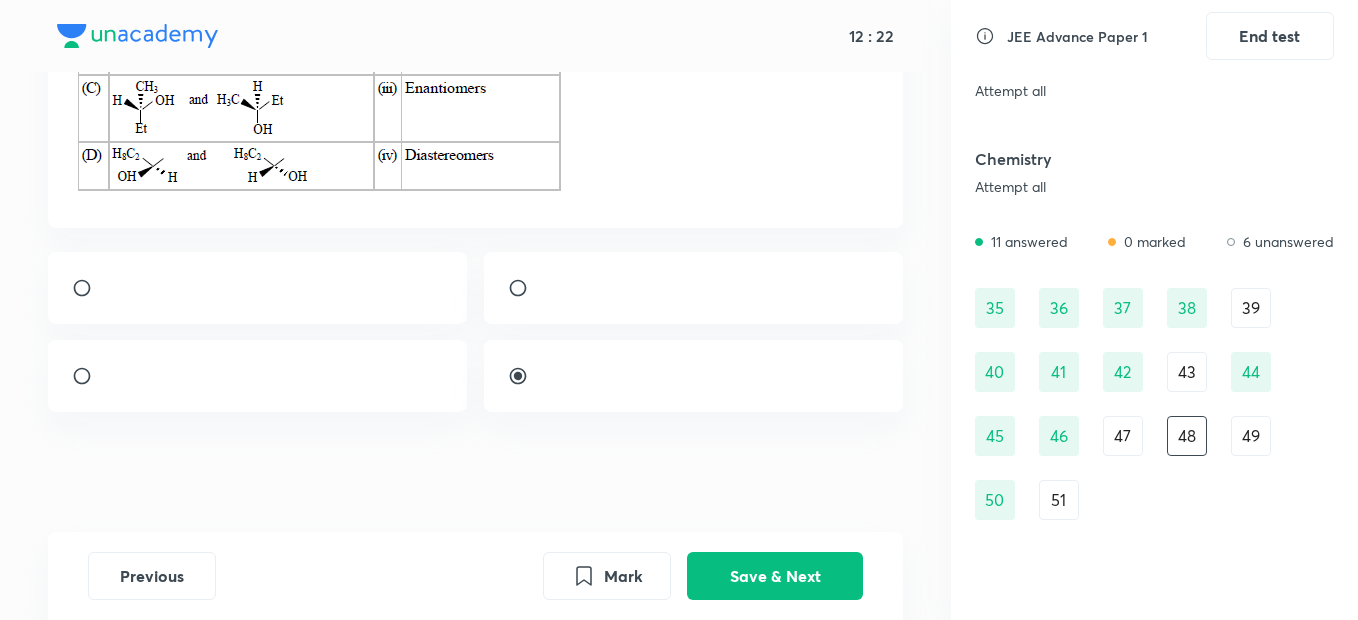 click at bounding box center (693, 288) 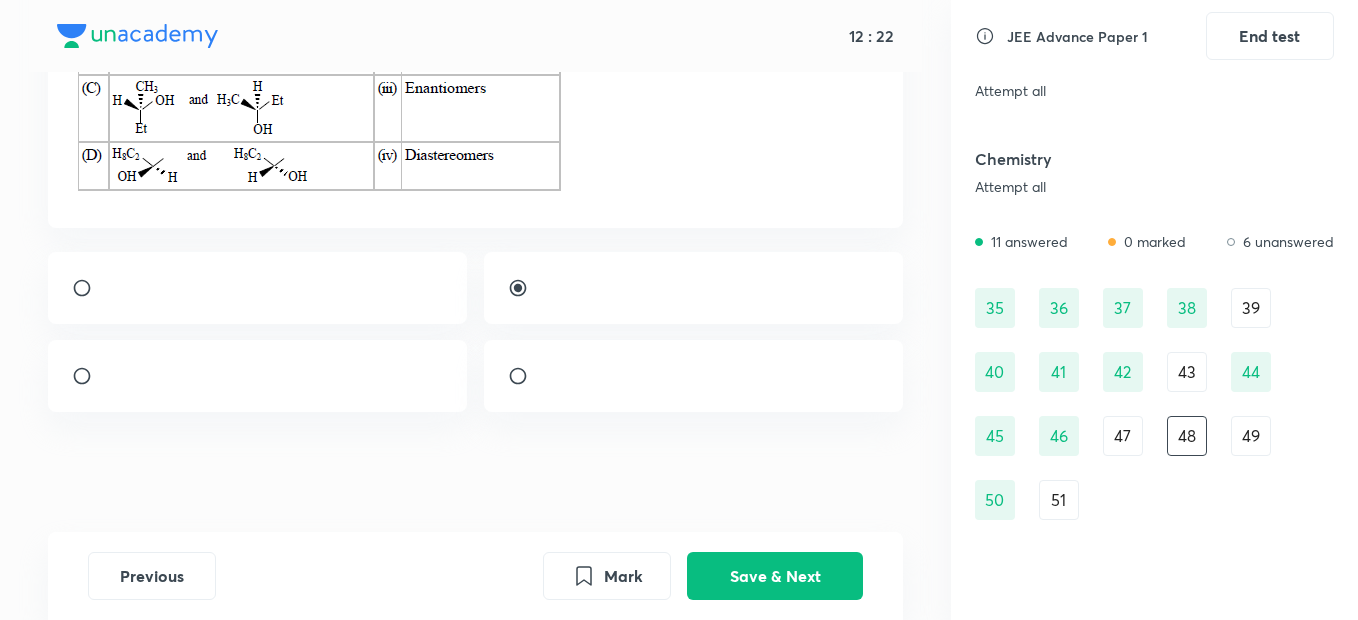 click at bounding box center (693, 288) 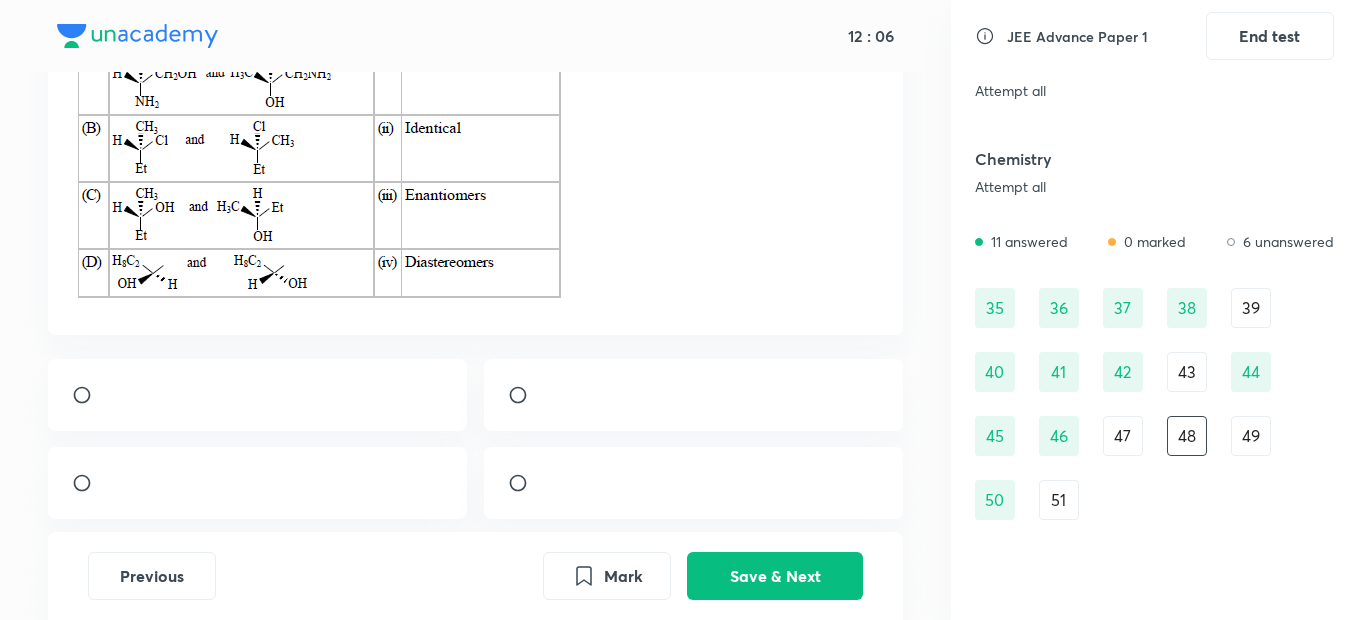 scroll, scrollTop: 258, scrollLeft: 0, axis: vertical 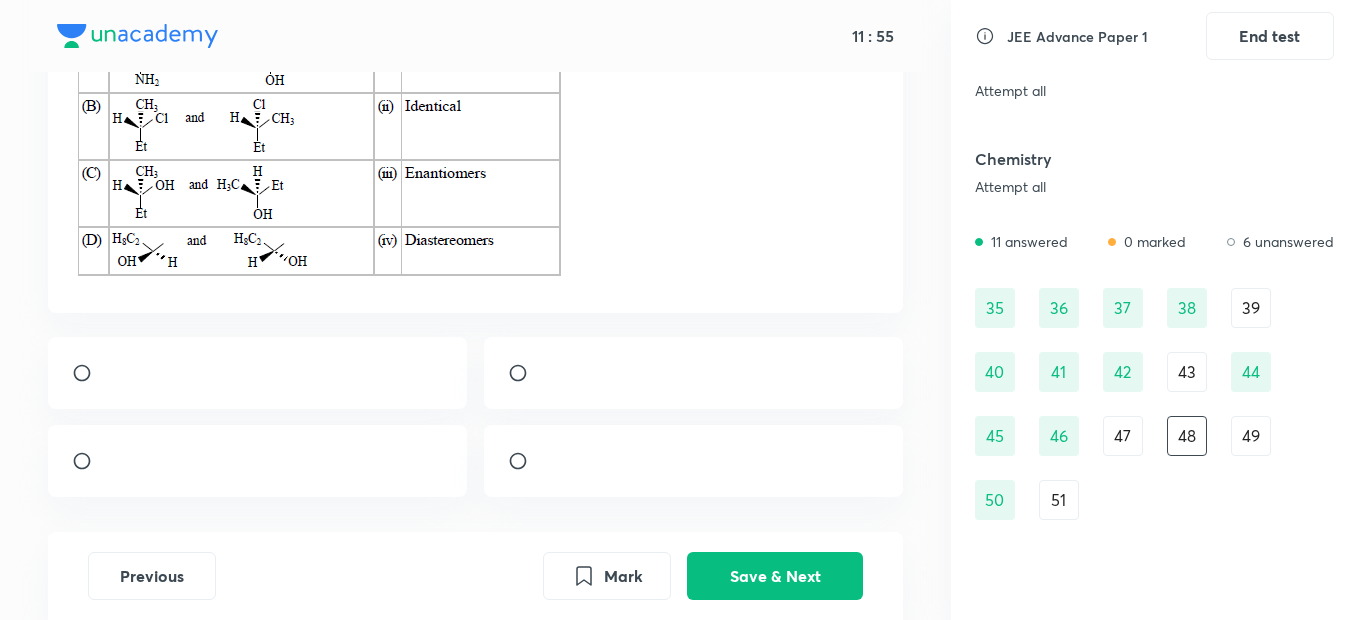 click at bounding box center [544, 378] 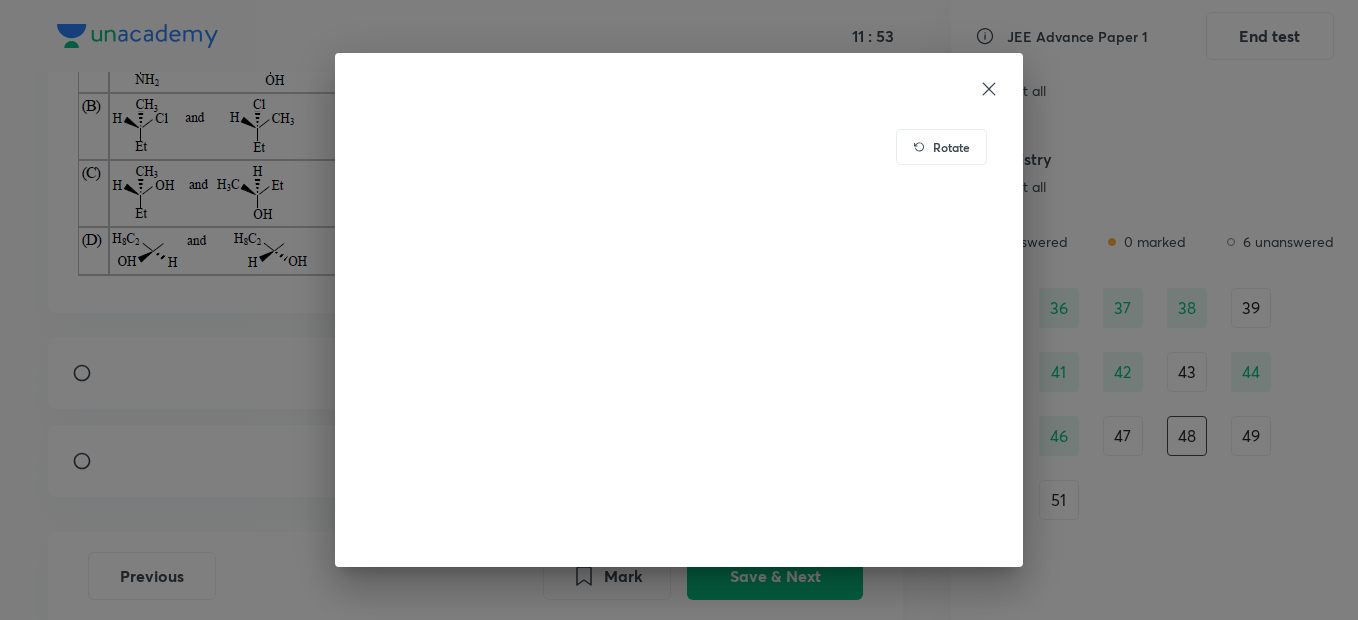 click 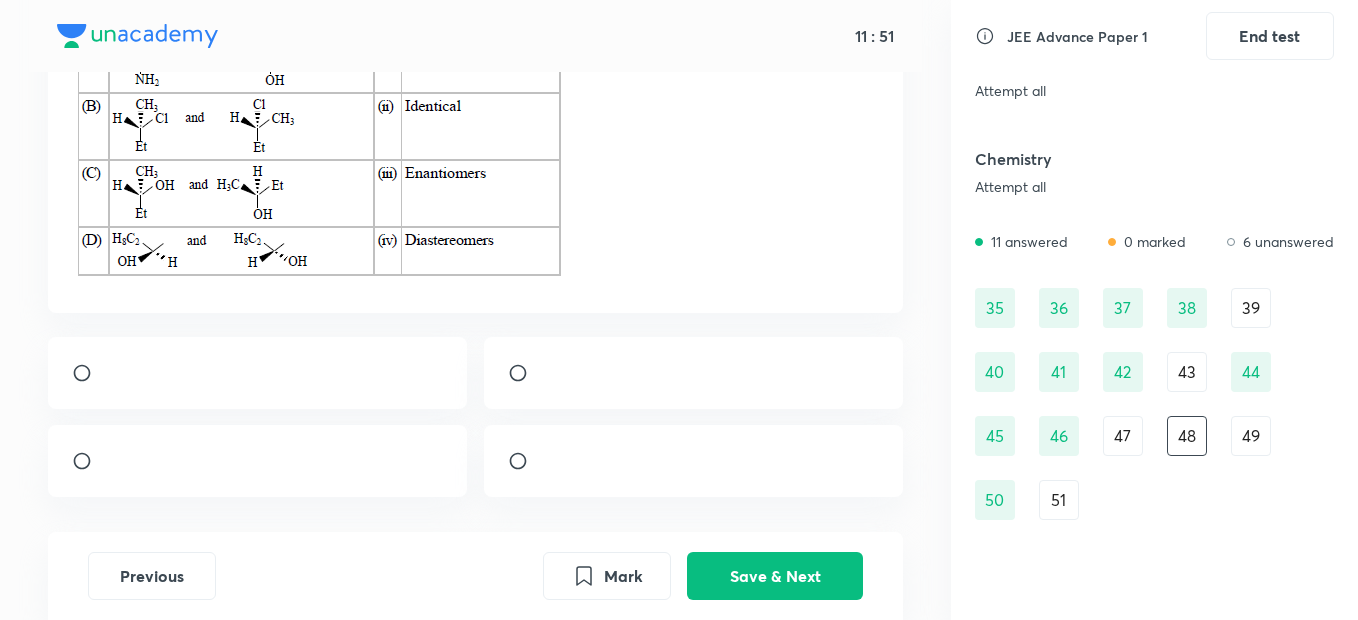 click at bounding box center [526, 373] 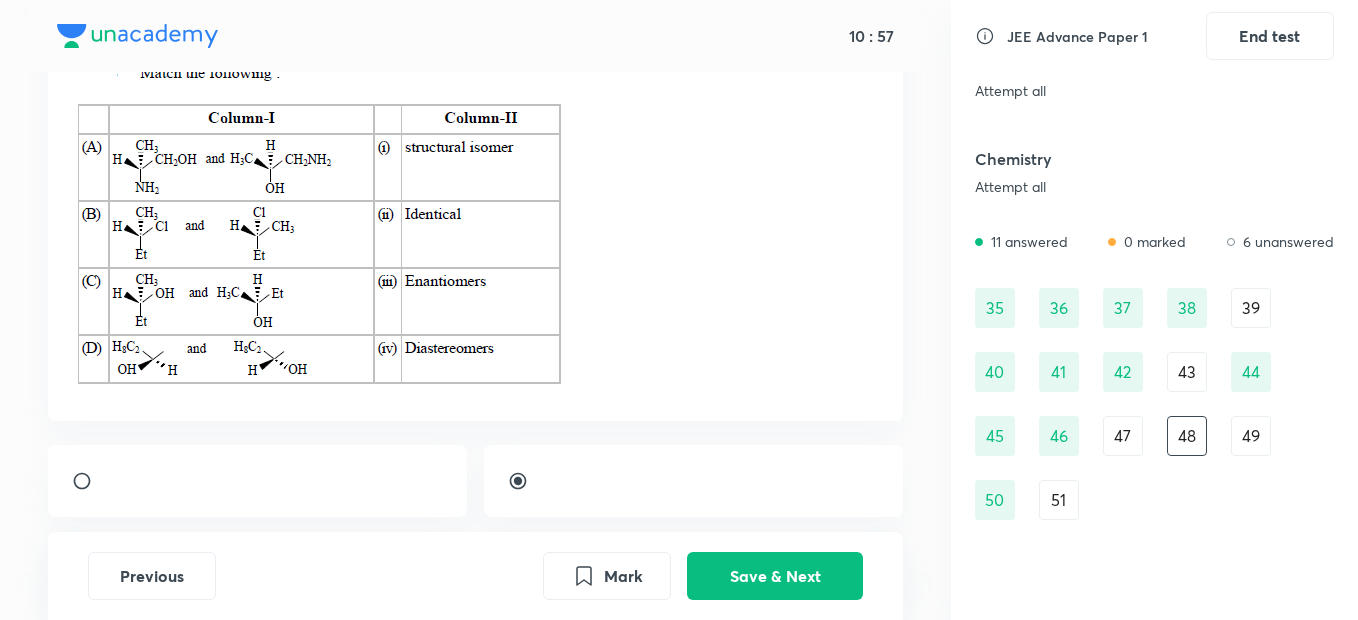 scroll, scrollTop: 131, scrollLeft: 0, axis: vertical 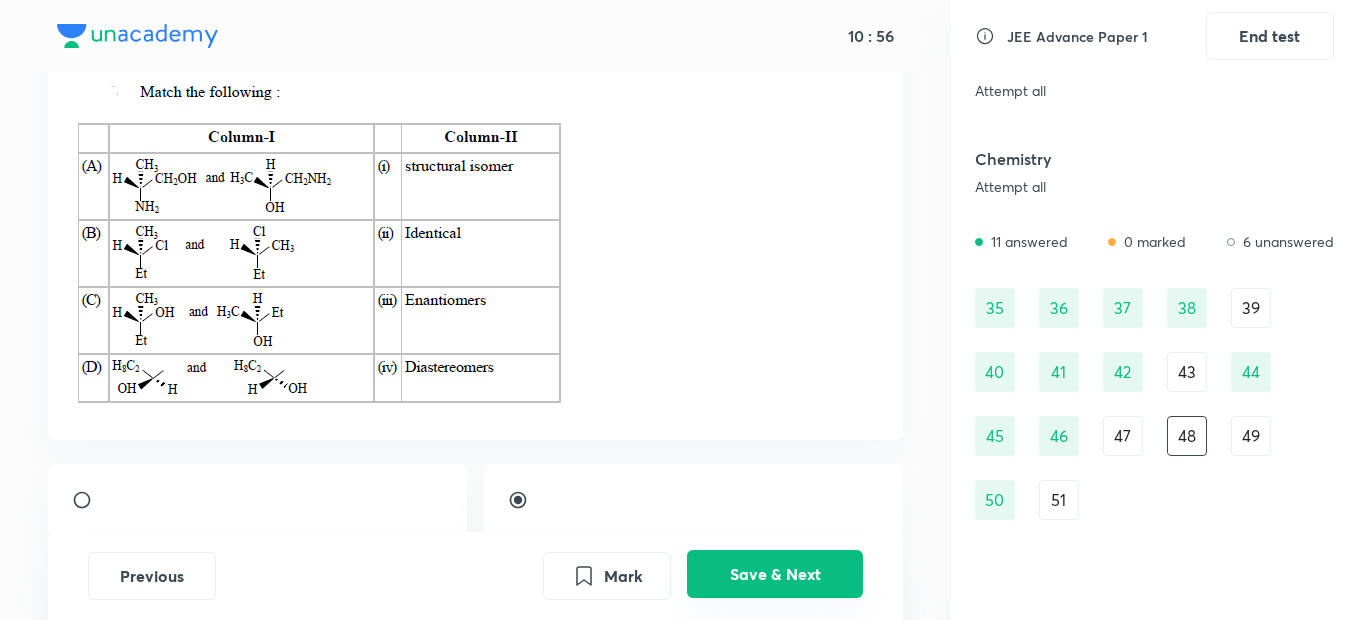 click on "Save & Next" at bounding box center [775, 574] 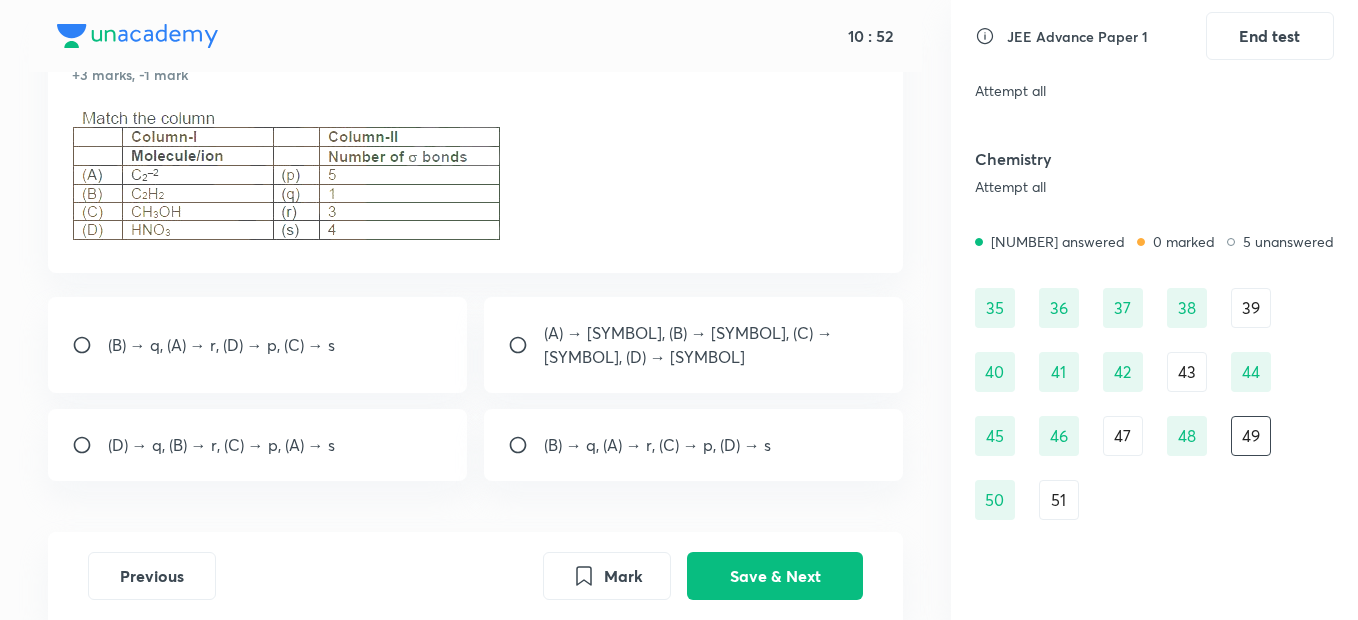 scroll, scrollTop: 98, scrollLeft: 0, axis: vertical 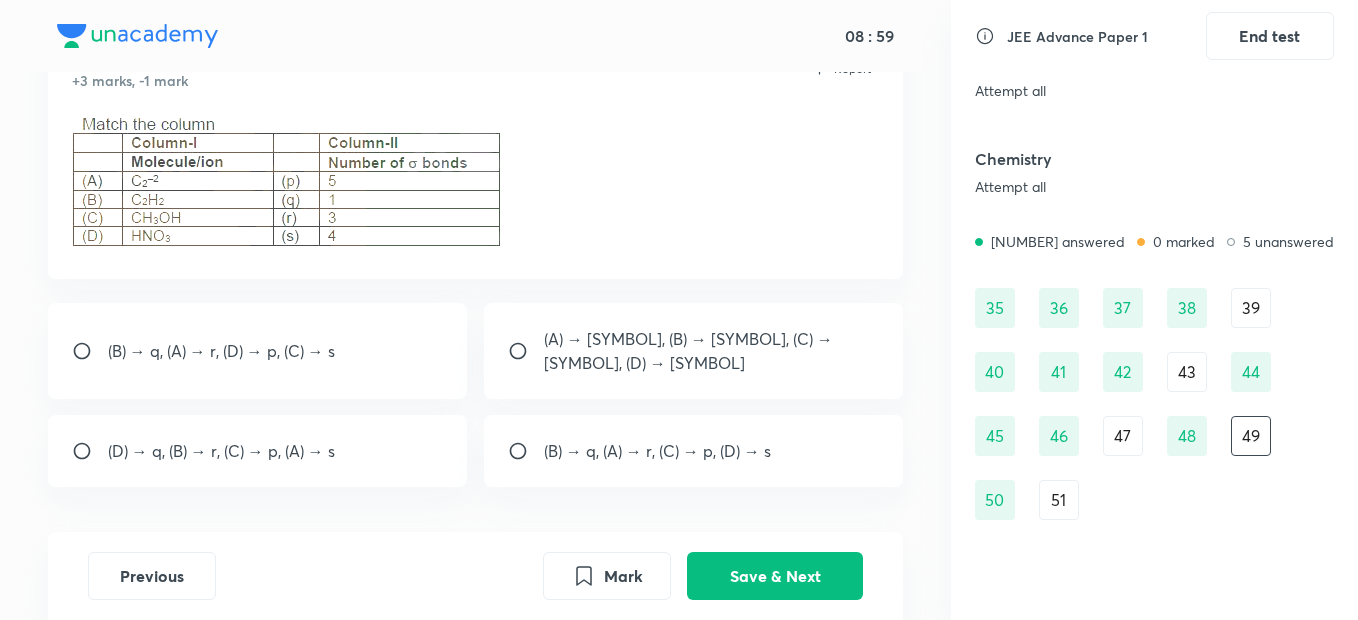 click on "(A) → [SYMBOL], (B) → [SYMBOL], (C) → [SYMBOL], (D) → [SYMBOL]" at bounding box center [711, 351] 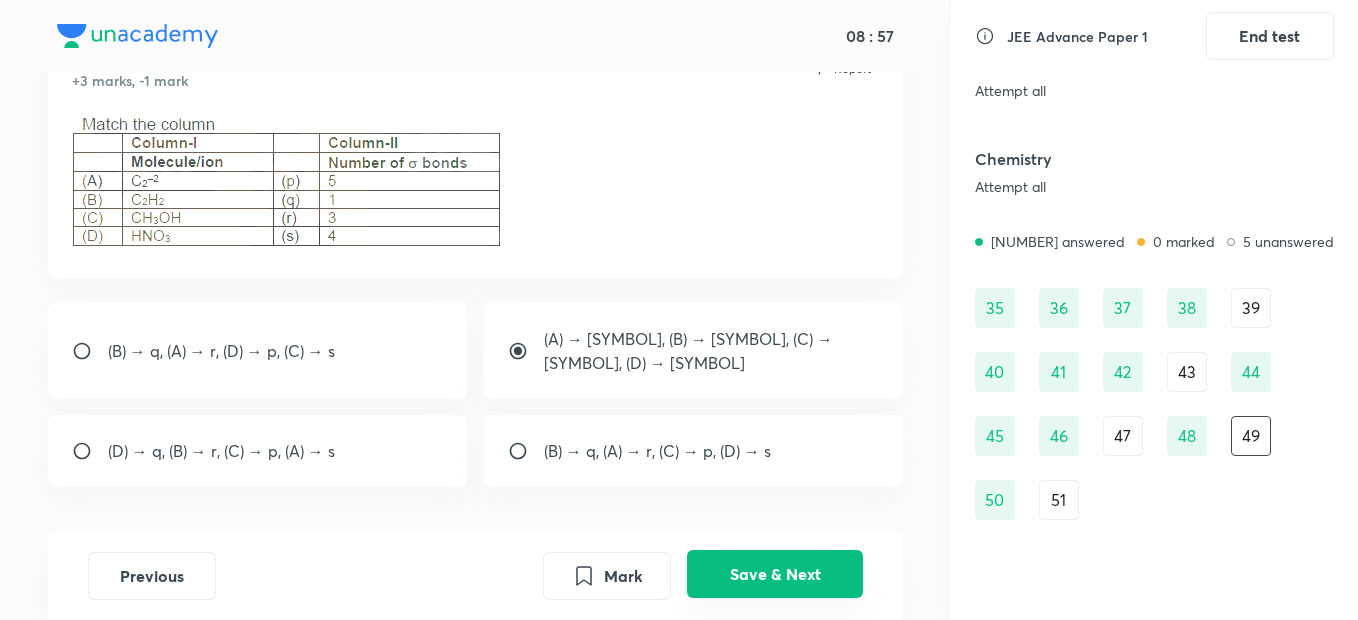 click on "Save & Next" at bounding box center [775, 574] 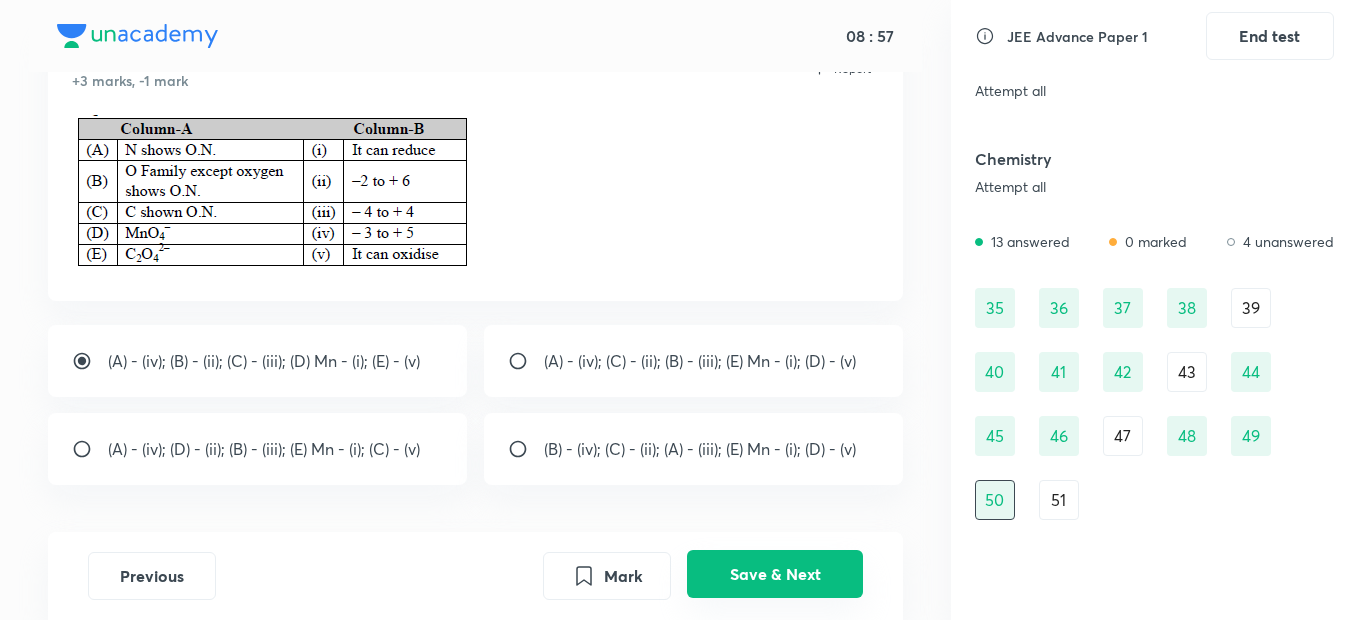 scroll, scrollTop: 98, scrollLeft: 0, axis: vertical 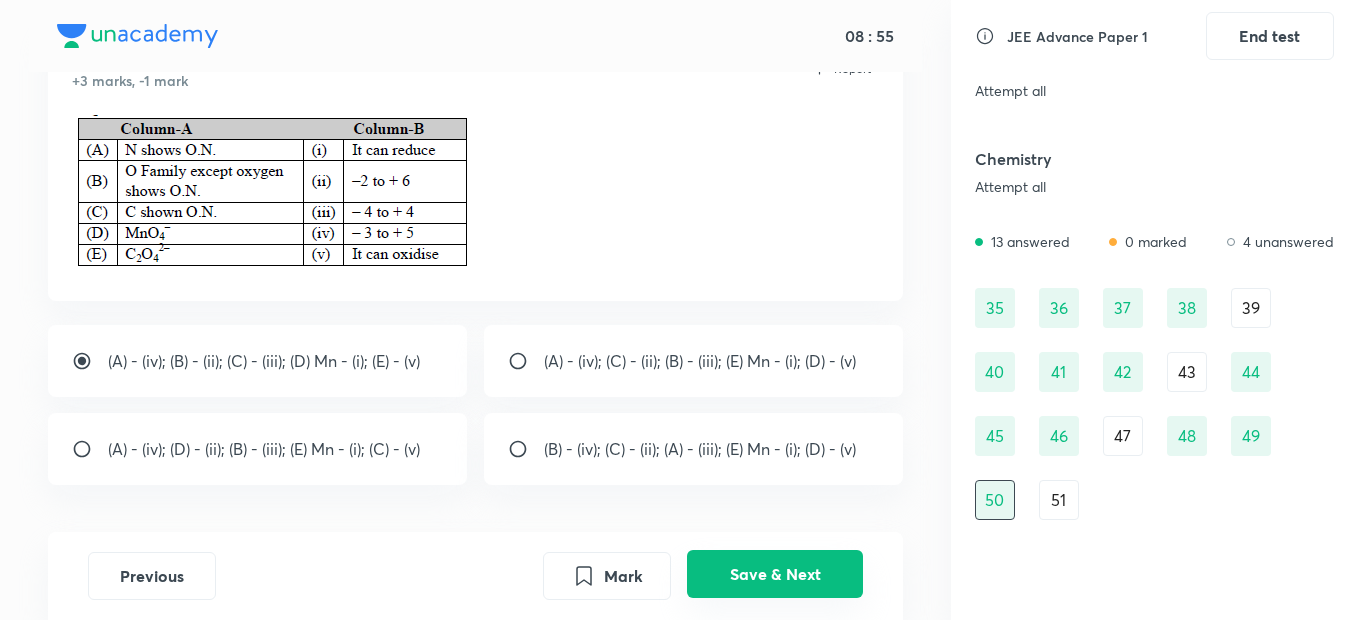click on "Save & Next" at bounding box center (775, 574) 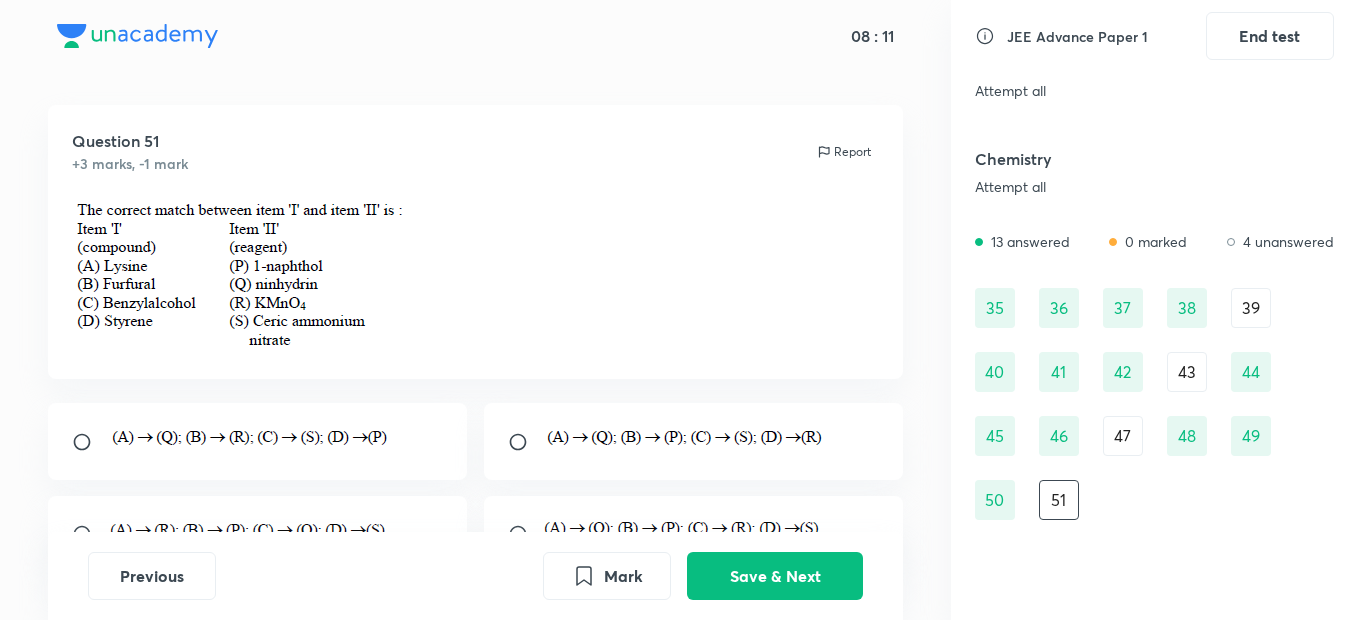 scroll, scrollTop: 0, scrollLeft: 0, axis: both 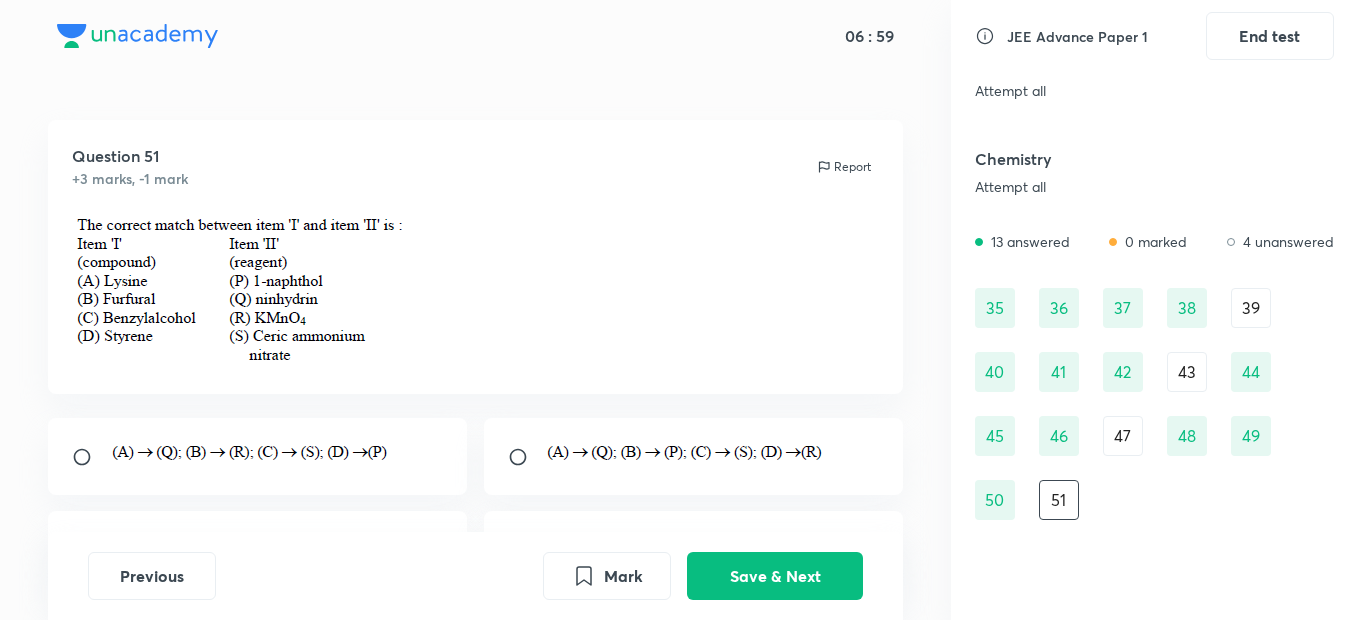 click at bounding box center (248, 453) 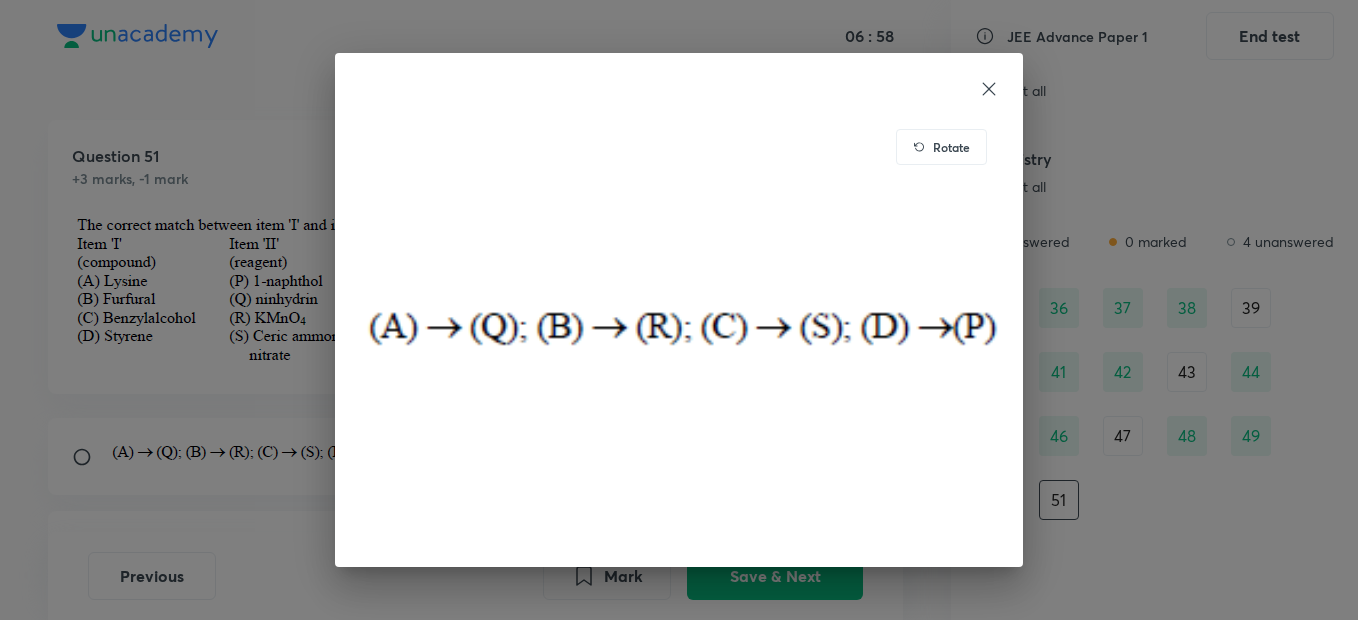 click 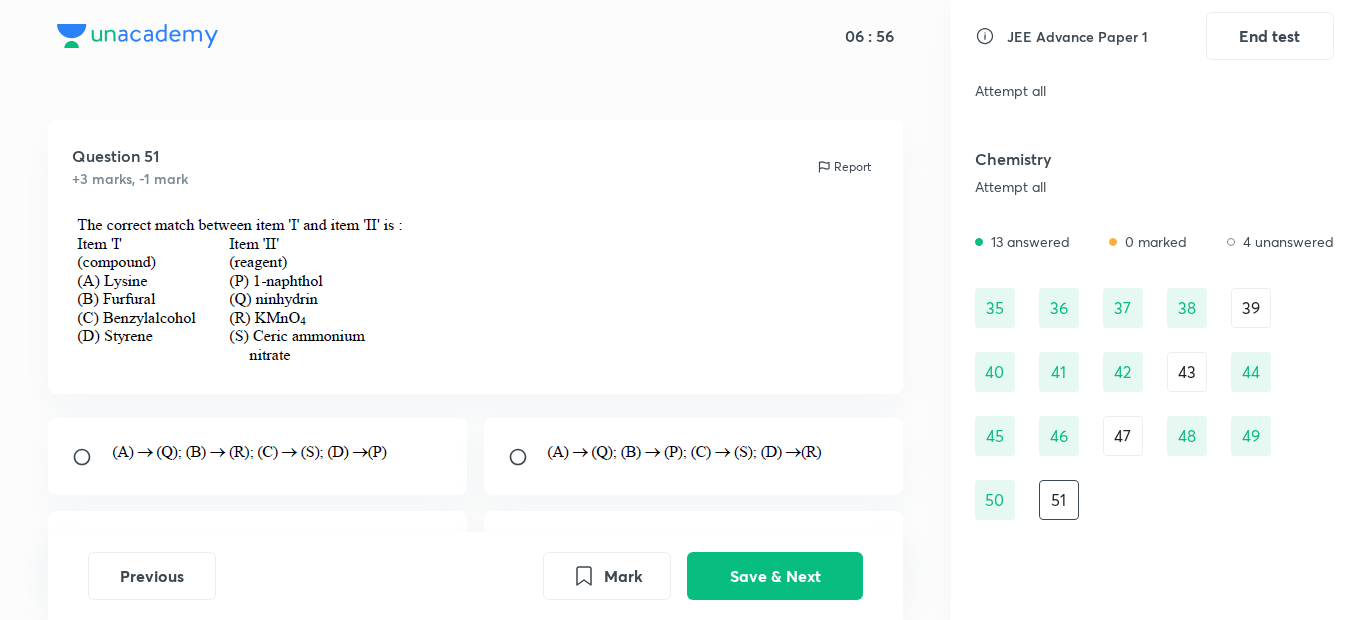 click at bounding box center (90, 457) 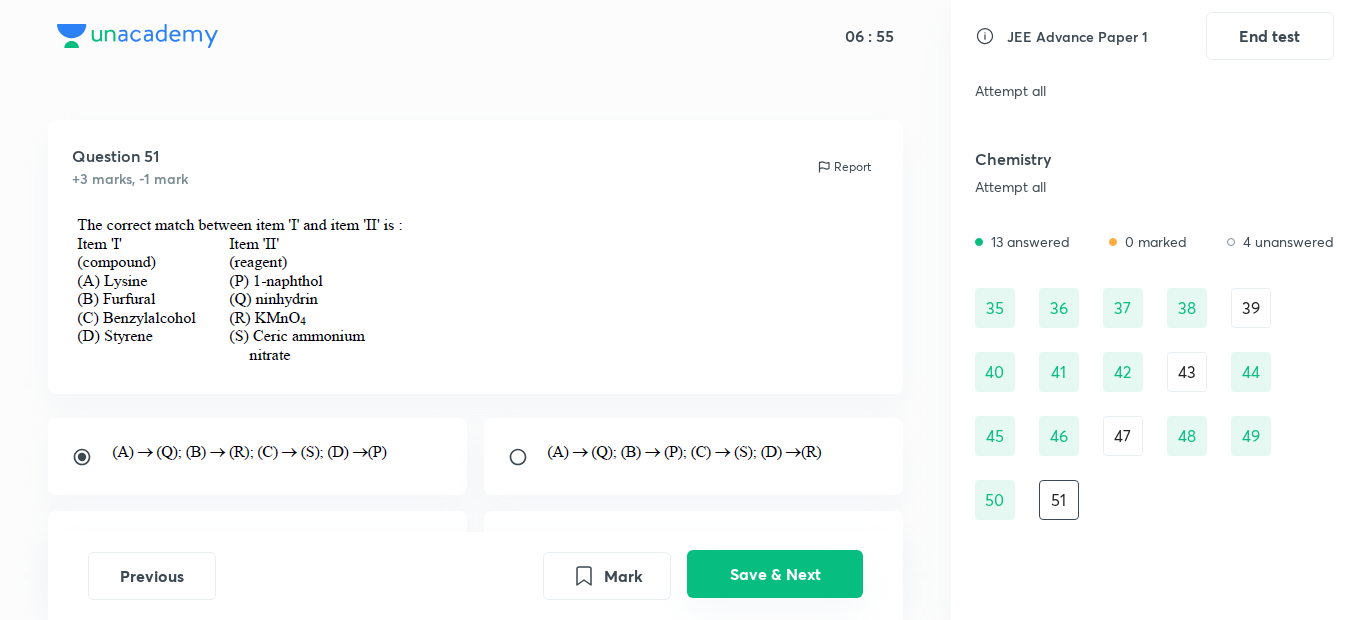 click on "Save & Next" at bounding box center [775, 574] 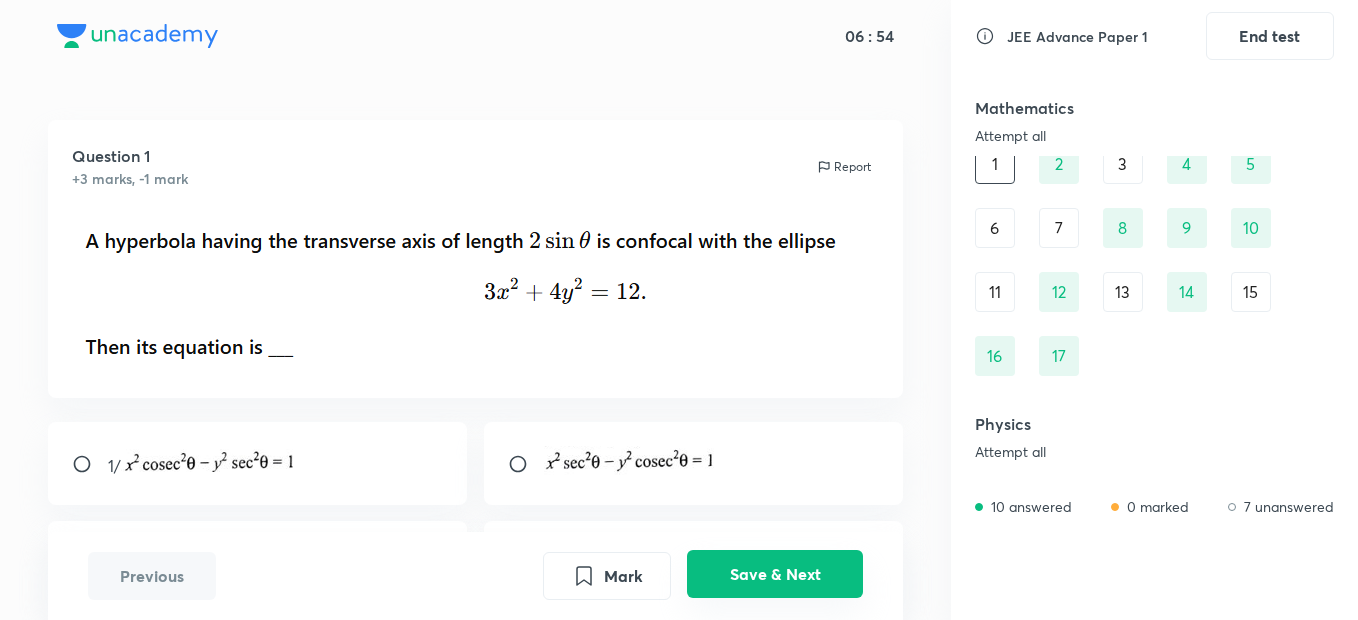 scroll, scrollTop: 0, scrollLeft: 0, axis: both 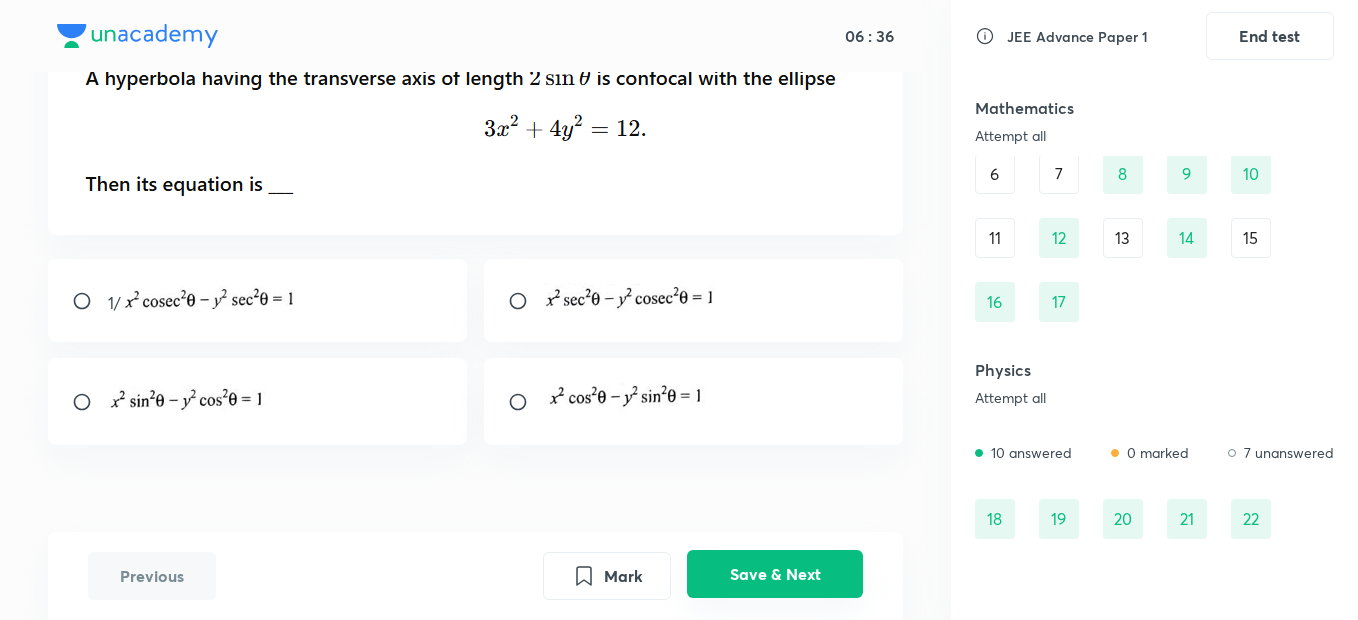 click on "Save & Next" at bounding box center (775, 574) 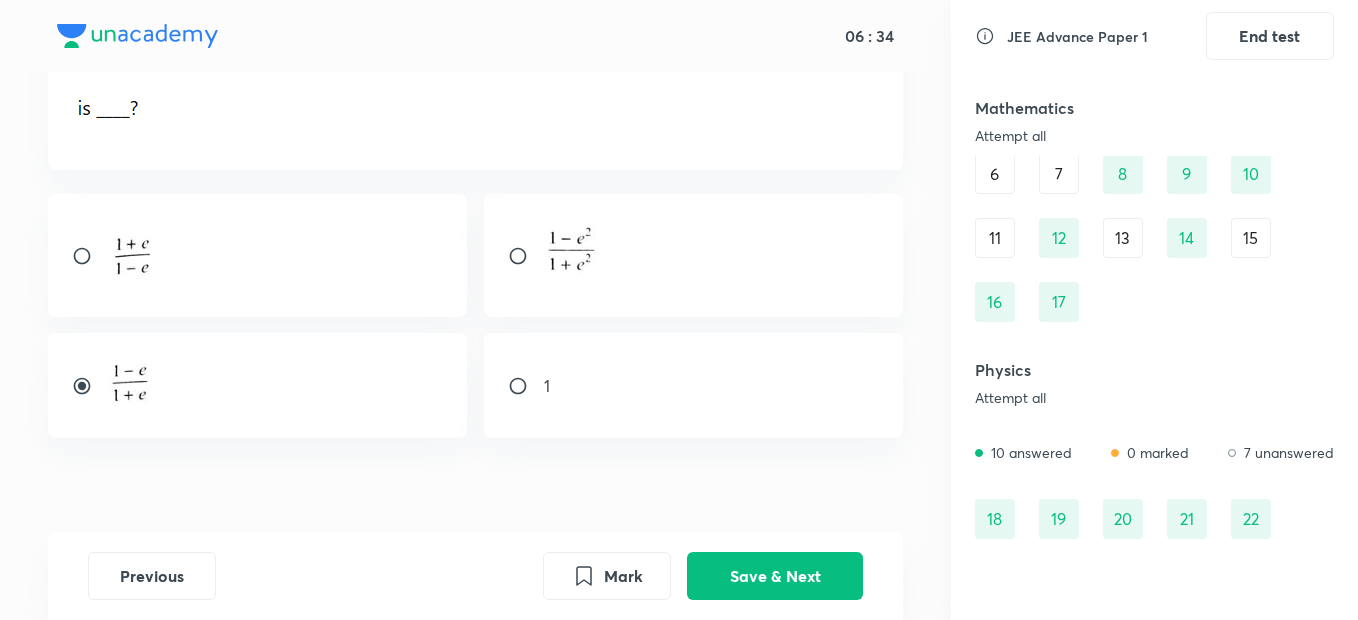 scroll, scrollTop: 414, scrollLeft: 0, axis: vertical 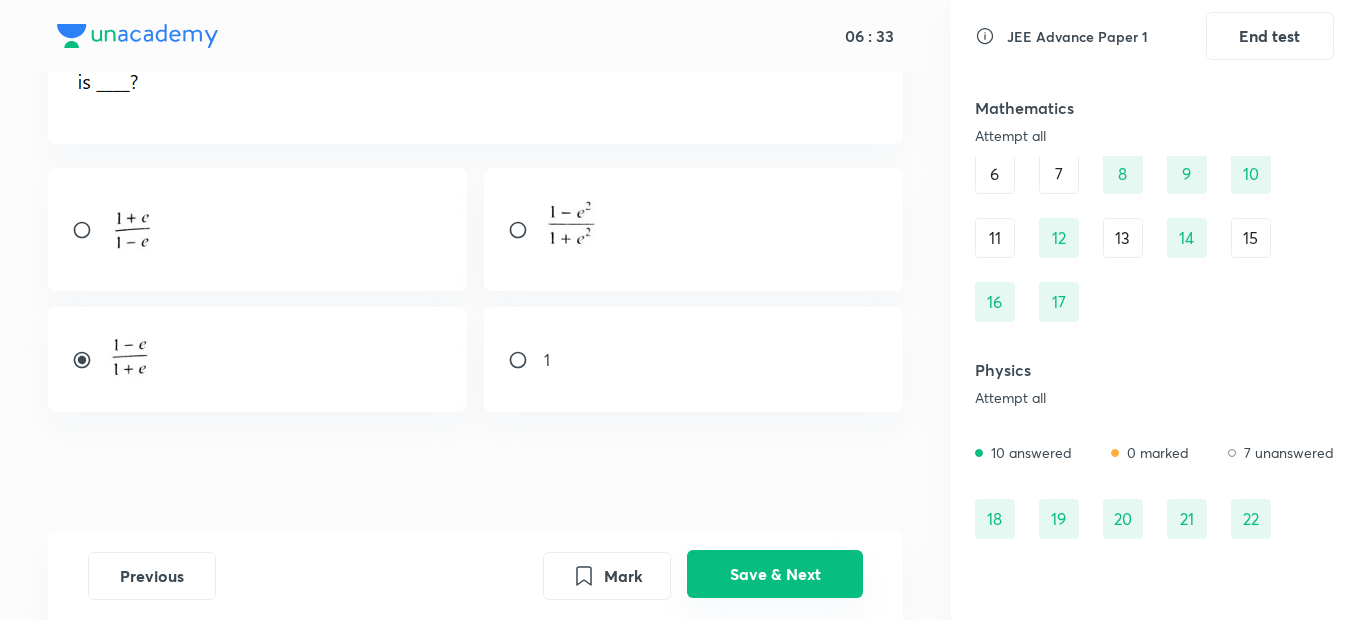 click on "Save & Next" at bounding box center (775, 574) 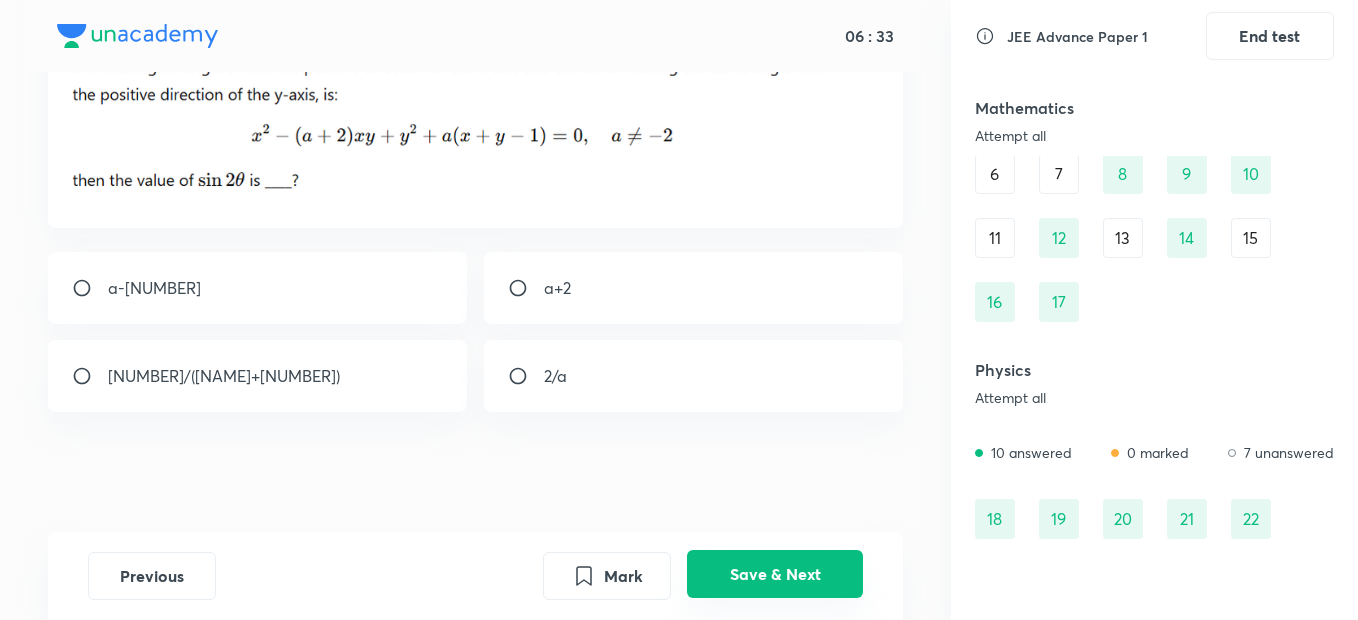 scroll, scrollTop: 193, scrollLeft: 0, axis: vertical 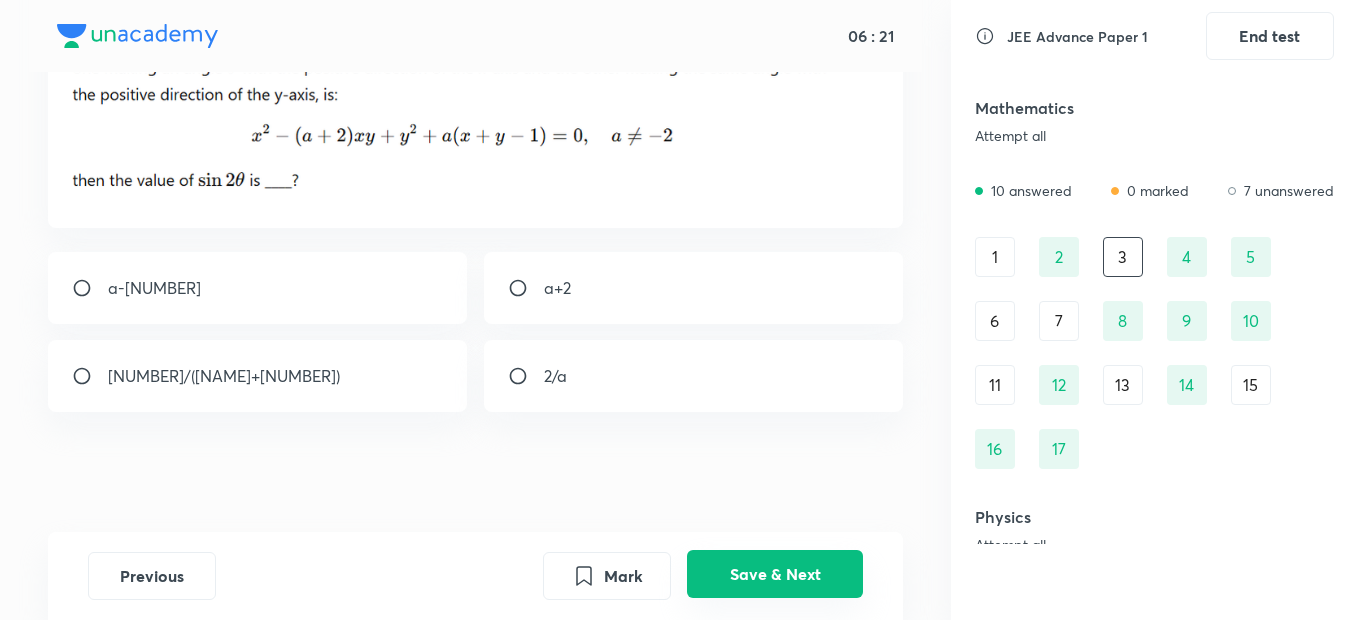 click on "Save & Next" at bounding box center (775, 574) 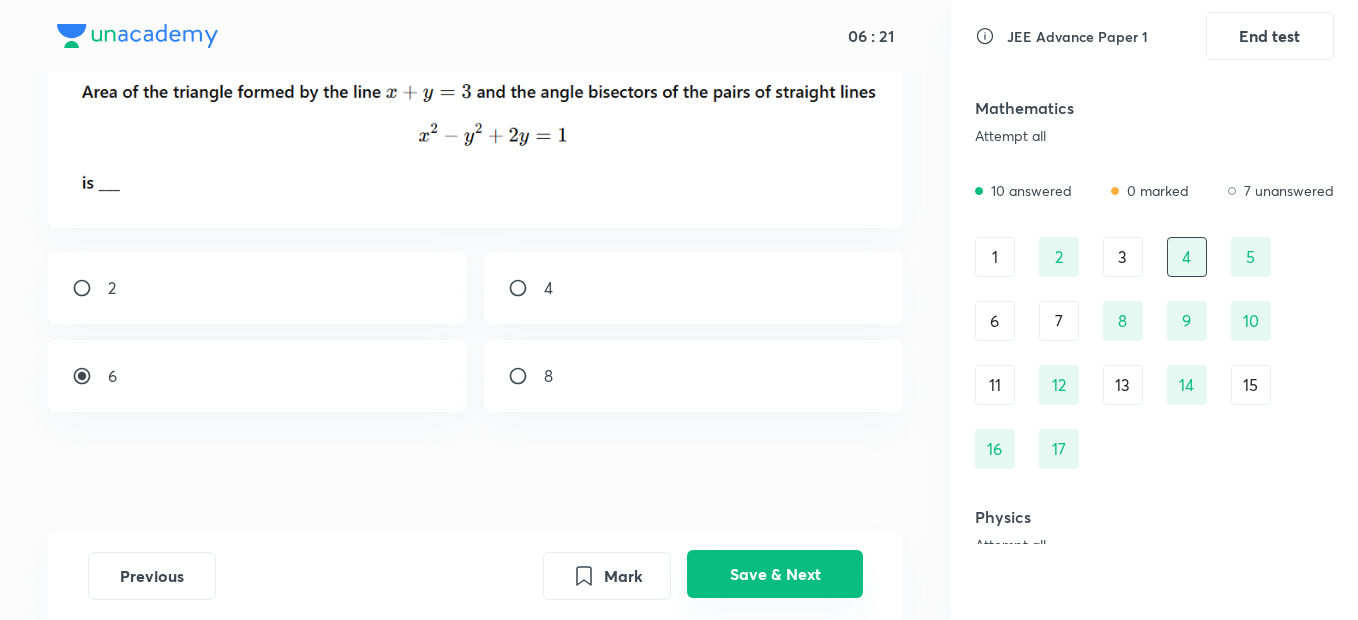 scroll, scrollTop: 141, scrollLeft: 0, axis: vertical 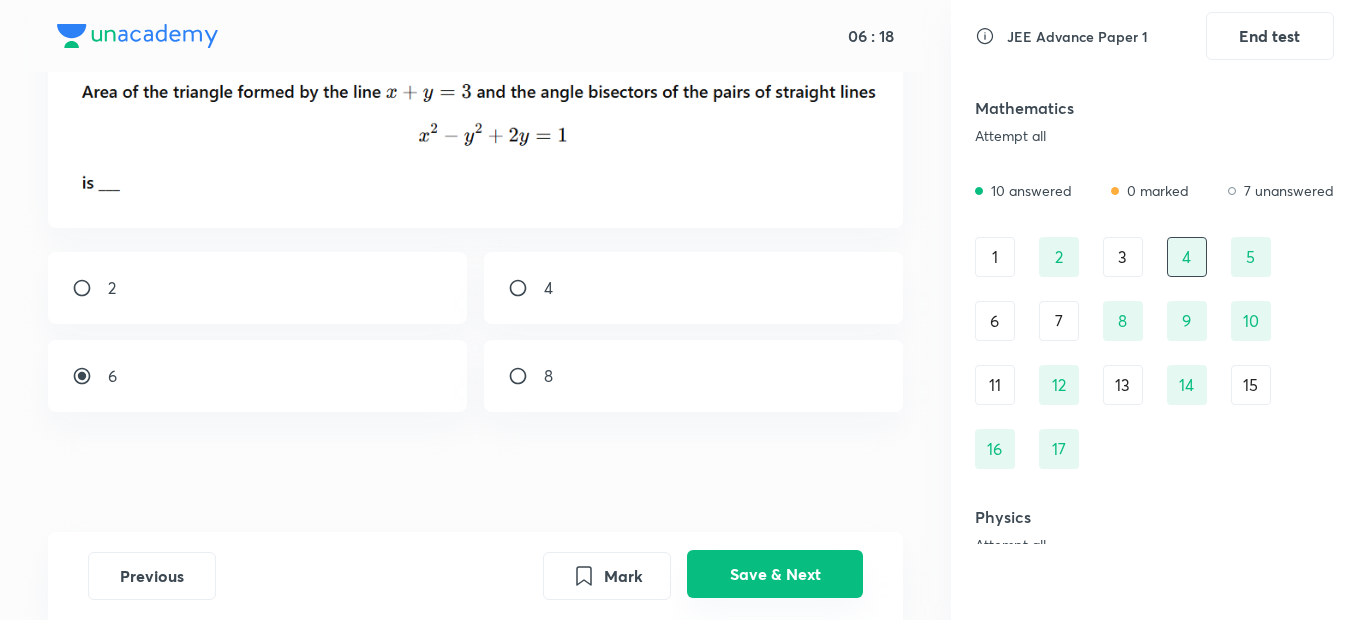 click on "Save & Next" at bounding box center (775, 574) 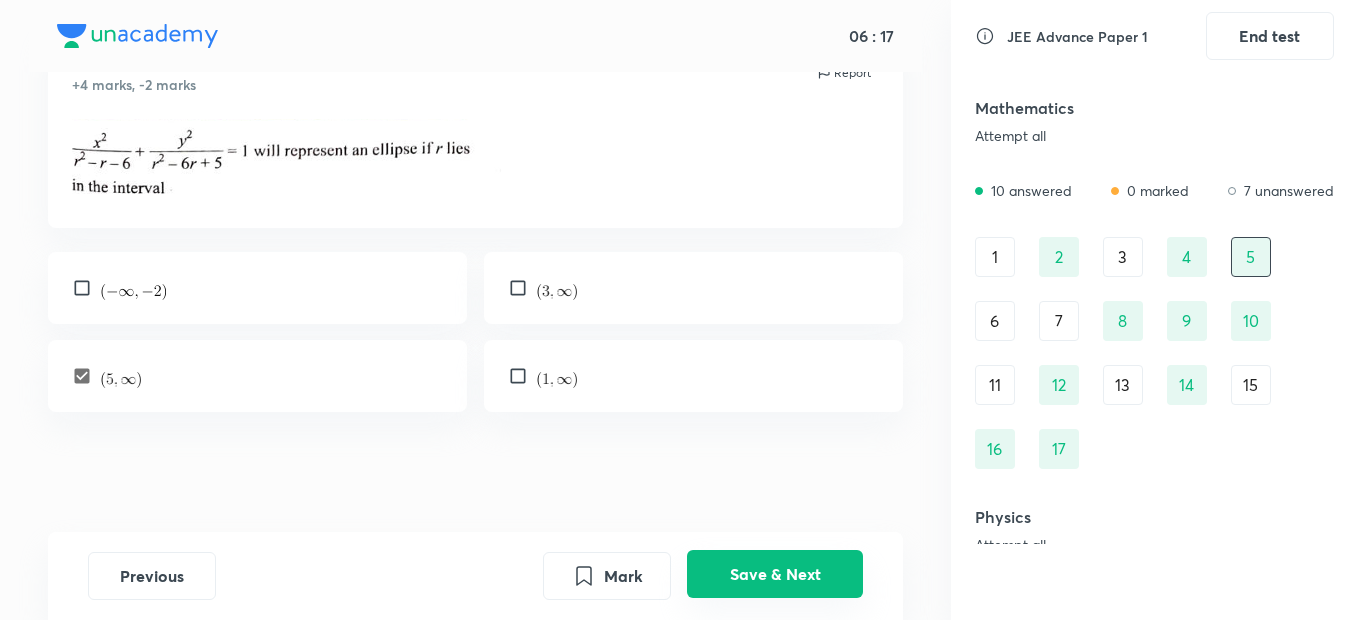 click on "Save & Next" at bounding box center [775, 574] 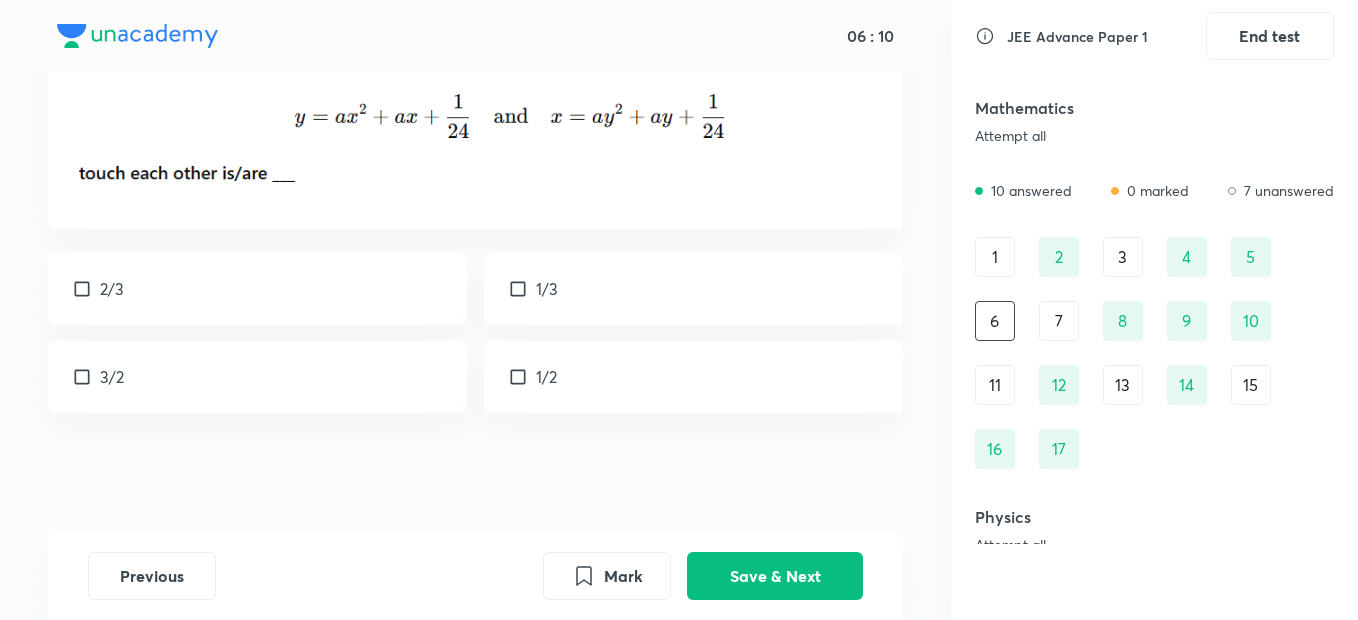 scroll, scrollTop: 173, scrollLeft: 0, axis: vertical 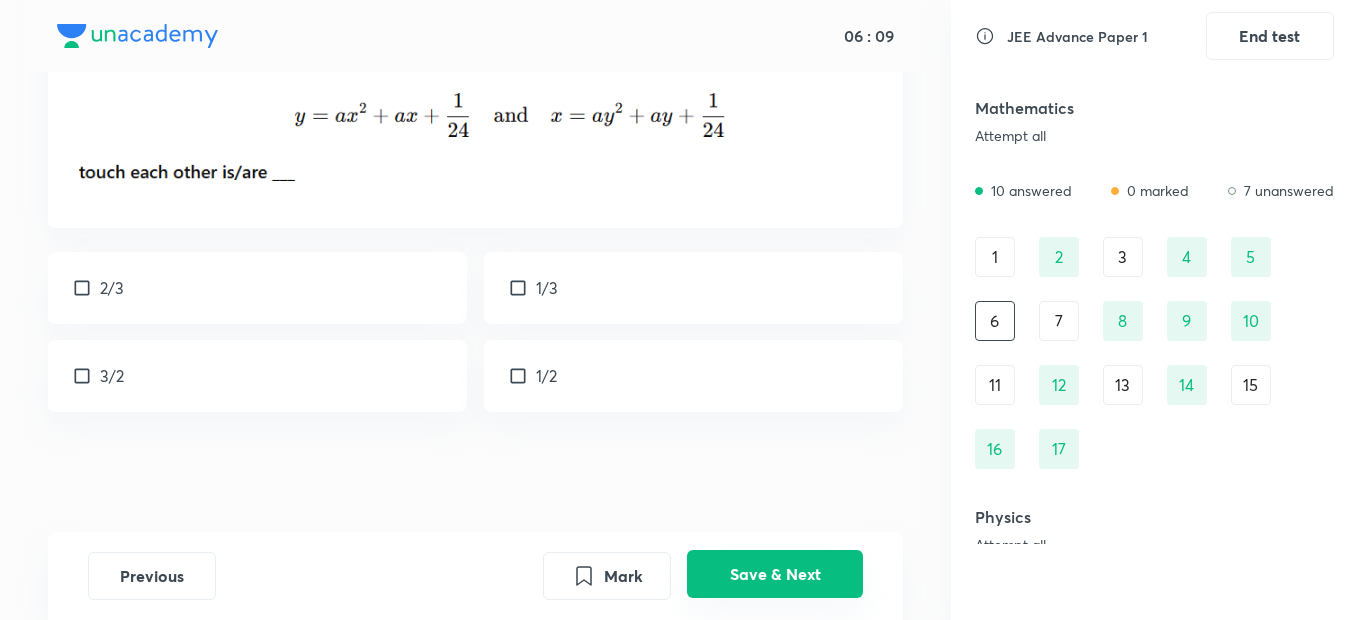 click on "Save & Next" at bounding box center (775, 574) 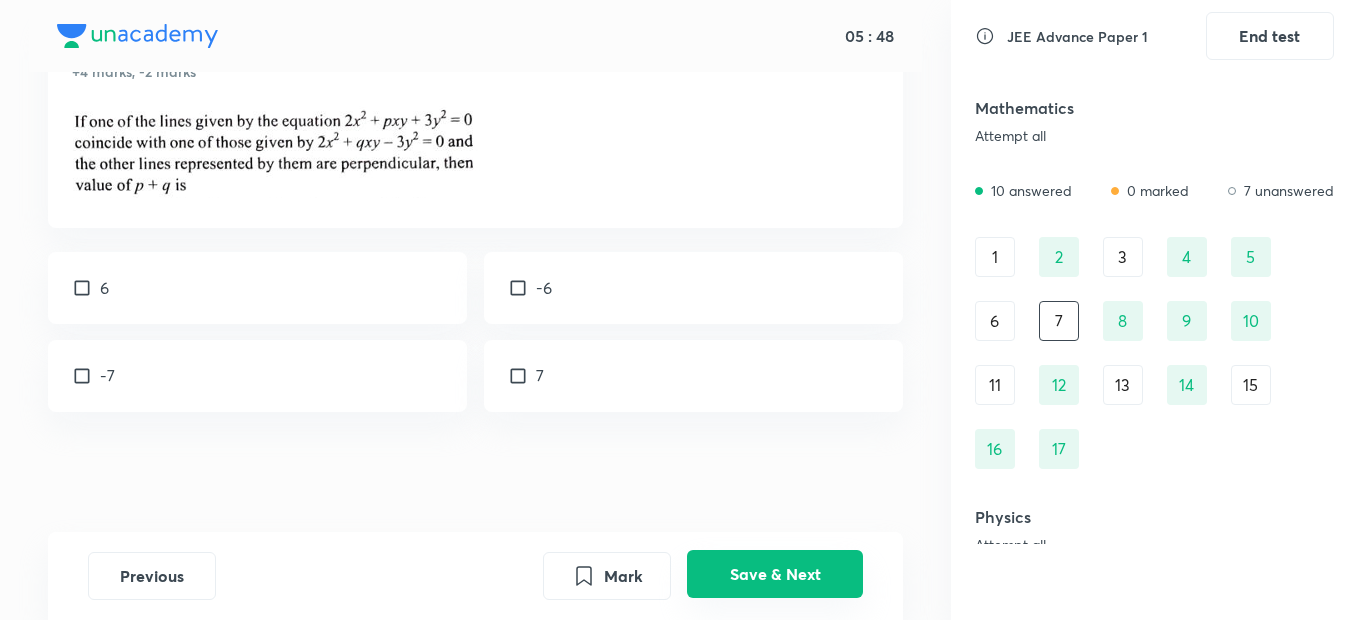 click on "Save & Next" at bounding box center (775, 574) 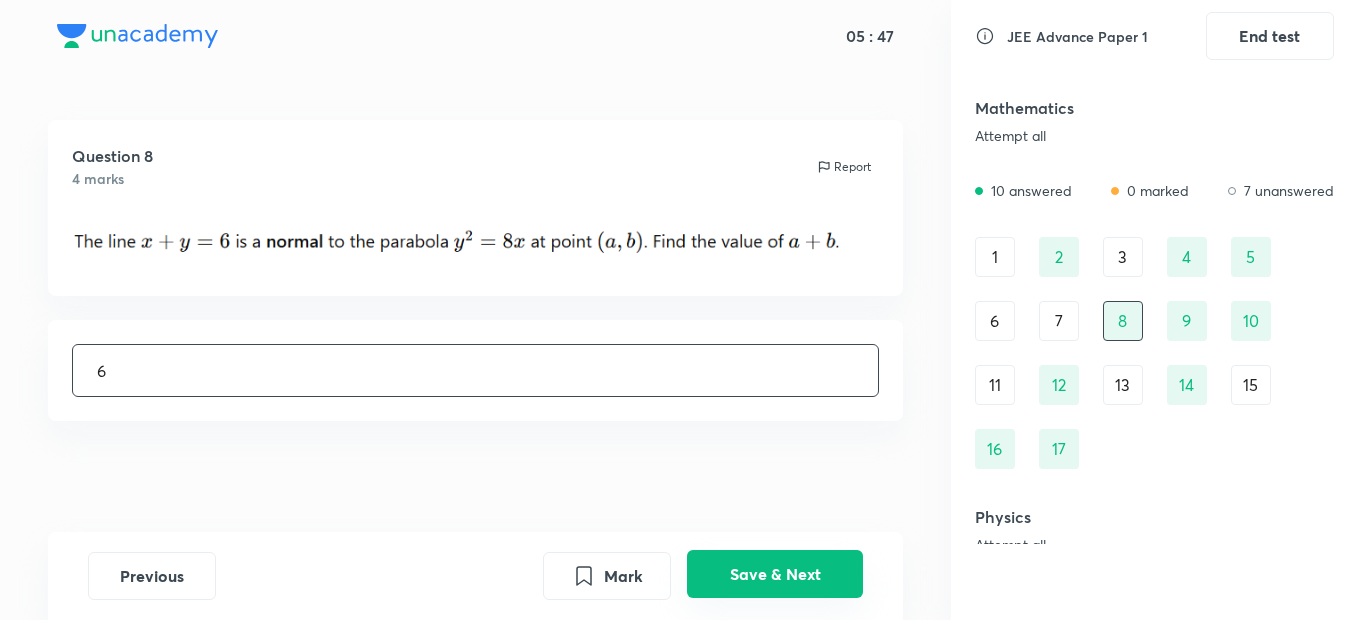 click on "Save & Next" at bounding box center [775, 574] 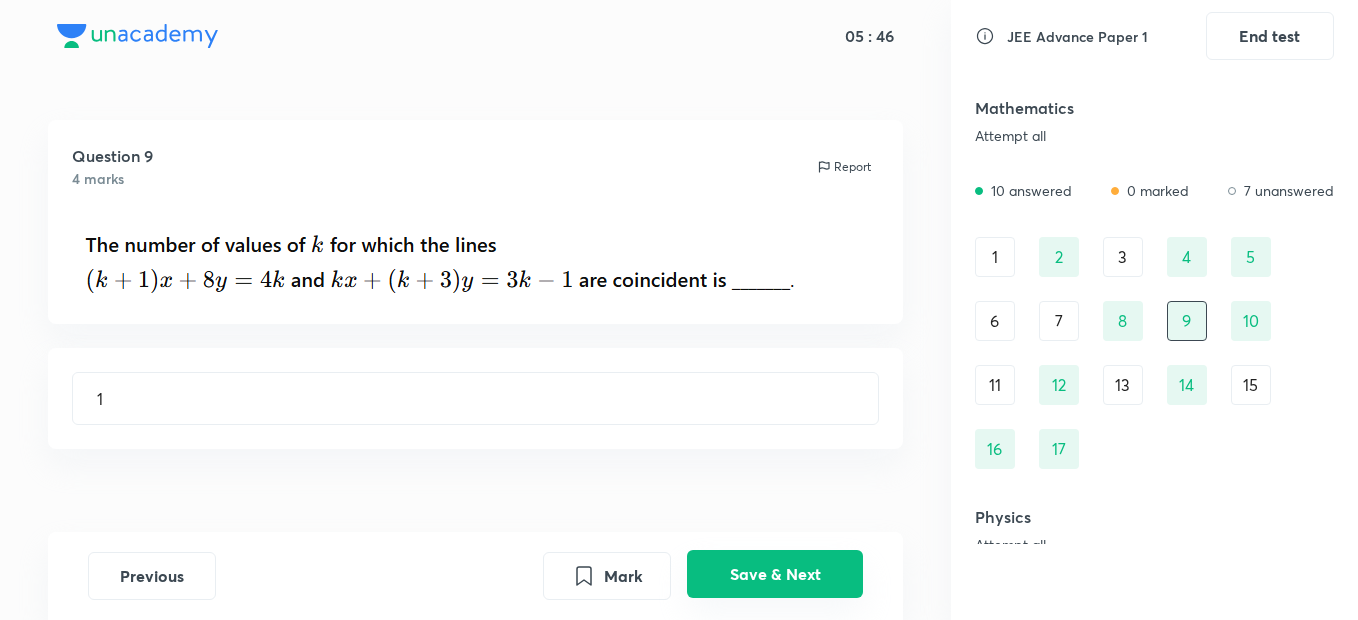 type on "1" 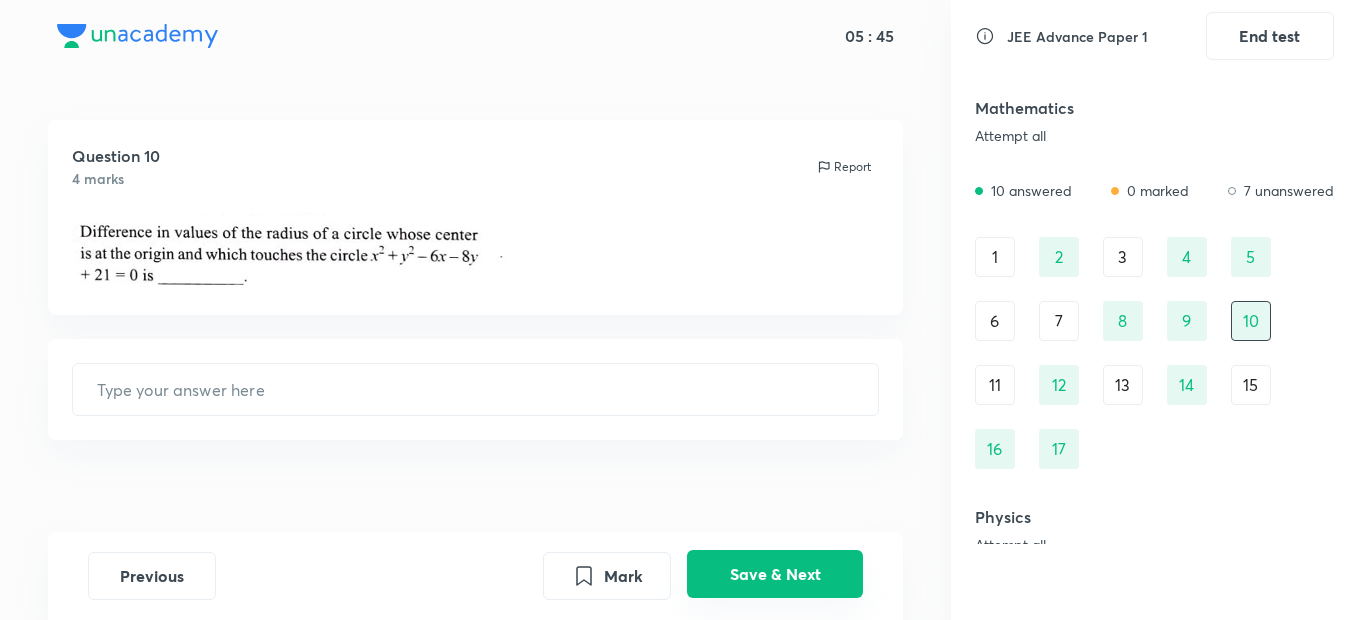 click on "Save & Next" at bounding box center [775, 574] 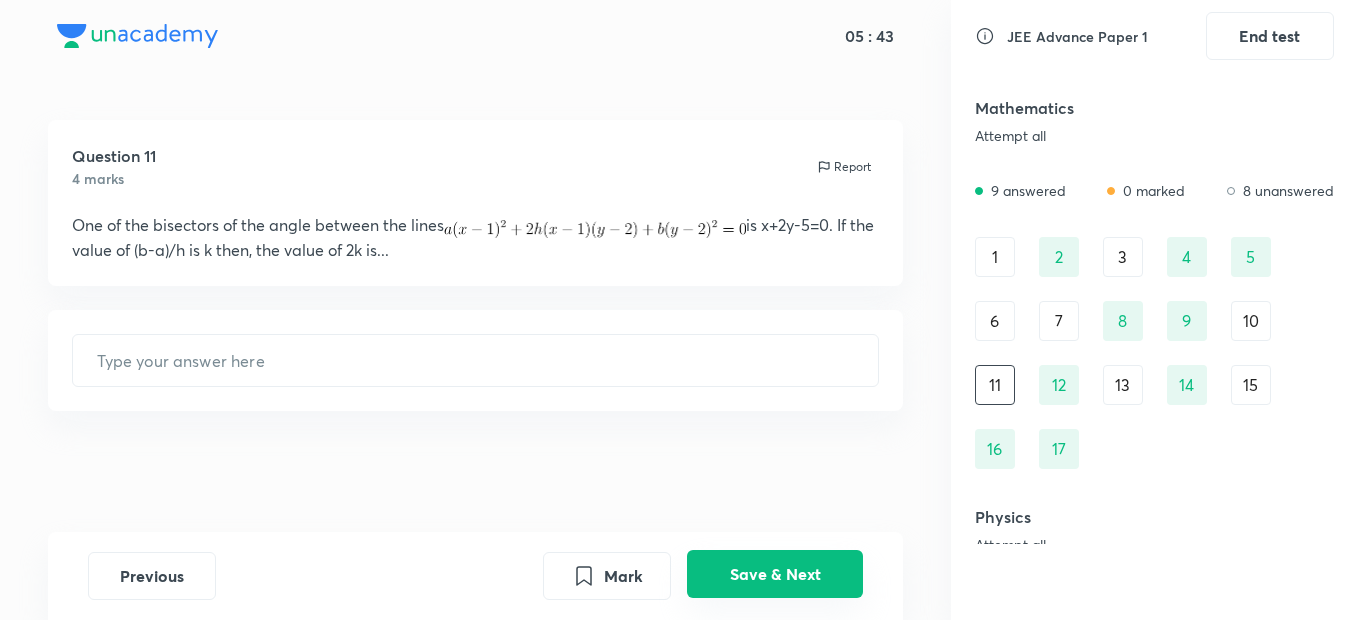 click on "Save & Next" at bounding box center [775, 574] 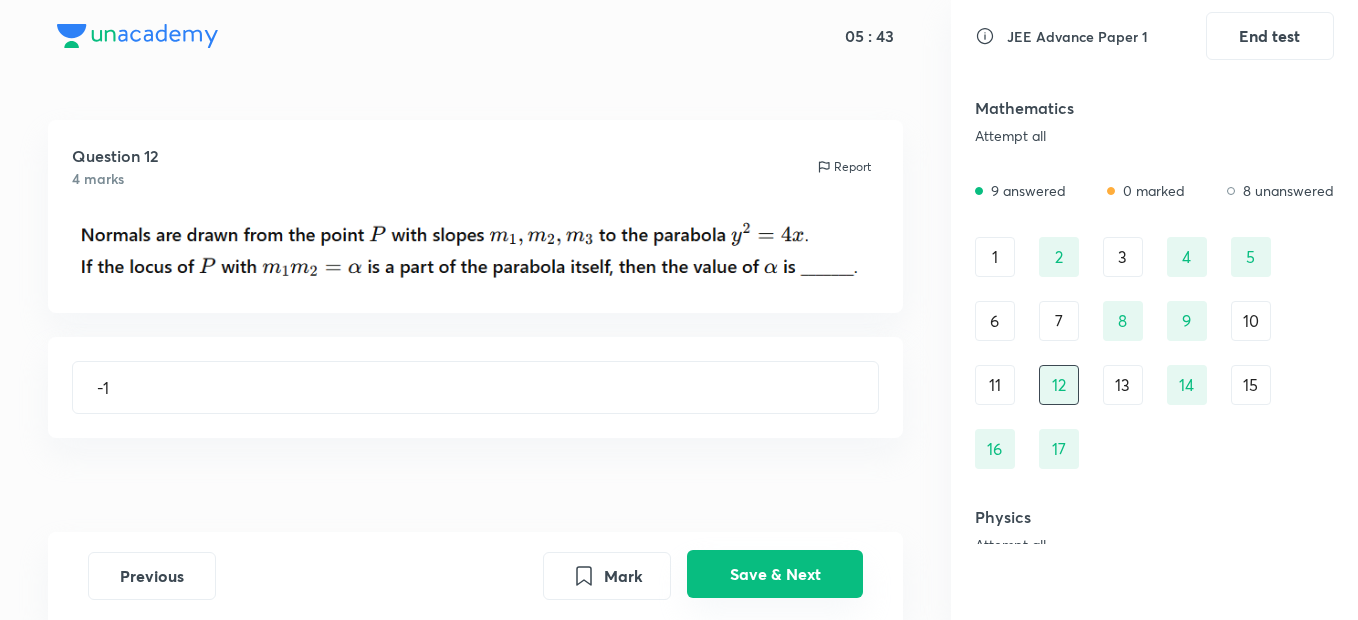 click on "Save & Next" at bounding box center [775, 574] 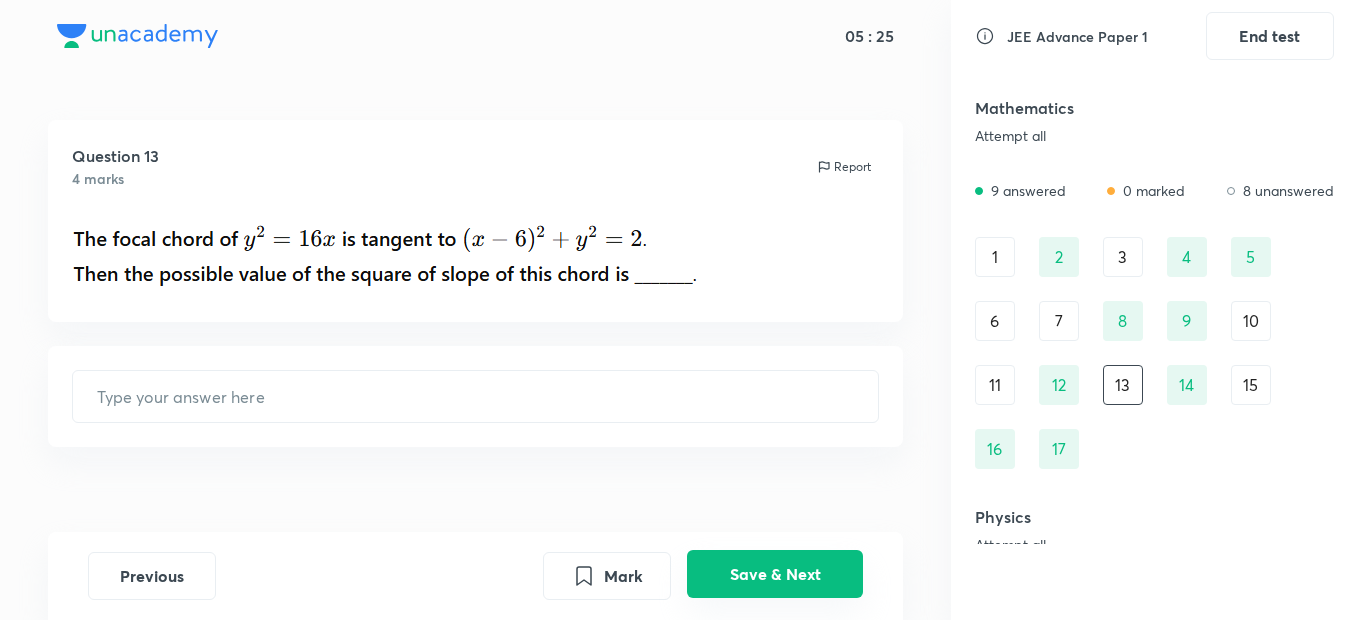 click on "Save & Next" at bounding box center (775, 574) 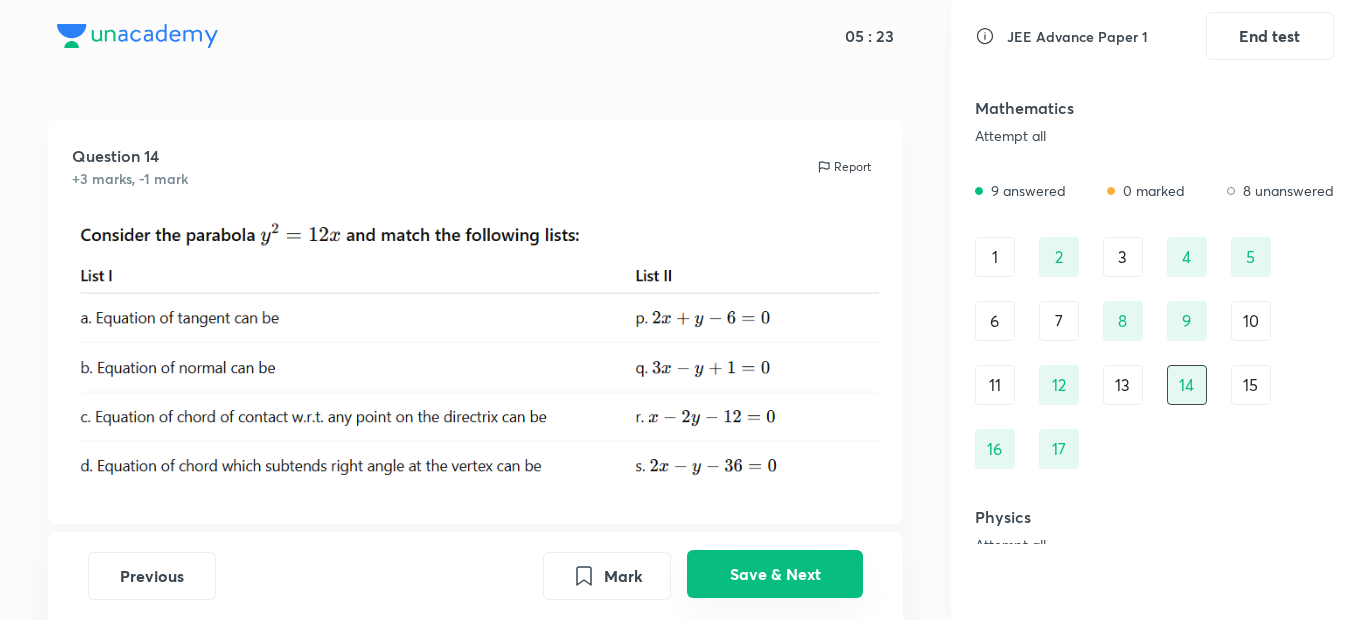 click on "Save & Next" at bounding box center (775, 574) 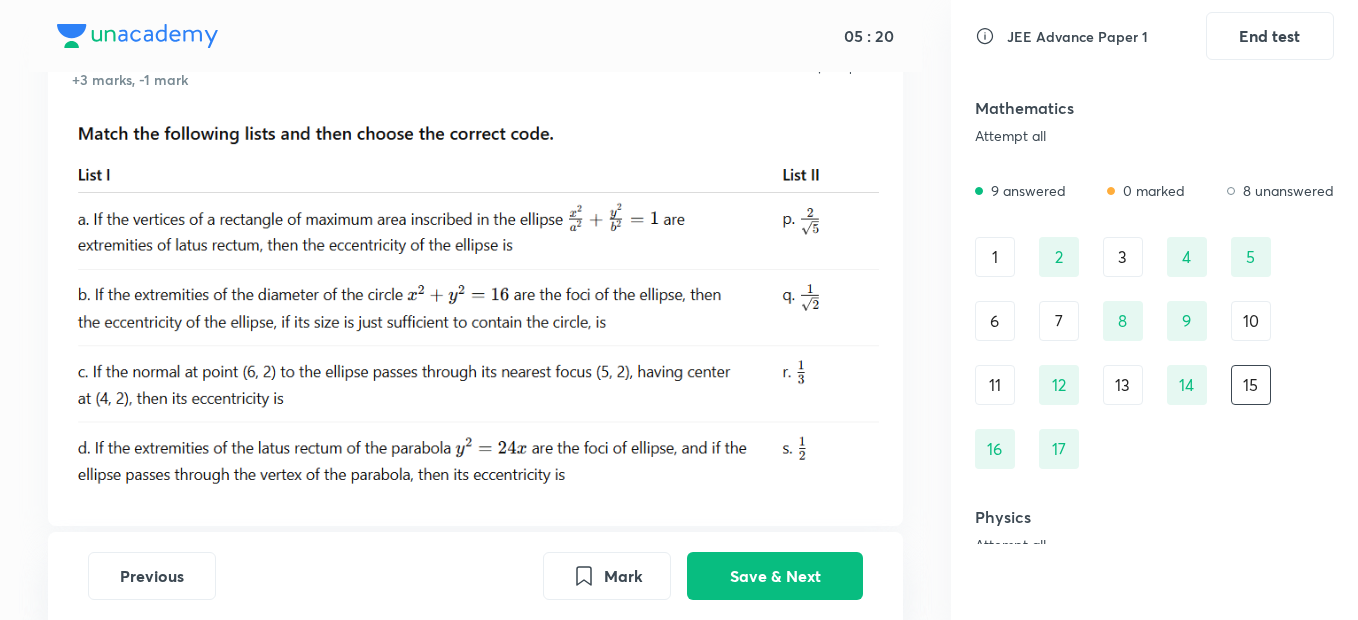 scroll, scrollTop: 100, scrollLeft: 0, axis: vertical 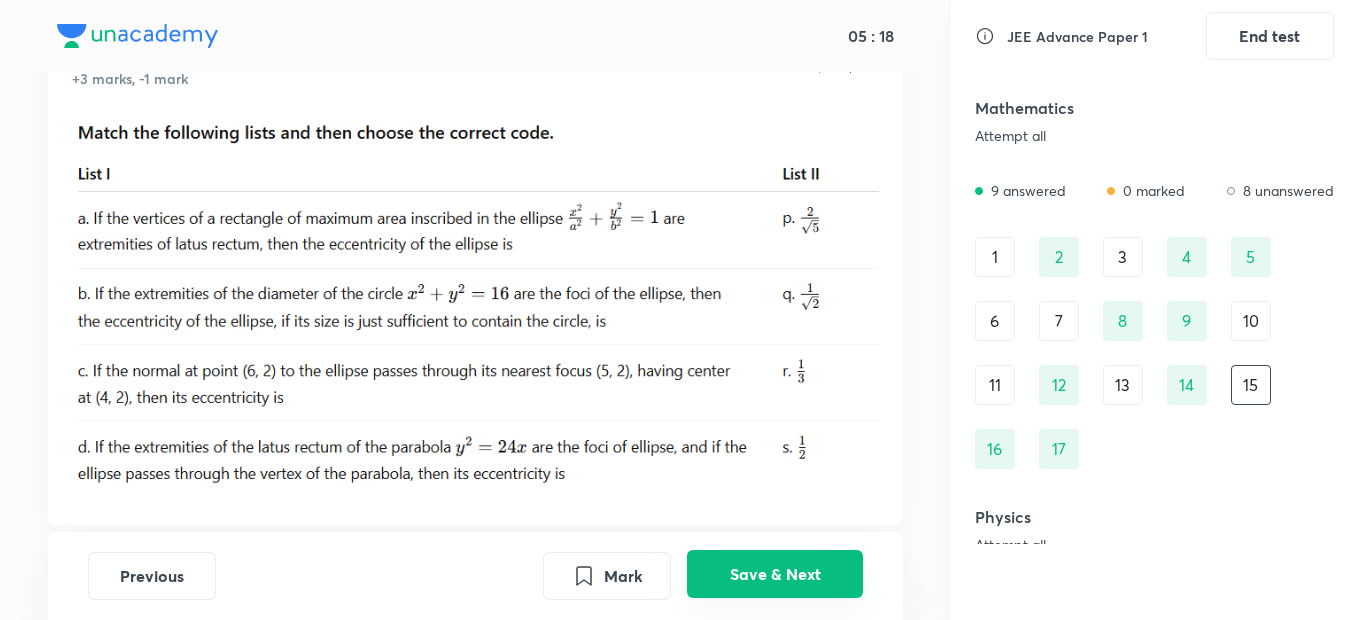 click on "Save & Next" at bounding box center (775, 574) 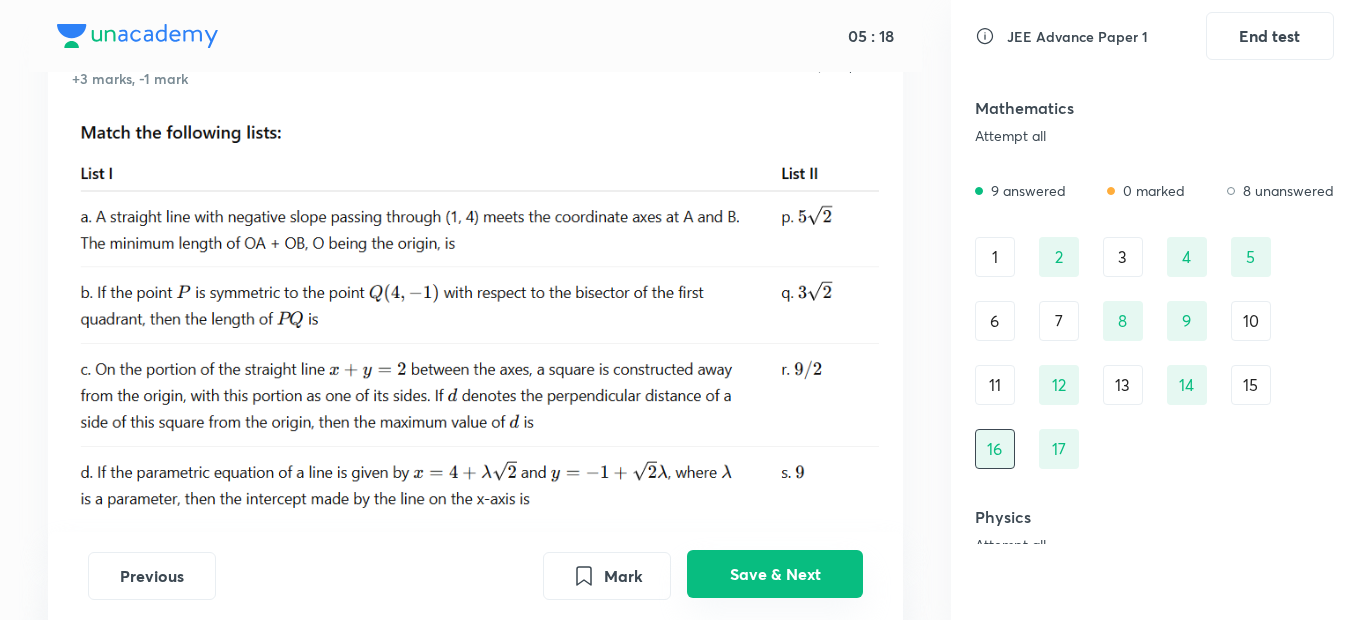 click on "Save & Next" at bounding box center (775, 574) 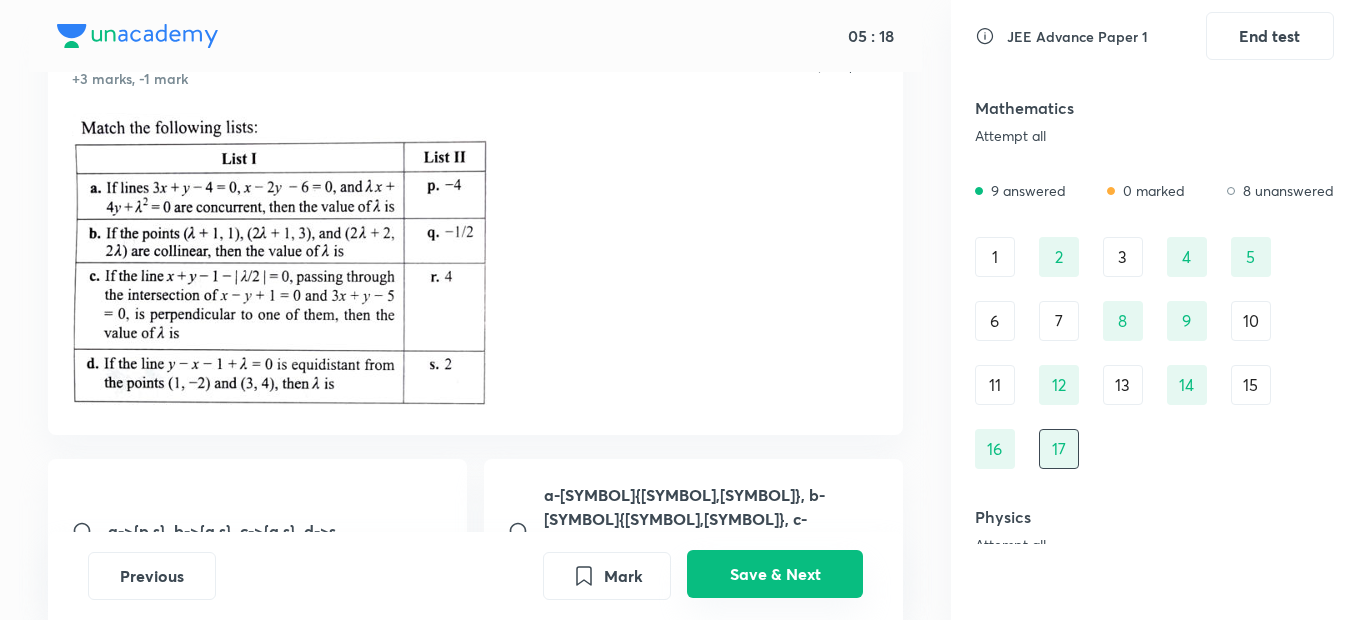 scroll, scrollTop: 100, scrollLeft: 0, axis: vertical 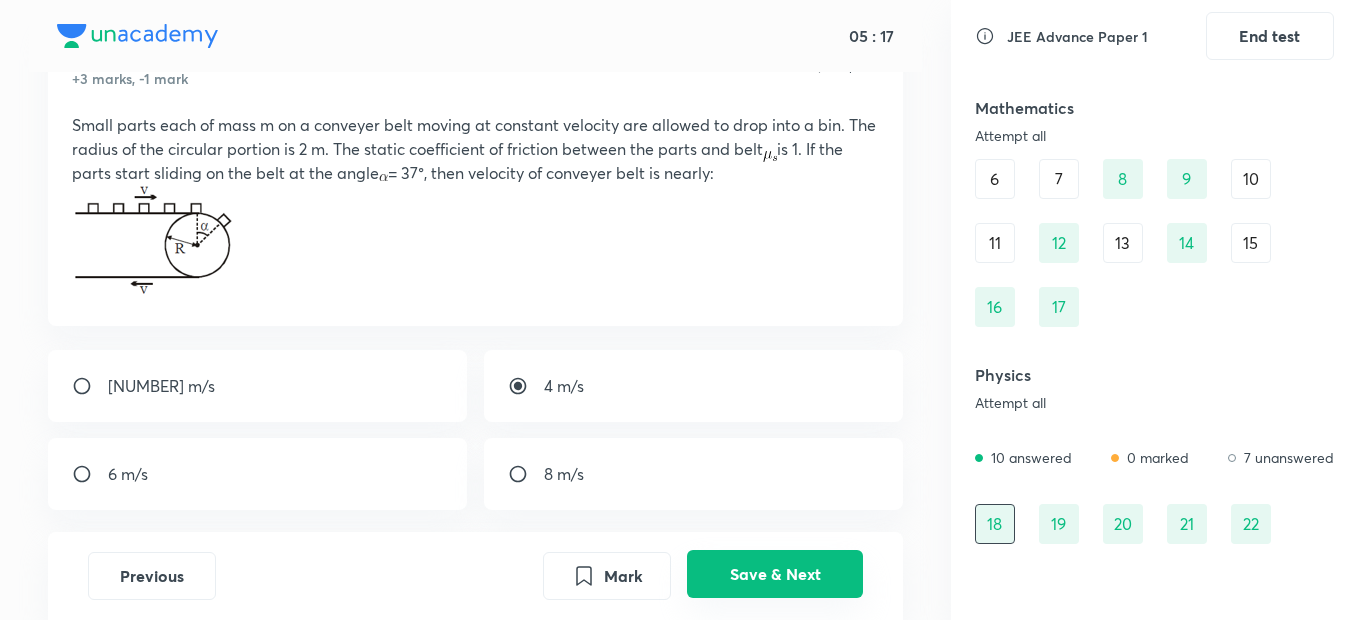 click on "Save & Next" at bounding box center (775, 574) 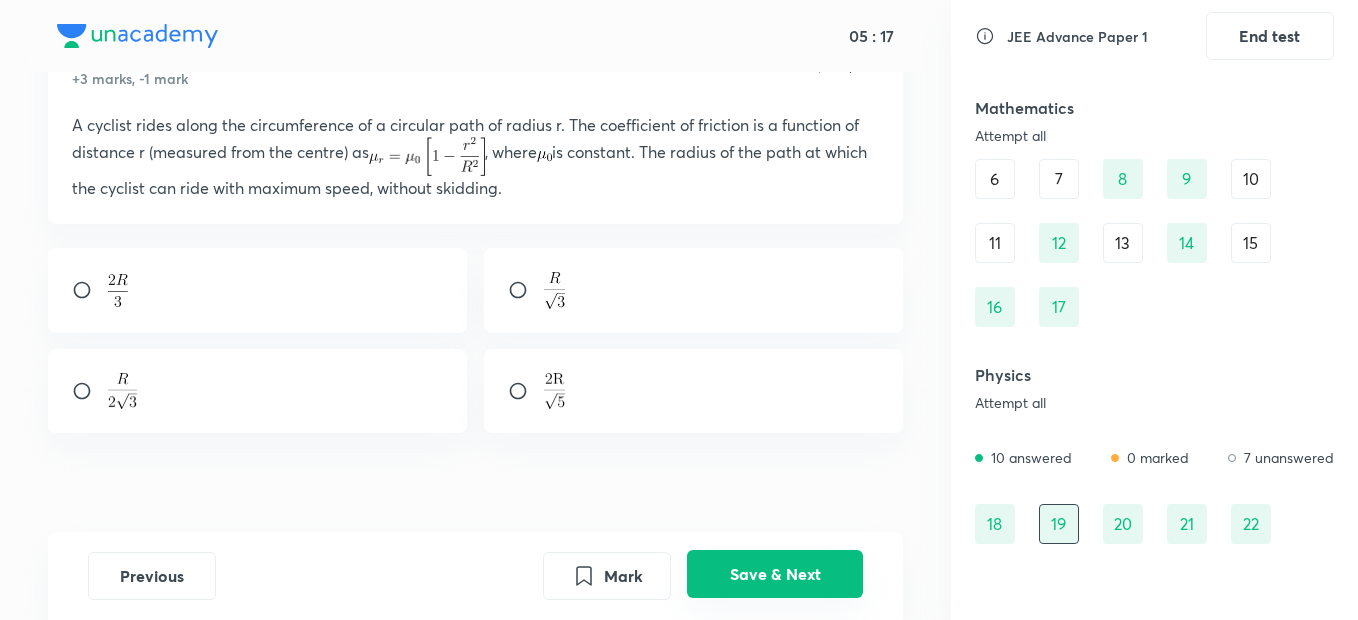 radio on "true" 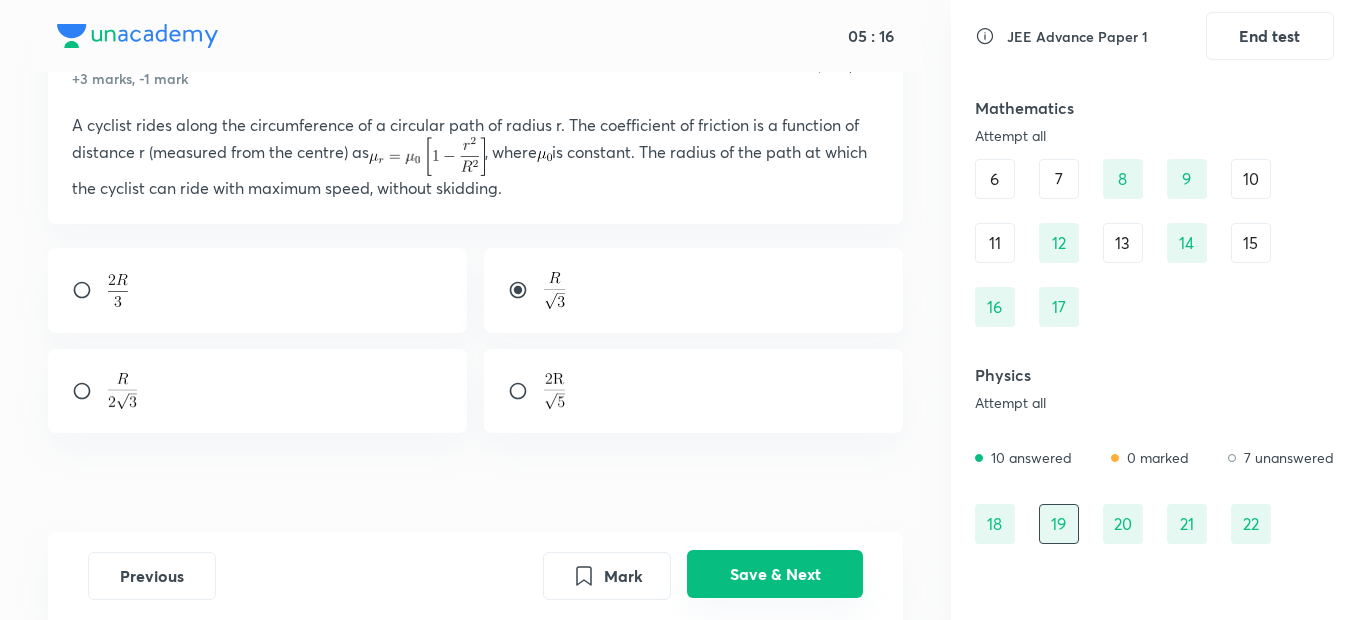 click on "Save & Next" at bounding box center (775, 574) 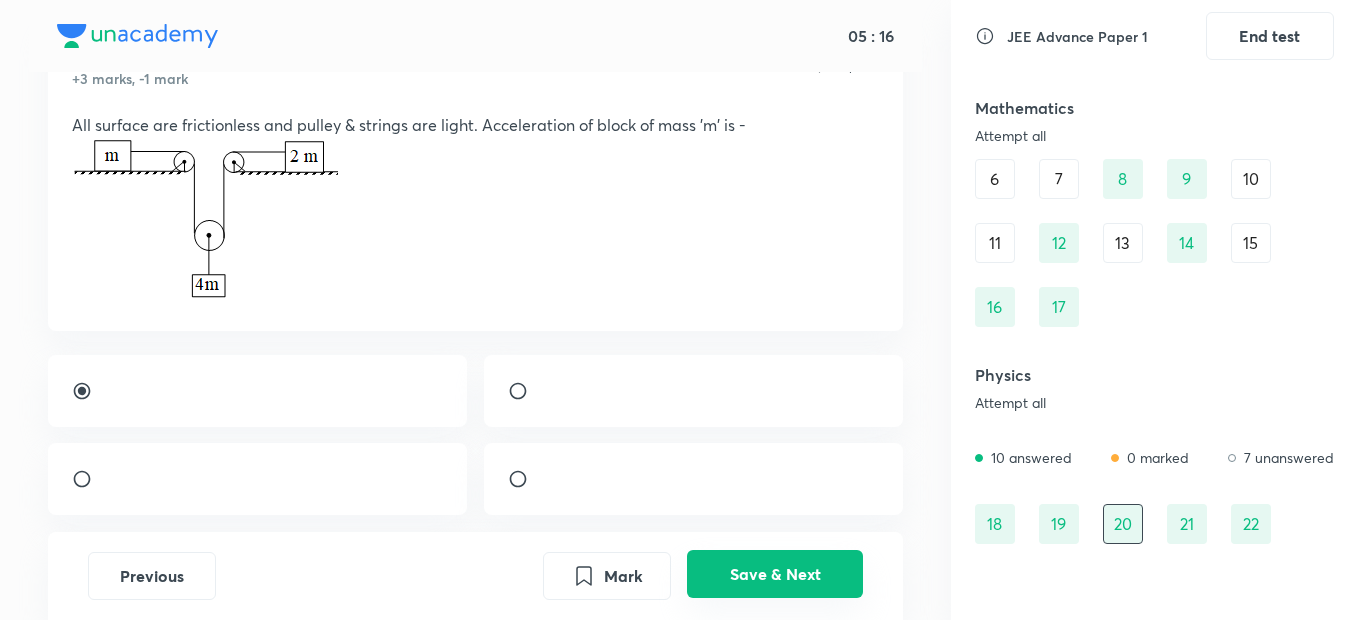 click on "Save & Next" at bounding box center (775, 574) 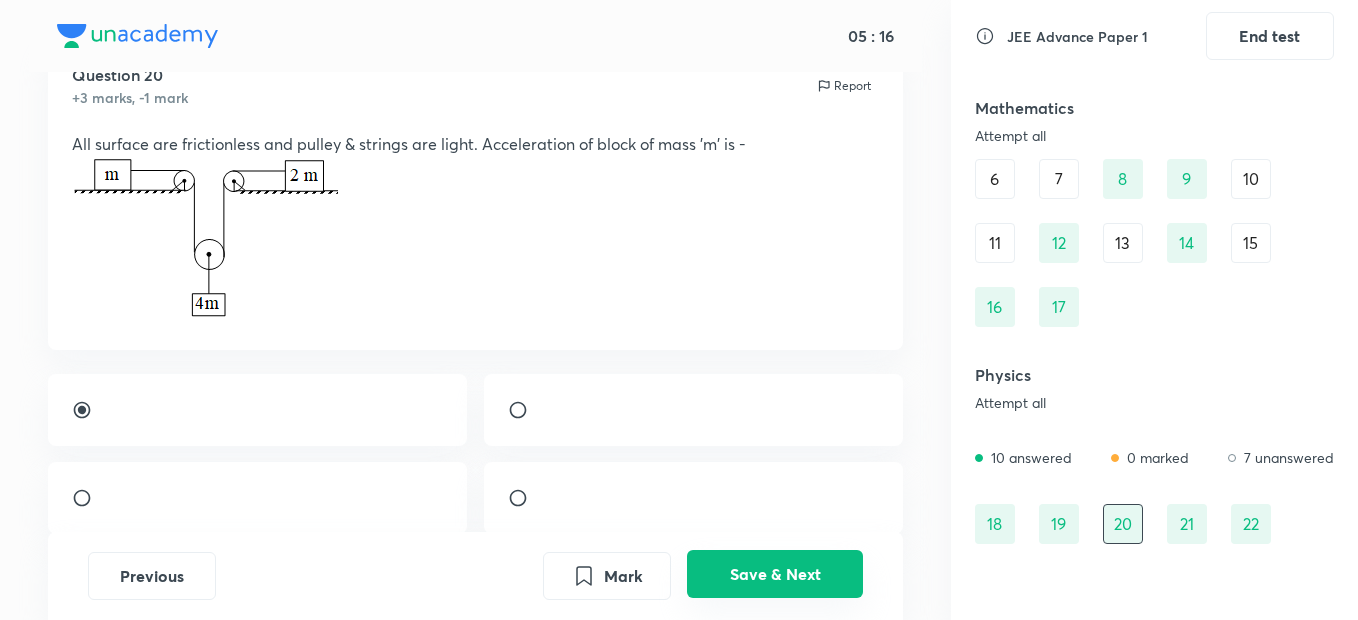 click on "Save & Next" at bounding box center (775, 574) 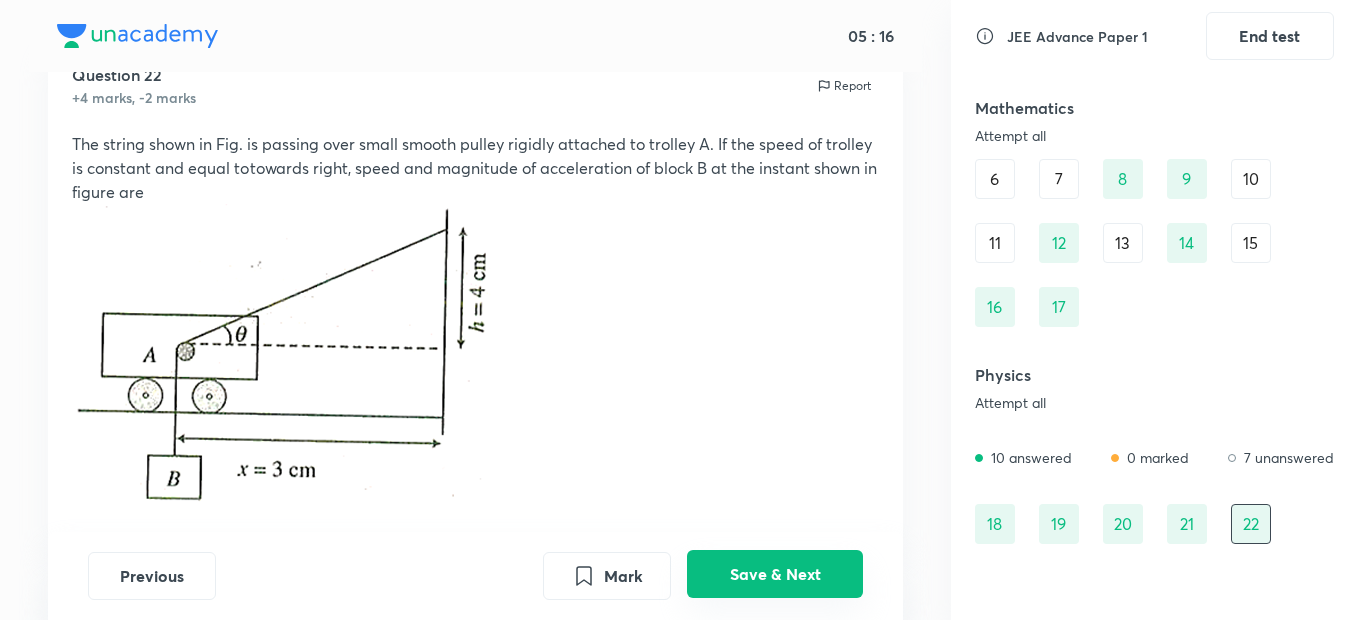 click on "Save & Next" at bounding box center (775, 574) 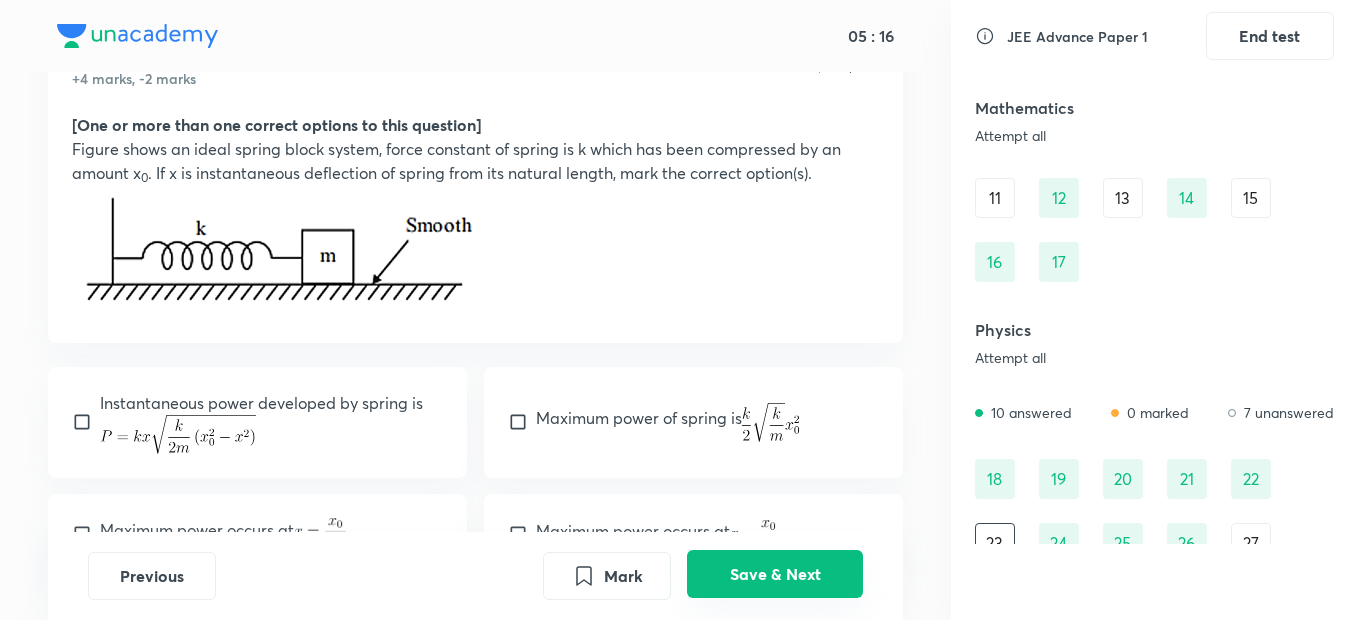 scroll, scrollTop: 206, scrollLeft: 0, axis: vertical 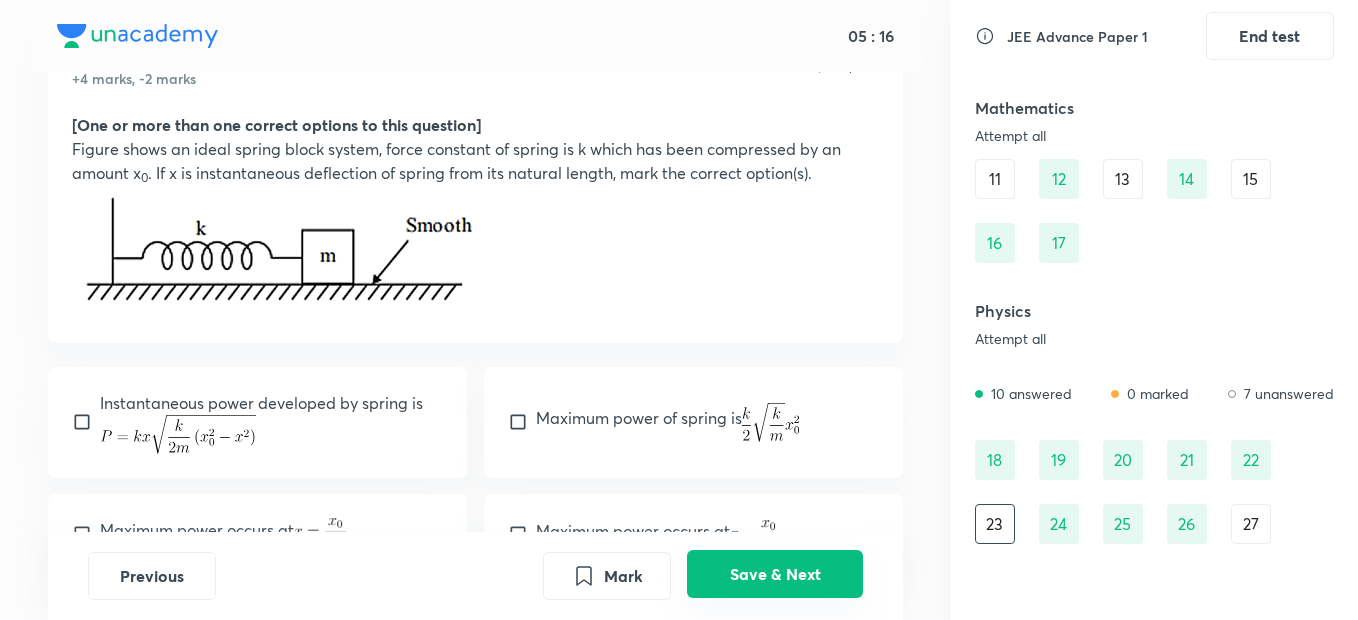 click on "Save & Next" at bounding box center (775, 574) 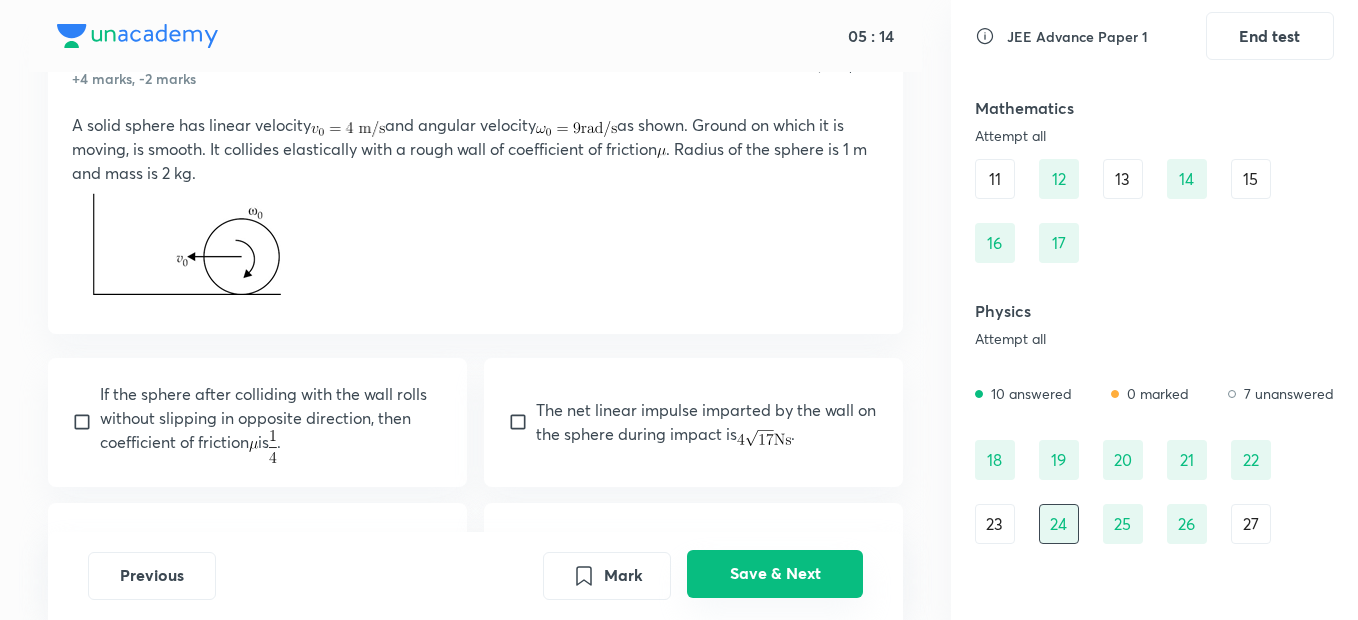 click on "Save & Next" at bounding box center [775, 574] 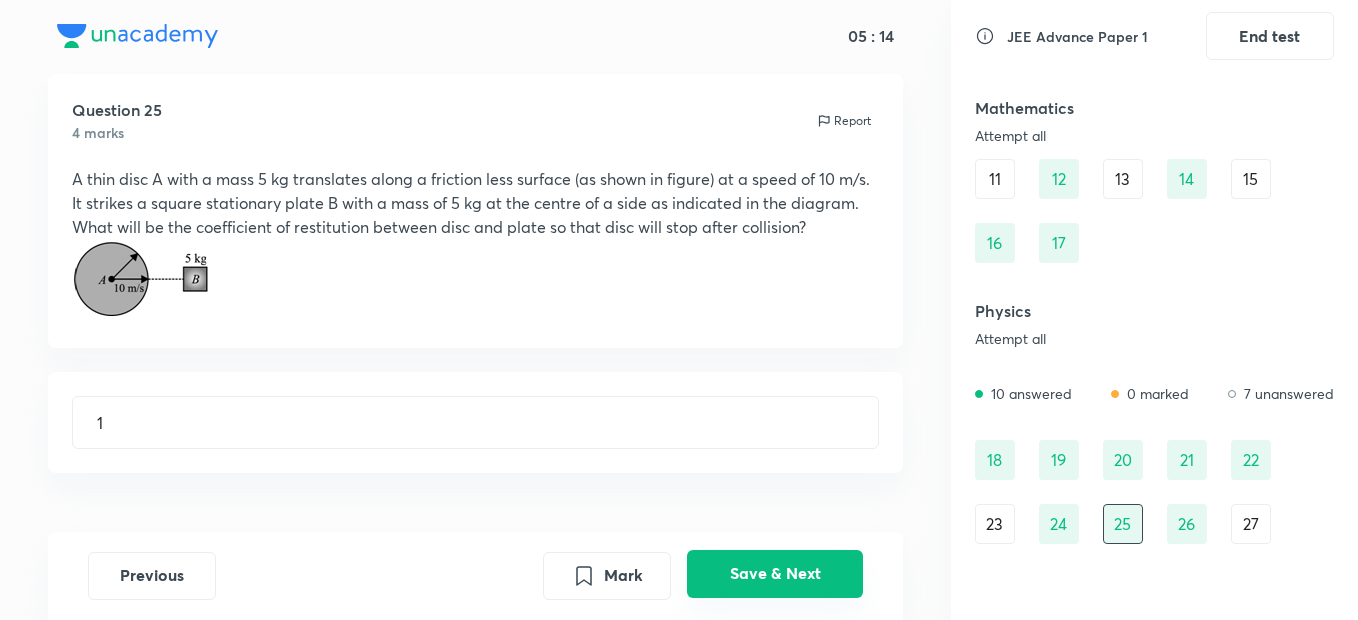 click on "Save & Next" at bounding box center (775, 574) 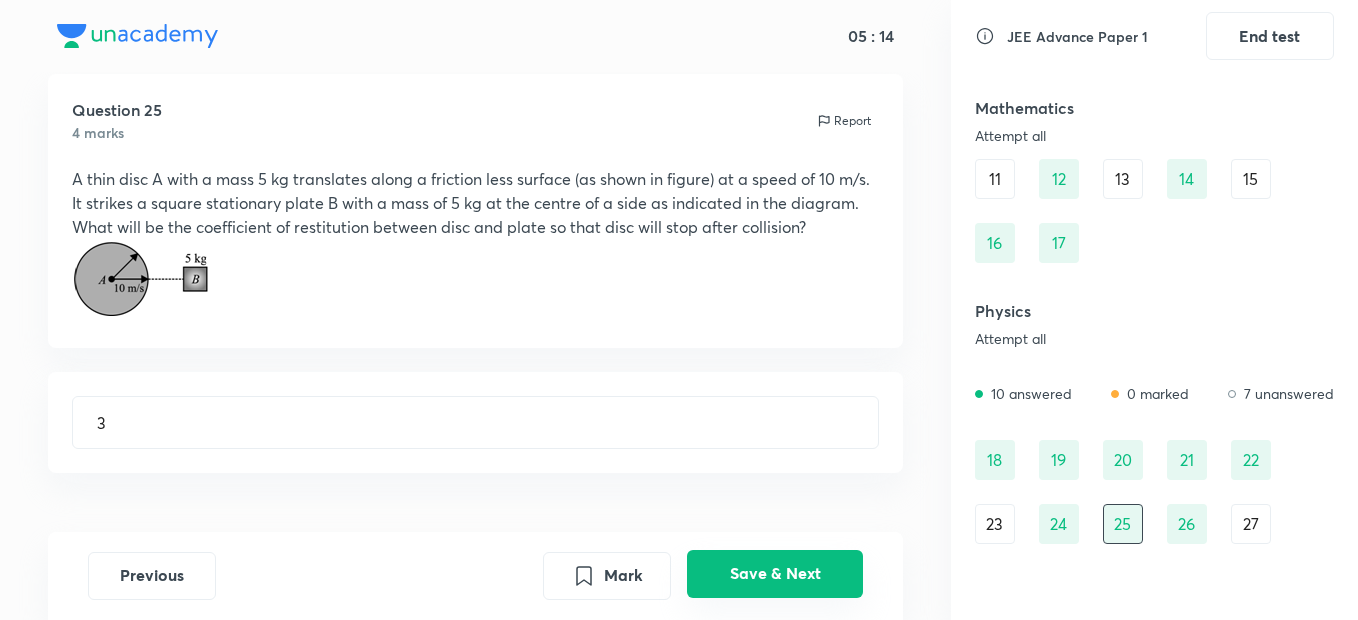 click on "Save & Next" at bounding box center (775, 574) 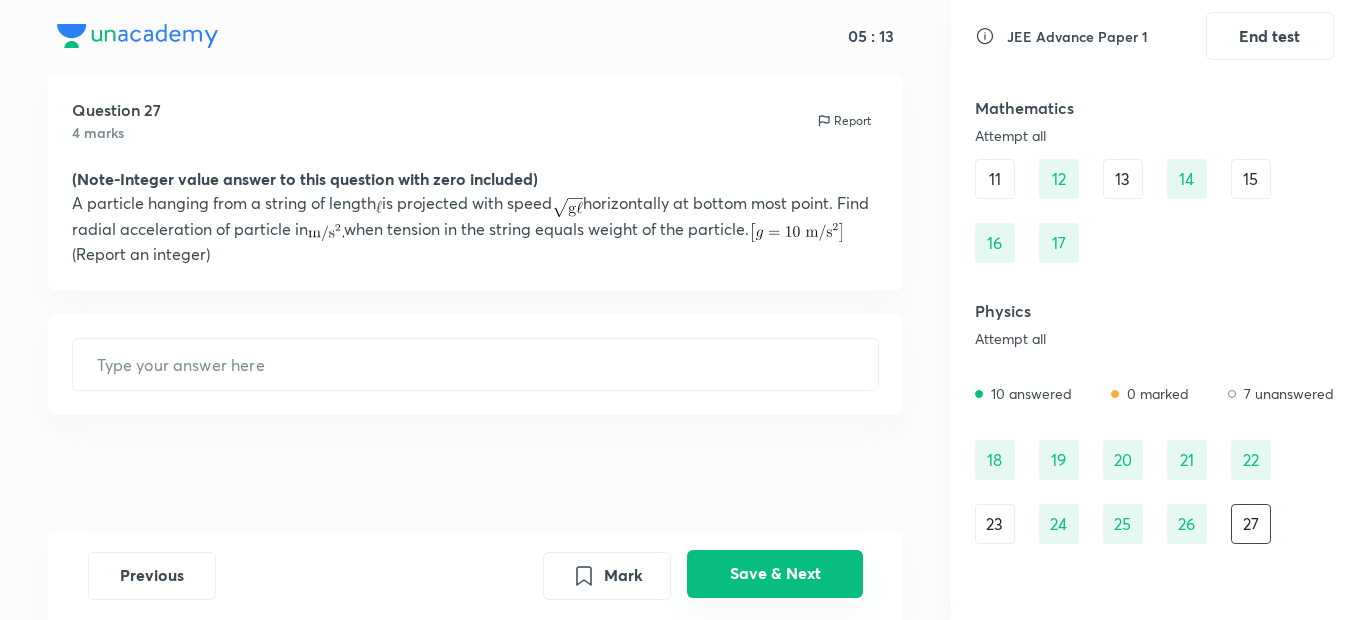 click on "Save & Next" at bounding box center [775, 574] 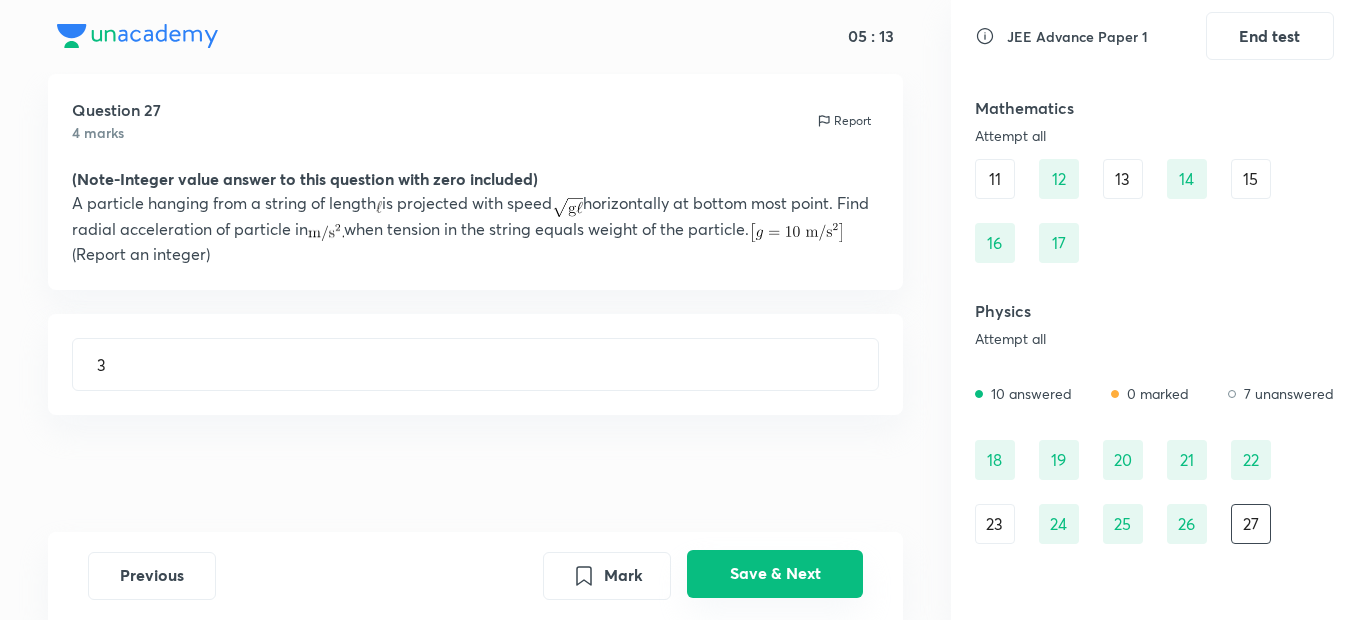 scroll, scrollTop: 31, scrollLeft: 0, axis: vertical 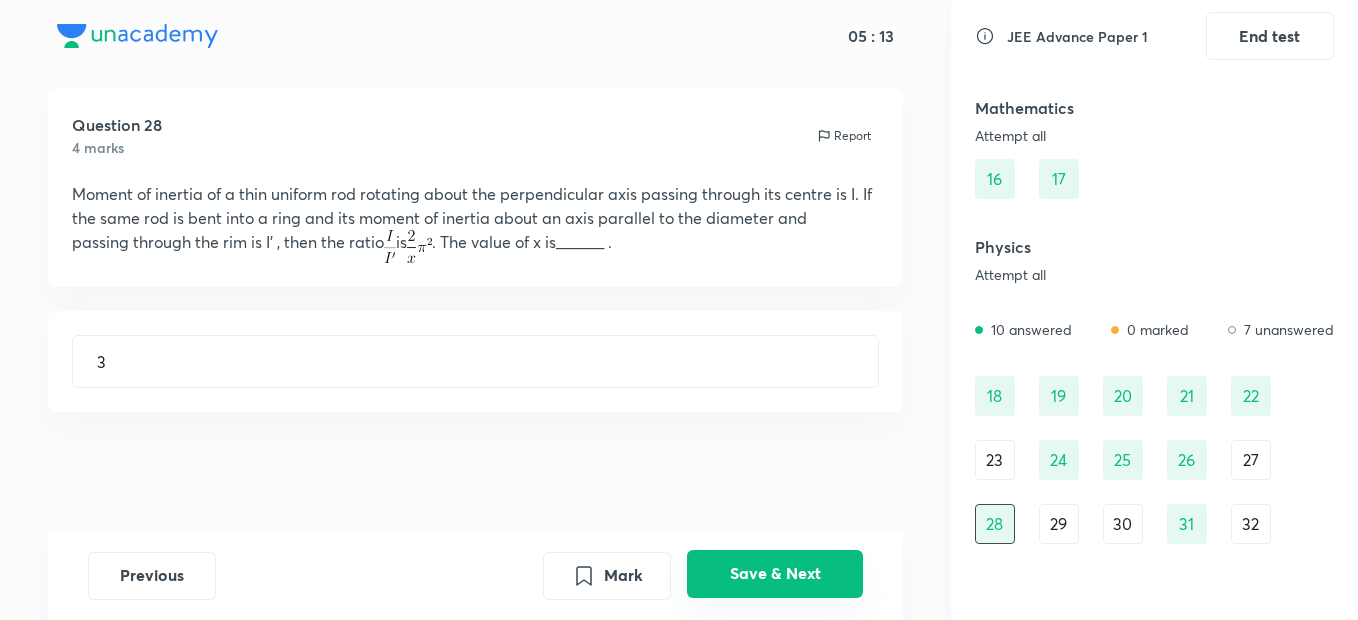click on "Save & Next" at bounding box center (775, 574) 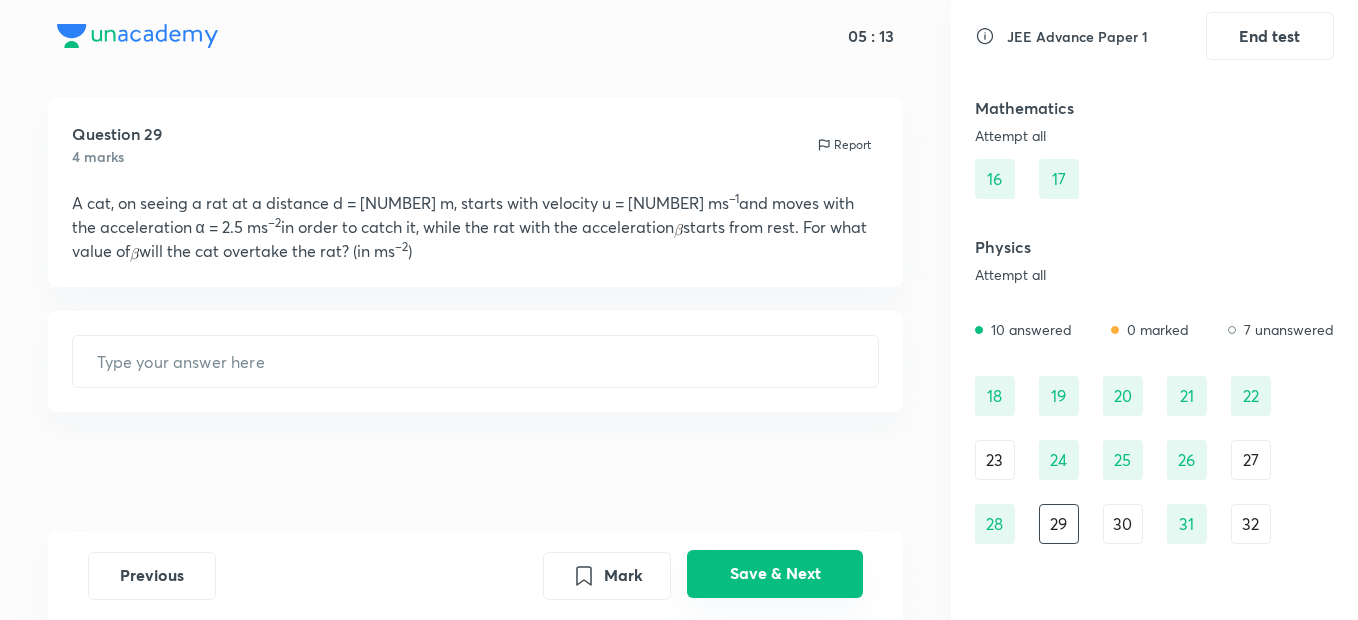 click on "Save & Next" at bounding box center [775, 574] 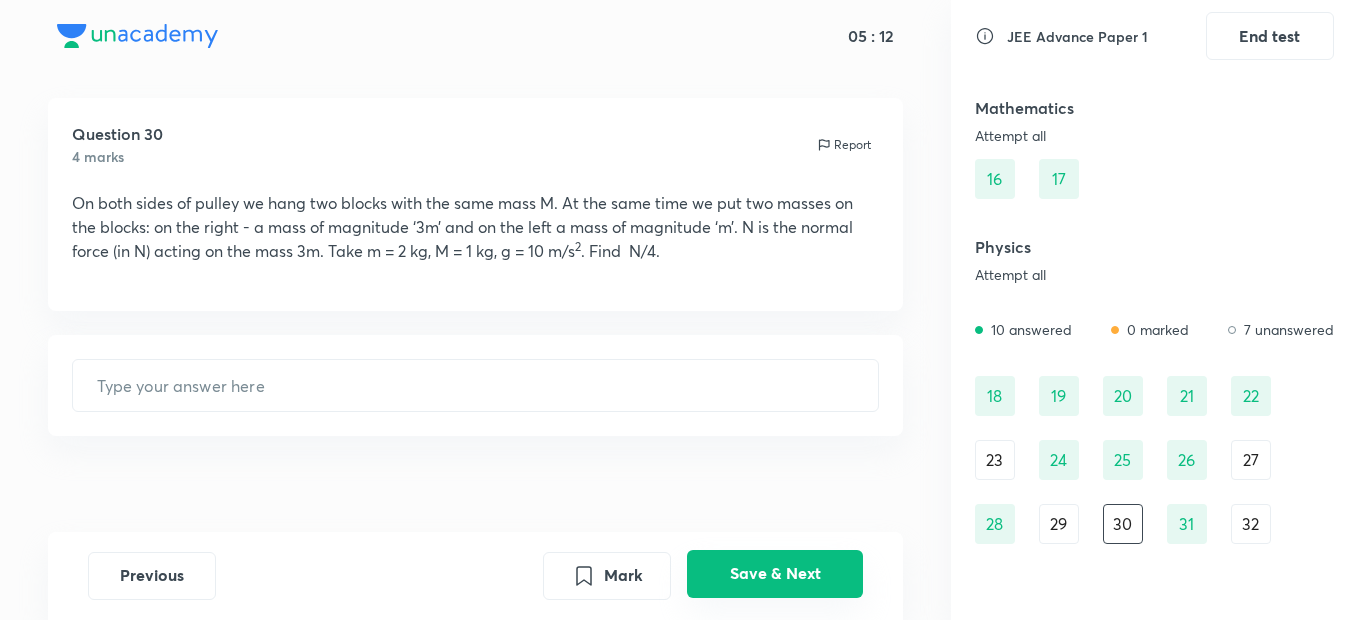 scroll, scrollTop: 46, scrollLeft: 0, axis: vertical 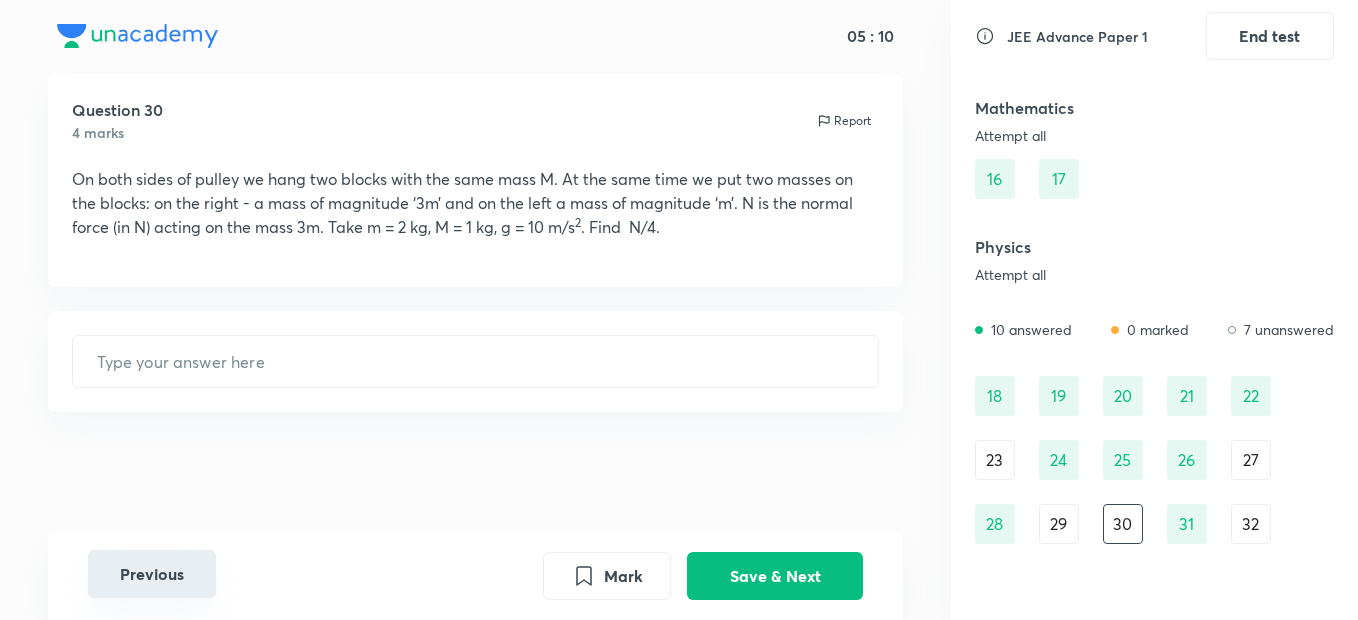 click on "Previous" at bounding box center (152, 574) 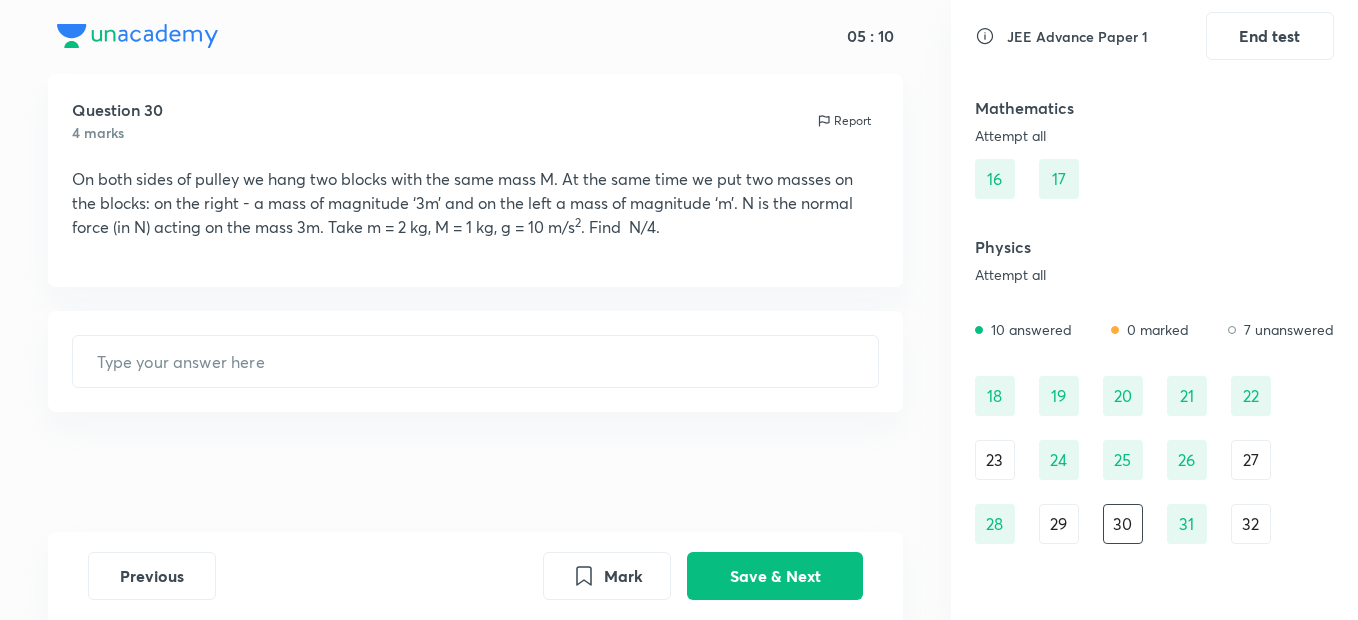 scroll, scrollTop: 22, scrollLeft: 0, axis: vertical 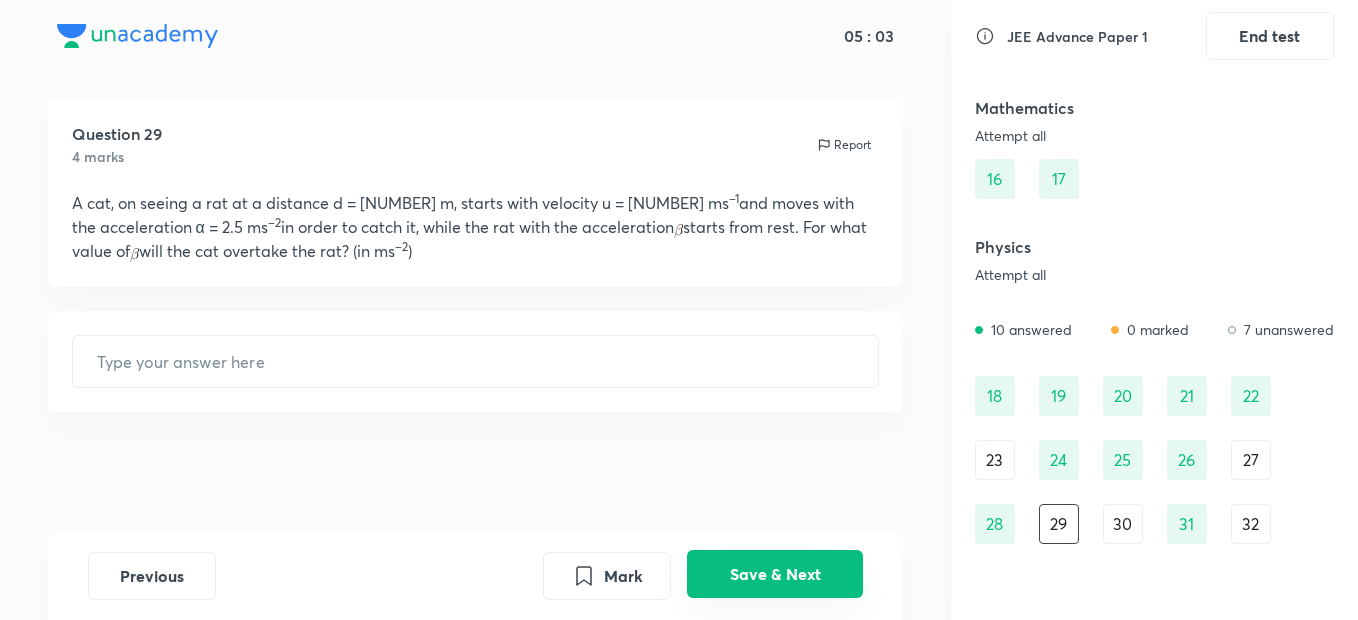 click on "Save & Next" at bounding box center (775, 574) 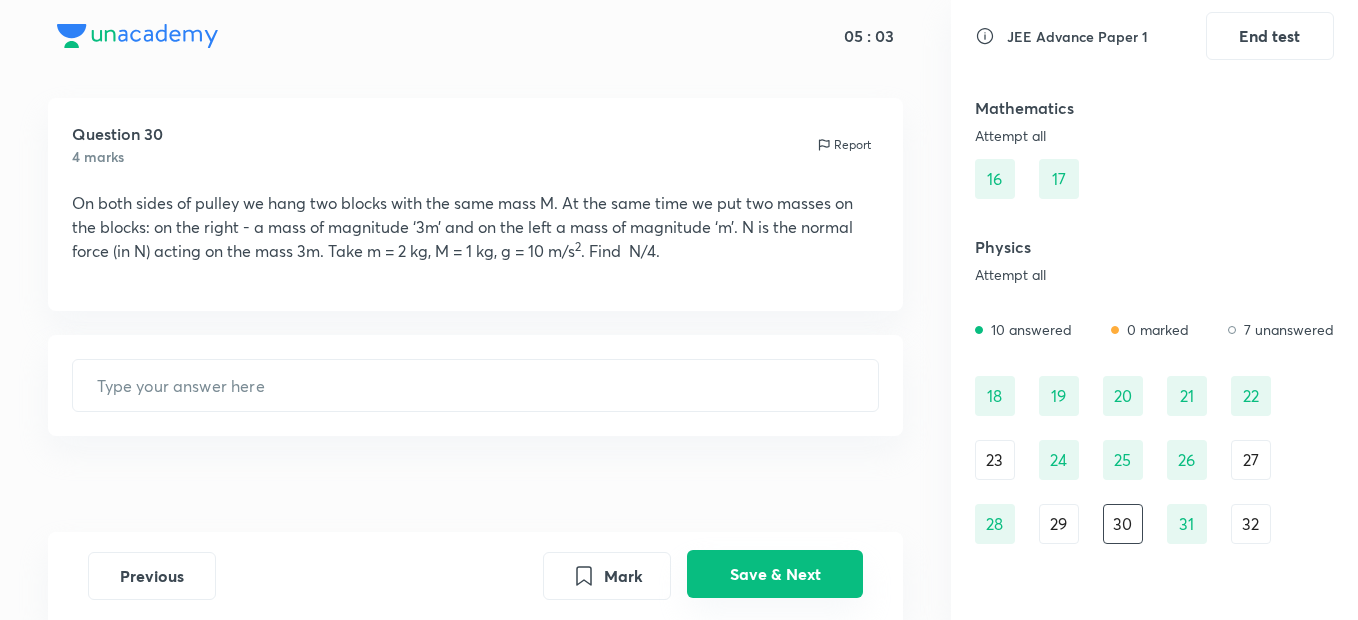 click on "Save & Next" at bounding box center [775, 574] 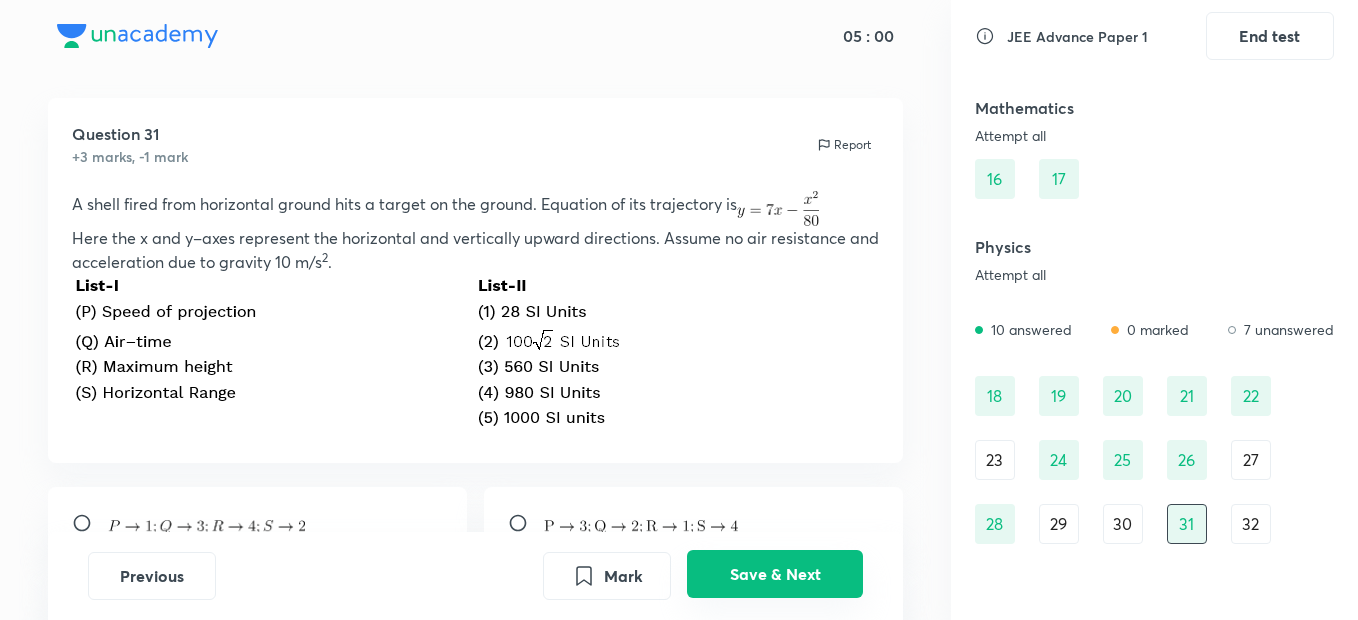 click on "Save & Next" at bounding box center (775, 574) 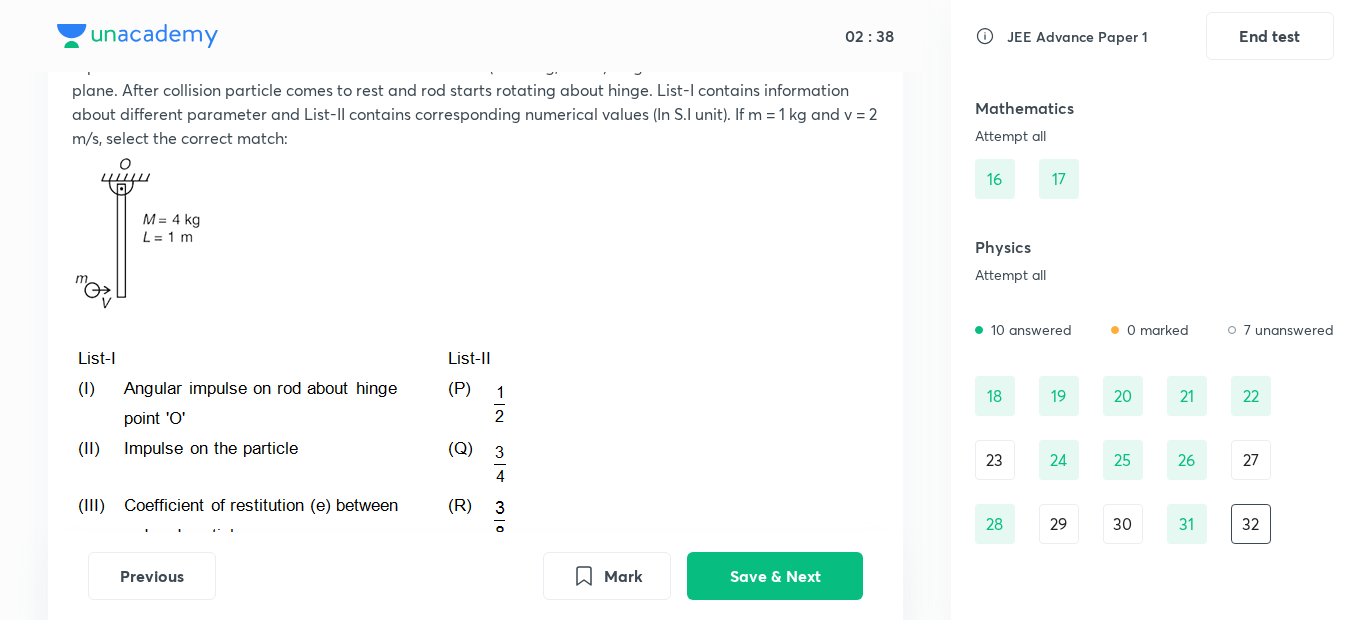 scroll, scrollTop: 217, scrollLeft: 0, axis: vertical 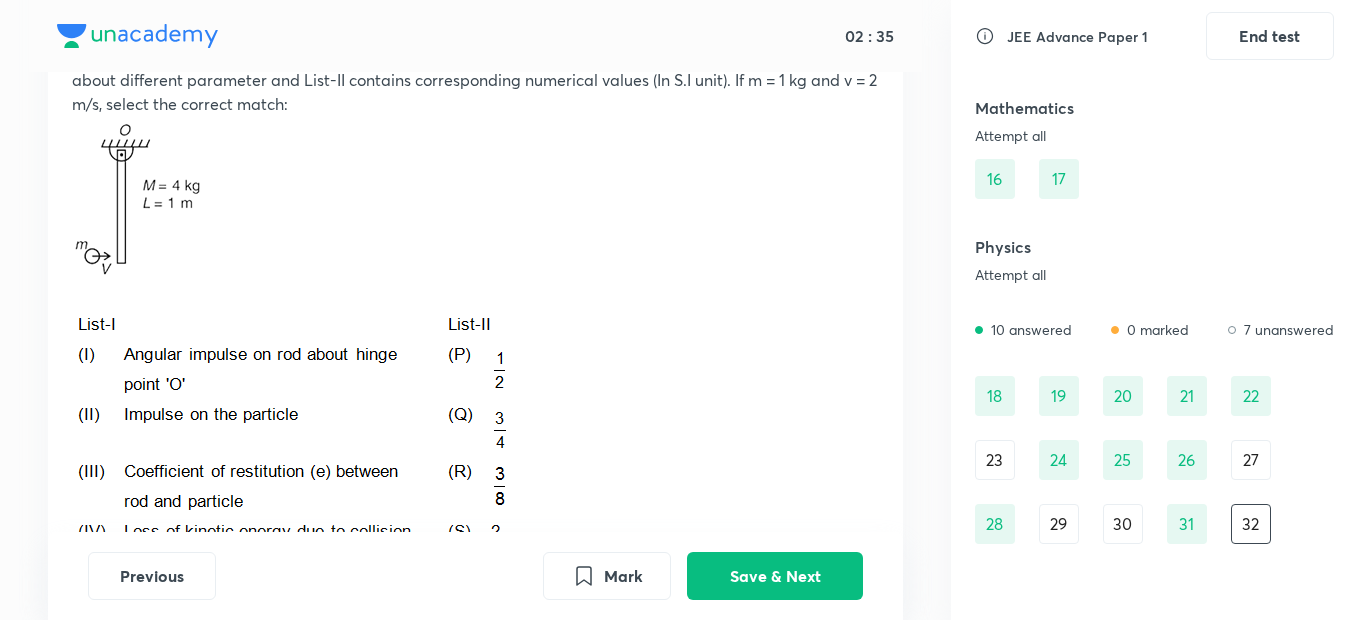 click at bounding box center (141, 208) 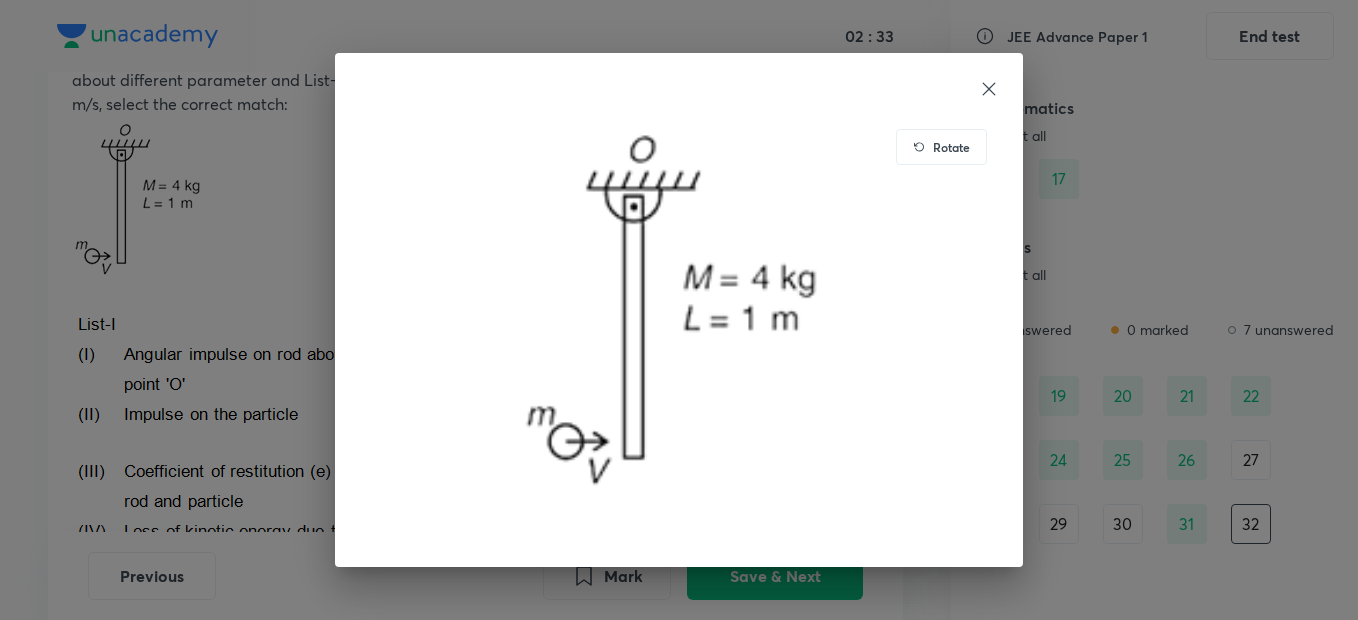 click 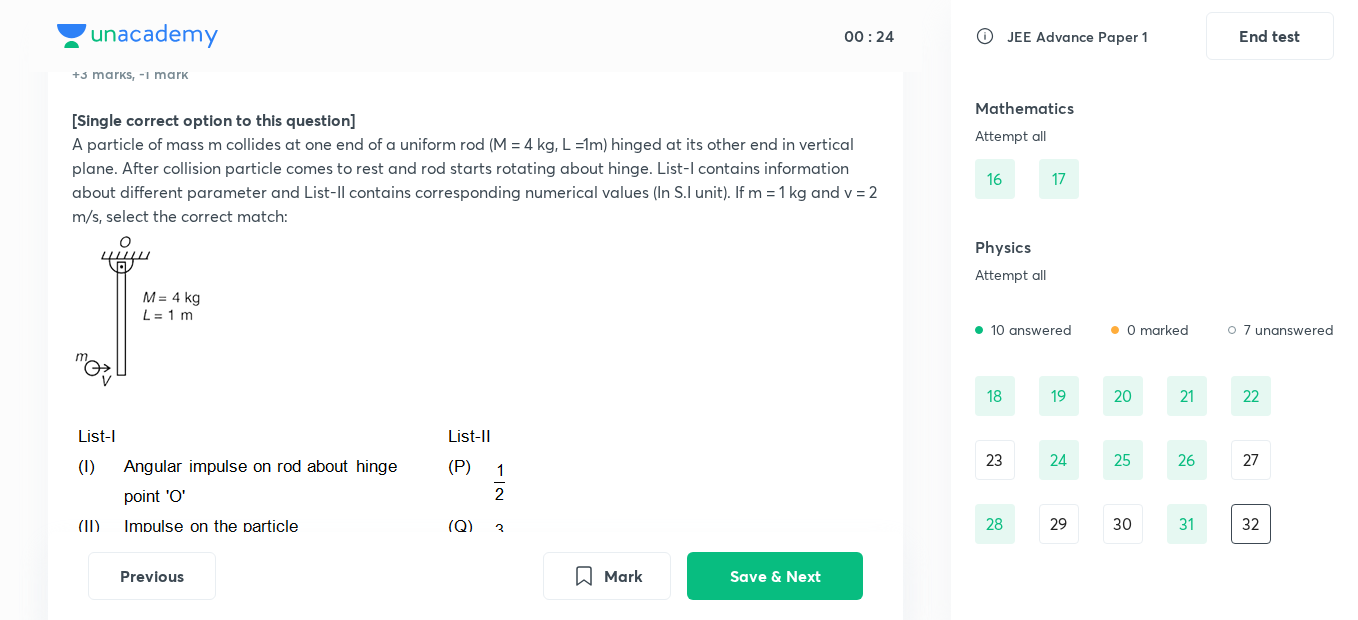 scroll, scrollTop: 90, scrollLeft: 0, axis: vertical 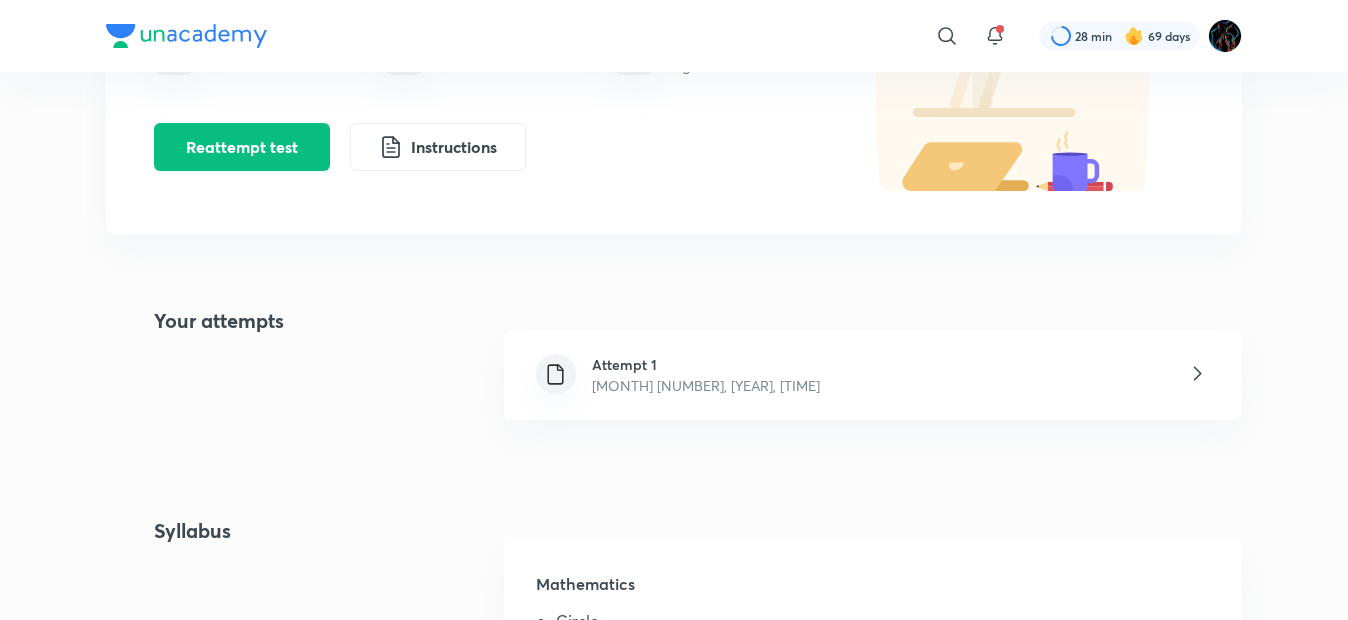 click on "Attempt 1 Aug 3, 2025, 9:00 AM" at bounding box center (706, 375) 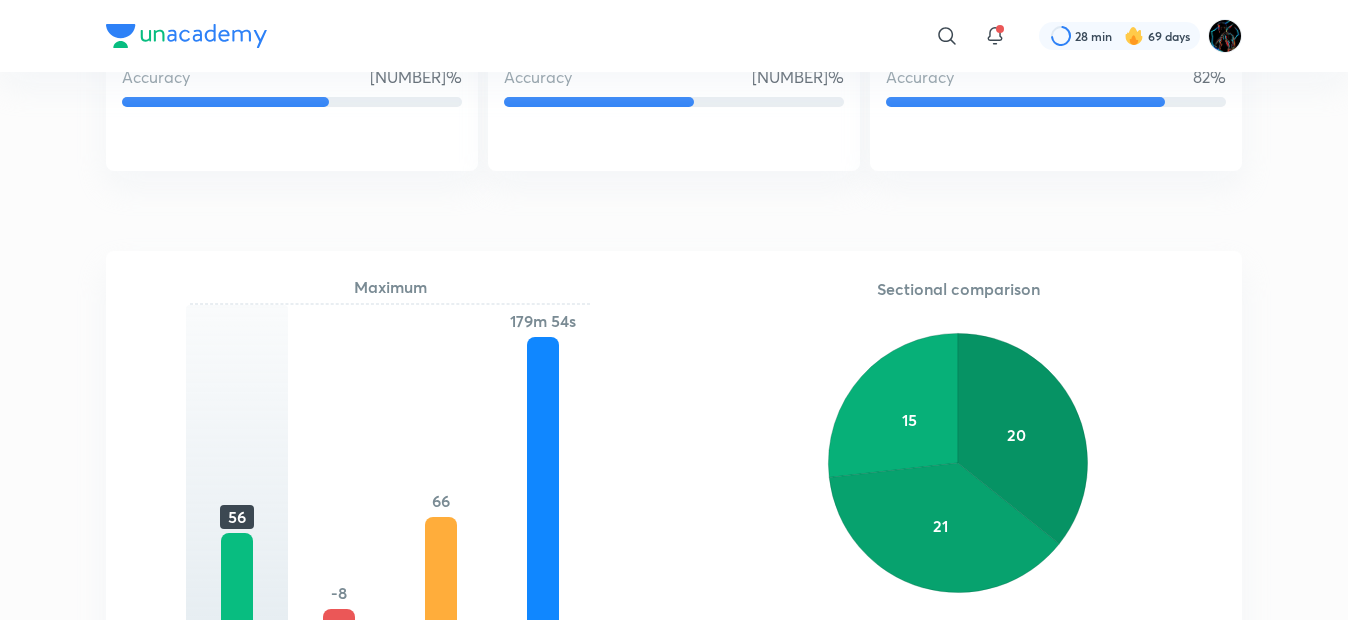 scroll, scrollTop: 2040, scrollLeft: 0, axis: vertical 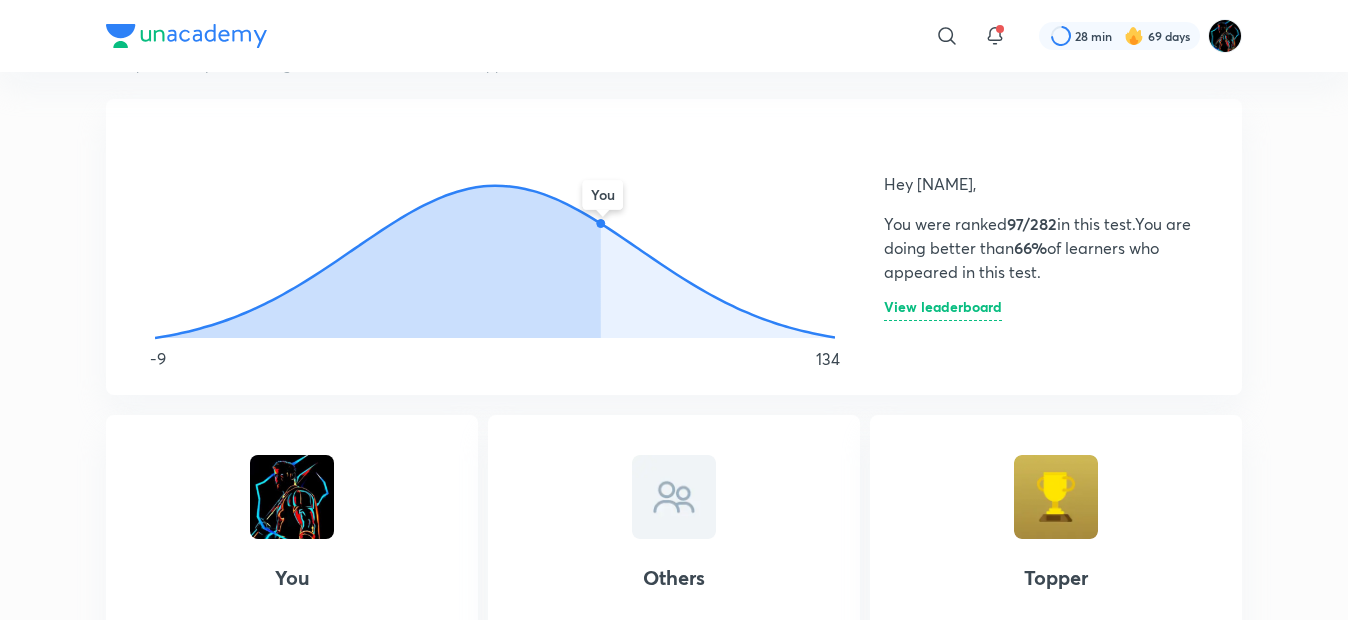 click on "View leaderboard" at bounding box center (943, 310) 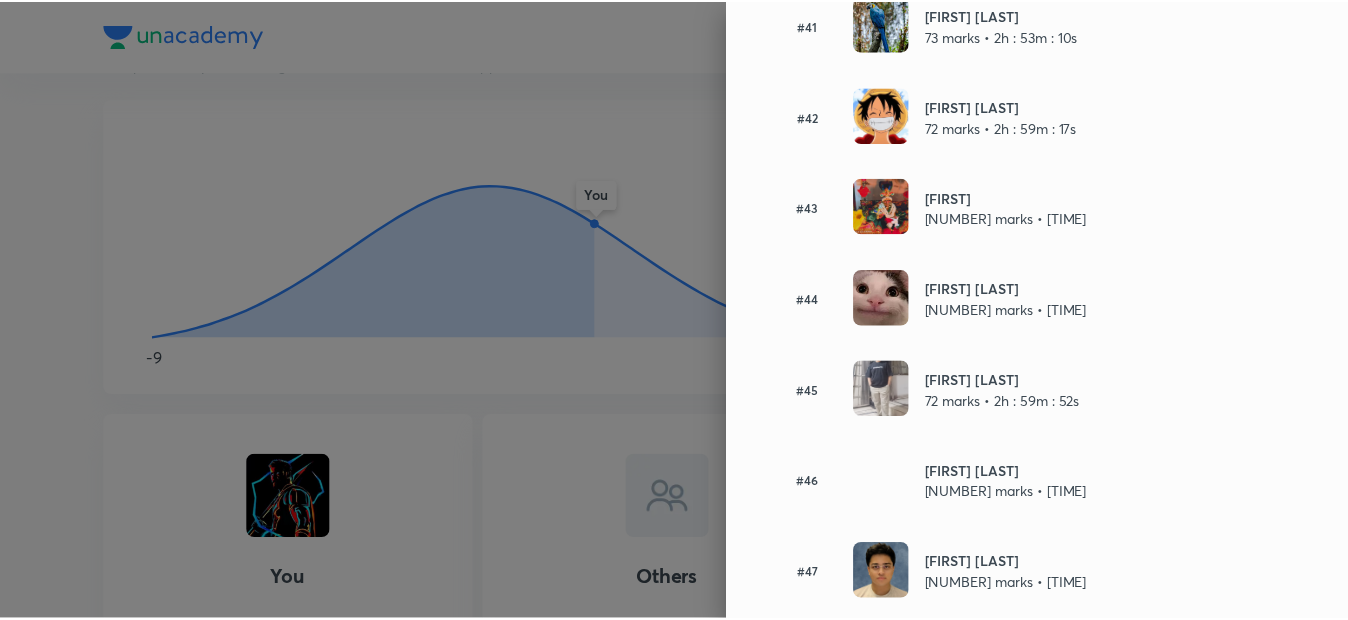 scroll, scrollTop: 4004, scrollLeft: 0, axis: vertical 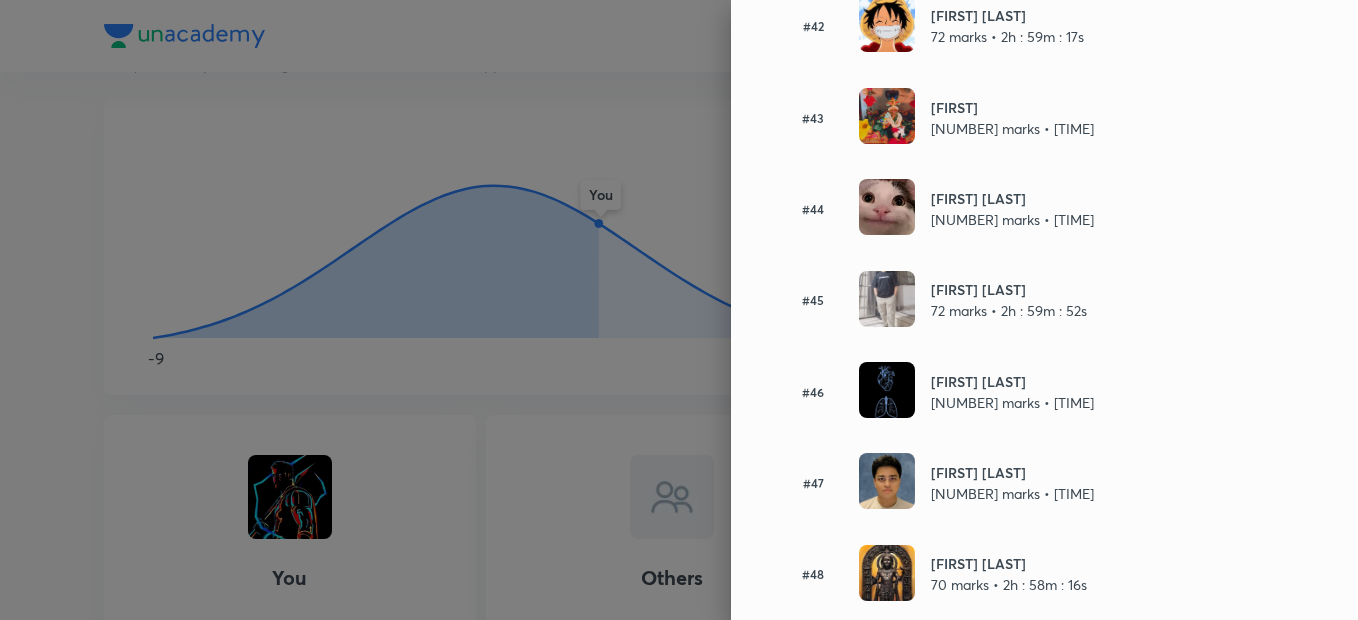 click at bounding box center [679, 310] 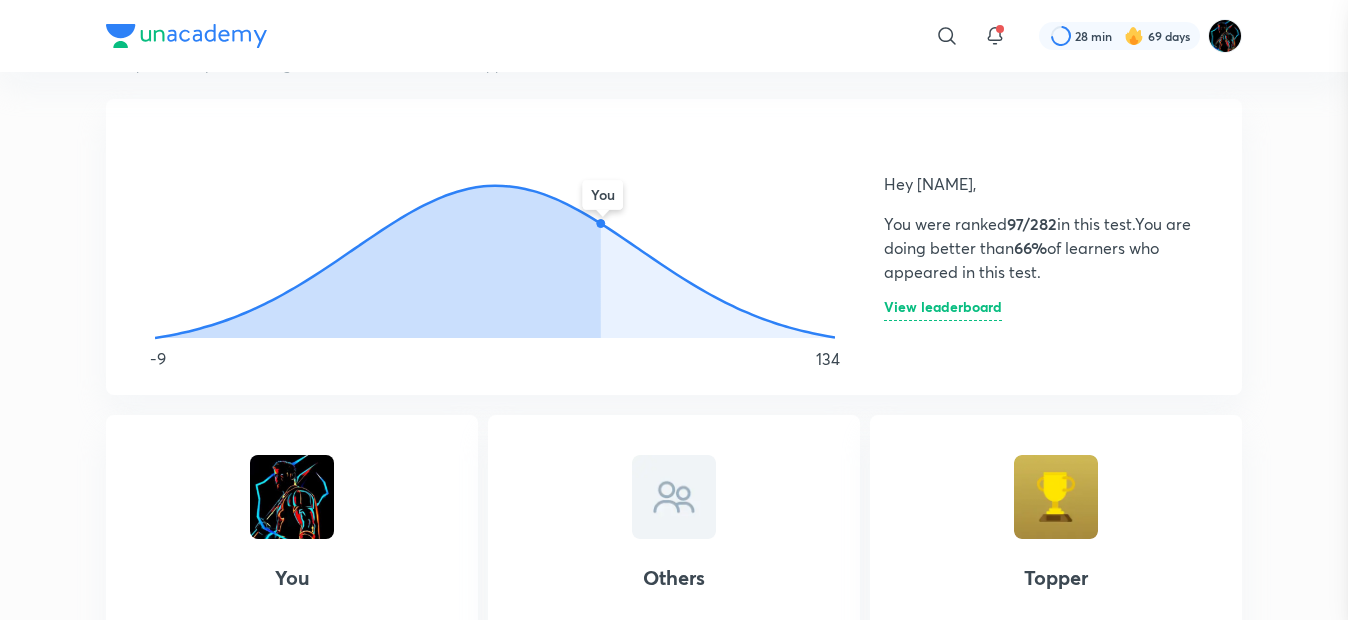 scroll, scrollTop: 0, scrollLeft: 0, axis: both 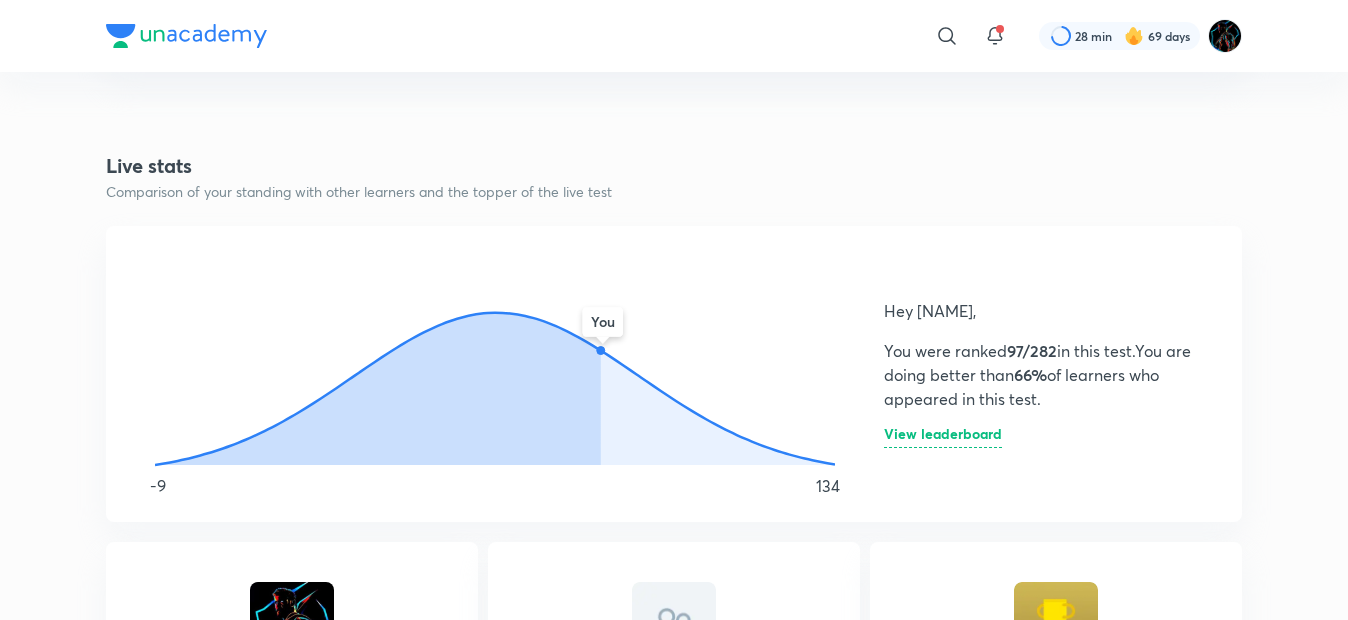 click on "View leaderboard" at bounding box center (943, 437) 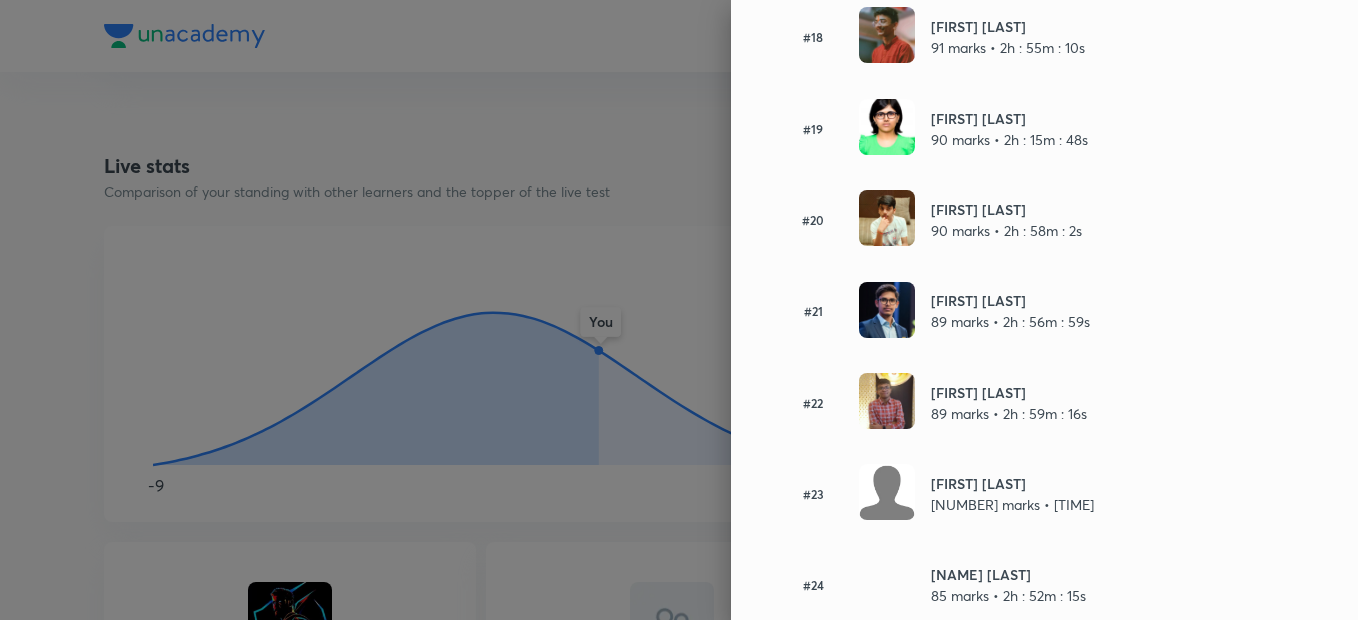 scroll, scrollTop: 0, scrollLeft: 0, axis: both 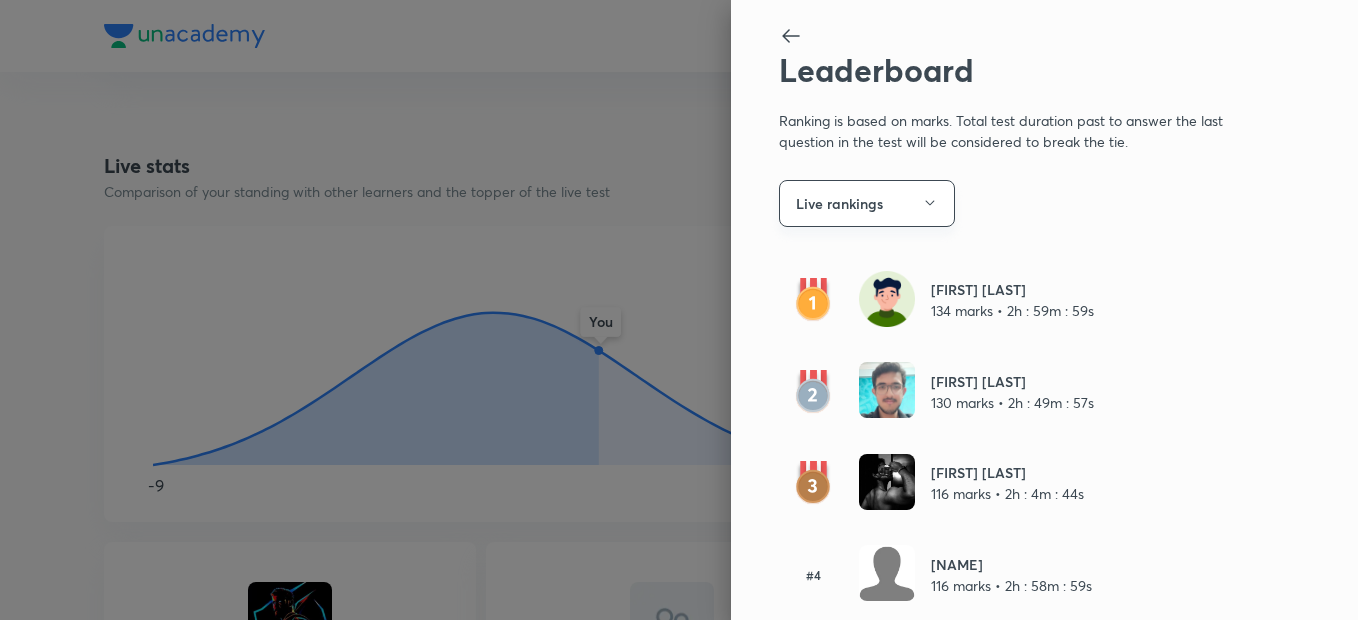 click on "Live rankings" at bounding box center (867, 203) 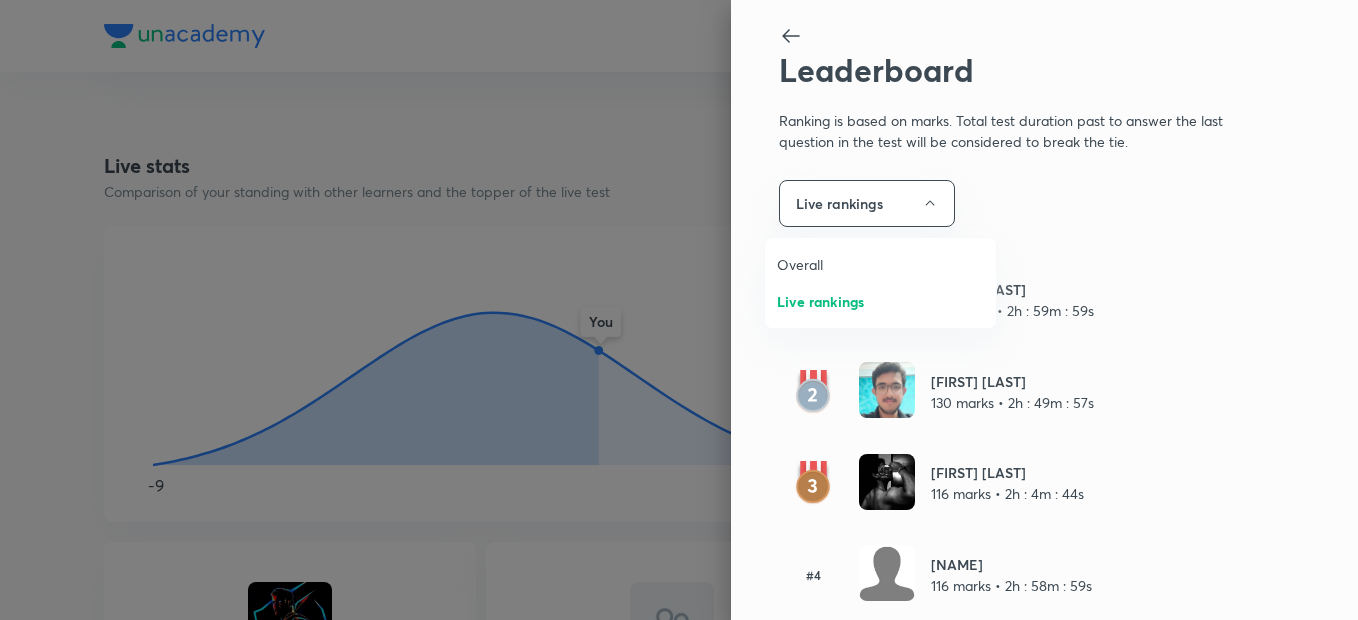 click on "Overall" at bounding box center (880, 264) 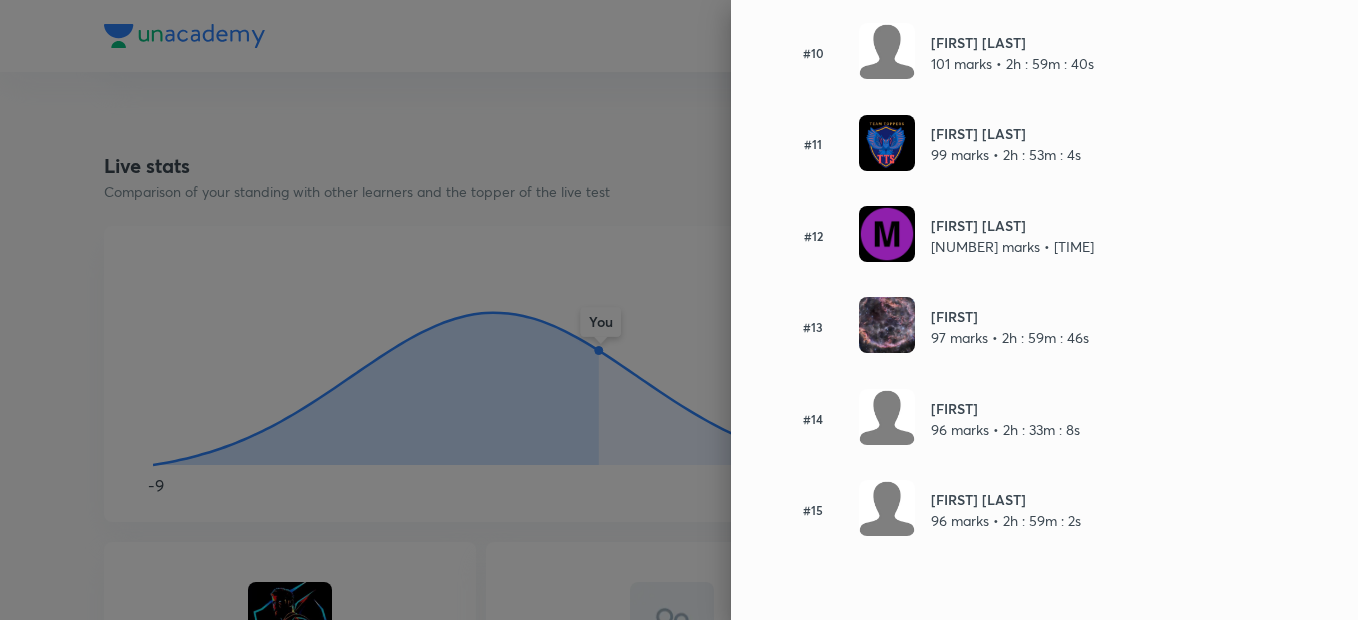 scroll, scrollTop: 0, scrollLeft: 0, axis: both 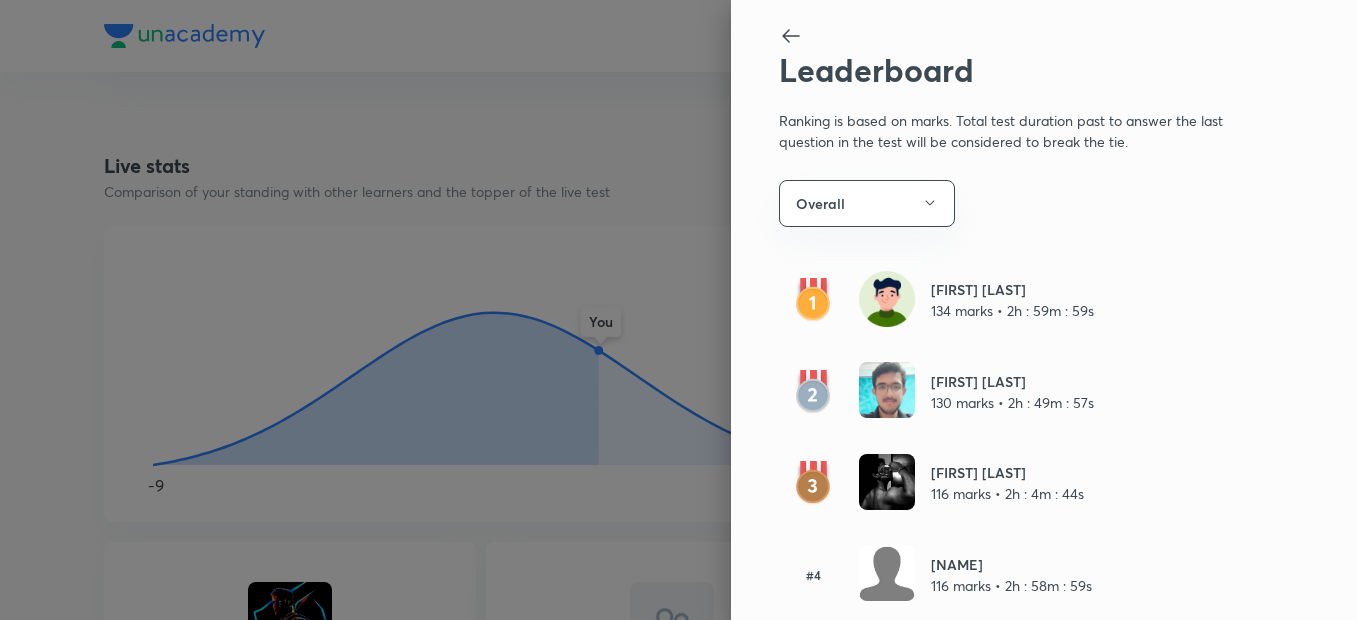 click at bounding box center [679, 310] 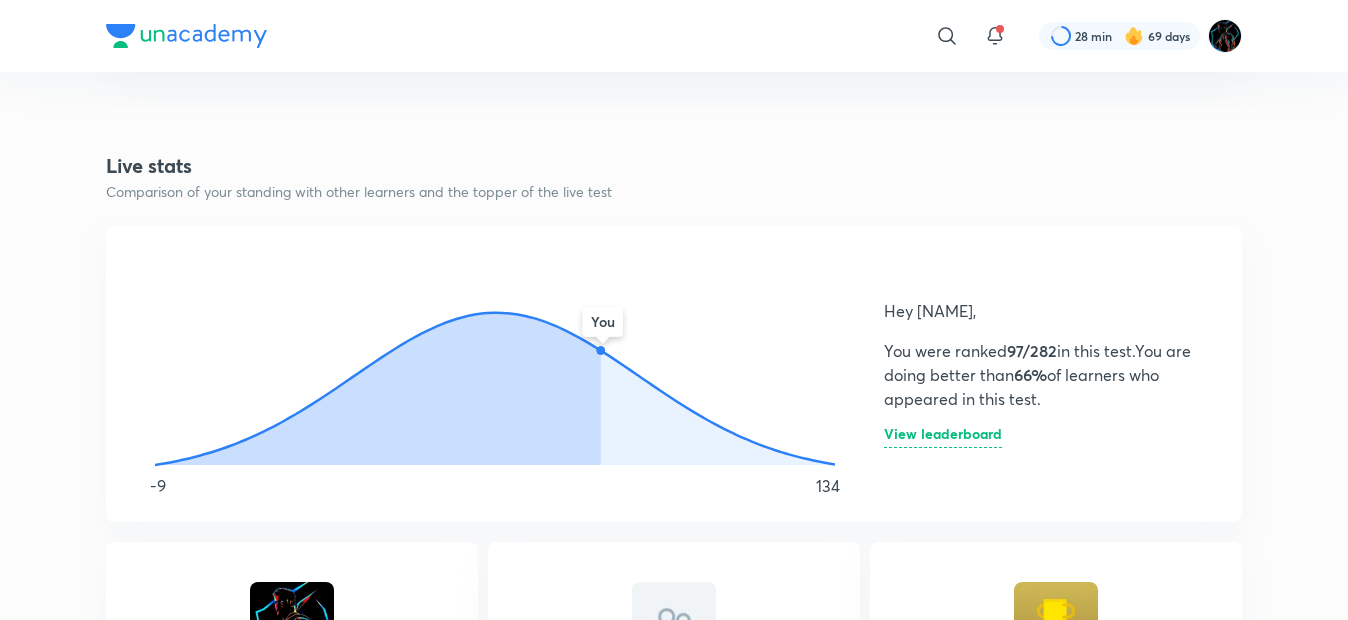 drag, startPoint x: 596, startPoint y: 348, endPoint x: 734, endPoint y: 414, distance: 152.97058 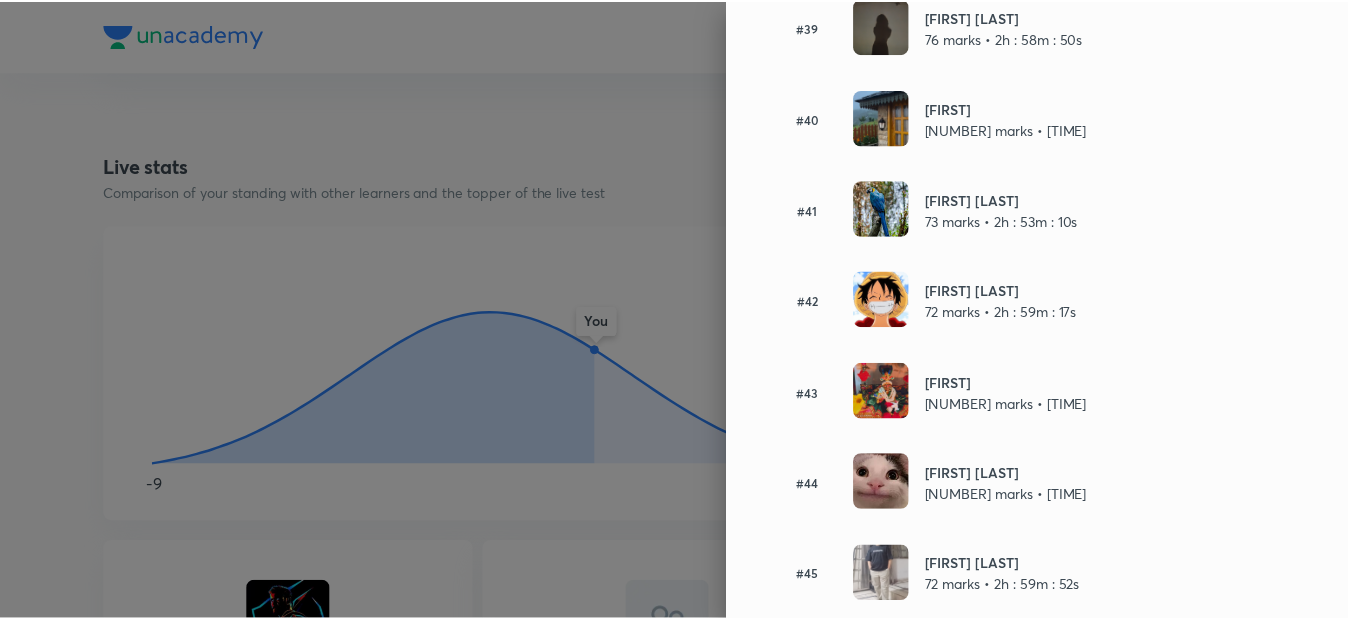 scroll, scrollTop: 3729, scrollLeft: 0, axis: vertical 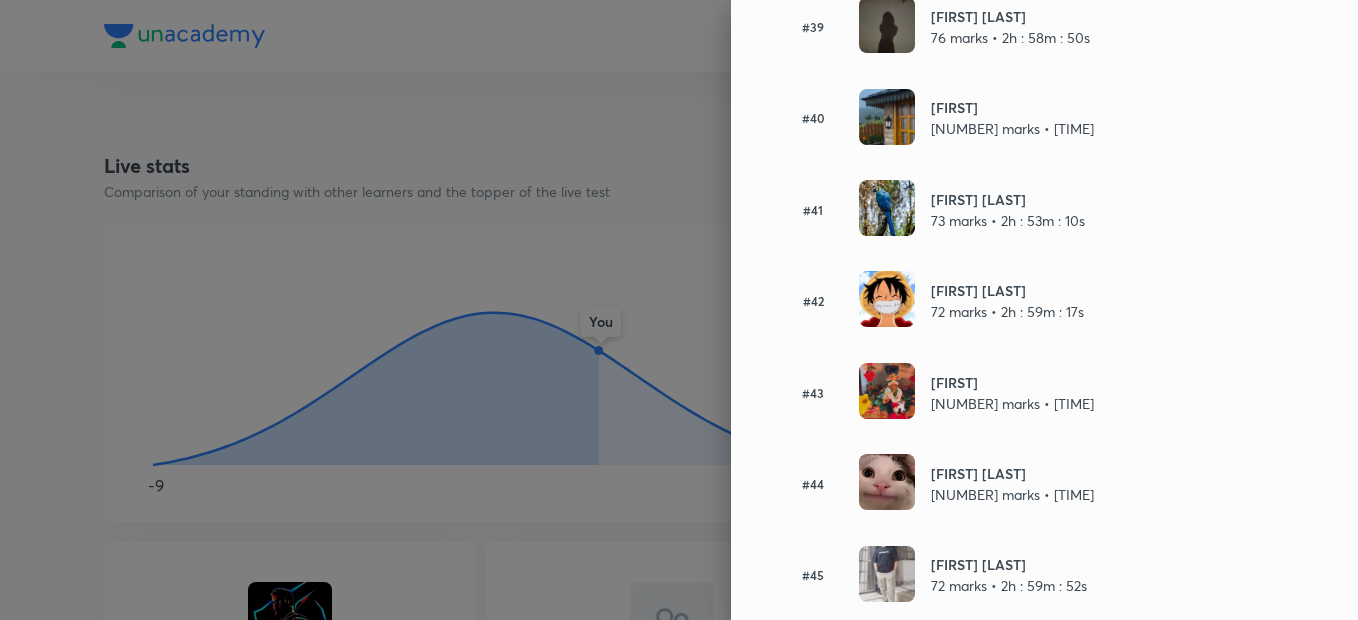 click at bounding box center (679, 310) 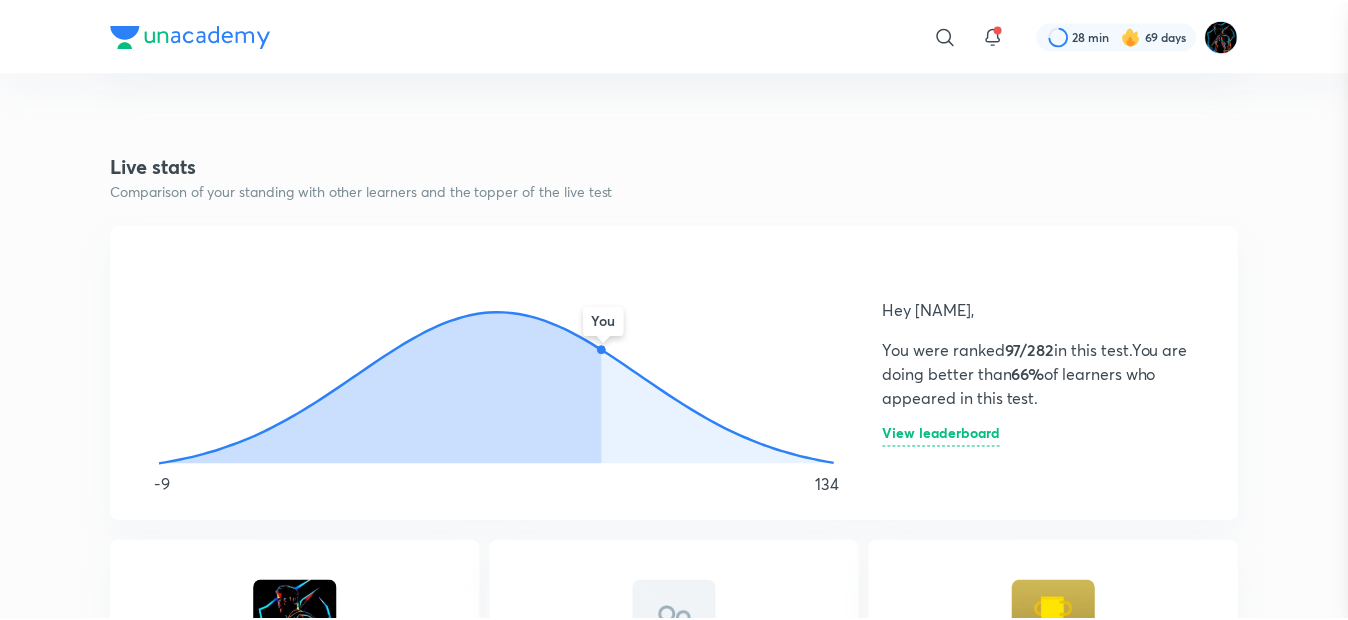 scroll, scrollTop: 0, scrollLeft: 0, axis: both 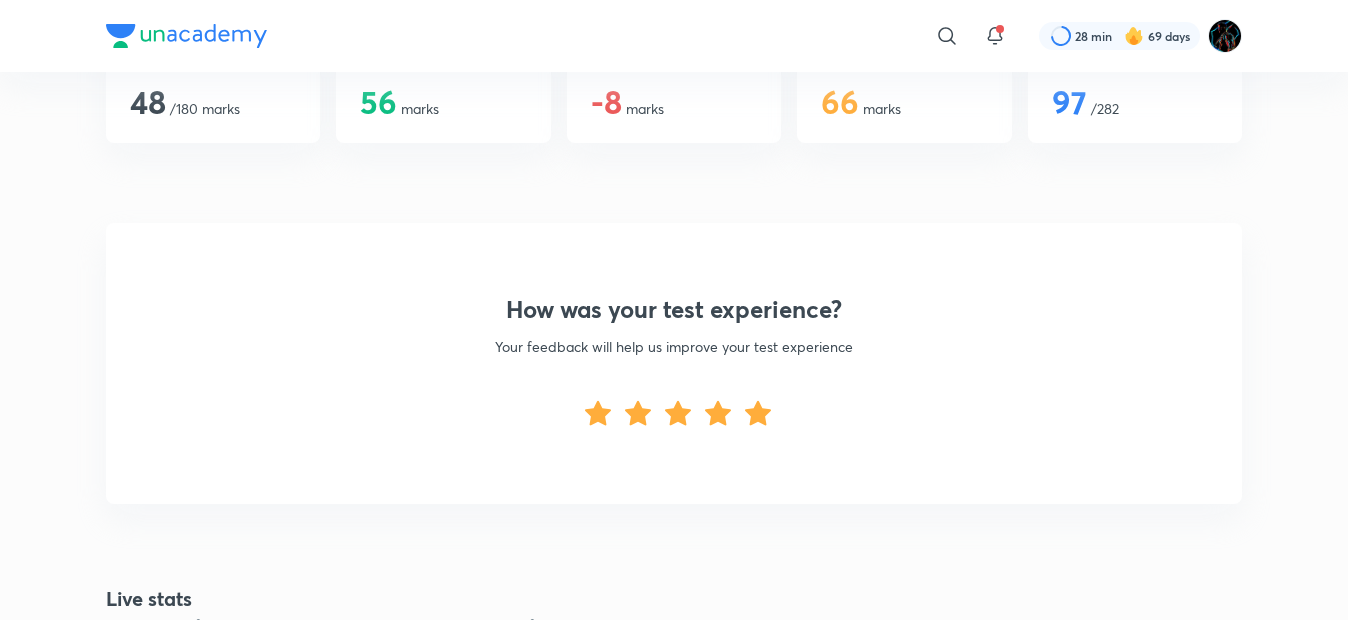click 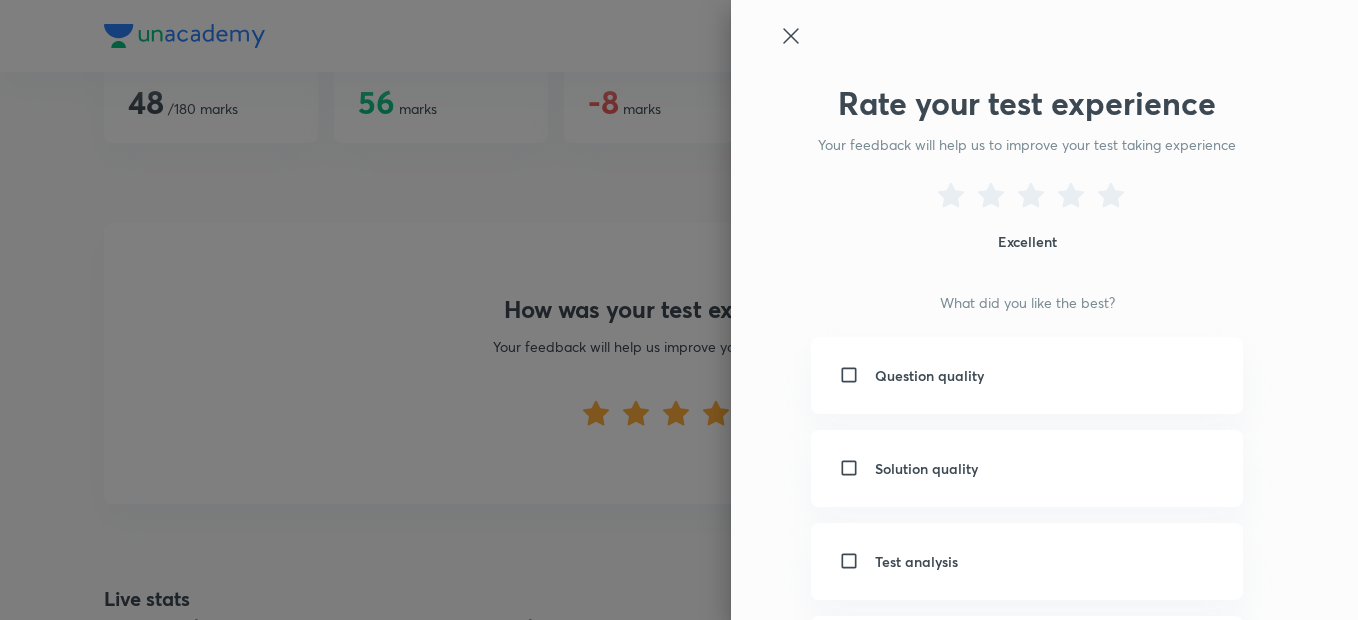 click at bounding box center [853, 375] 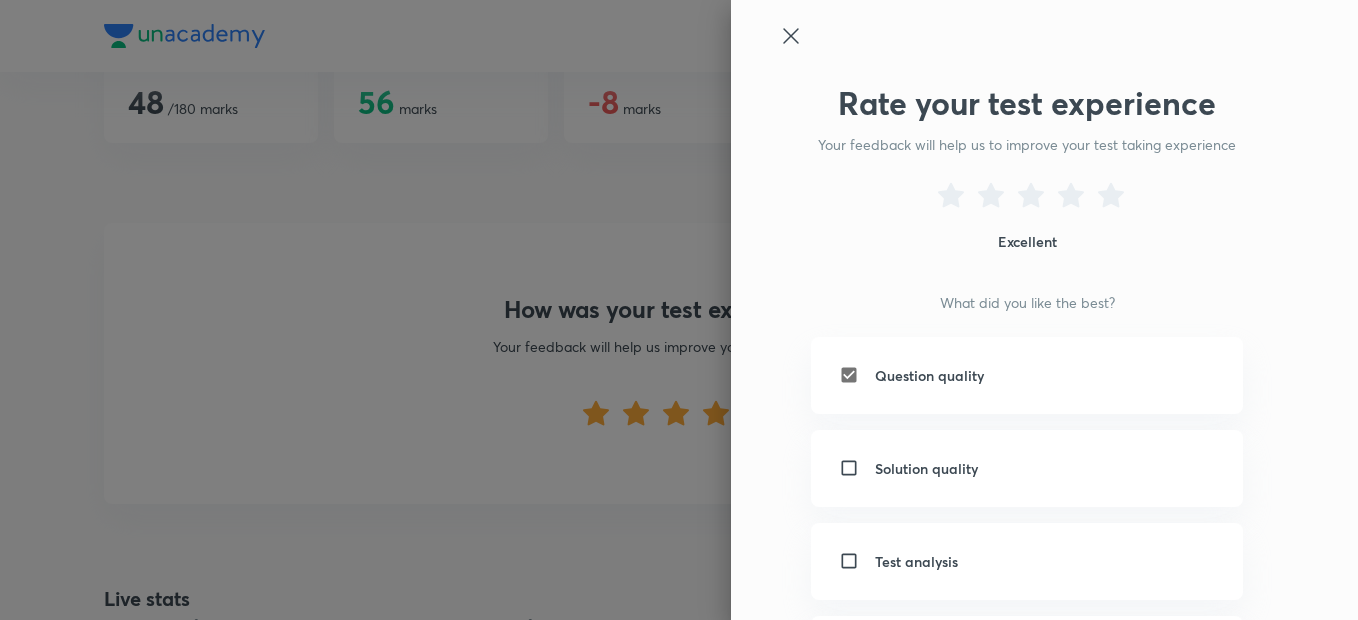 click on "Solution quality" at bounding box center (1027, 468) 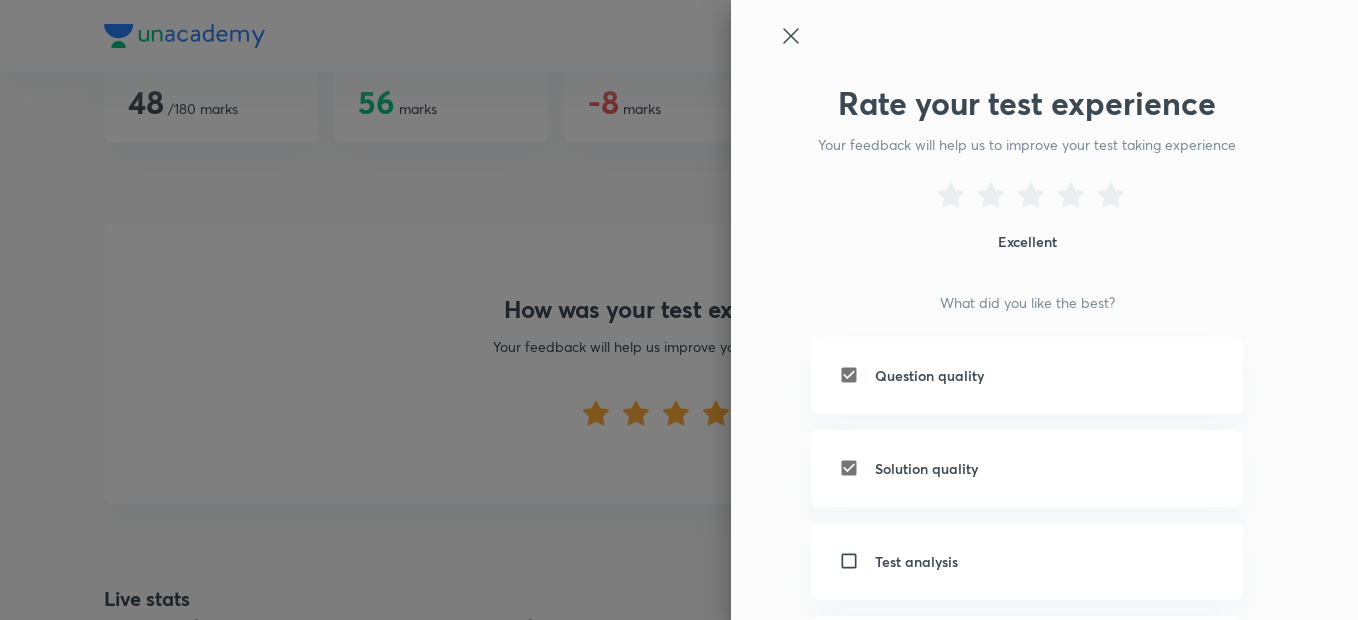 click at bounding box center (853, 561) 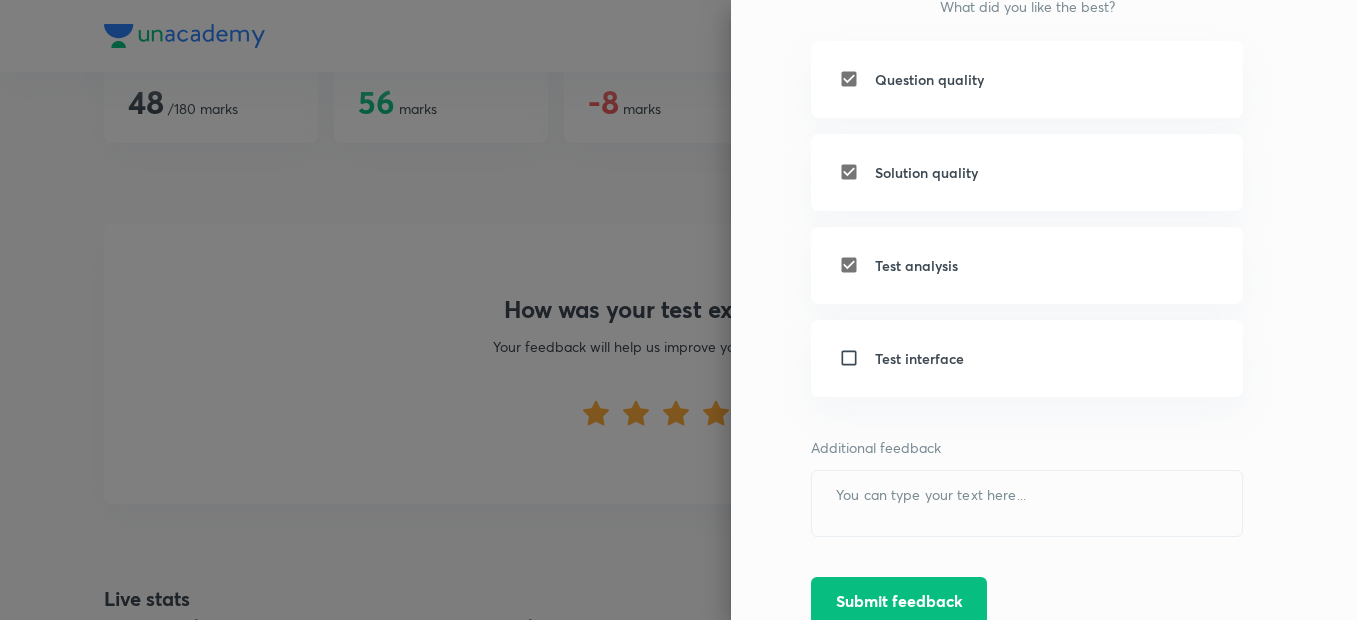 scroll, scrollTop: 381, scrollLeft: 0, axis: vertical 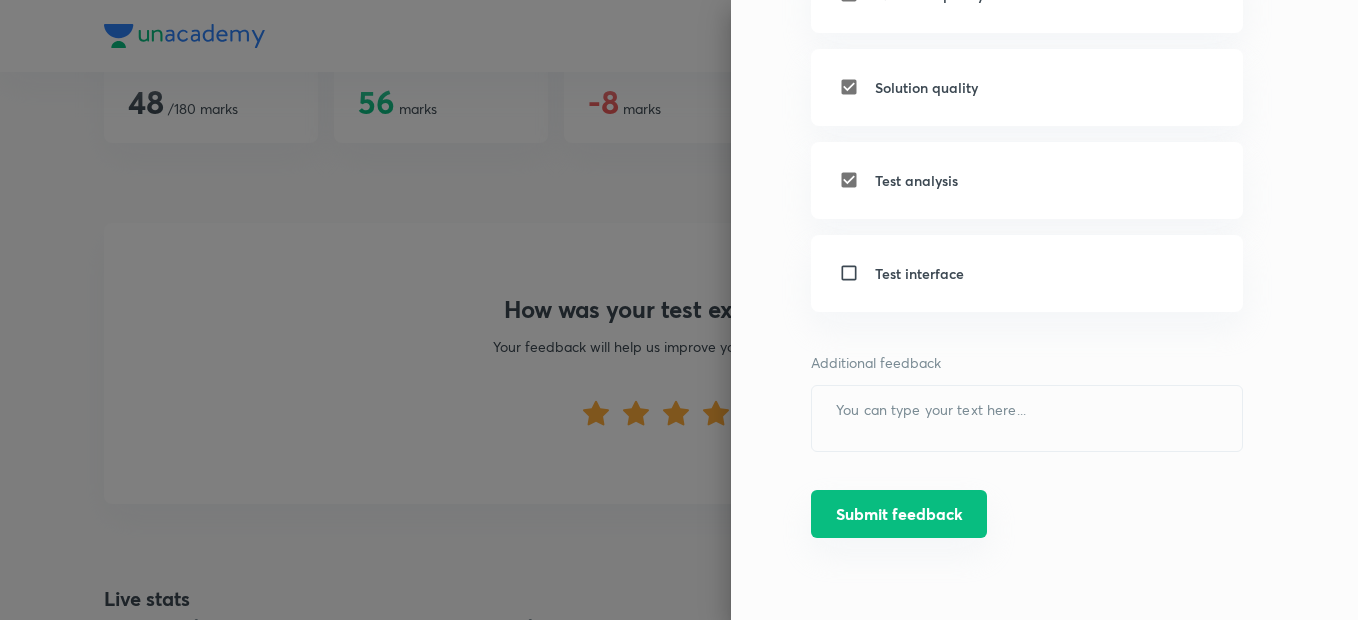 click on "Submit feedback" at bounding box center (899, 514) 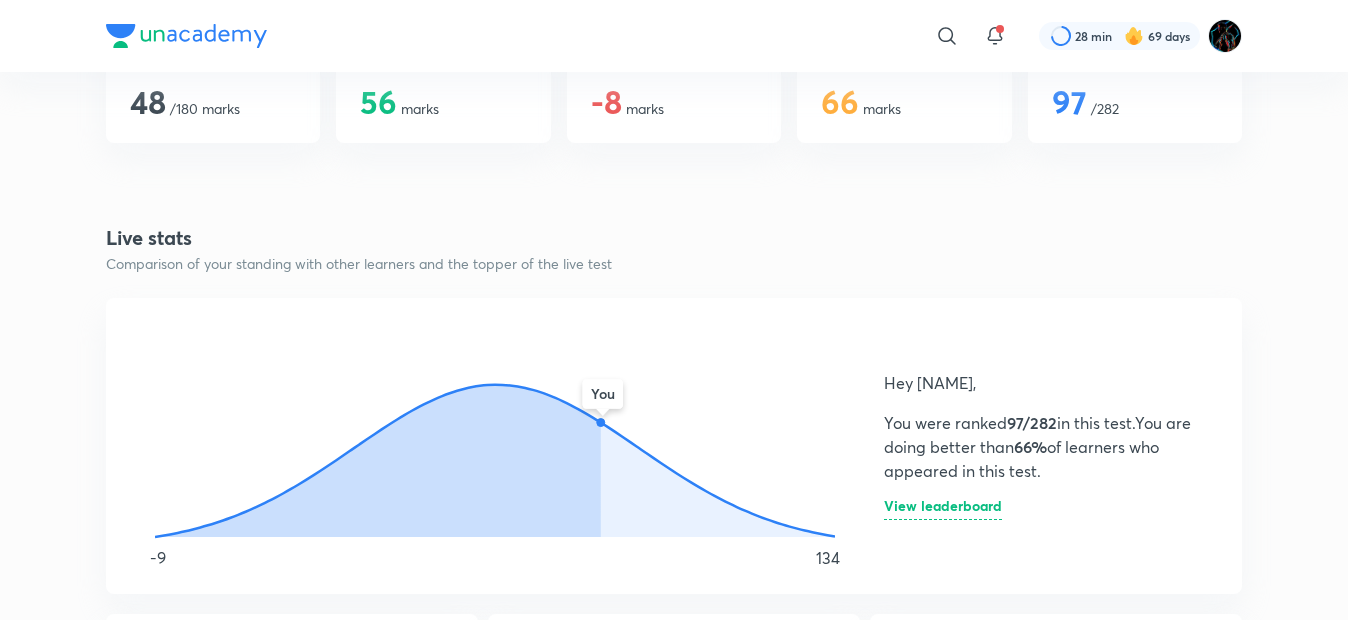drag, startPoint x: 600, startPoint y: 420, endPoint x: 674, endPoint y: 470, distance: 89.30846 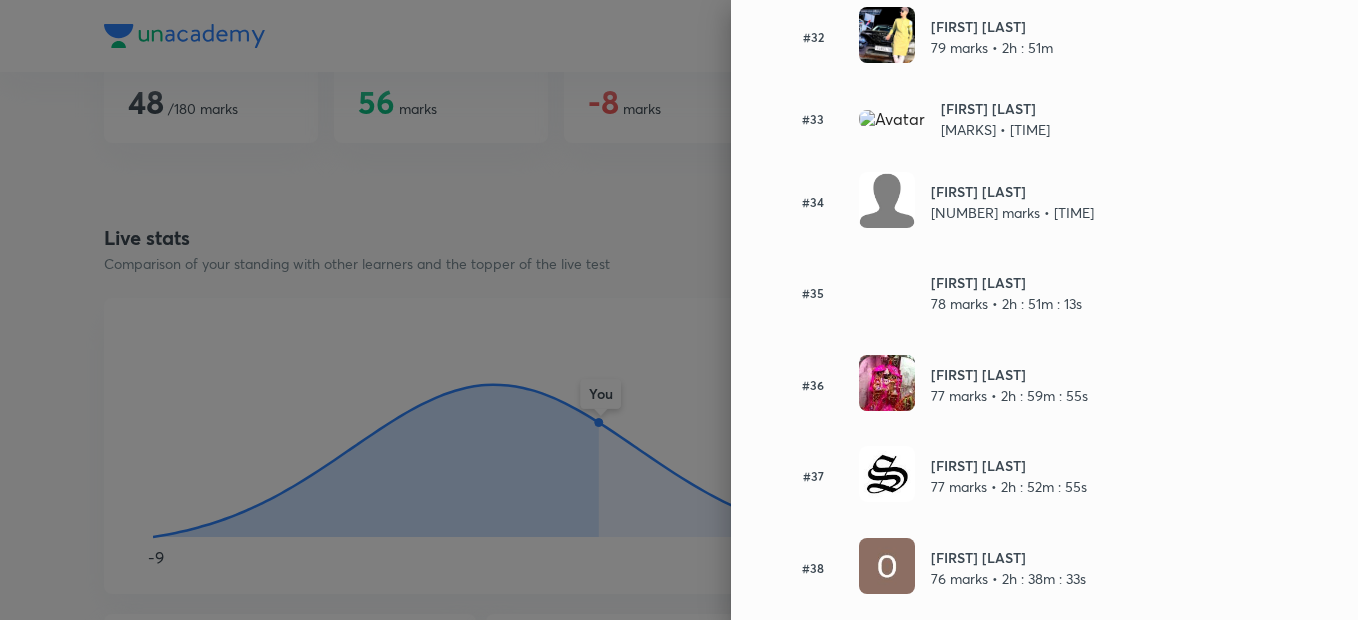 scroll, scrollTop: 3093, scrollLeft: 0, axis: vertical 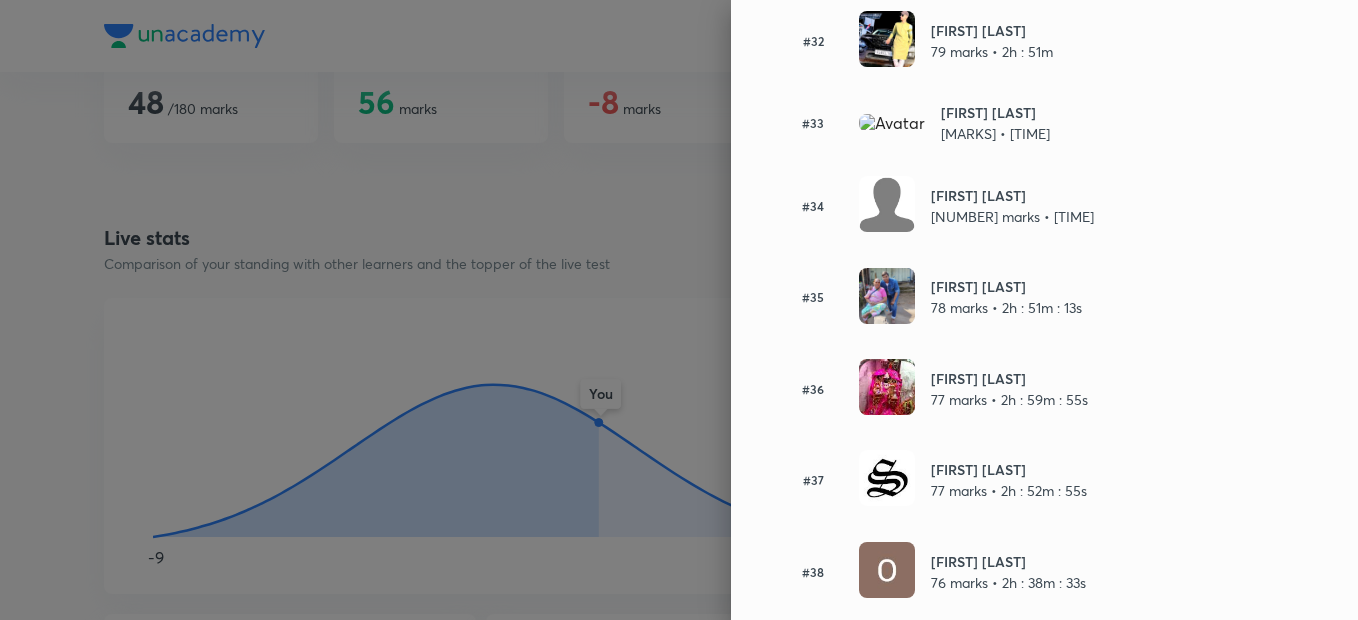 click on "#33 [FIRST] [LAST] [MARKS] • [TIME]" at bounding box center [1011, 123] 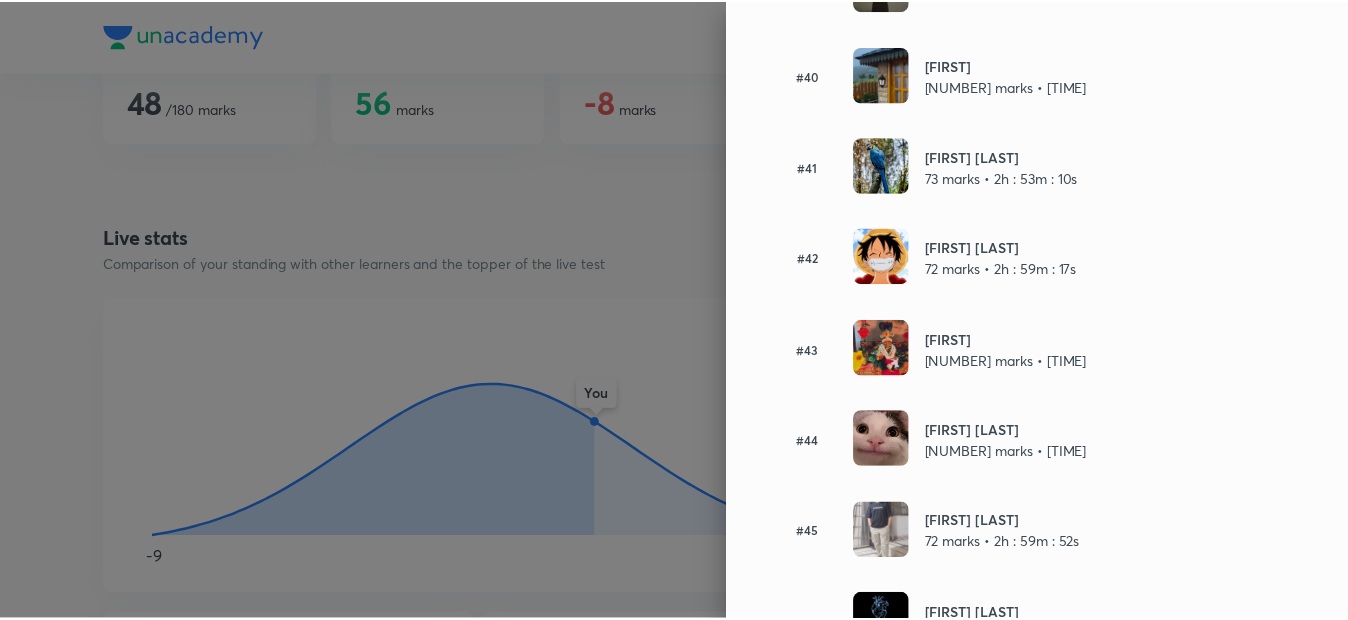 scroll, scrollTop: 3773, scrollLeft: 0, axis: vertical 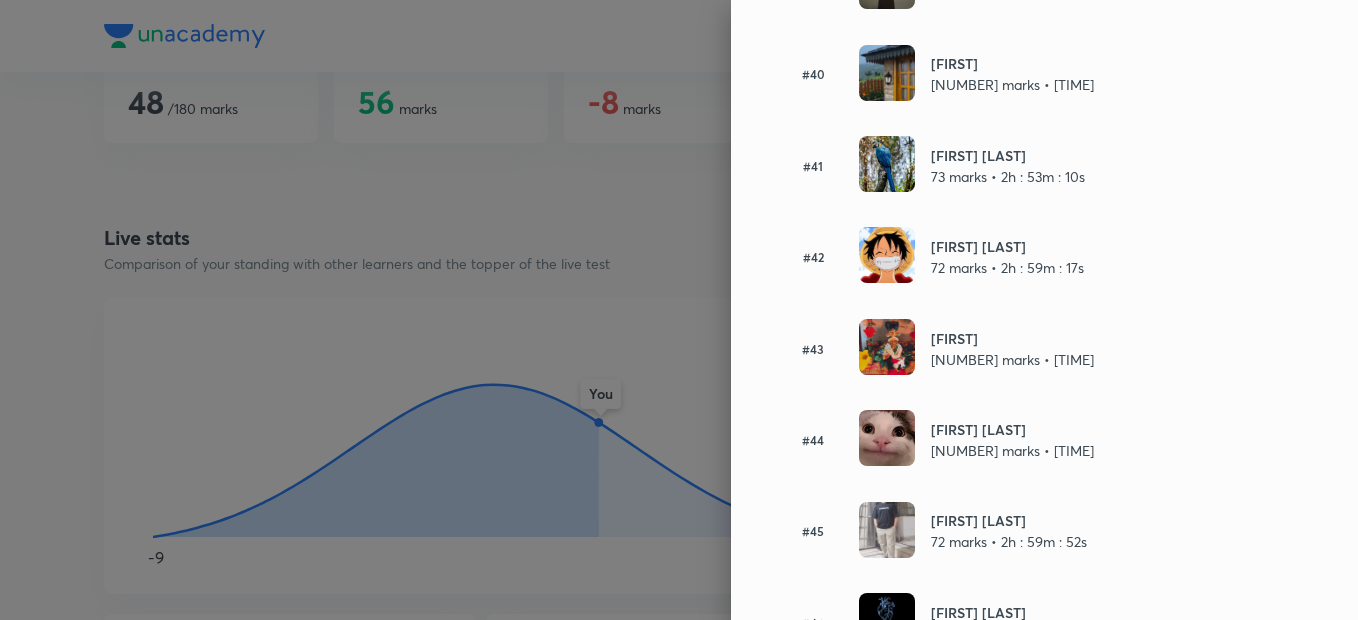 click at bounding box center (679, 310) 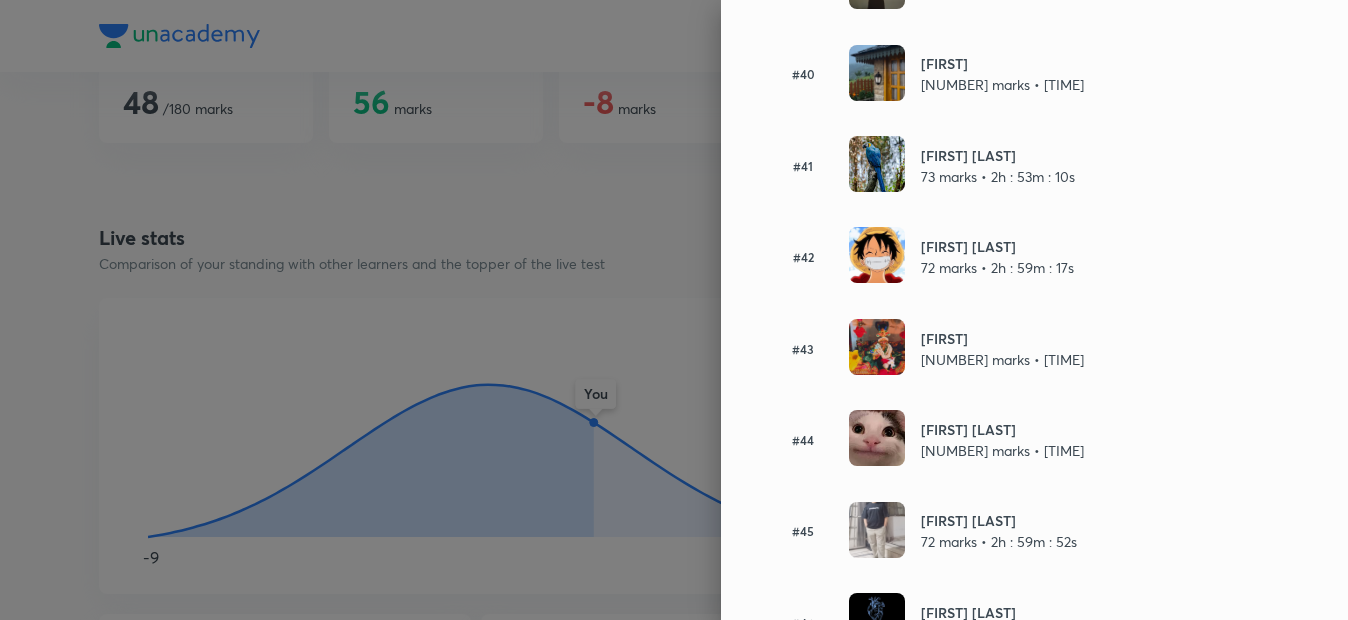 scroll, scrollTop: 0, scrollLeft: 0, axis: both 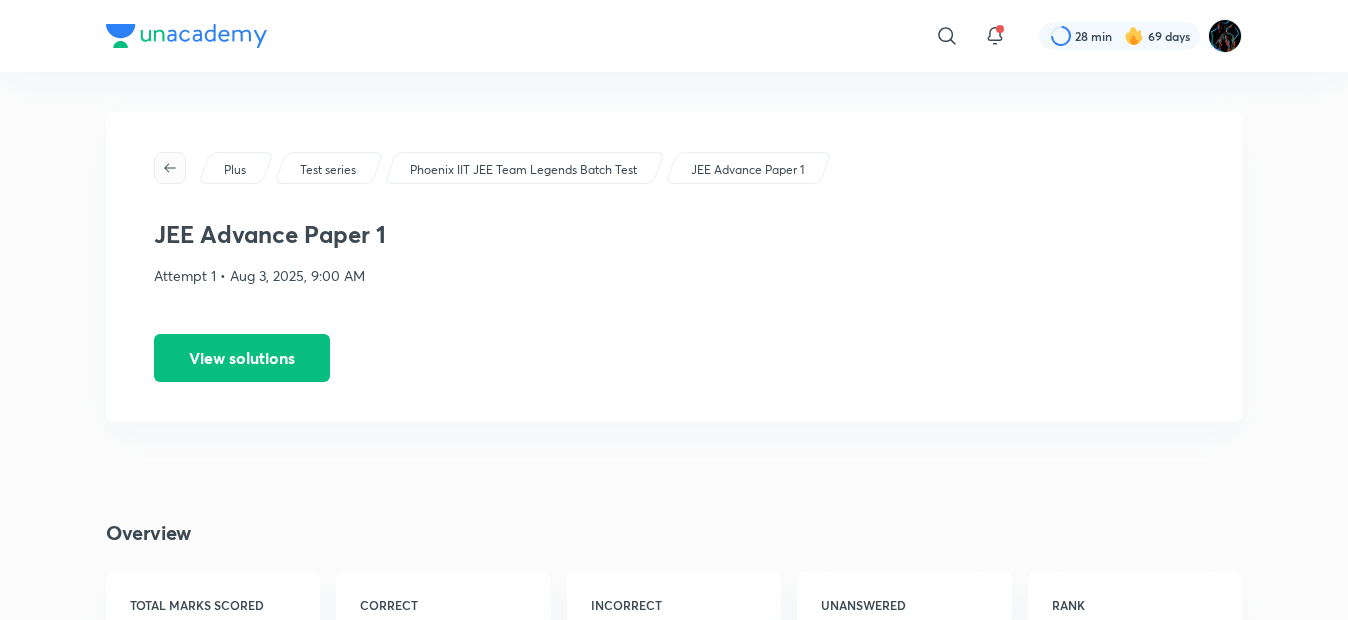 click 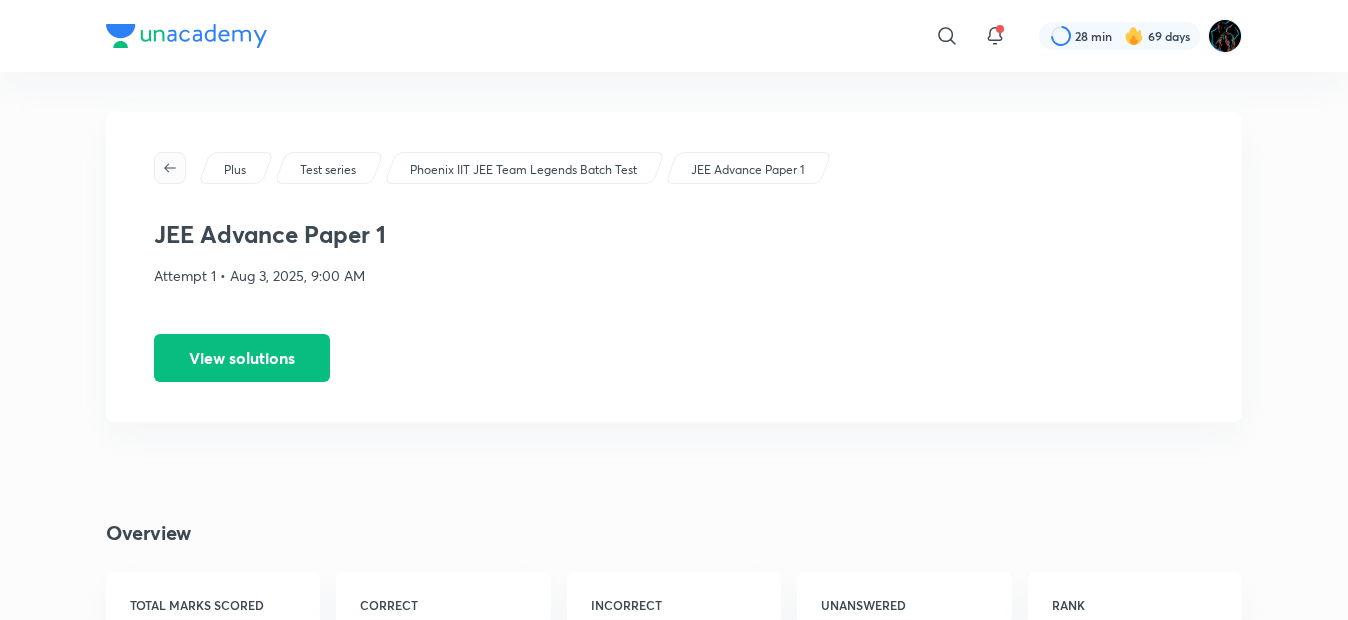 click 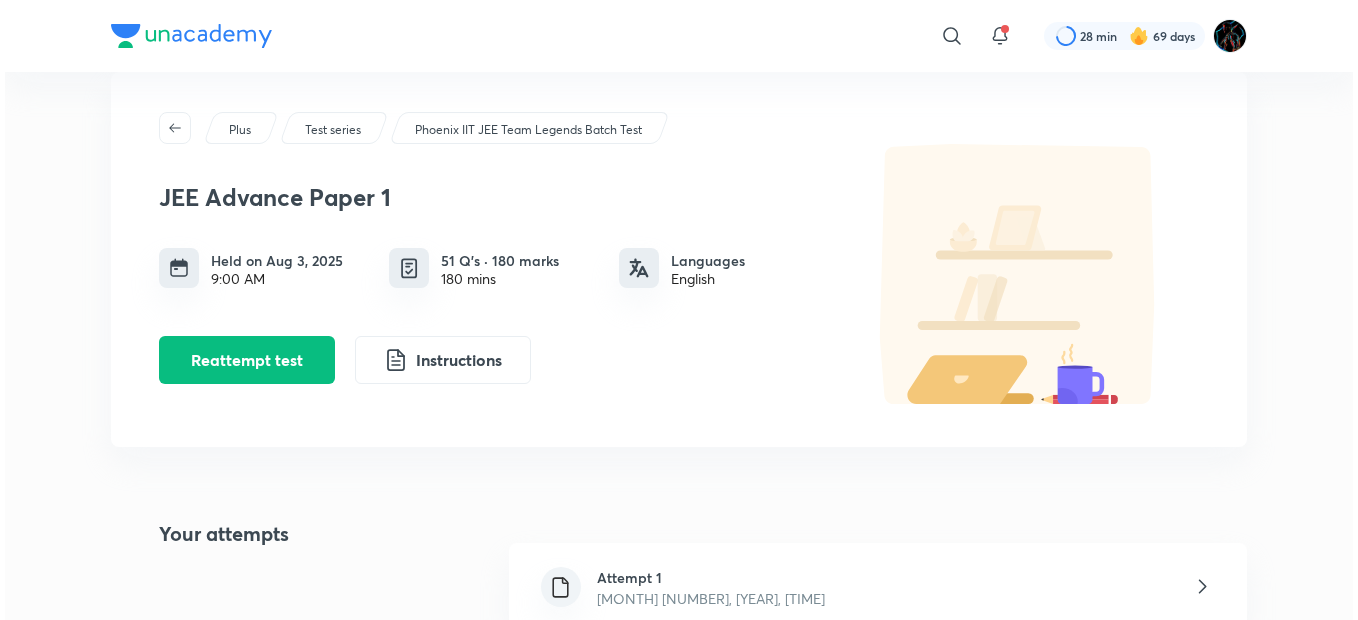 scroll, scrollTop: 0, scrollLeft: 0, axis: both 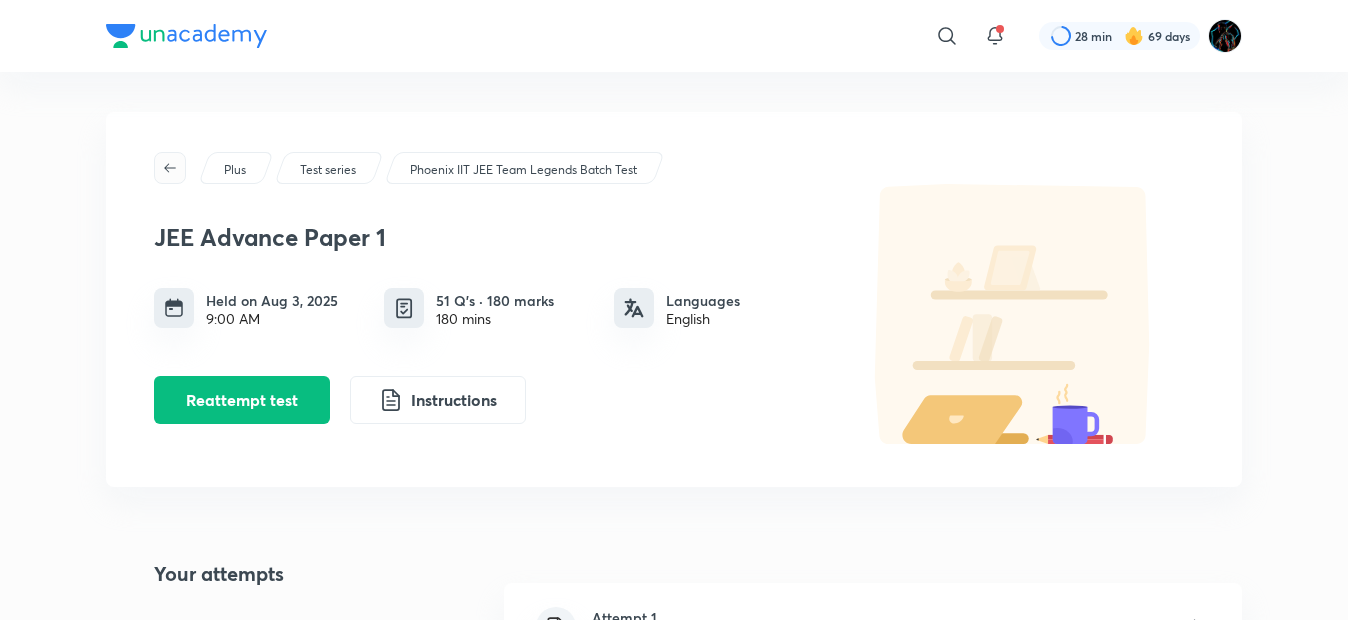 click at bounding box center [170, 168] 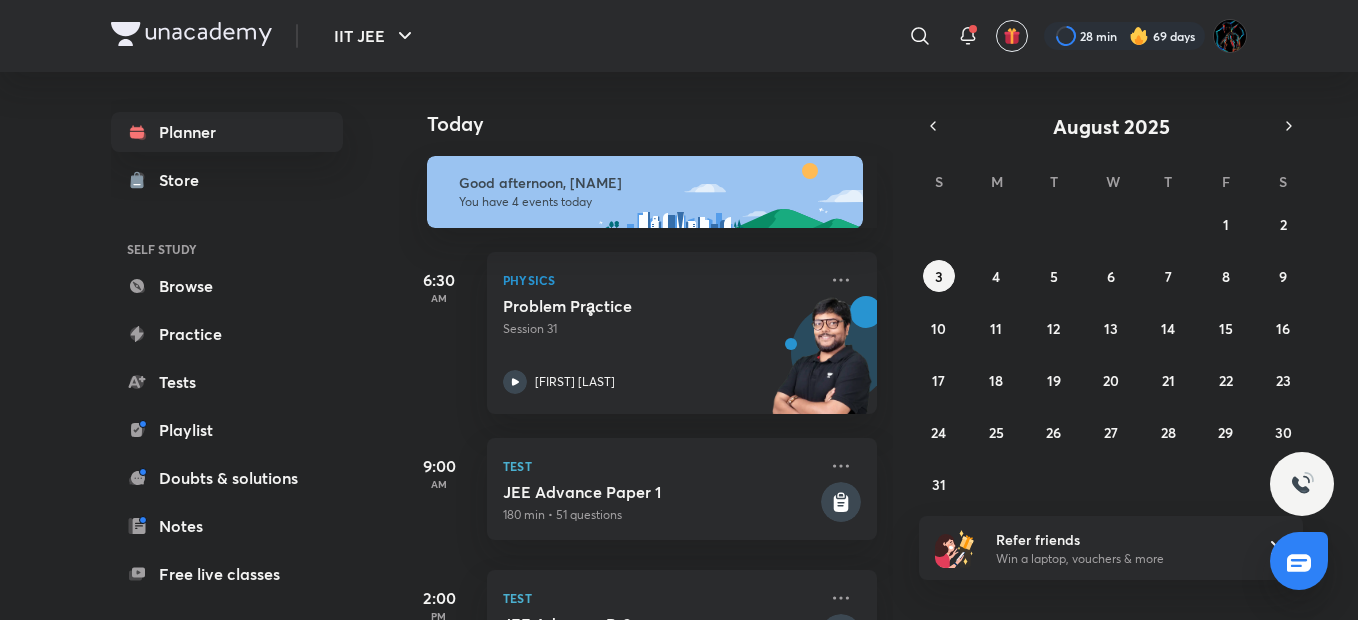 scroll, scrollTop: 0, scrollLeft: 0, axis: both 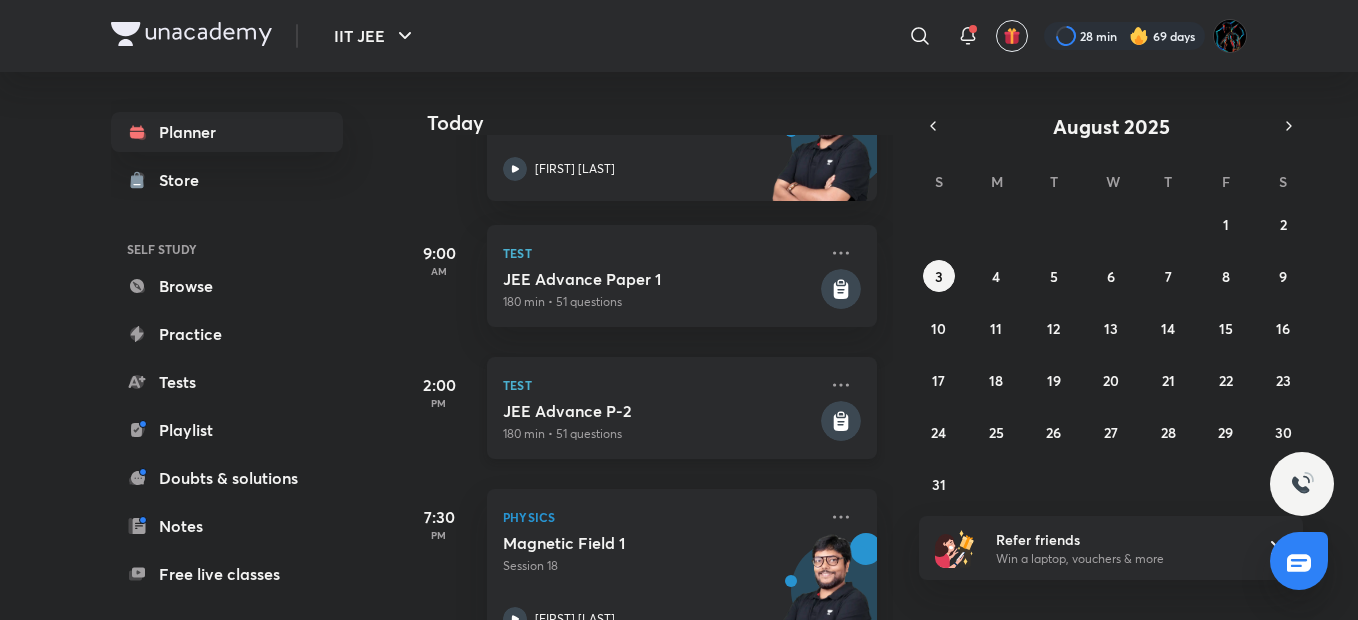 click on "JEE Advance P-2" at bounding box center [660, 411] 